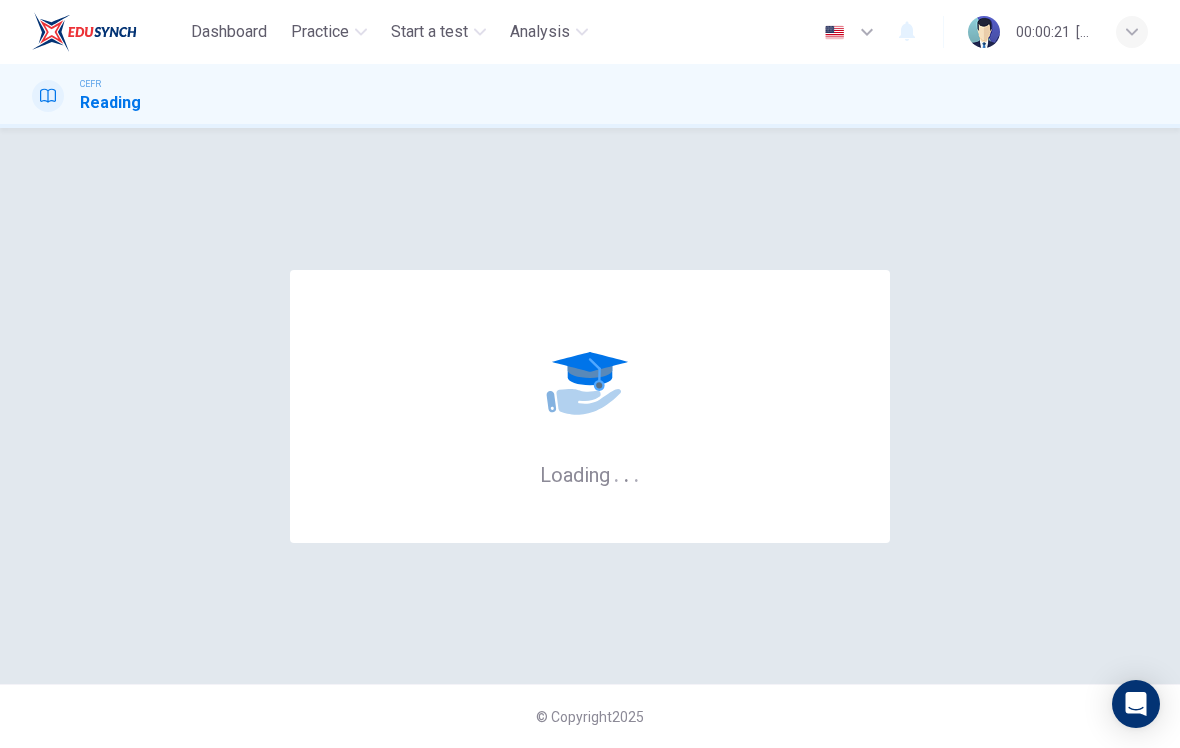 scroll, scrollTop: 0, scrollLeft: 0, axis: both 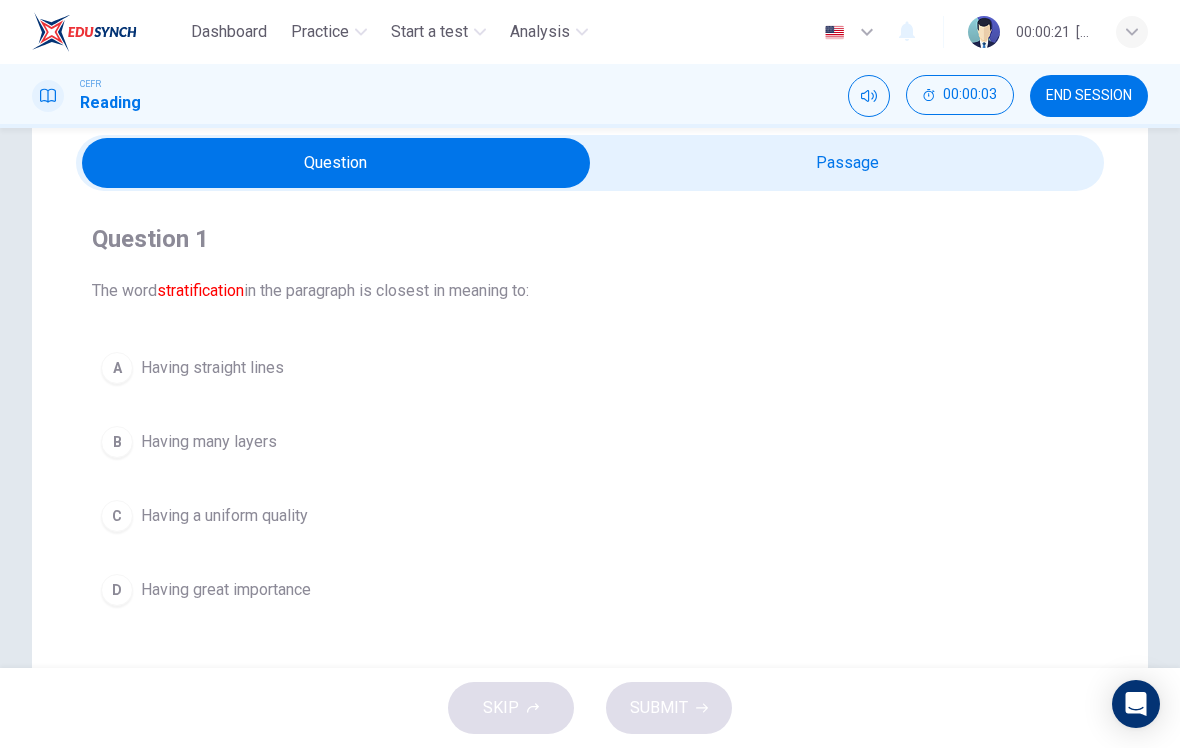 click at bounding box center (336, 163) 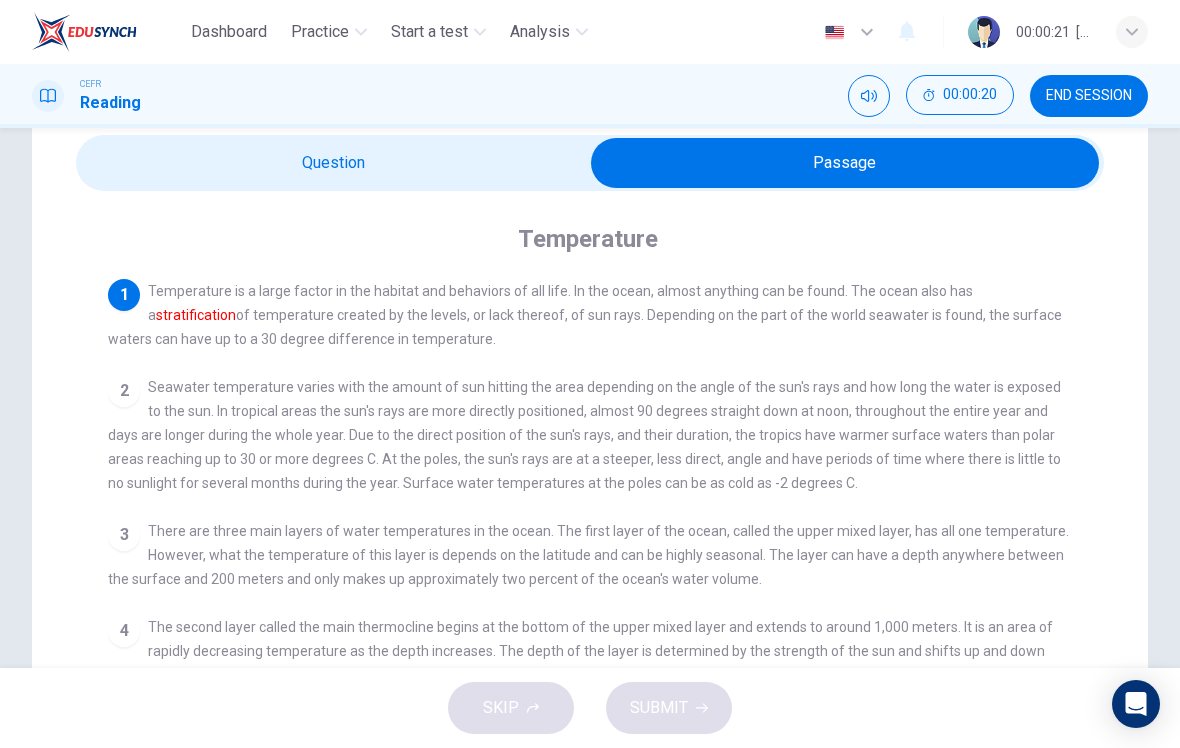 click at bounding box center [845, 163] 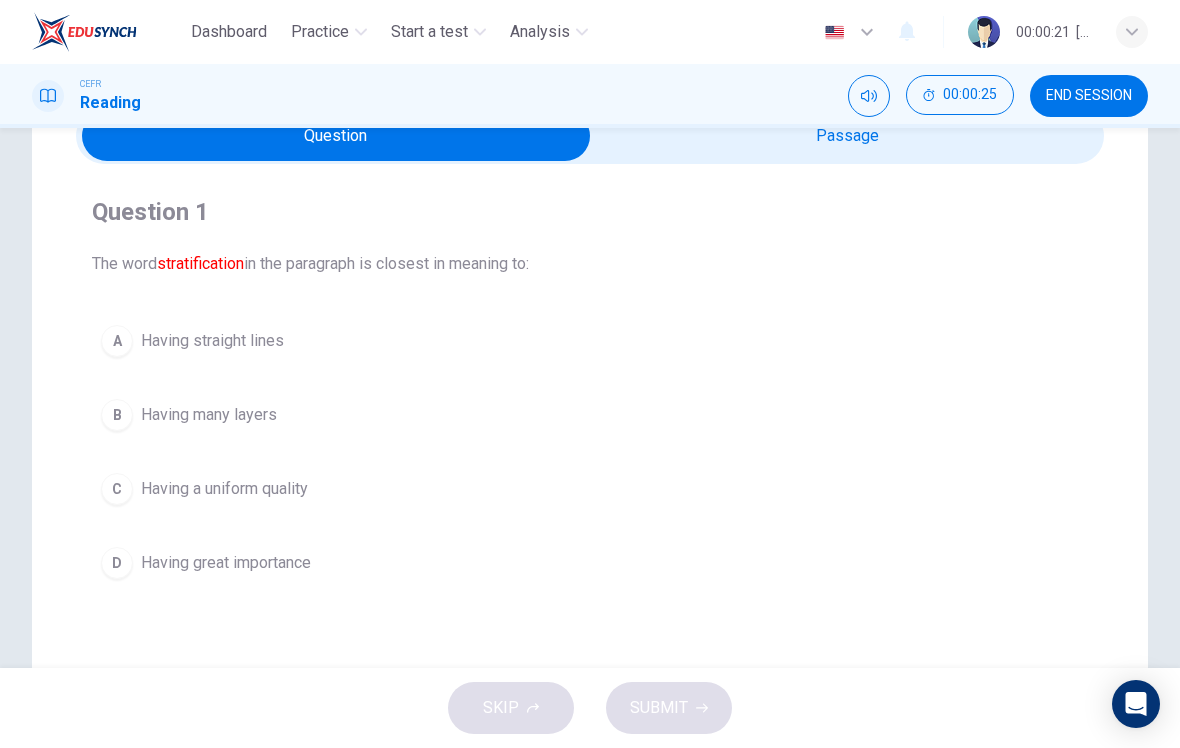scroll, scrollTop: 100, scrollLeft: 0, axis: vertical 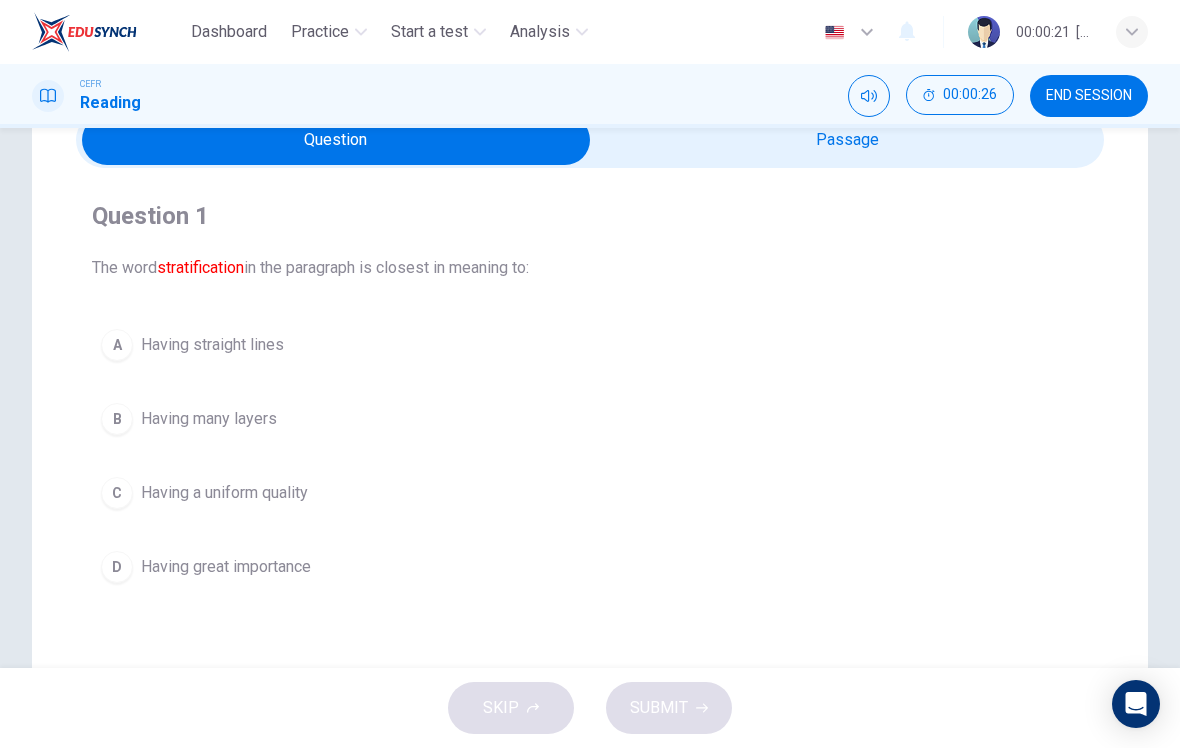 click on "B" at bounding box center (117, 345) 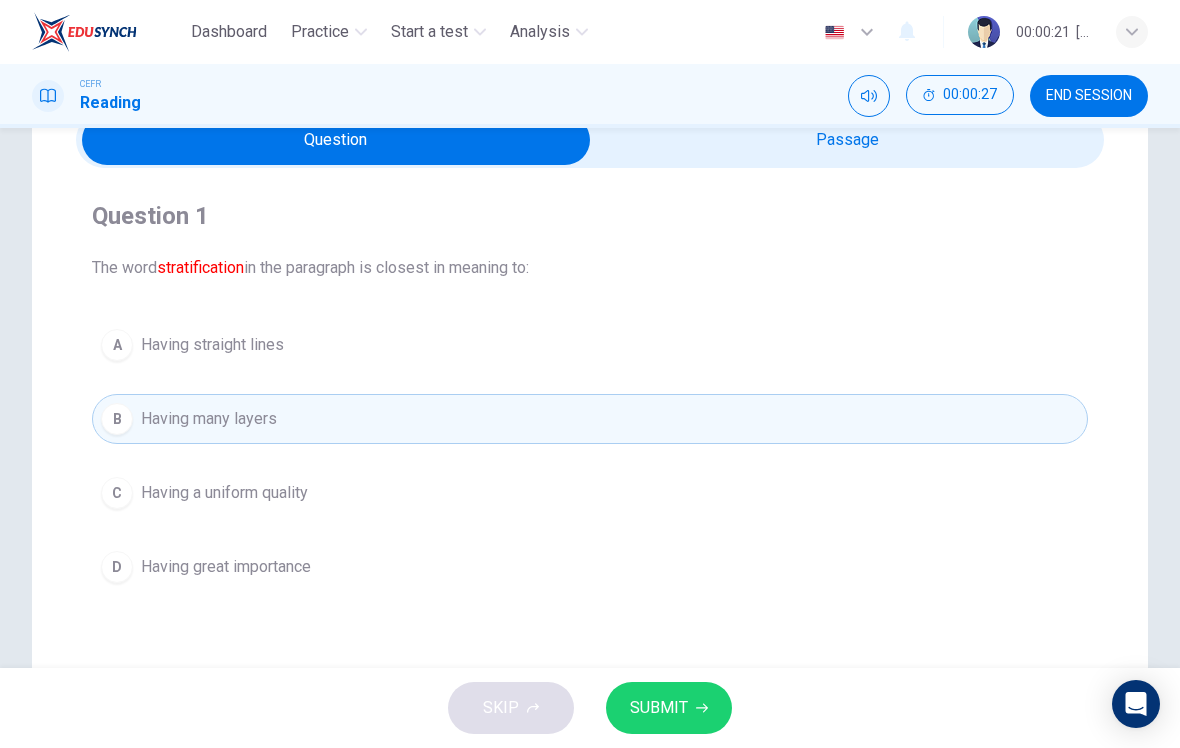 click on "SUBMIT" at bounding box center [659, 708] 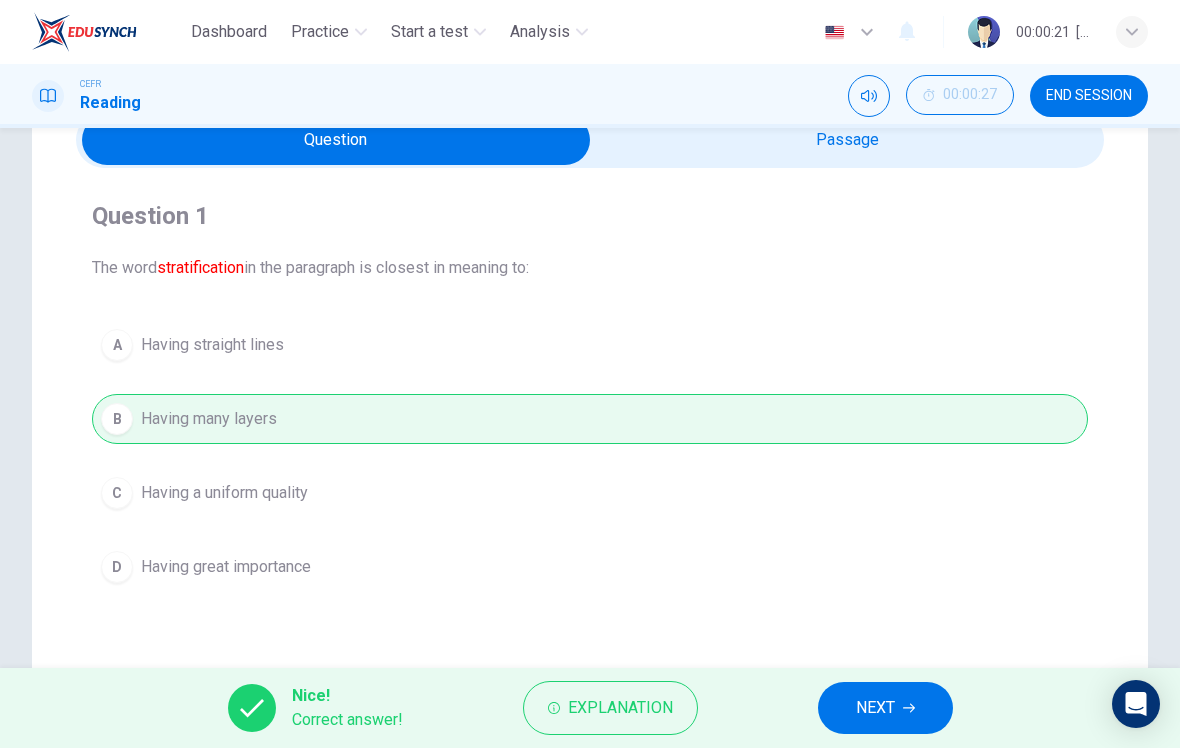 click on "NEXT" at bounding box center (885, 708) 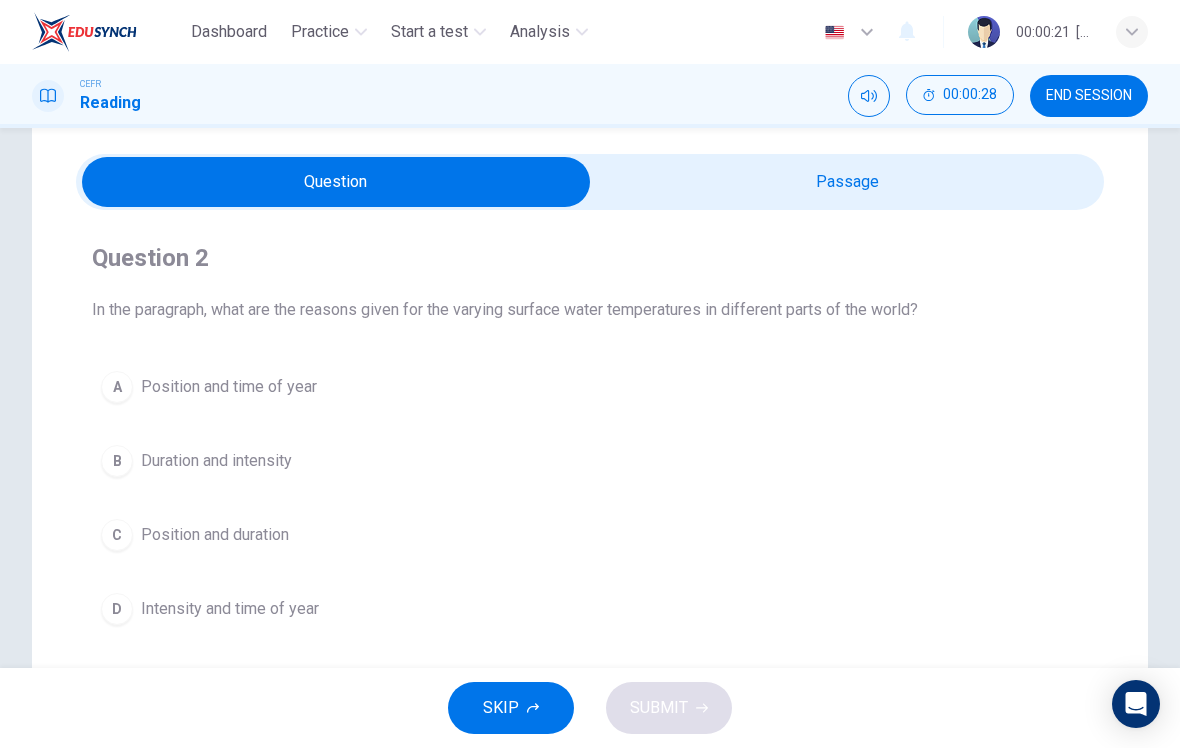 scroll, scrollTop: 54, scrollLeft: 0, axis: vertical 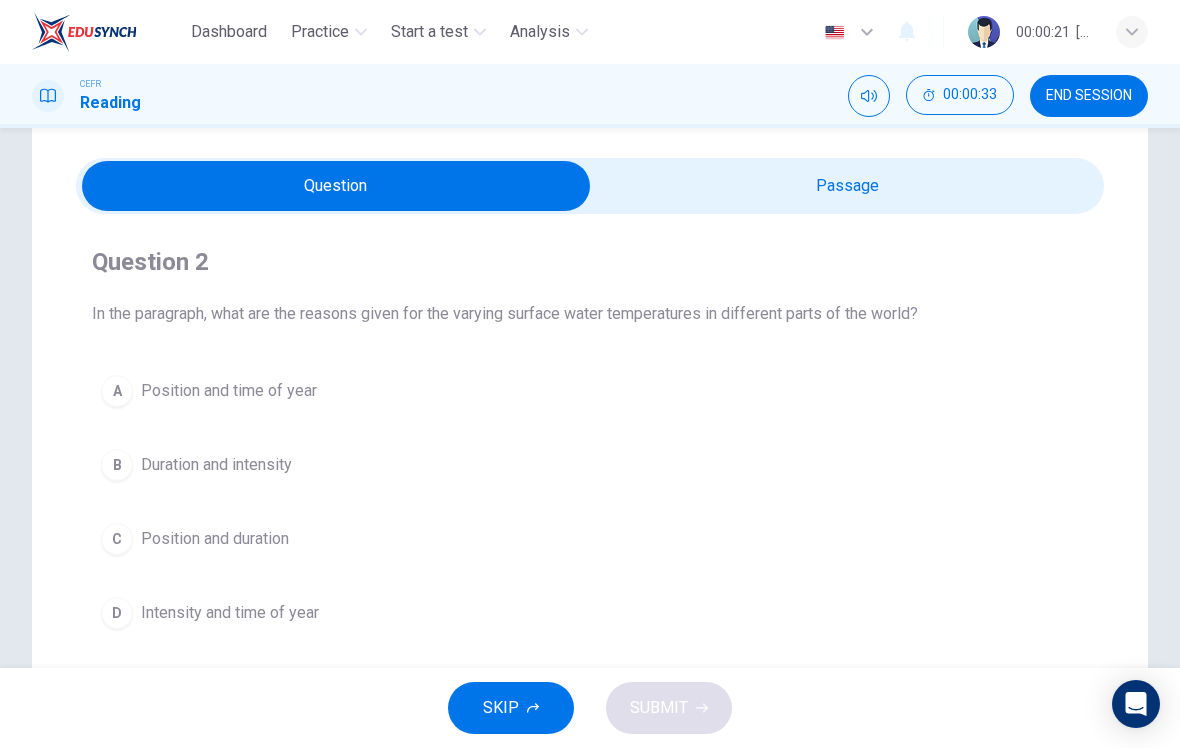click at bounding box center [336, 186] 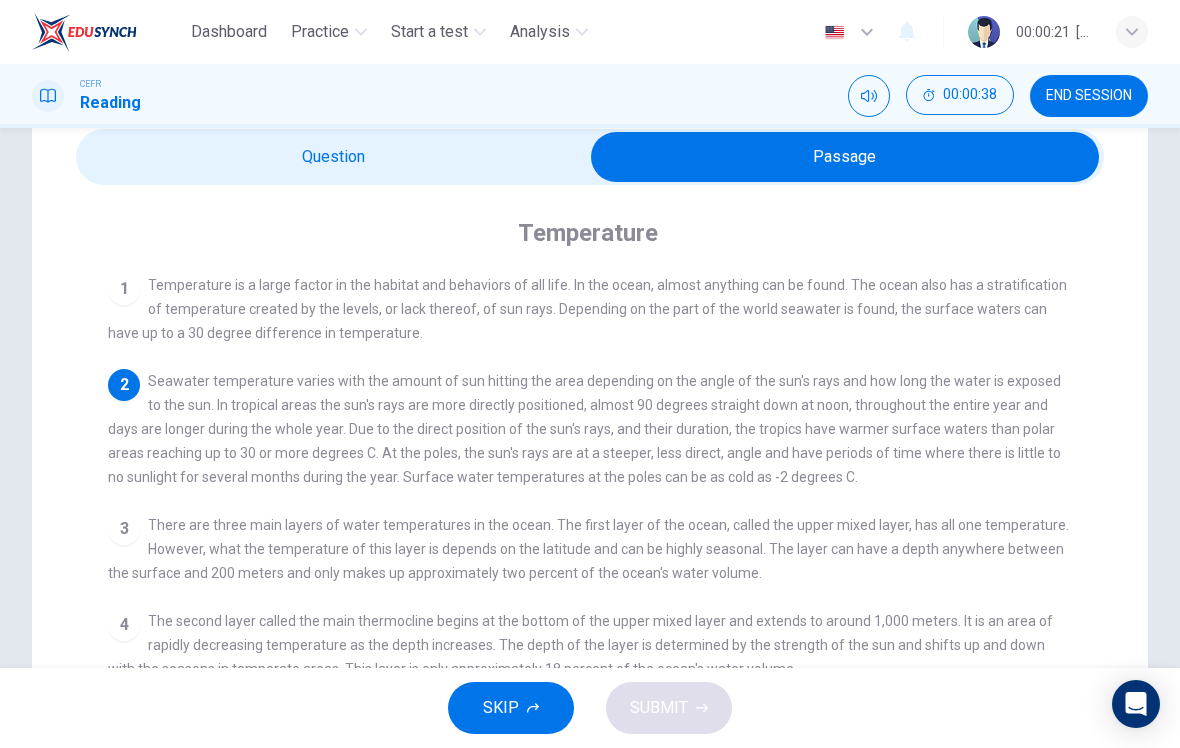 scroll, scrollTop: 82, scrollLeft: 0, axis: vertical 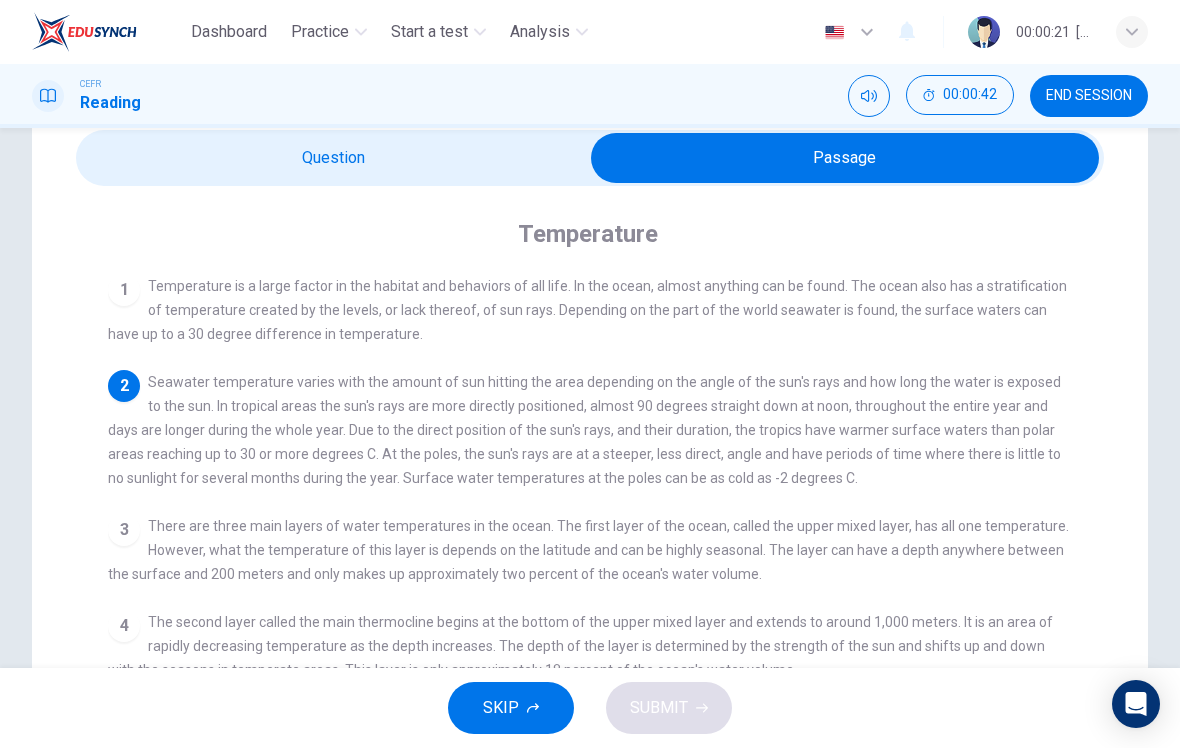 click at bounding box center (845, 158) 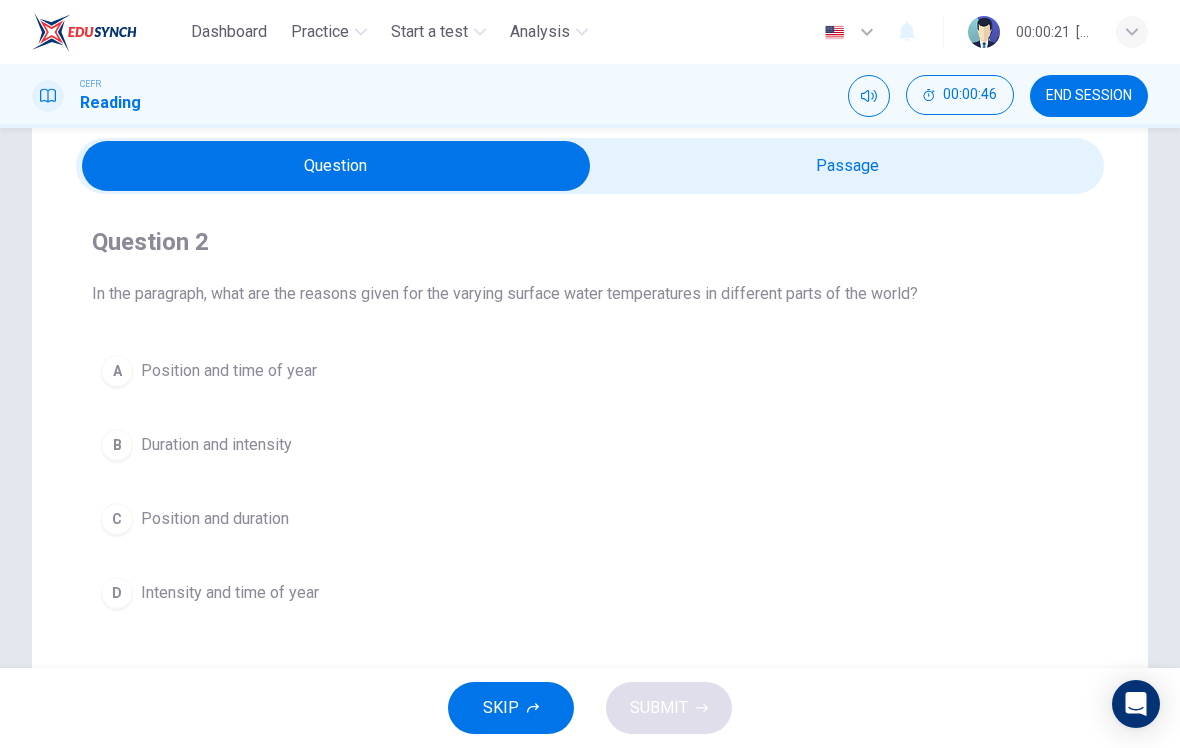 scroll, scrollTop: 73, scrollLeft: 0, axis: vertical 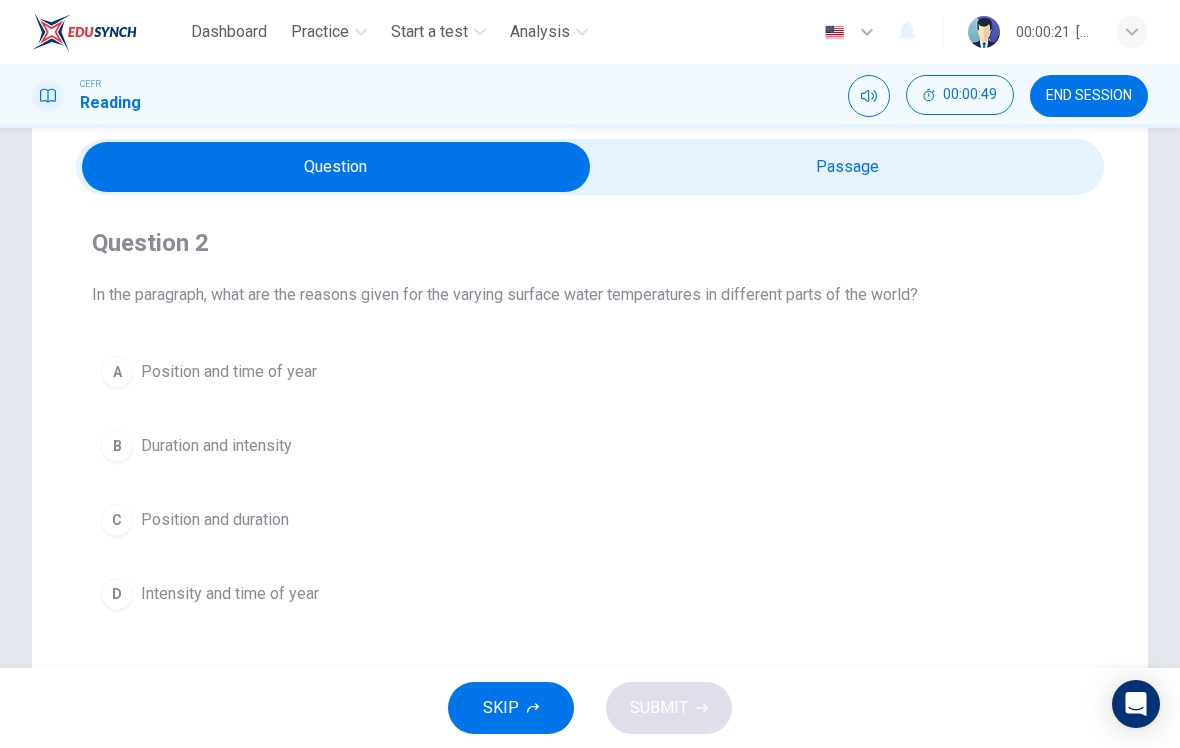 click at bounding box center [336, 167] 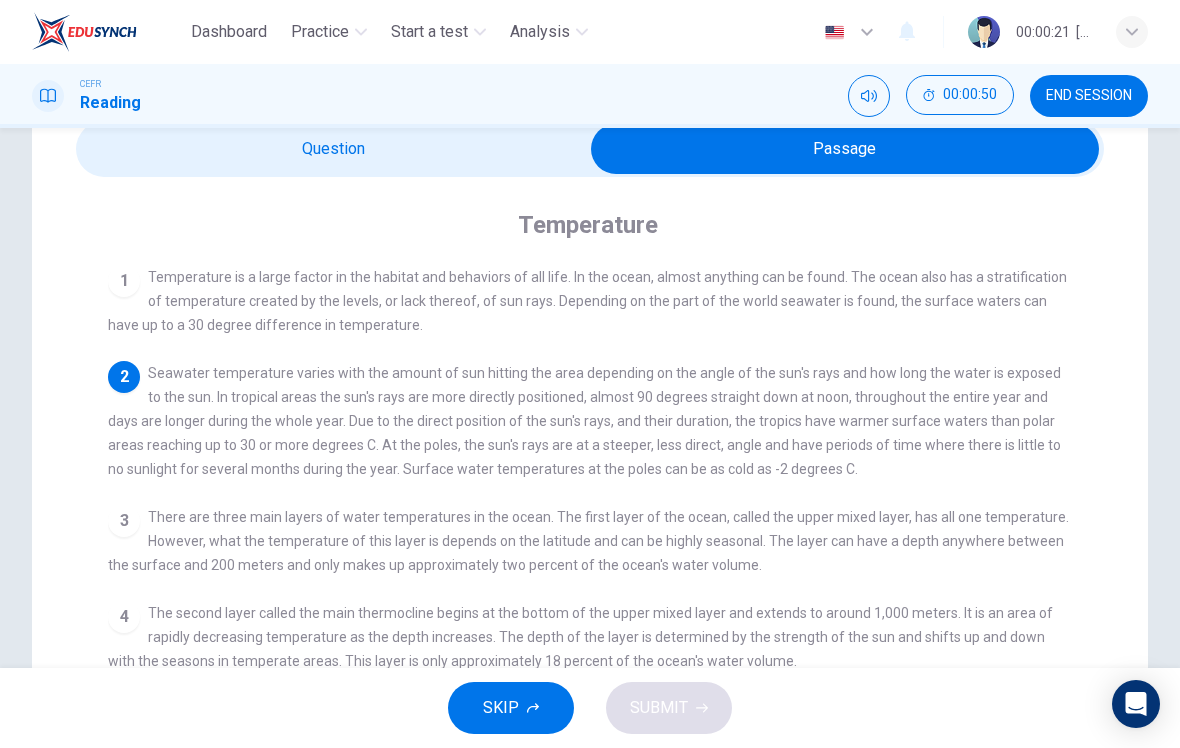scroll, scrollTop: 93, scrollLeft: 0, axis: vertical 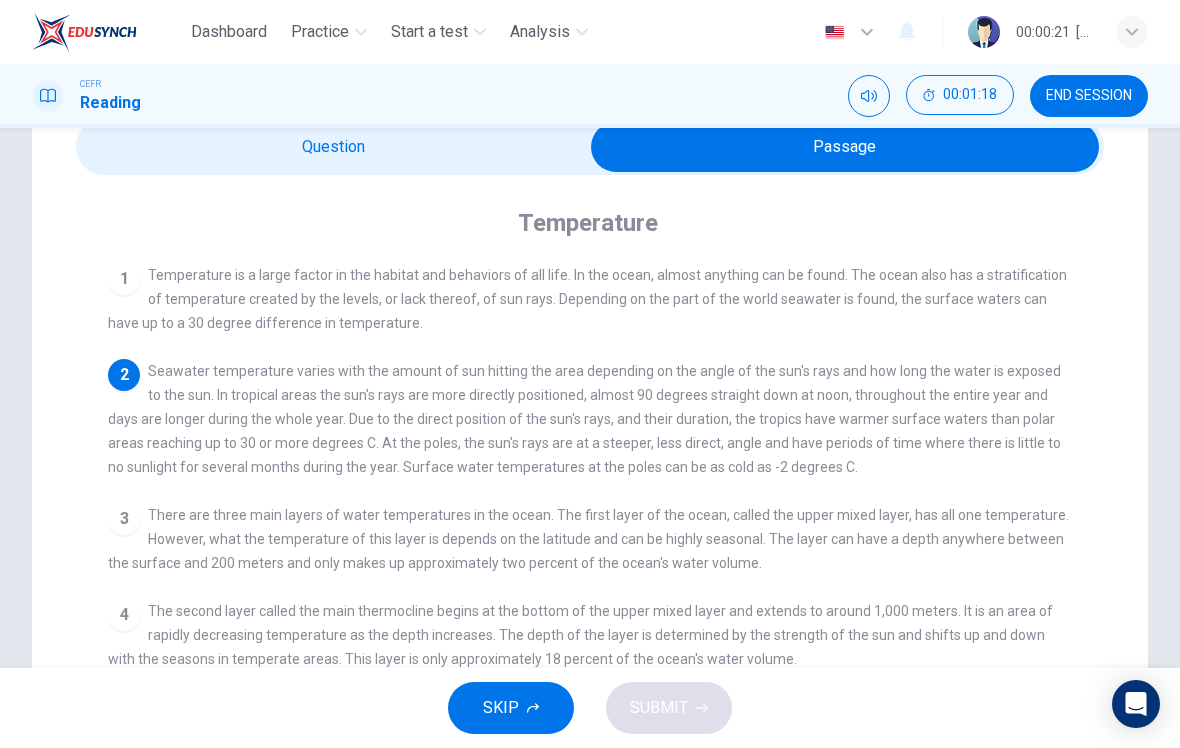click at bounding box center [845, 147] 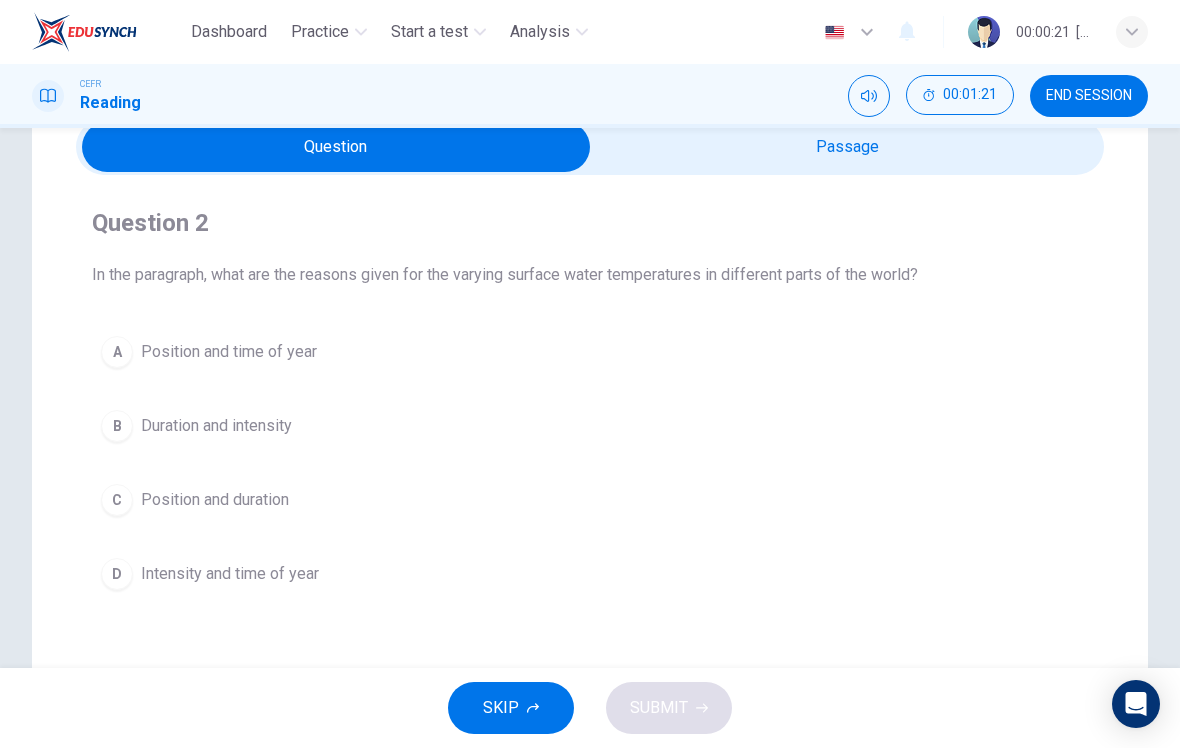 click on "Position and duration" at bounding box center (229, 352) 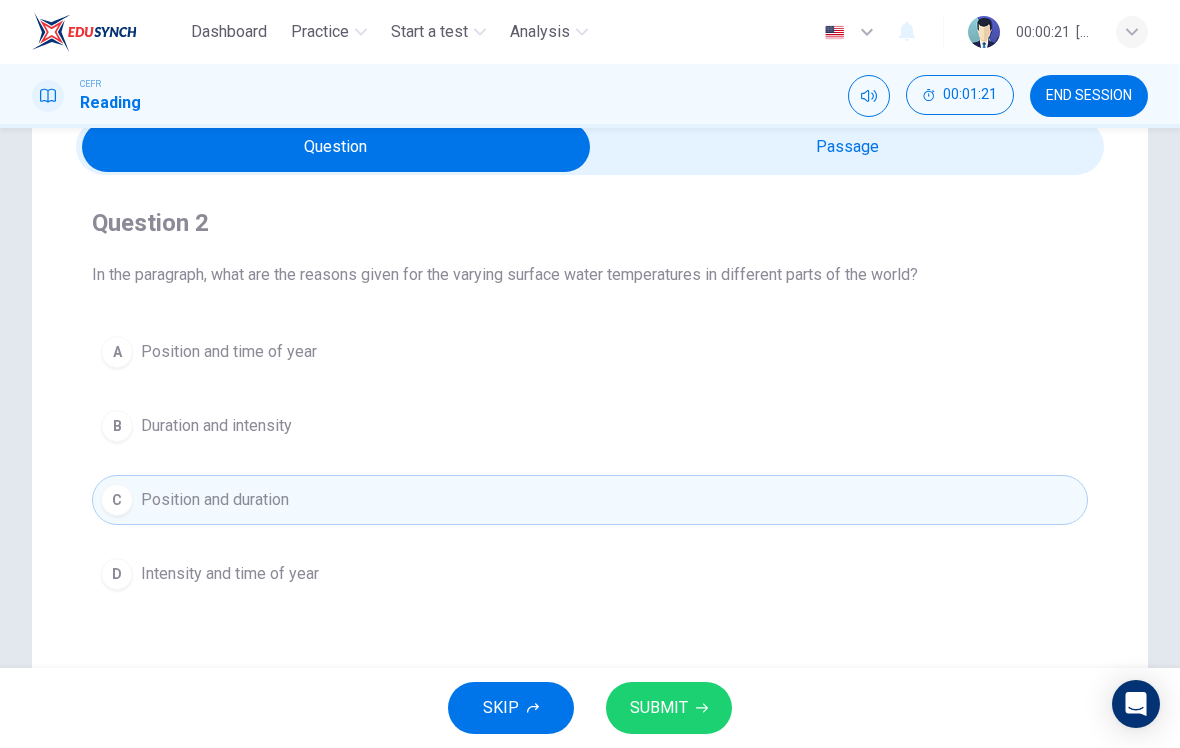 click at bounding box center (702, 708) 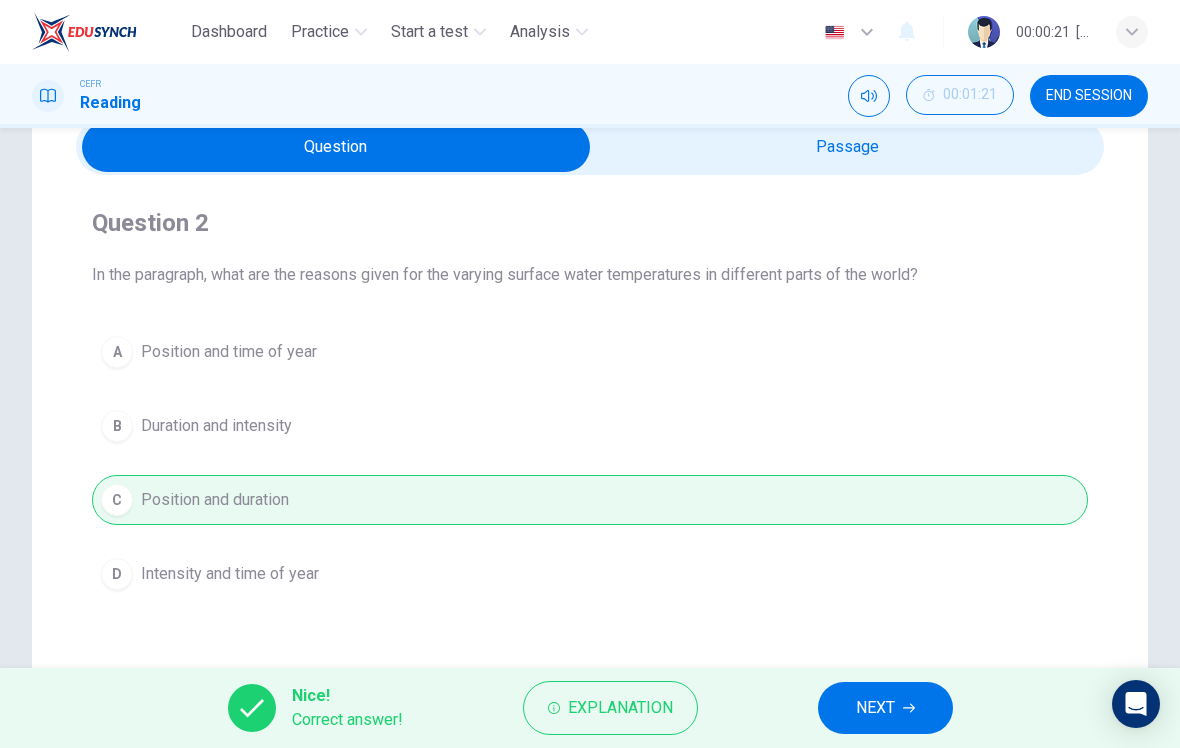 click at bounding box center [909, 708] 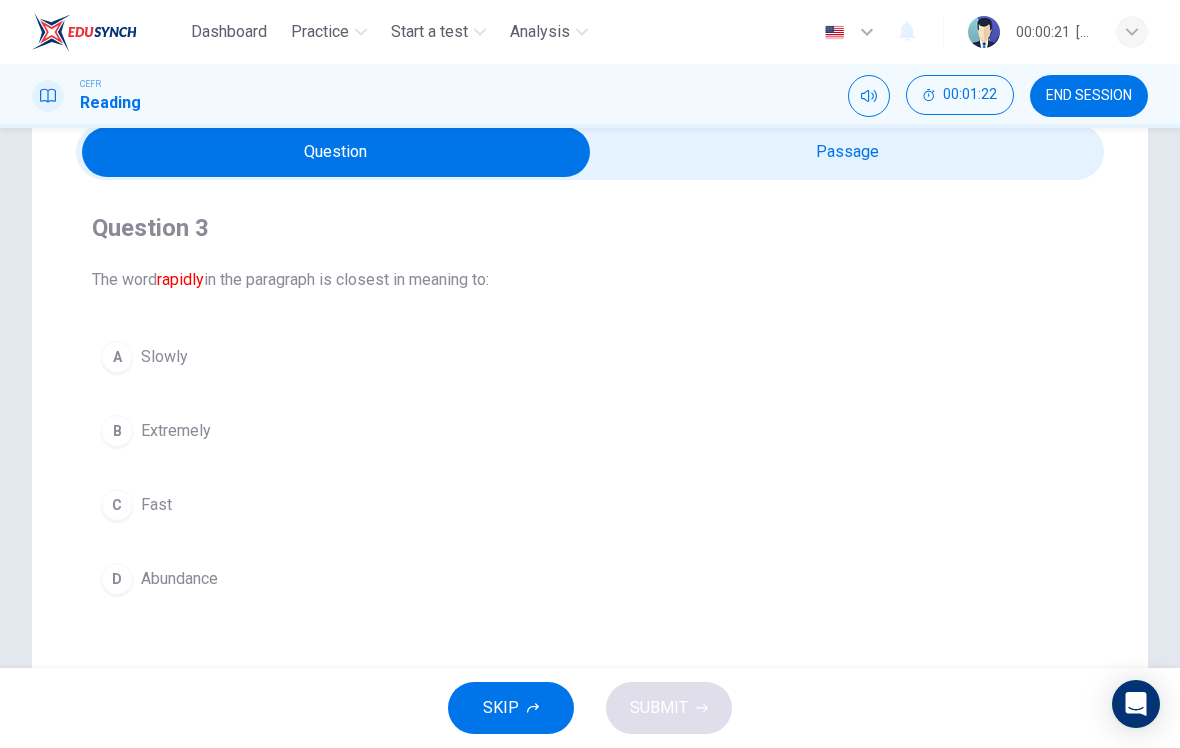 scroll, scrollTop: 92, scrollLeft: 0, axis: vertical 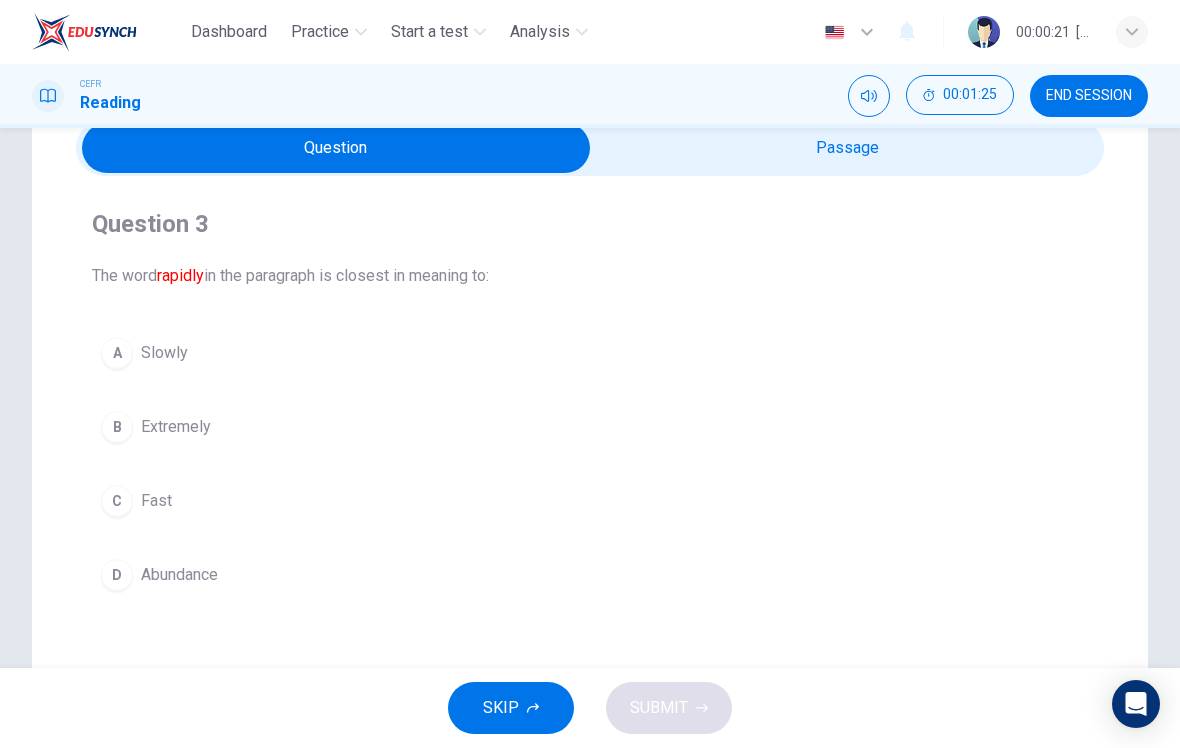 click at bounding box center (336, 148) 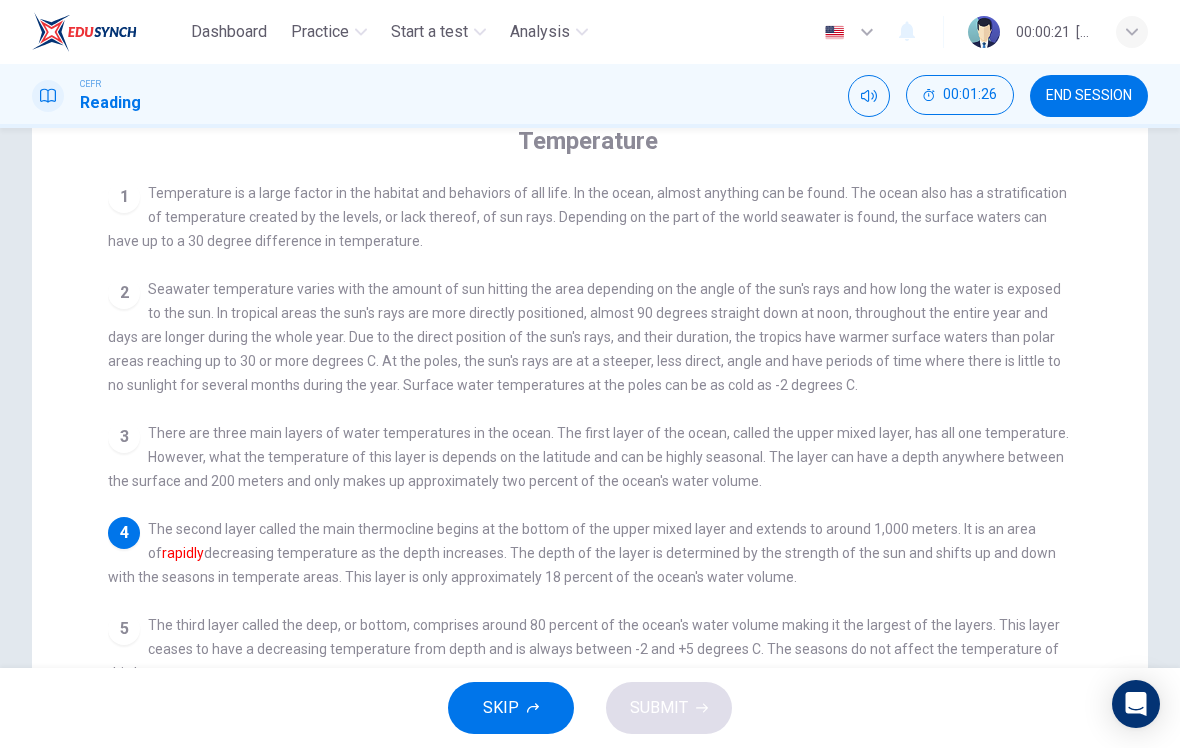 scroll, scrollTop: 183, scrollLeft: 0, axis: vertical 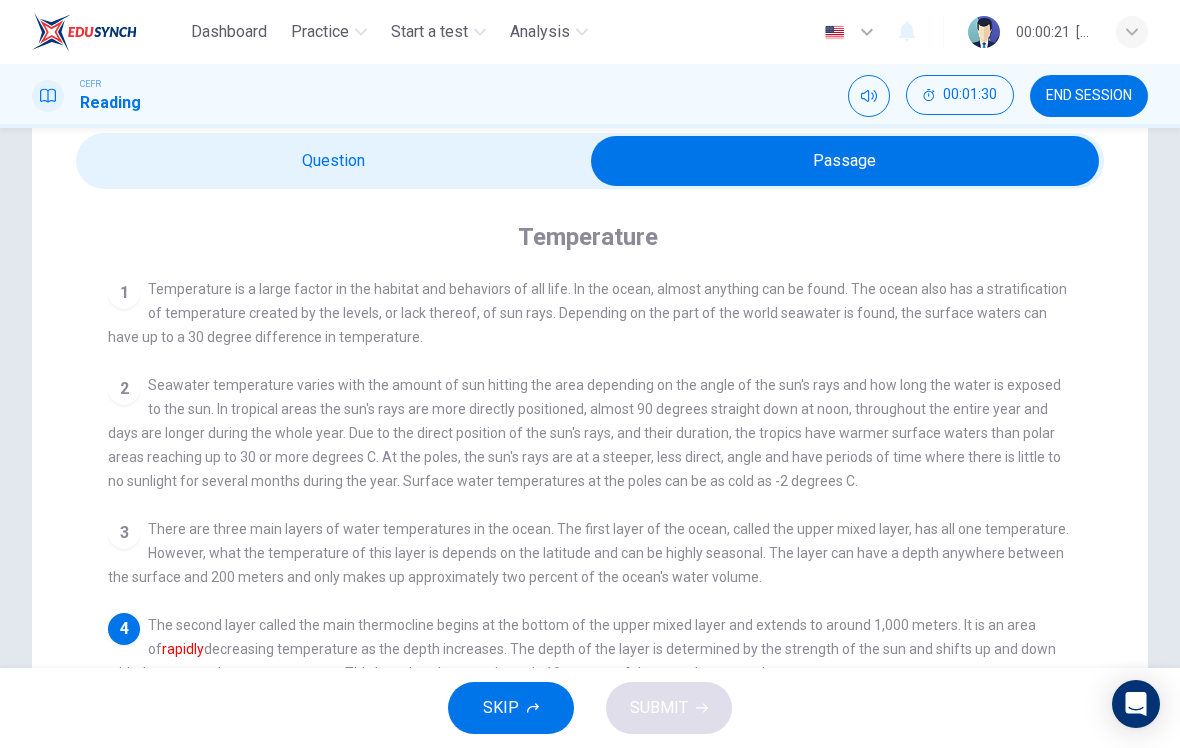 click at bounding box center [845, 161] 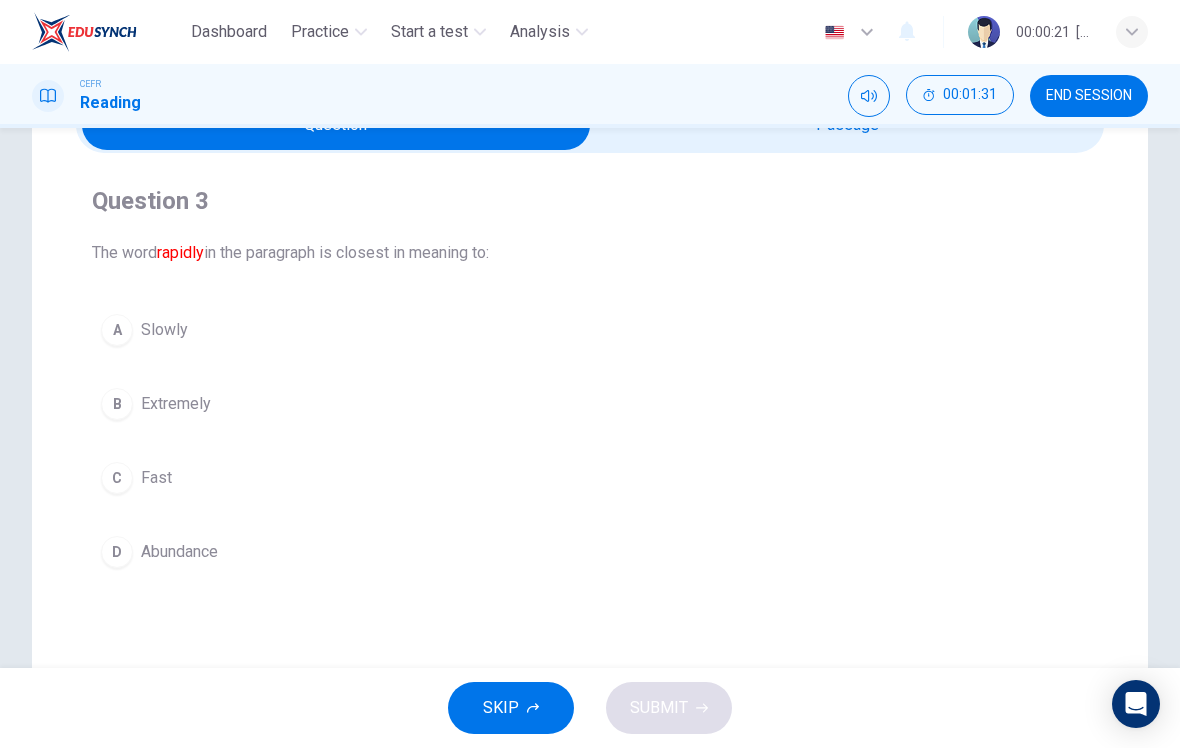 scroll, scrollTop: 120, scrollLeft: 0, axis: vertical 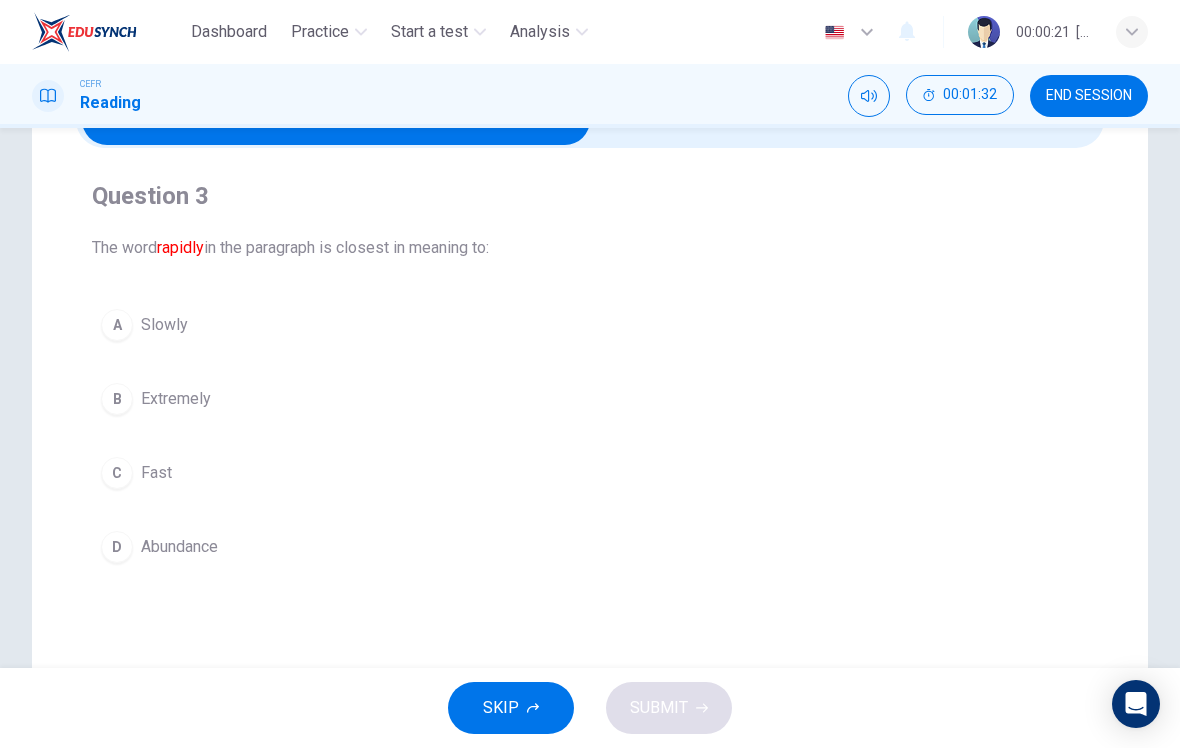 click on "C" at bounding box center [117, 325] 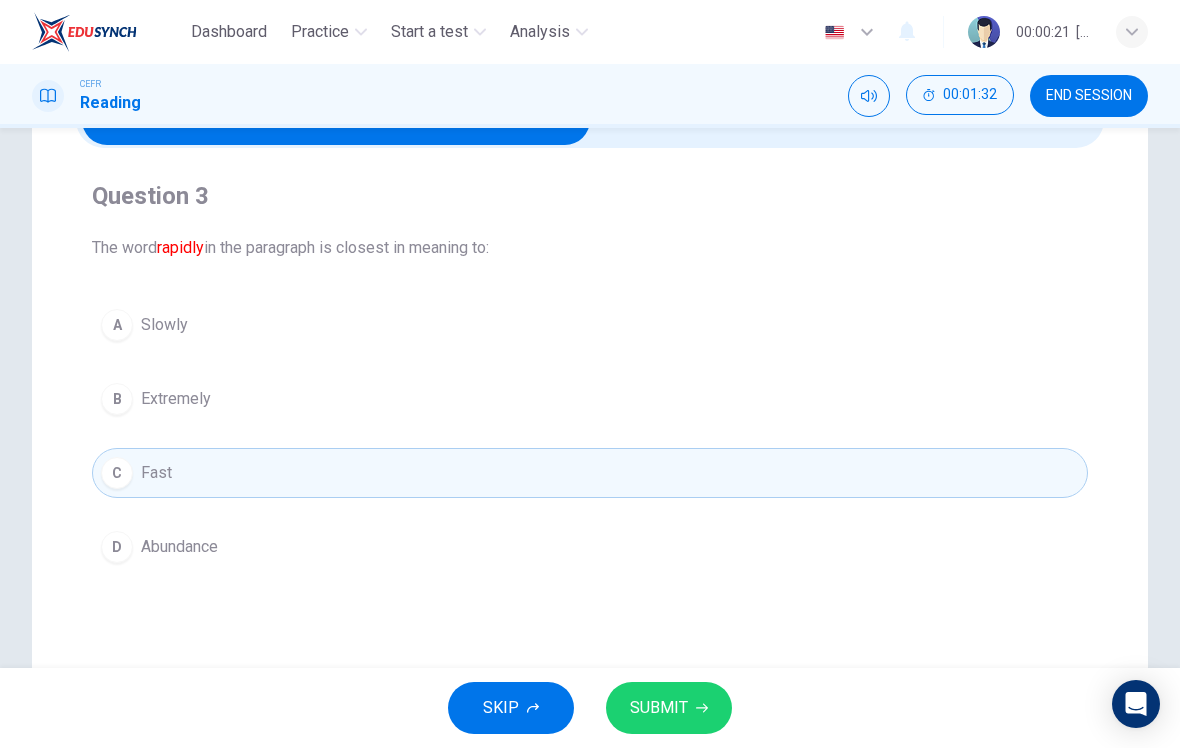click on "SKIP SUBMIT" at bounding box center (590, 708) 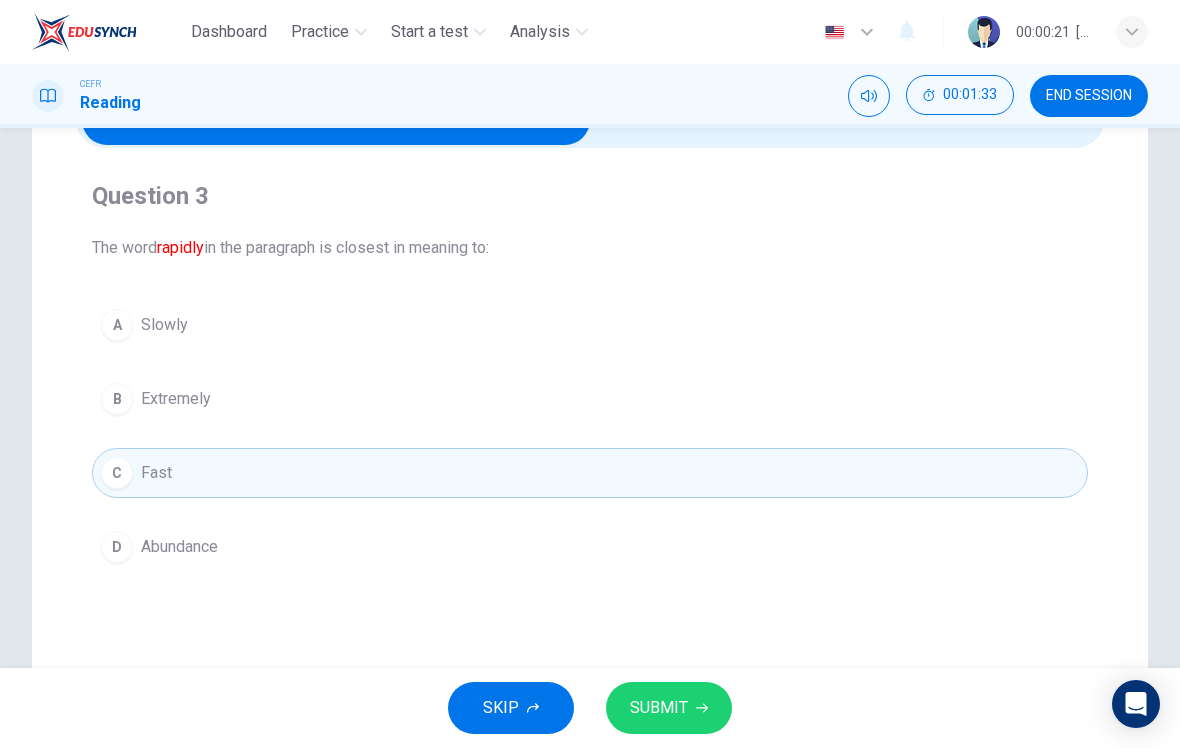 click at bounding box center (702, 708) 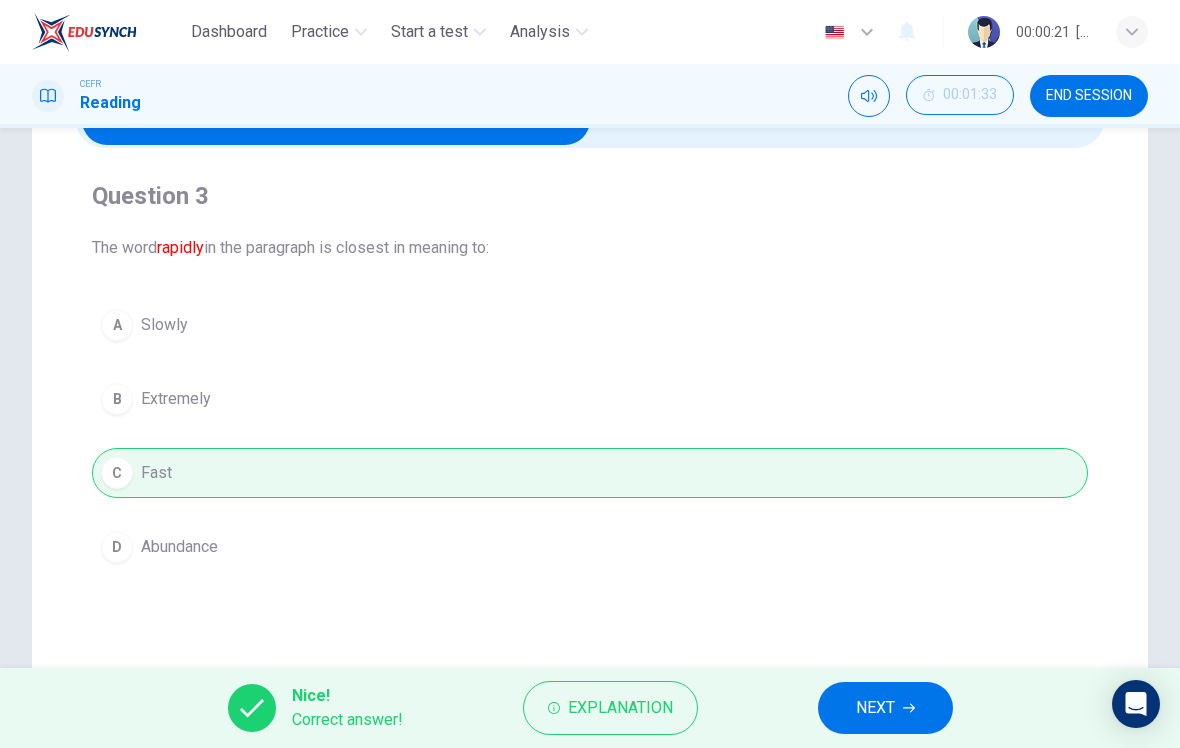 click on "NEXT" at bounding box center (885, 708) 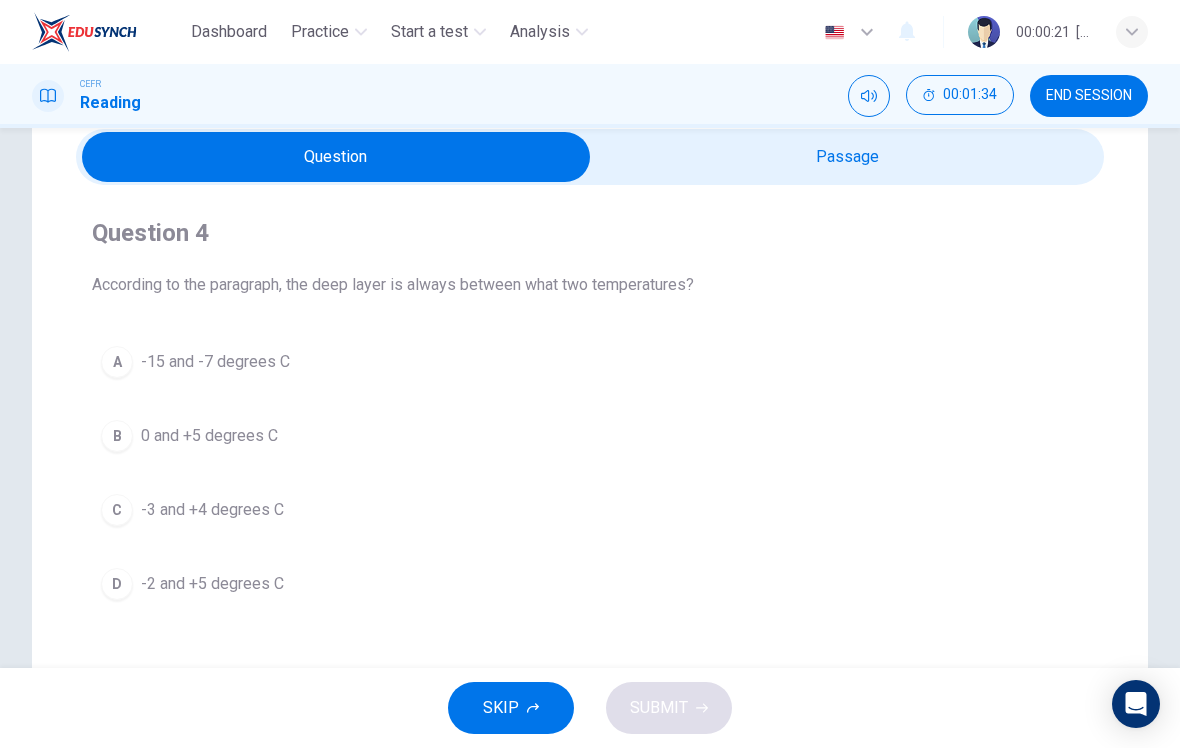 scroll, scrollTop: 70, scrollLeft: 0, axis: vertical 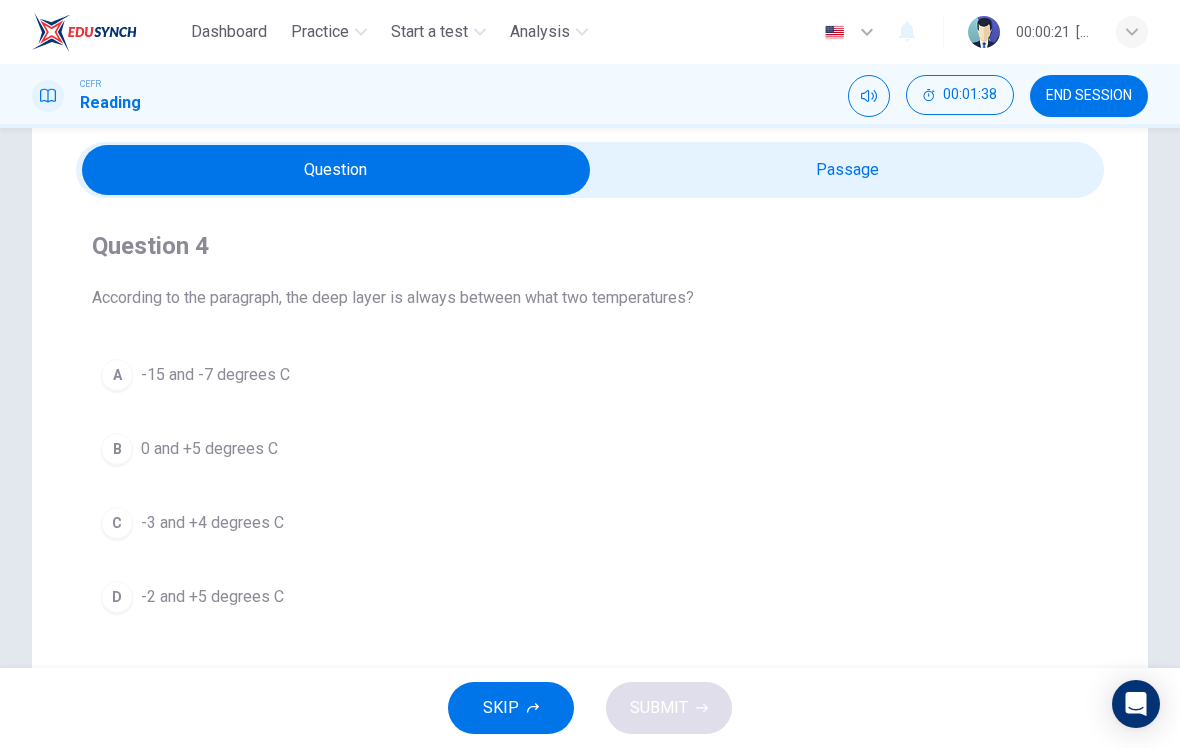 click at bounding box center [336, 170] 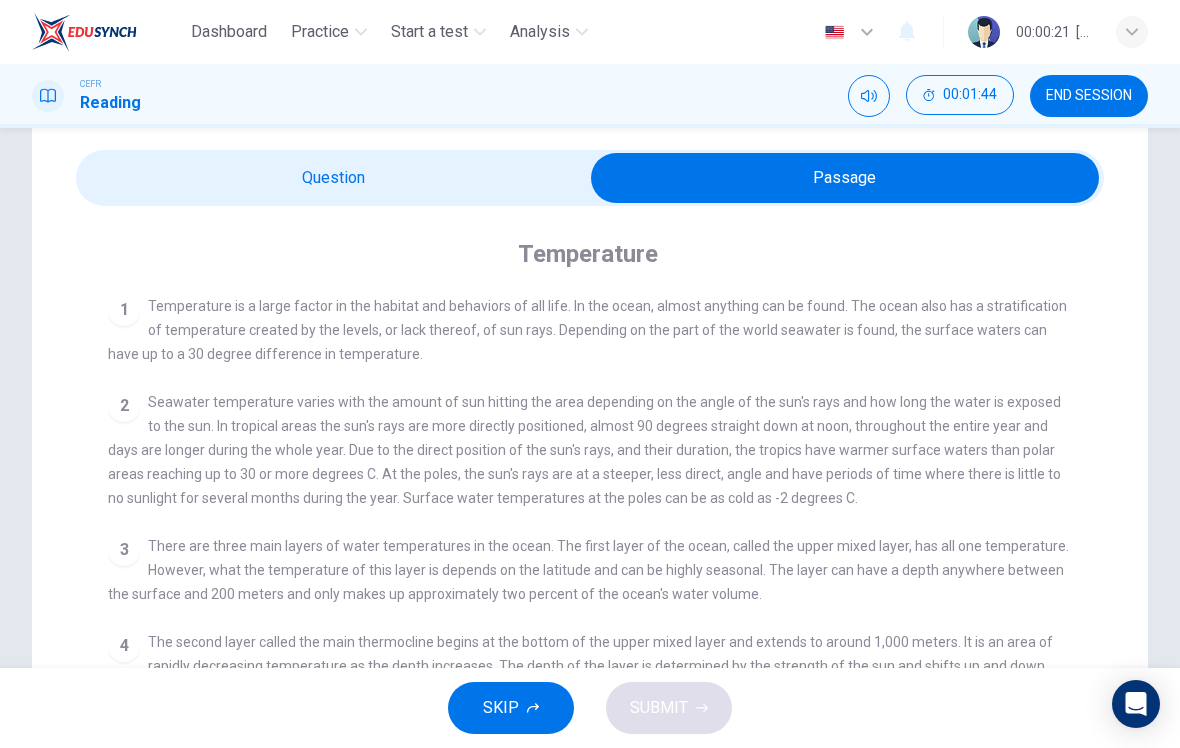 scroll, scrollTop: 63, scrollLeft: 0, axis: vertical 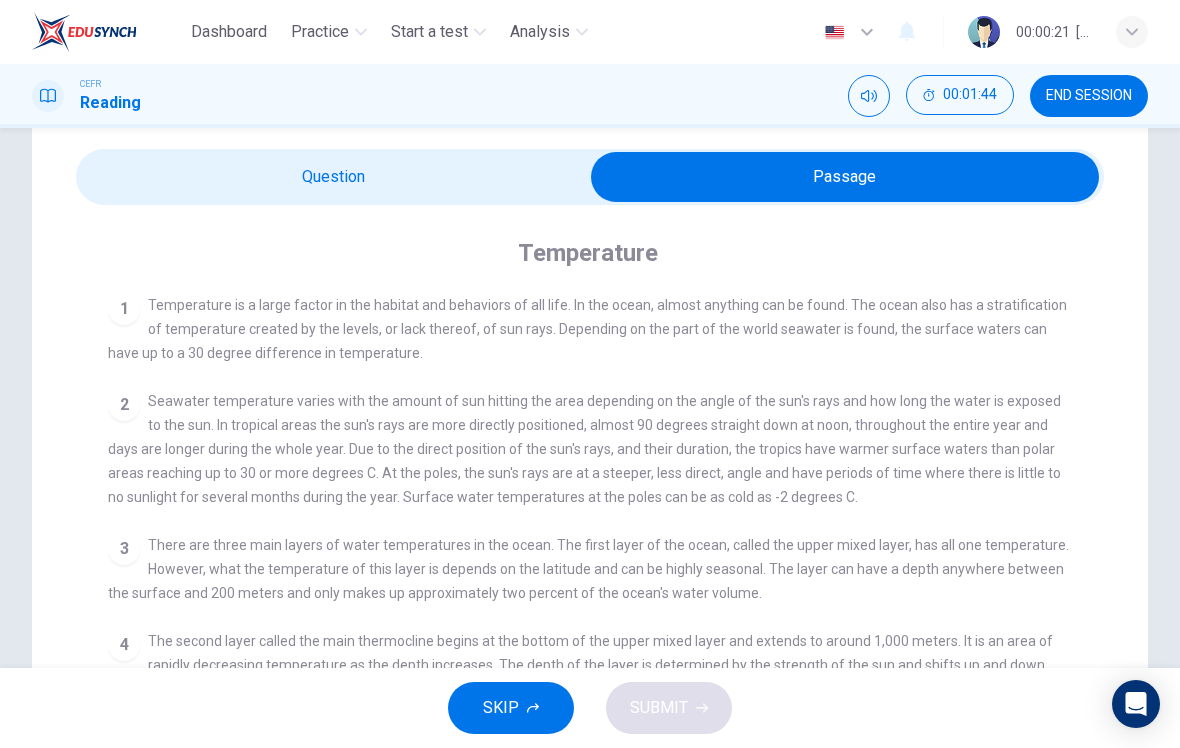 click at bounding box center [845, 177] 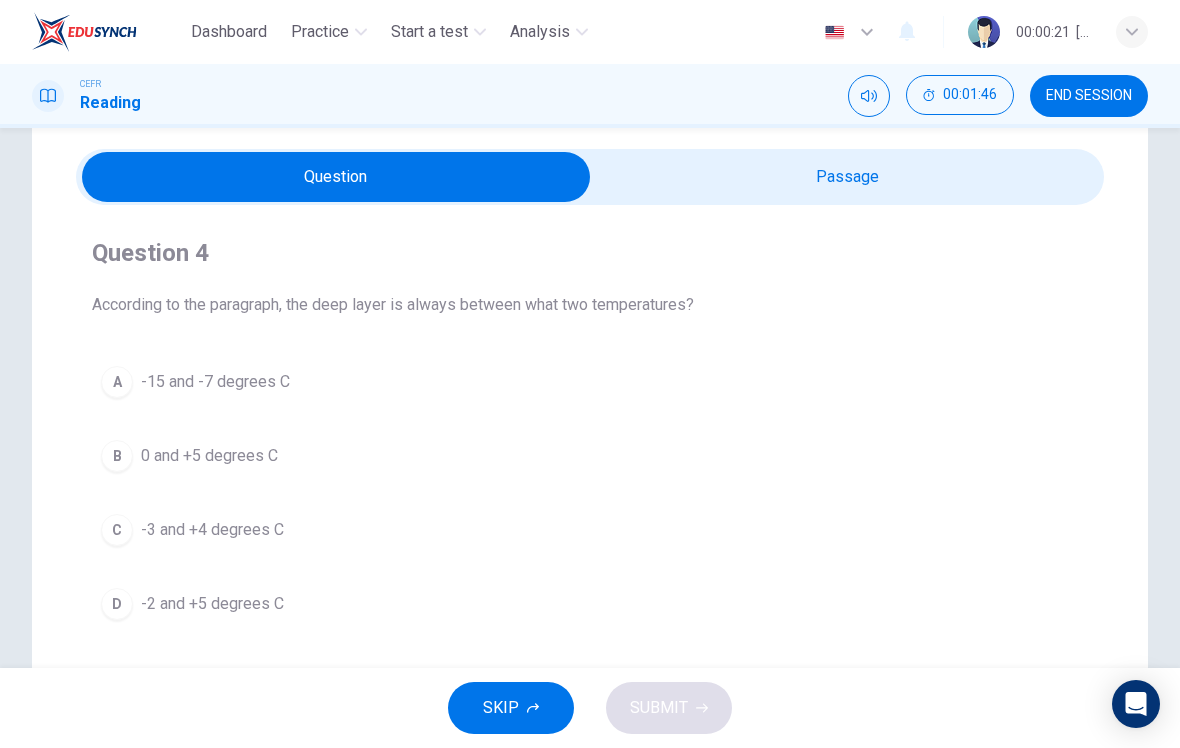 click on "D" at bounding box center (117, 382) 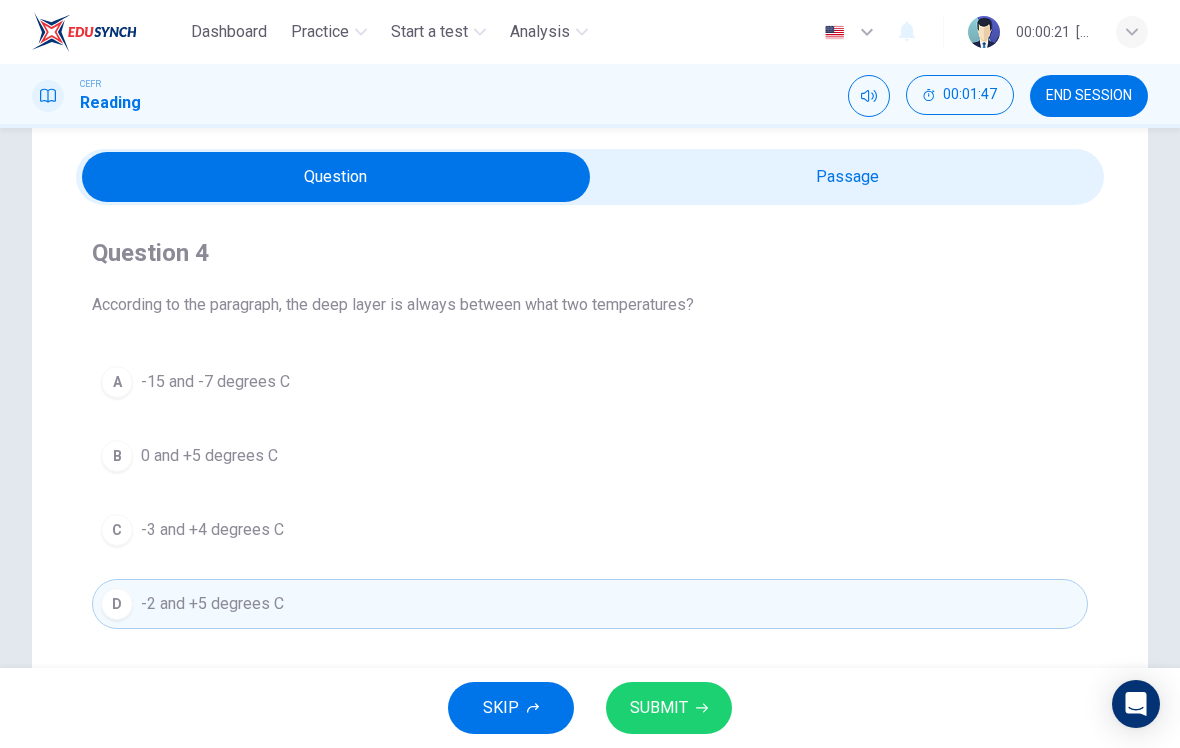 click on "SUBMIT" at bounding box center [669, 708] 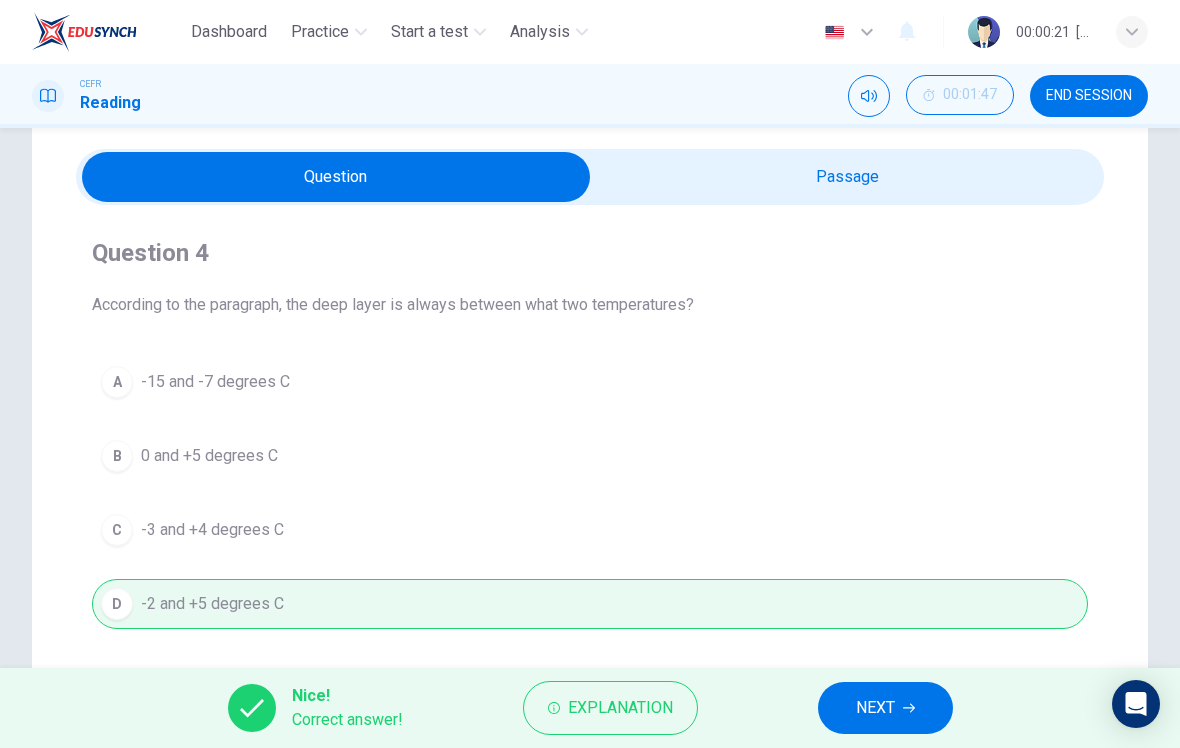 click at bounding box center (909, 708) 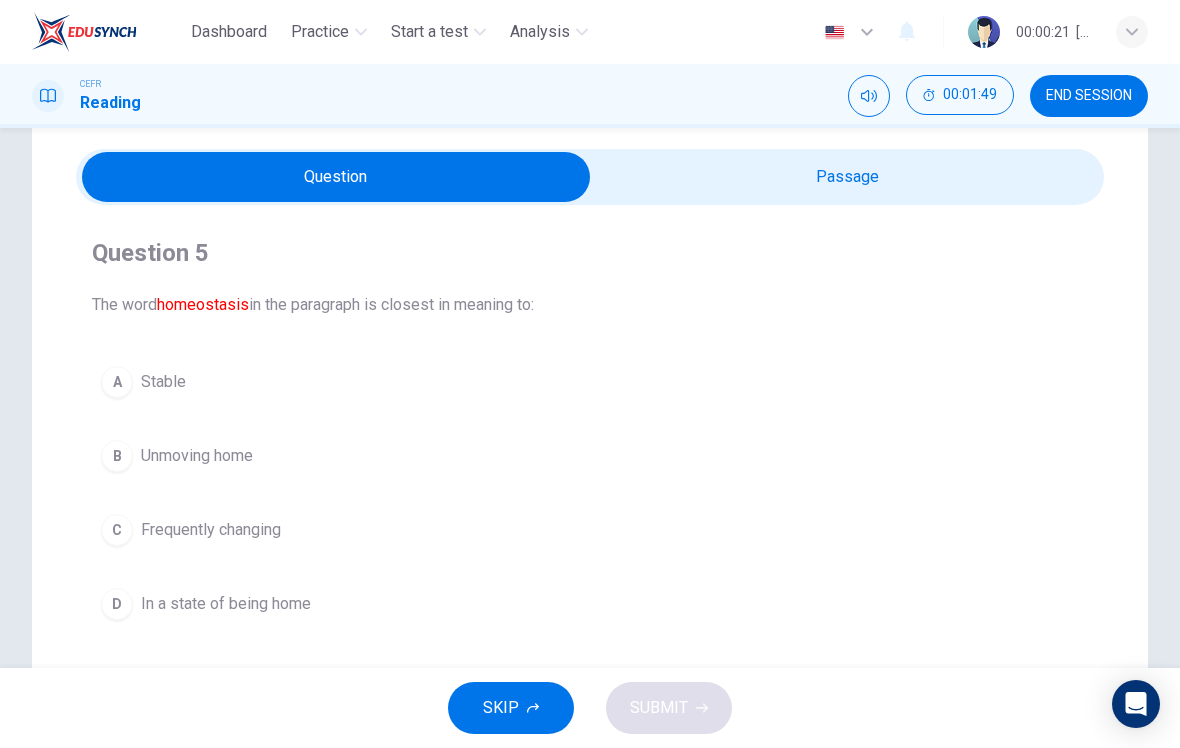 click at bounding box center (336, 177) 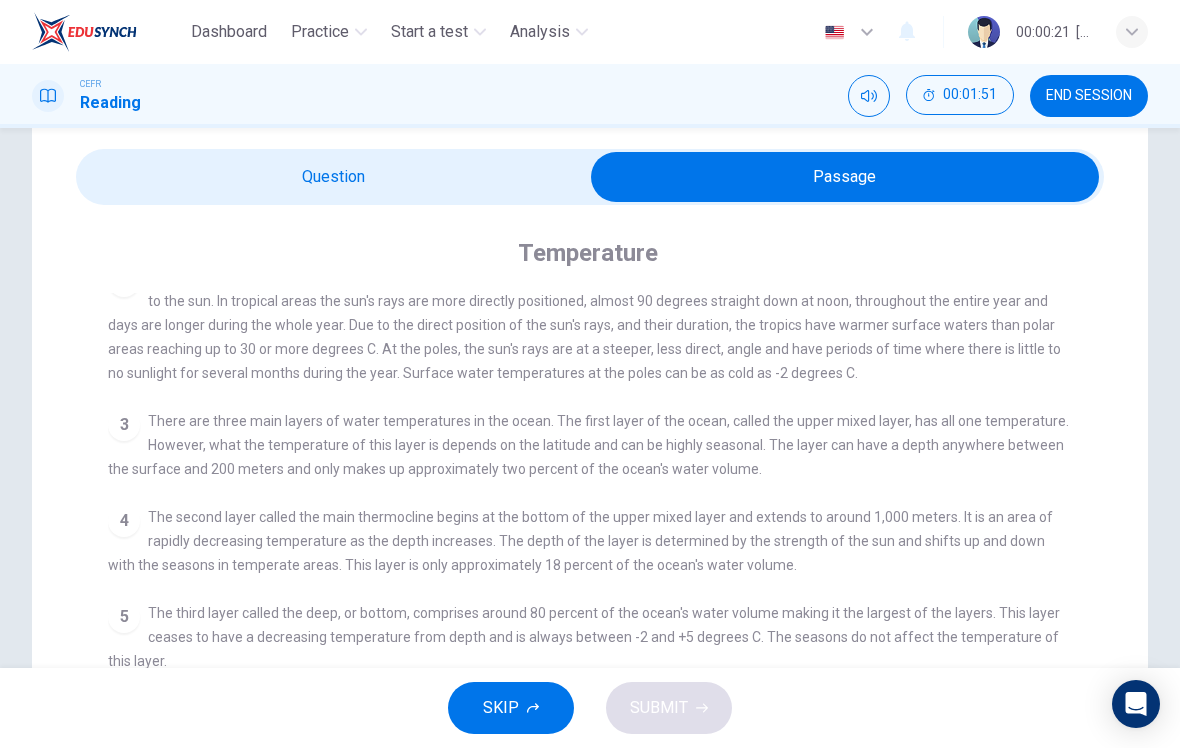 scroll, scrollTop: 155, scrollLeft: 0, axis: vertical 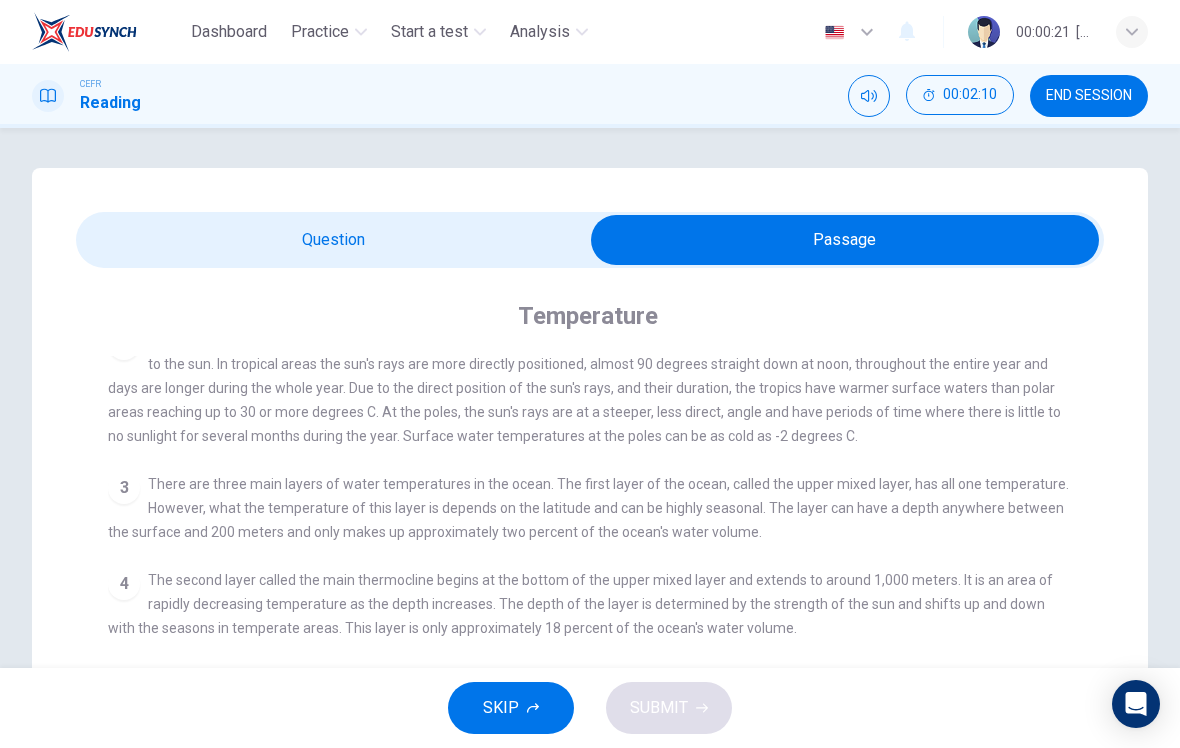 click at bounding box center (845, 240) 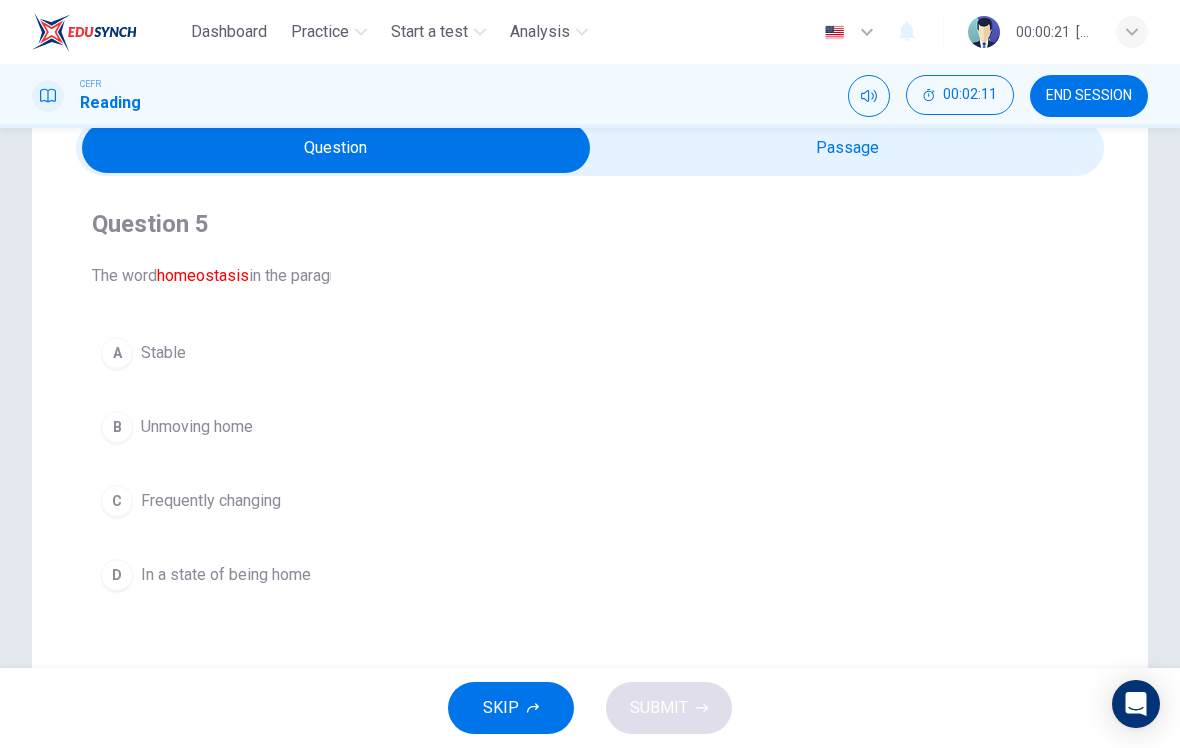 scroll, scrollTop: 93, scrollLeft: 0, axis: vertical 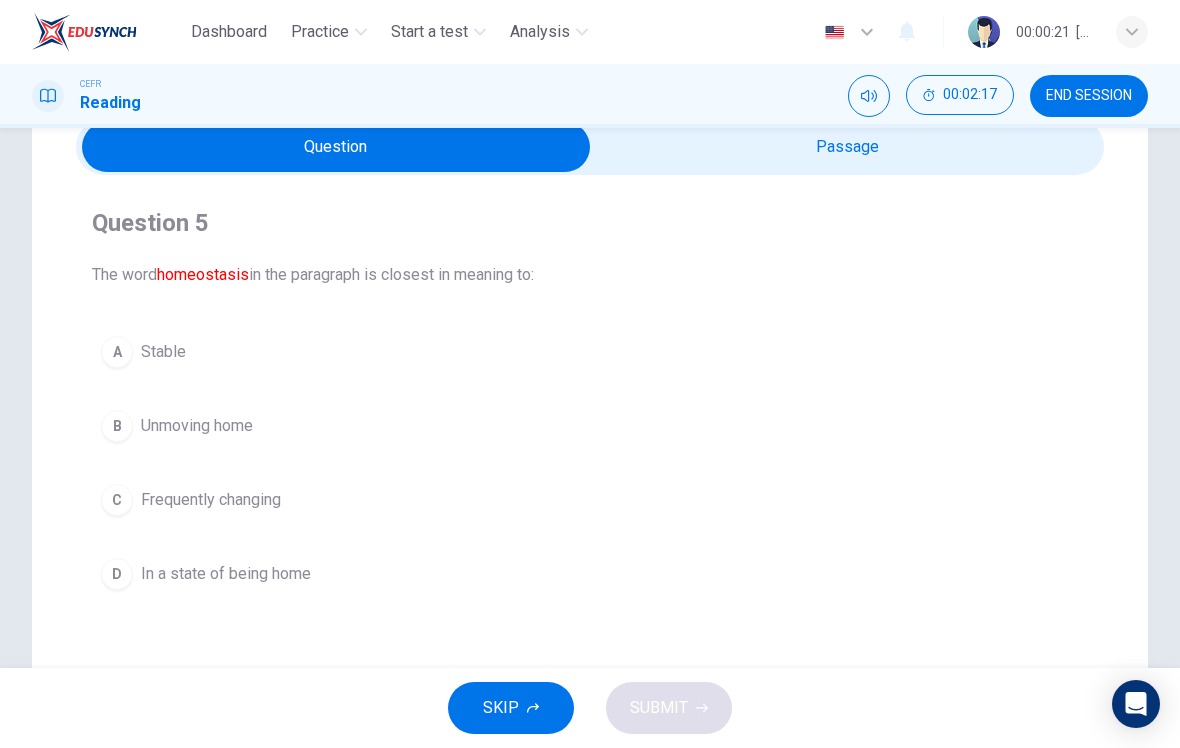 click at bounding box center (336, 147) 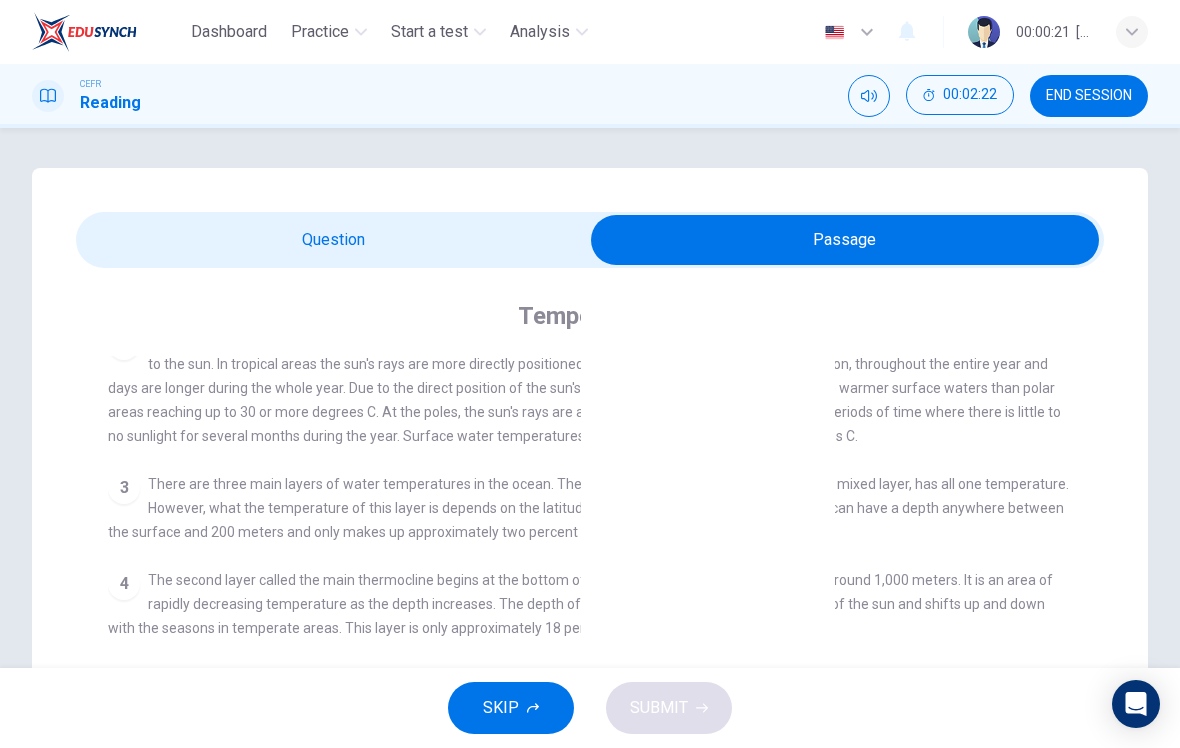 scroll, scrollTop: 0, scrollLeft: 0, axis: both 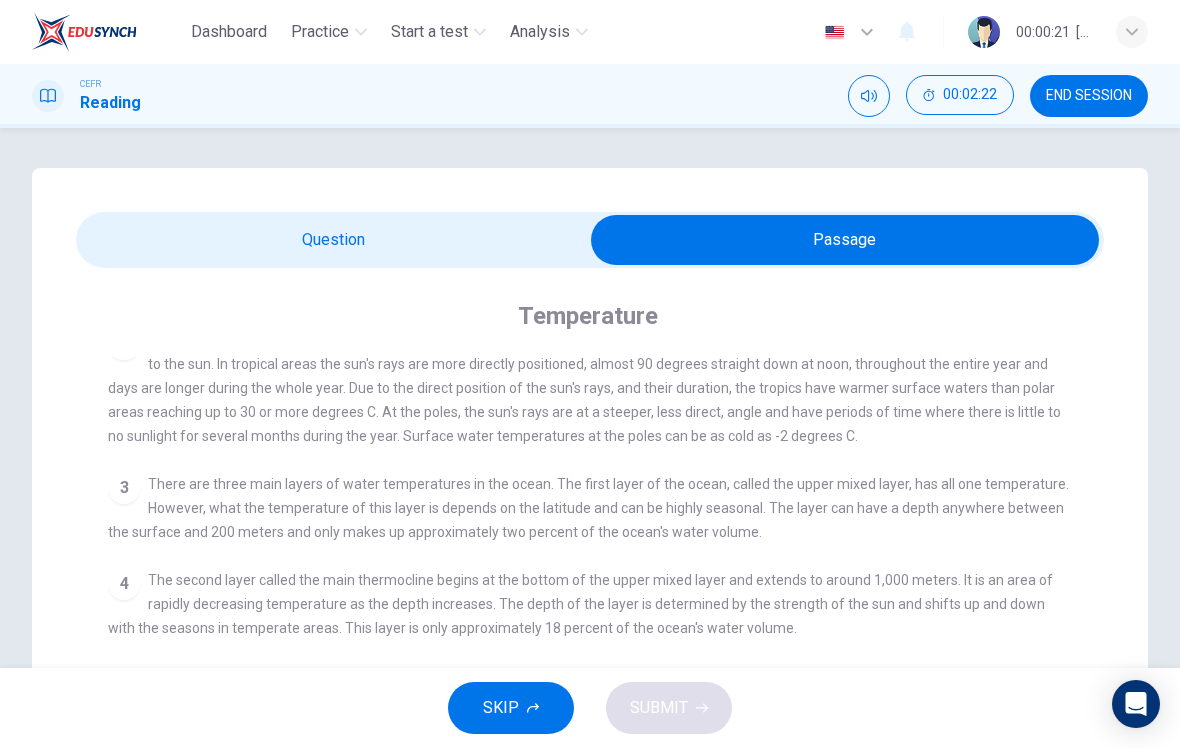 click at bounding box center (845, 240) 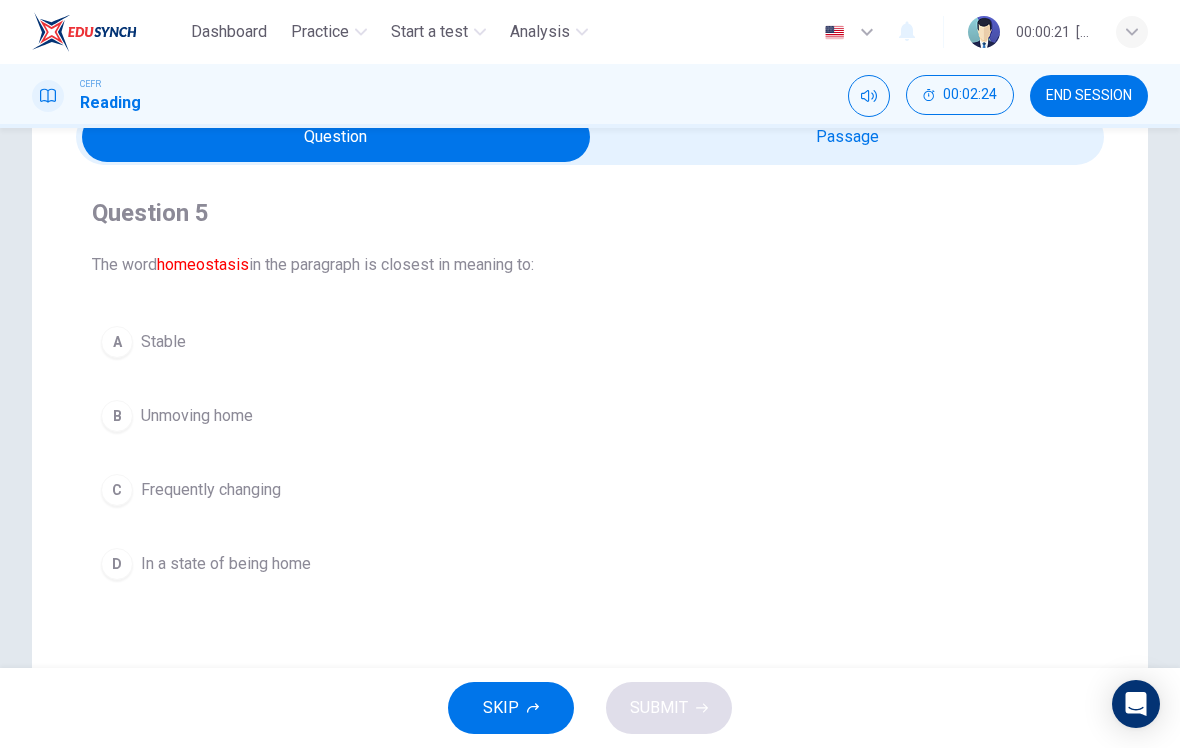 scroll, scrollTop: 106, scrollLeft: 0, axis: vertical 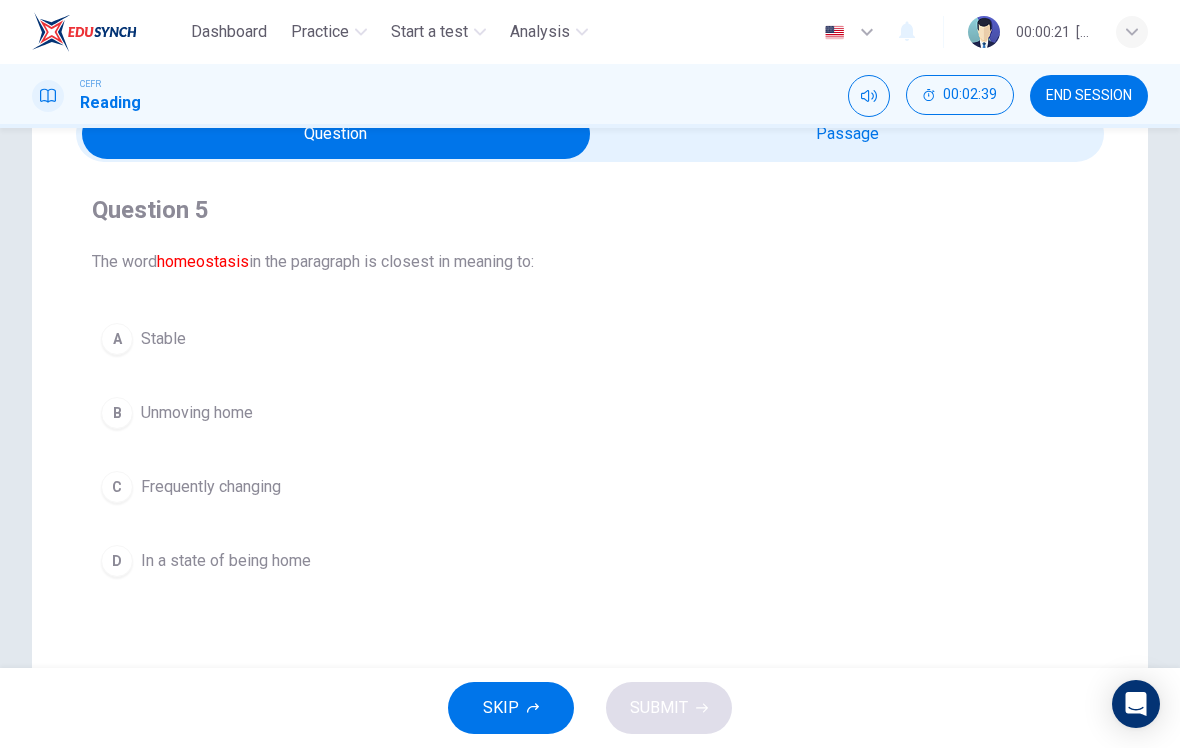 click on "A Stable" at bounding box center [590, 339] 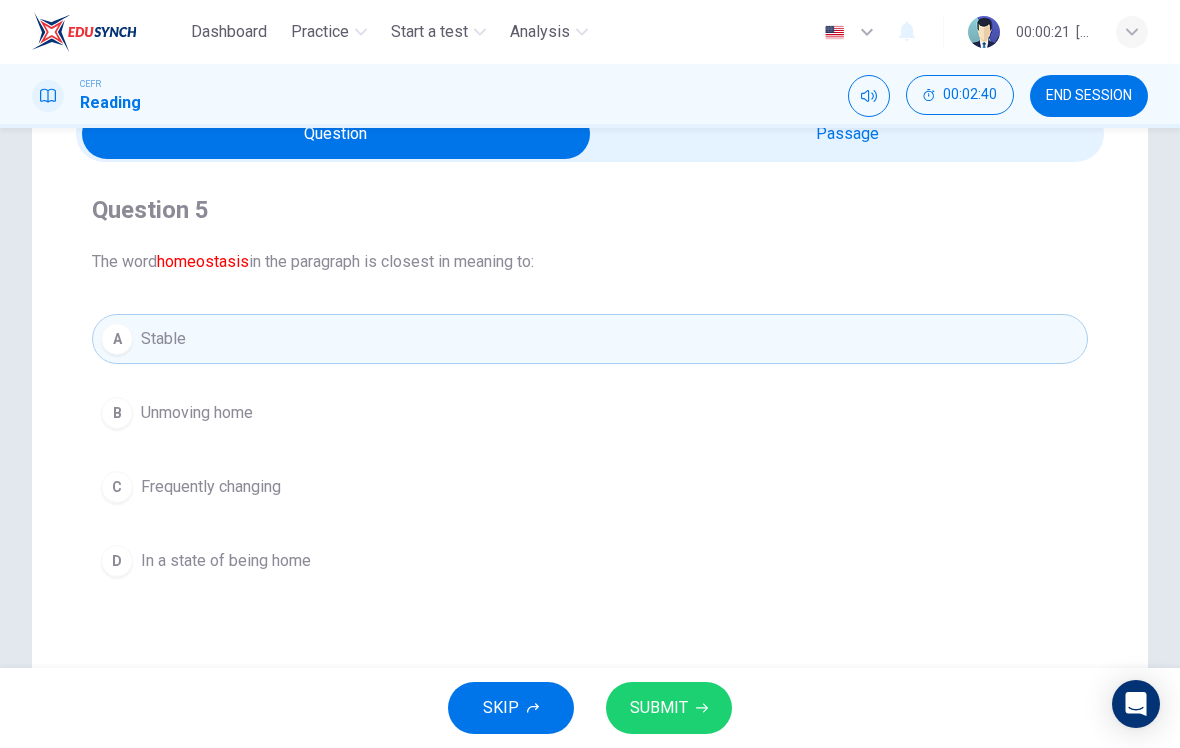 click at bounding box center (702, 708) 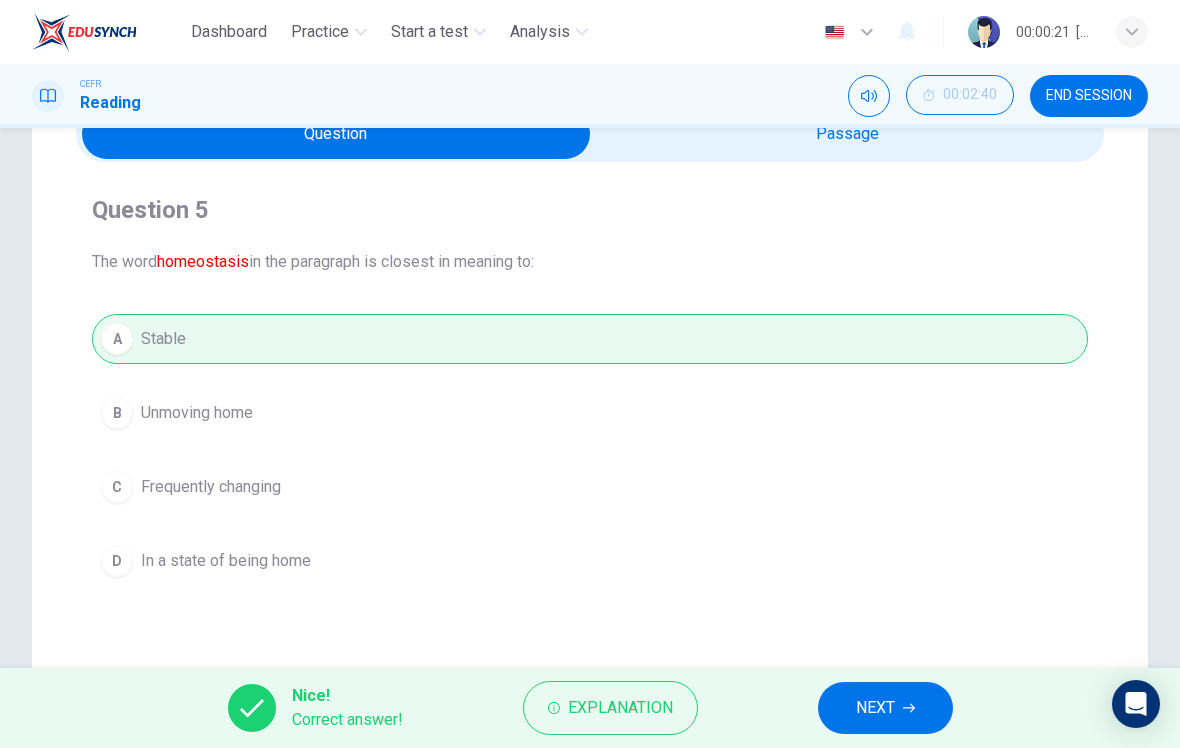 click on "NEXT" at bounding box center (885, 708) 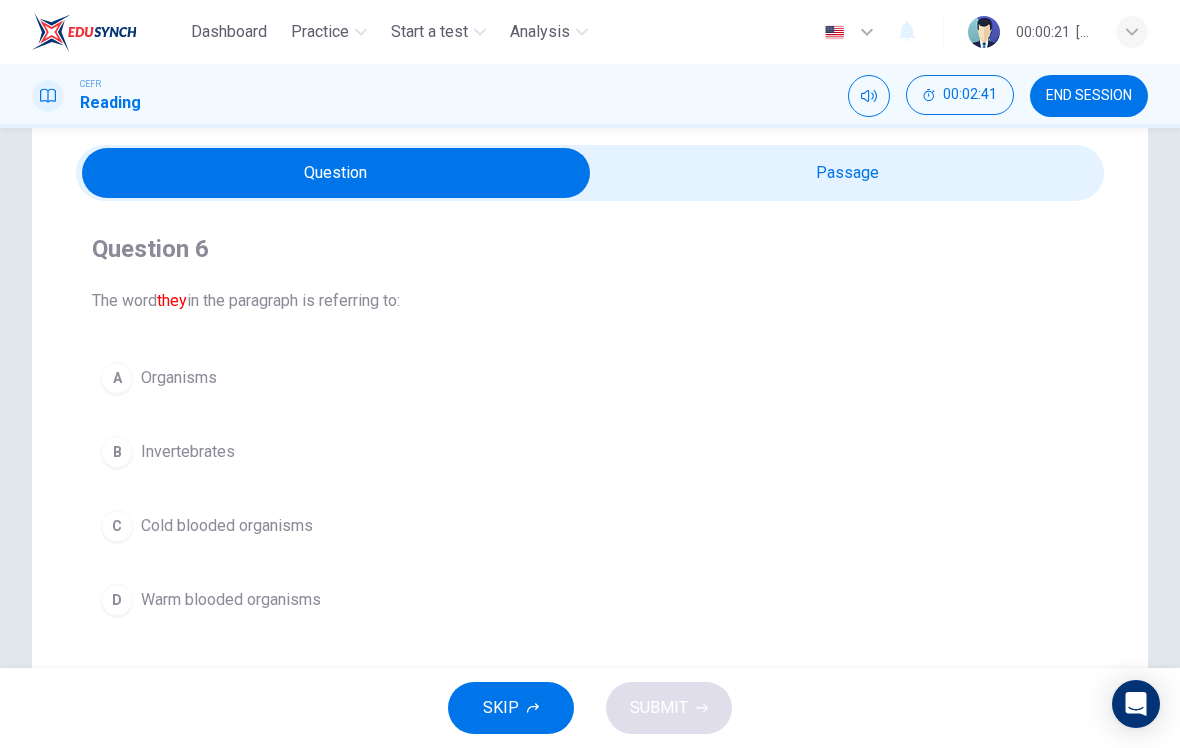 click at bounding box center [336, 173] 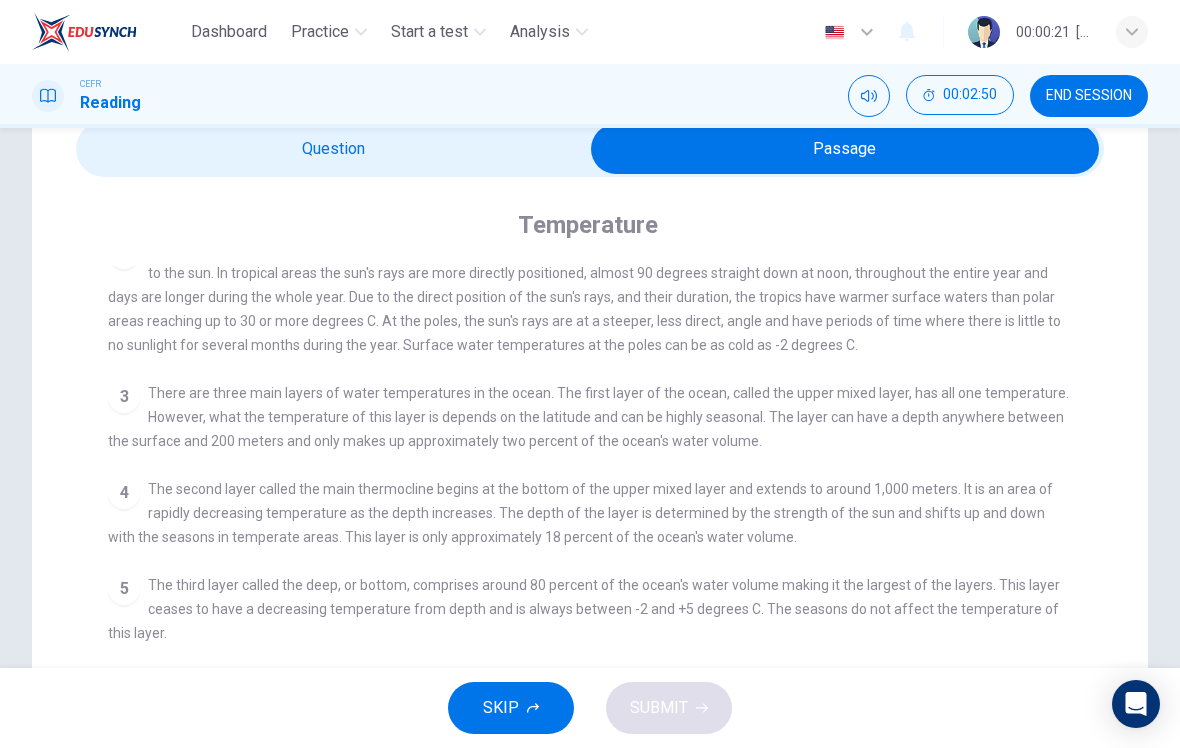 scroll, scrollTop: 74, scrollLeft: 0, axis: vertical 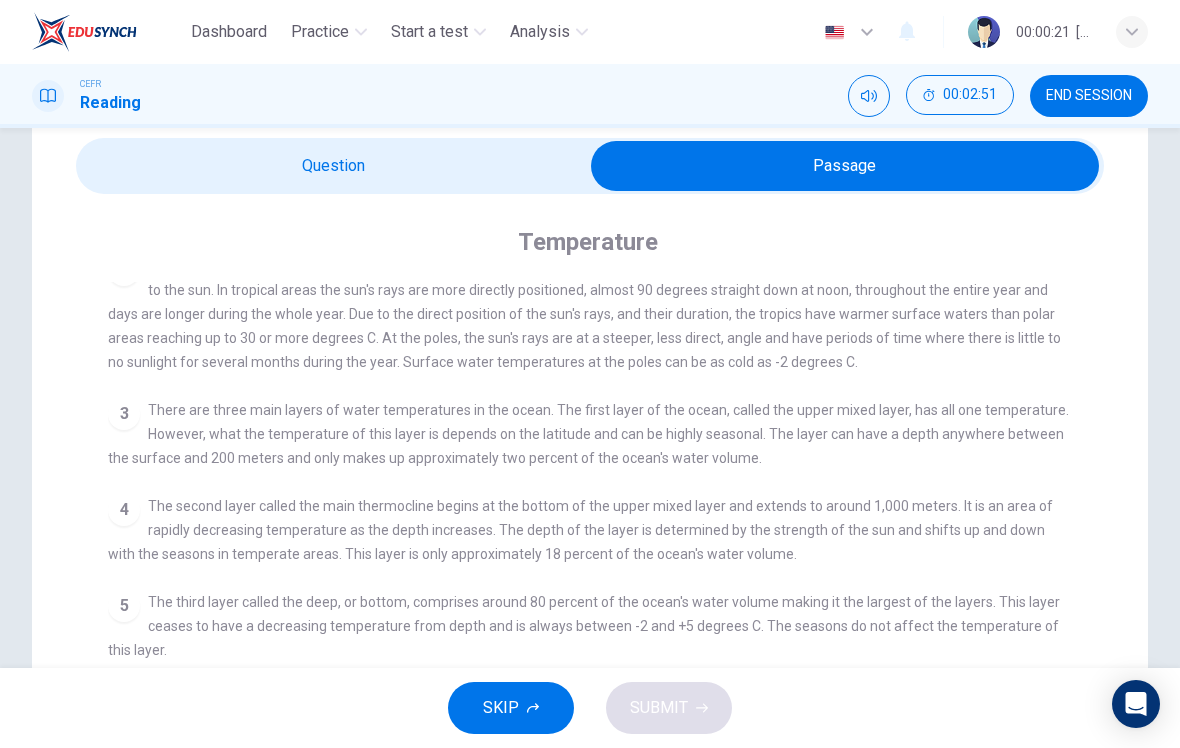 click at bounding box center (845, 166) 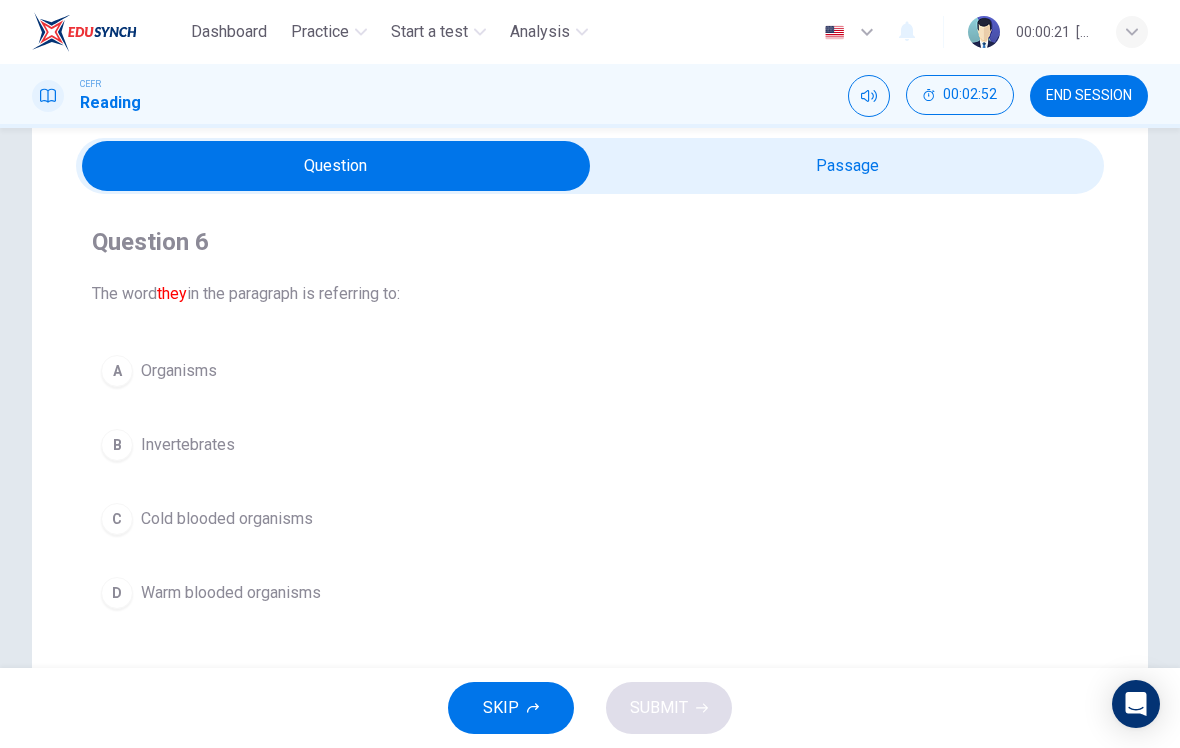 click on "C" at bounding box center [117, 371] 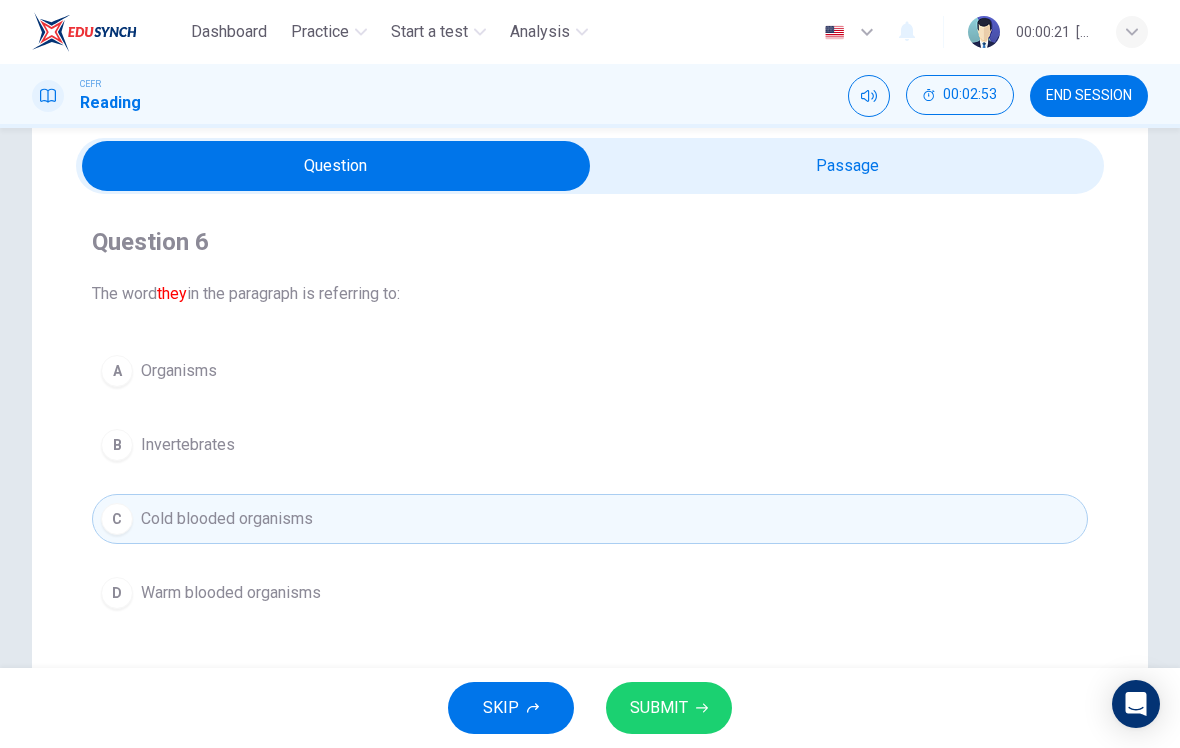 click on "SUBMIT" at bounding box center (669, 708) 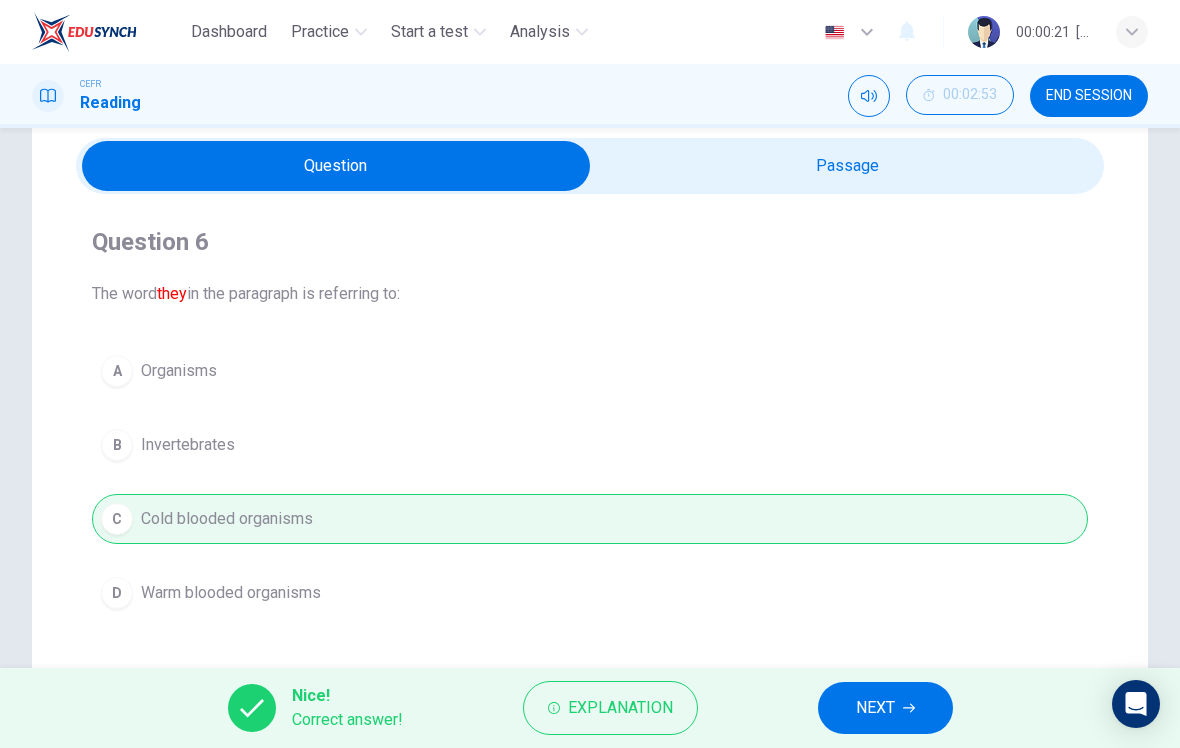 click at bounding box center (909, 708) 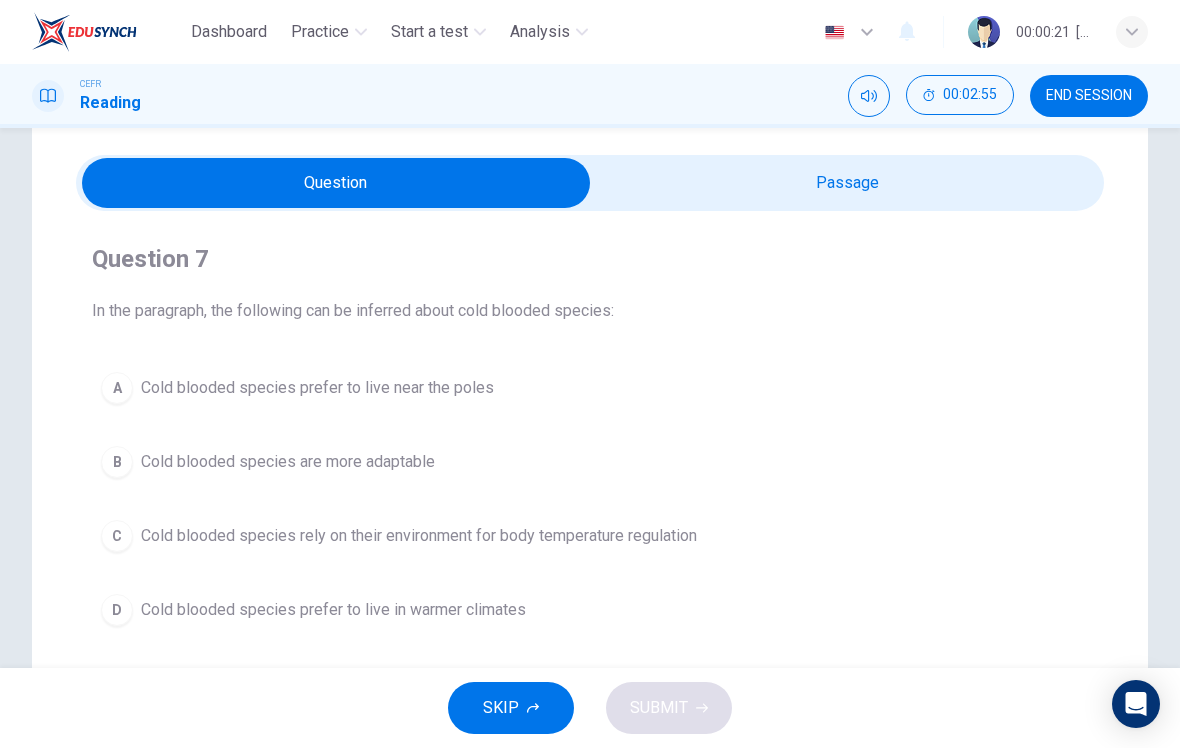 scroll, scrollTop: 66, scrollLeft: 0, axis: vertical 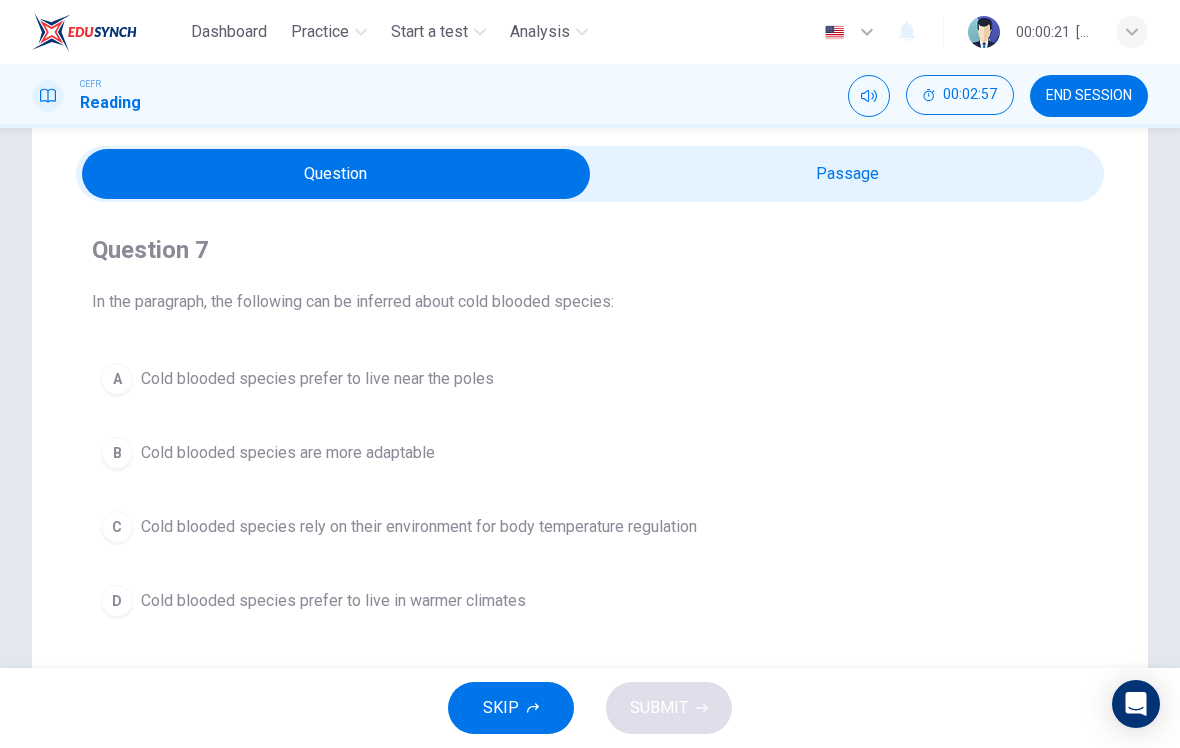 click at bounding box center (336, 174) 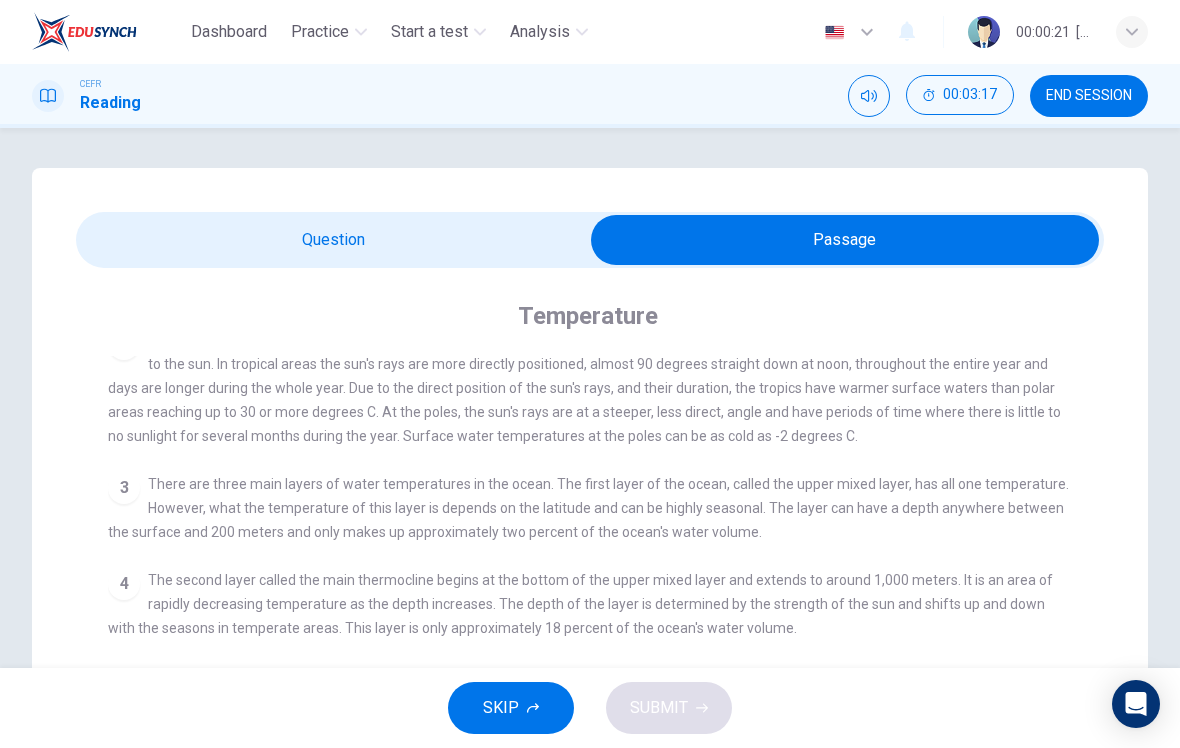 scroll, scrollTop: -2, scrollLeft: 0, axis: vertical 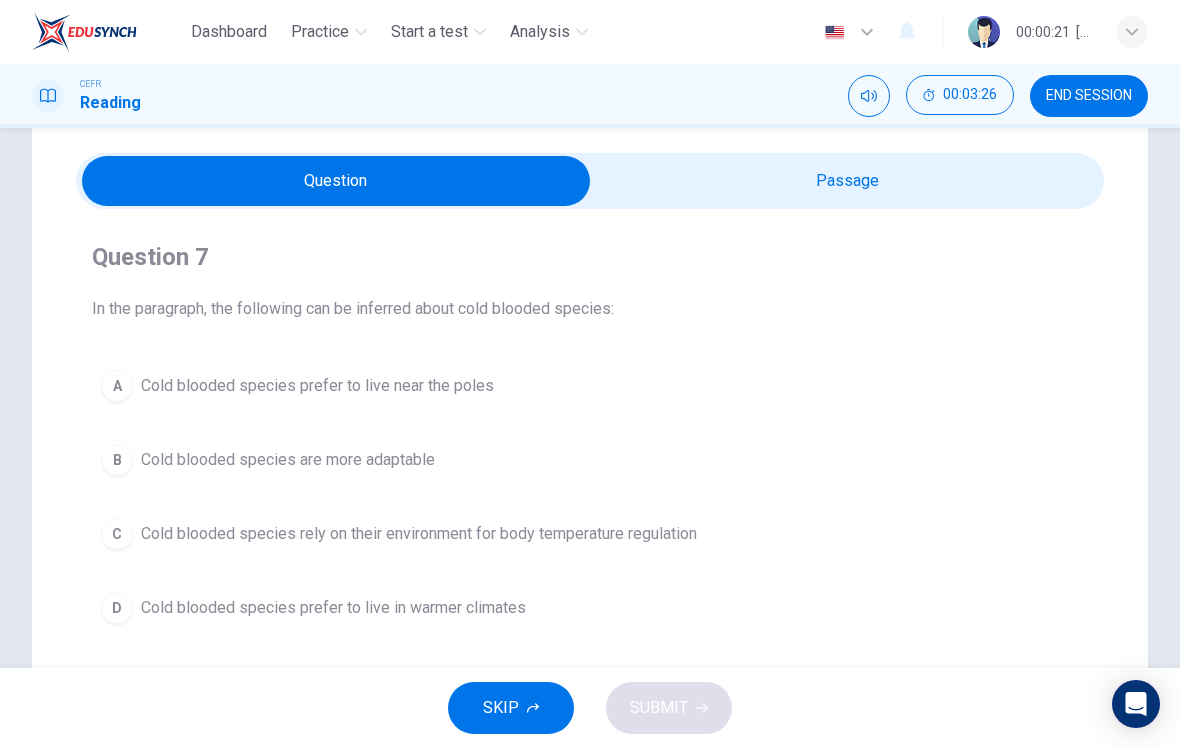 click at bounding box center (336, 181) 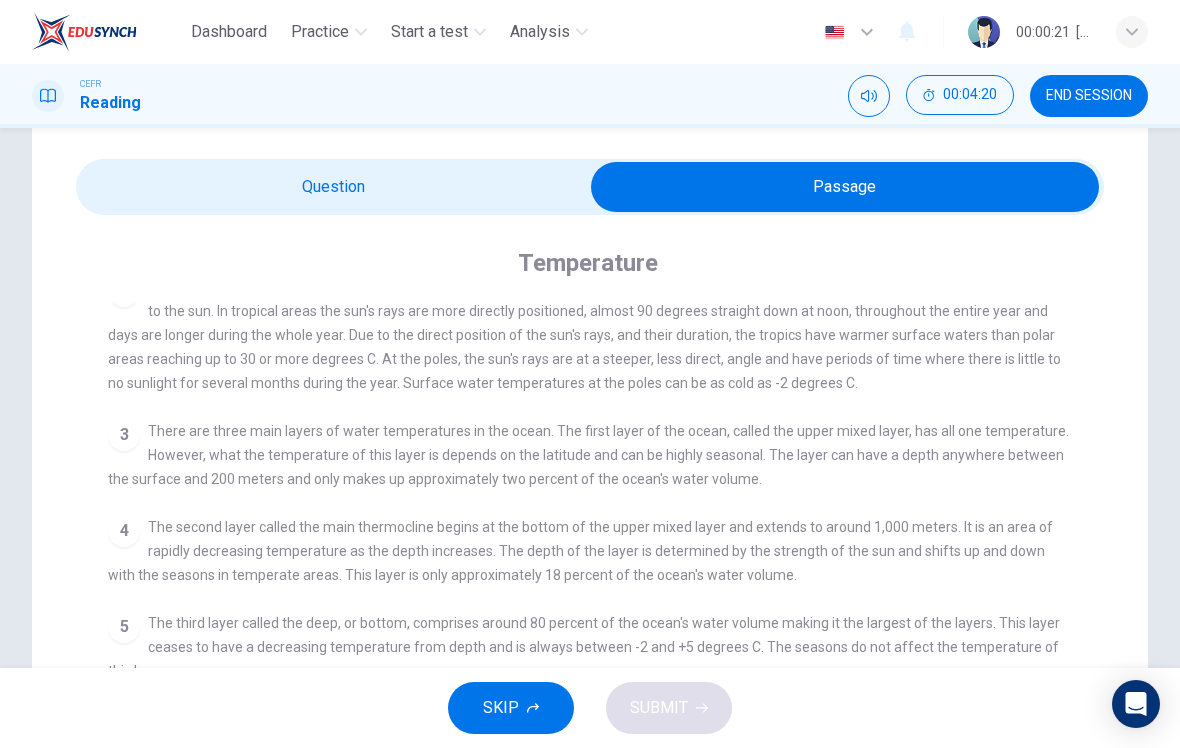 scroll, scrollTop: 42, scrollLeft: 0, axis: vertical 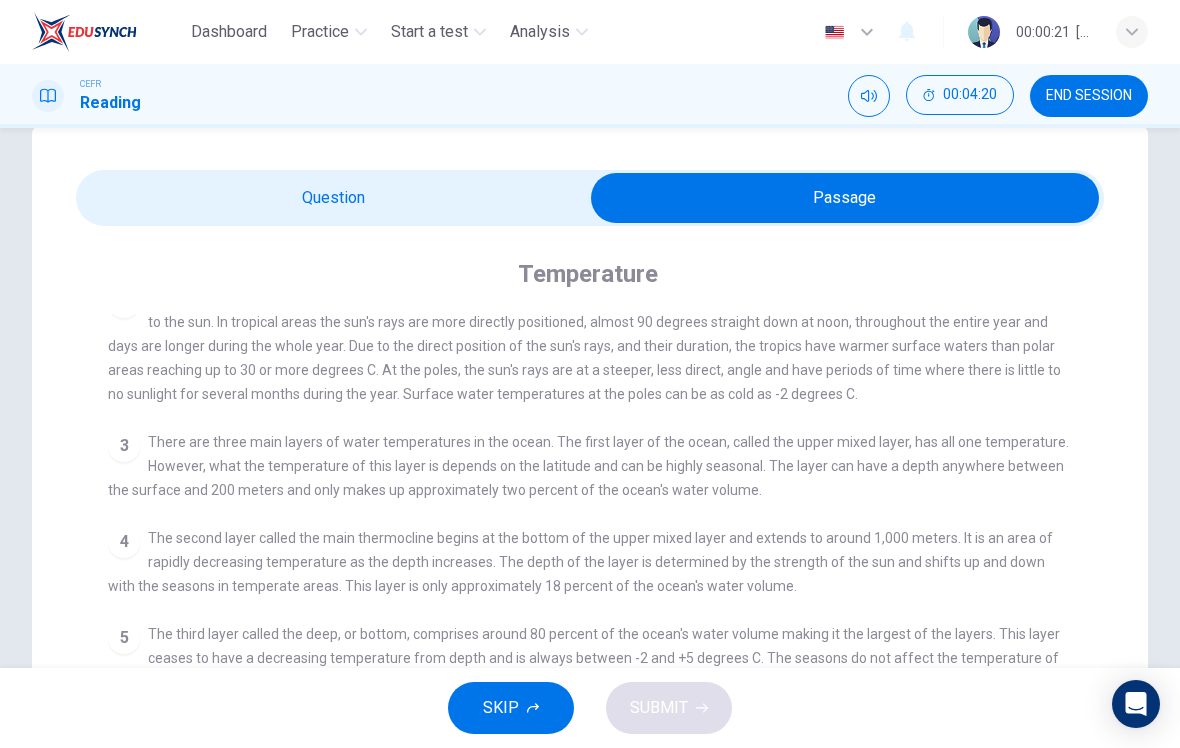click at bounding box center (845, 198) 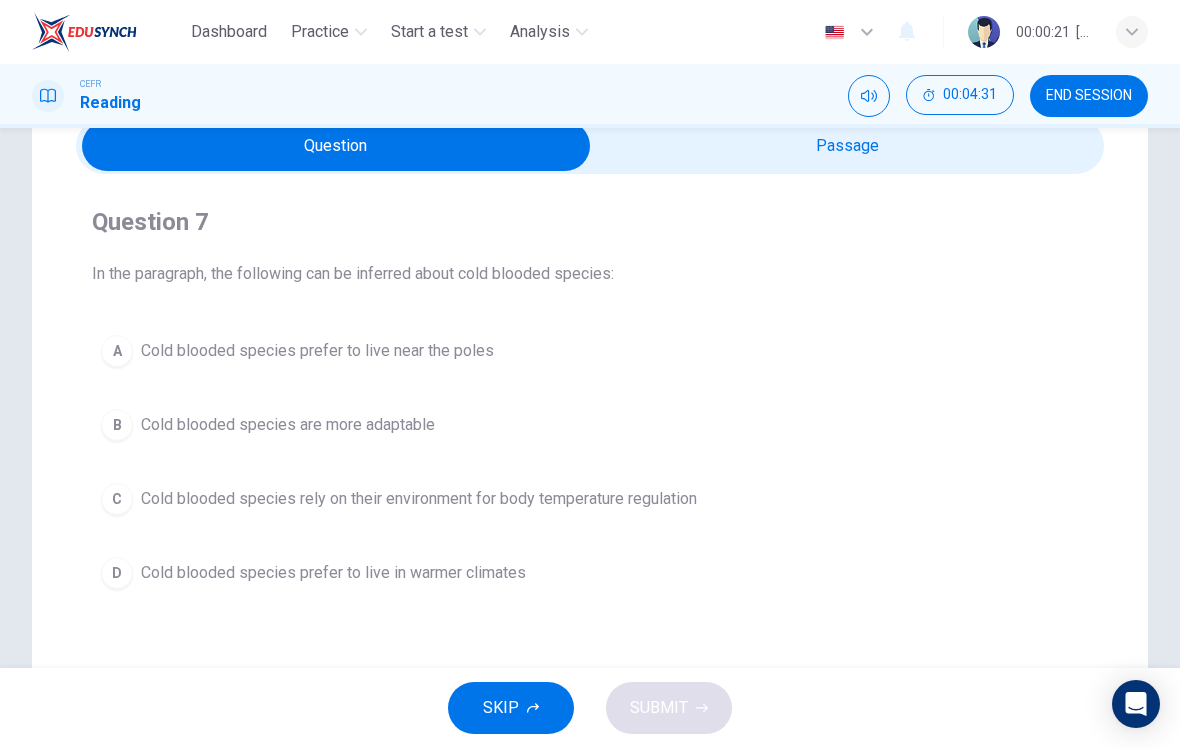 scroll, scrollTop: 92, scrollLeft: 0, axis: vertical 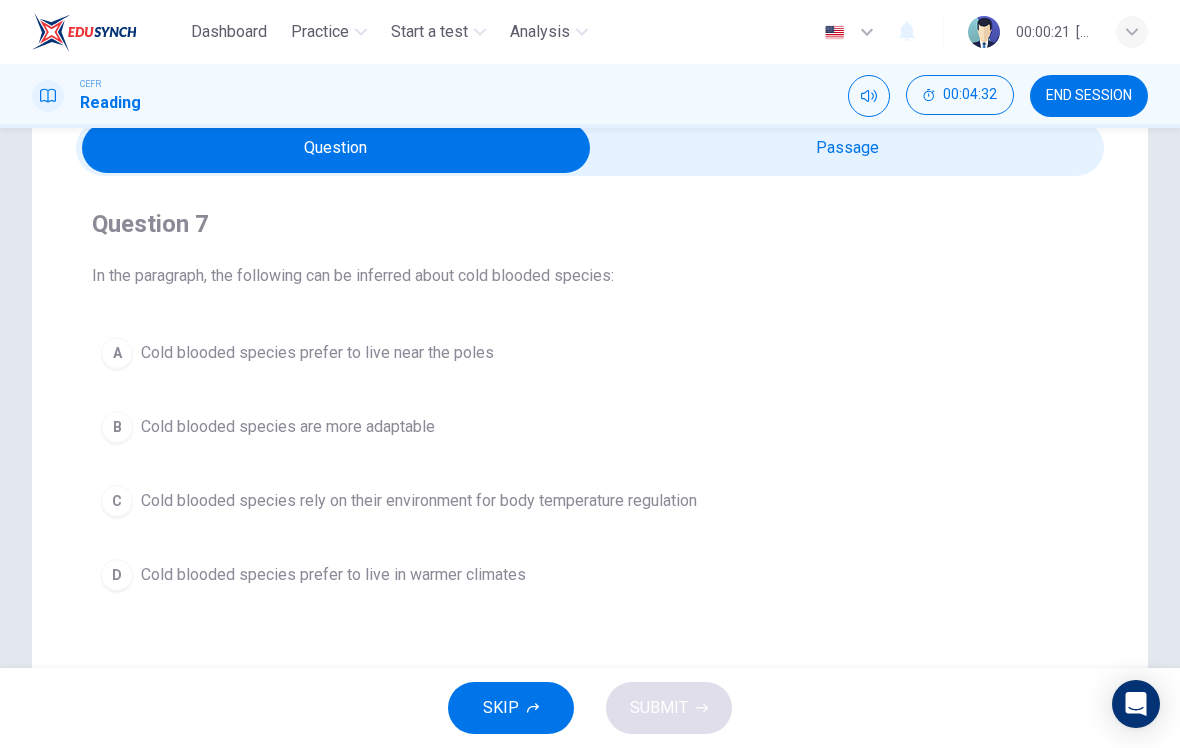 click on "Cold blooded species rely on their environment for body temperature regulation" at bounding box center (317, 353) 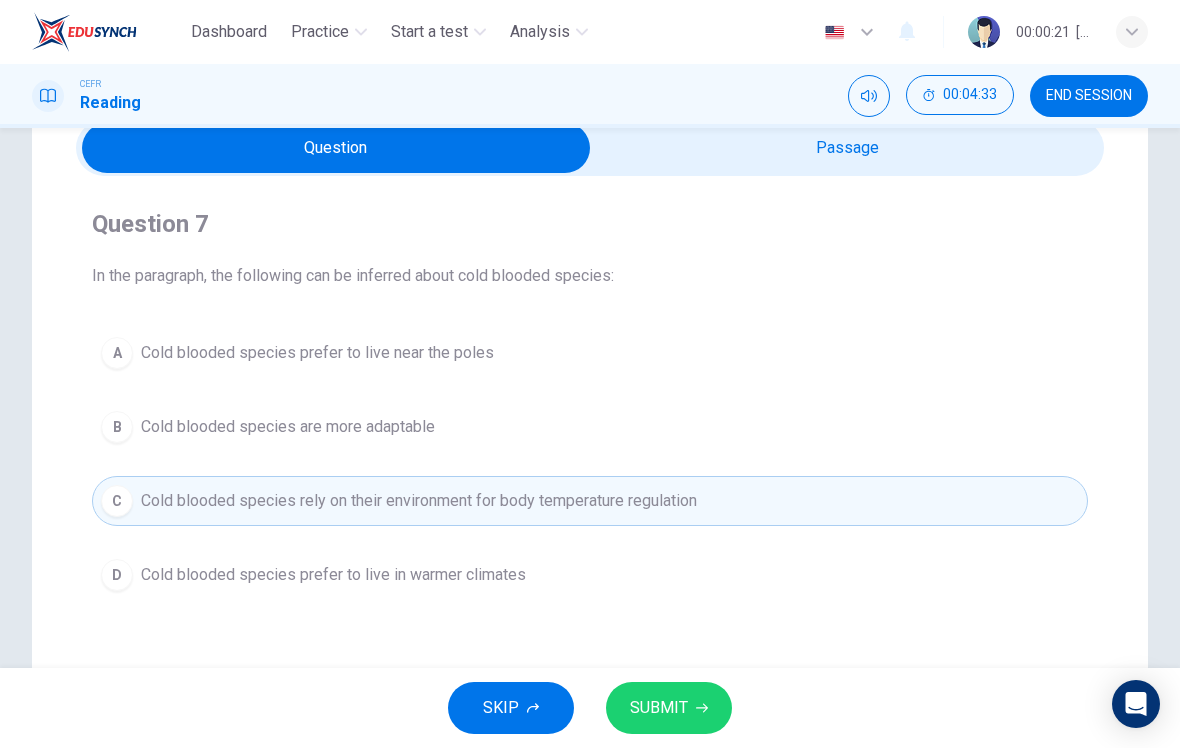 click on "SUBMIT" at bounding box center (669, 708) 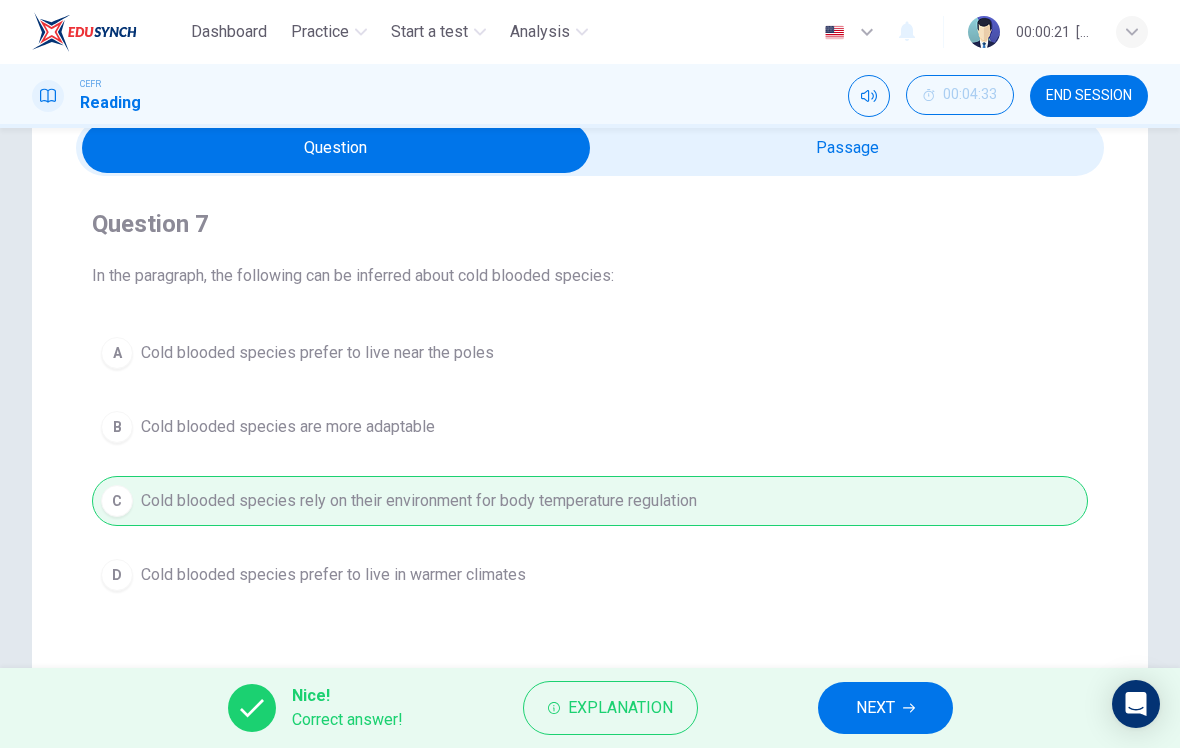 click on "NEXT" at bounding box center [885, 708] 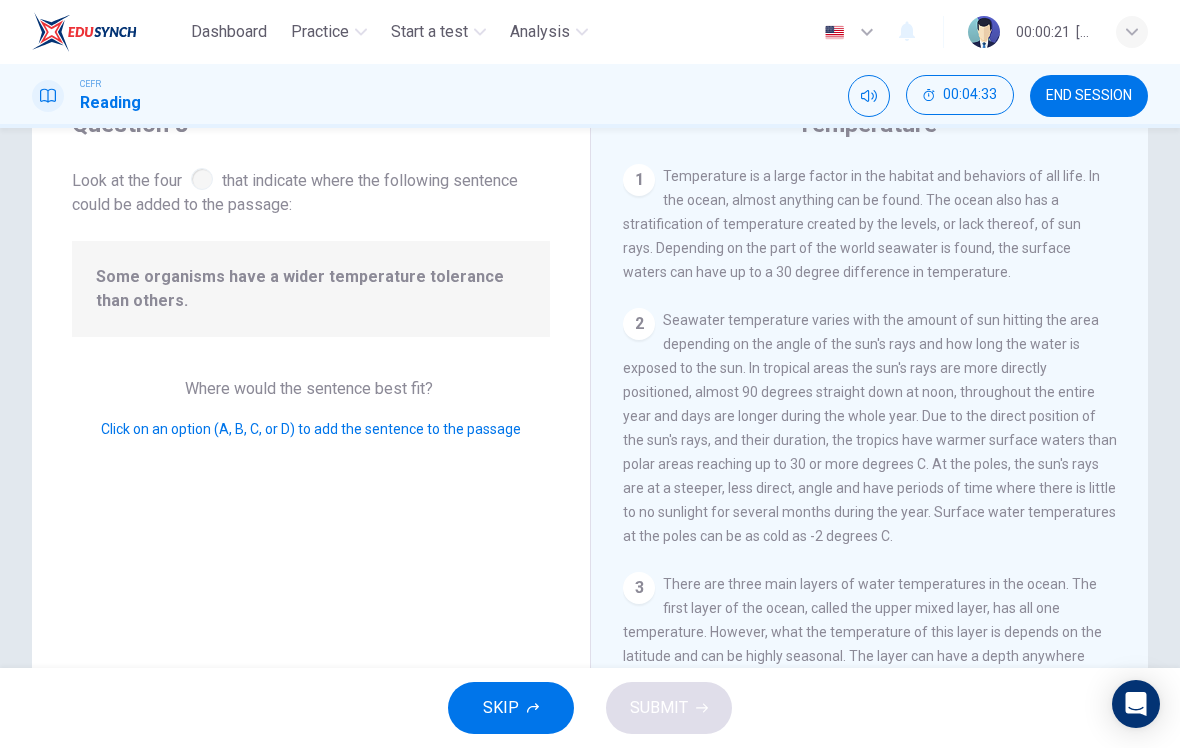 scroll, scrollTop: 885, scrollLeft: 0, axis: vertical 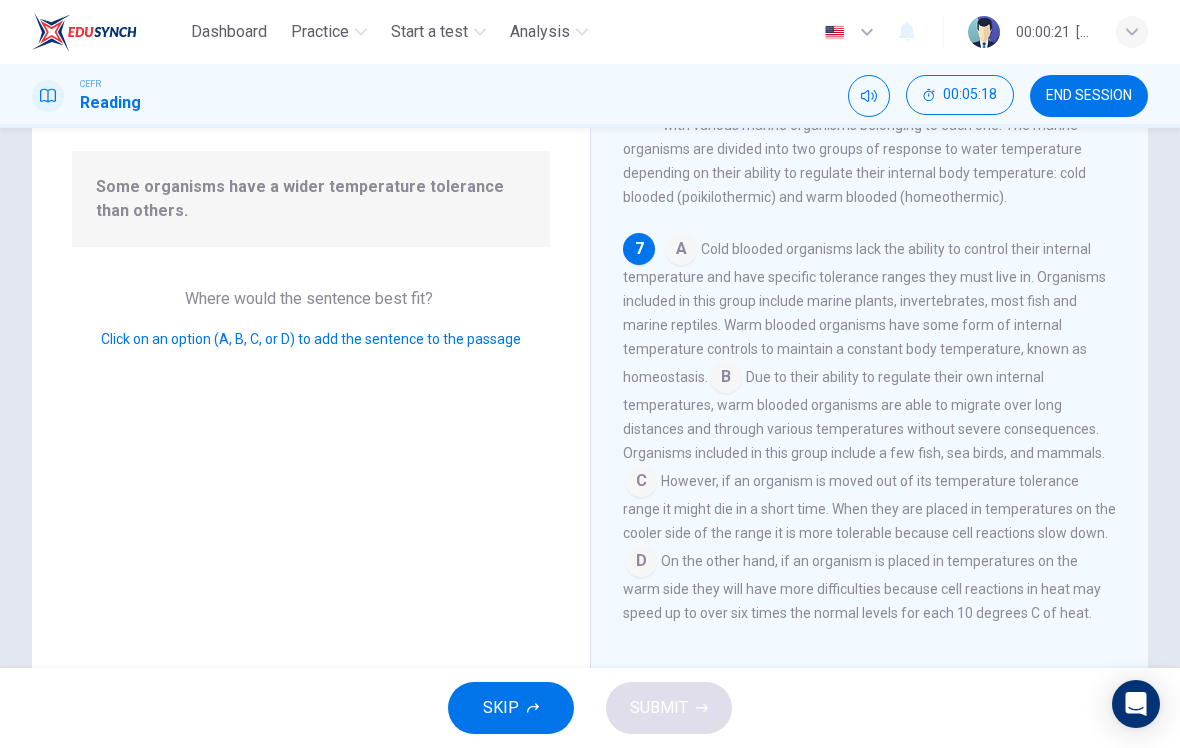 click at bounding box center (681, 251) 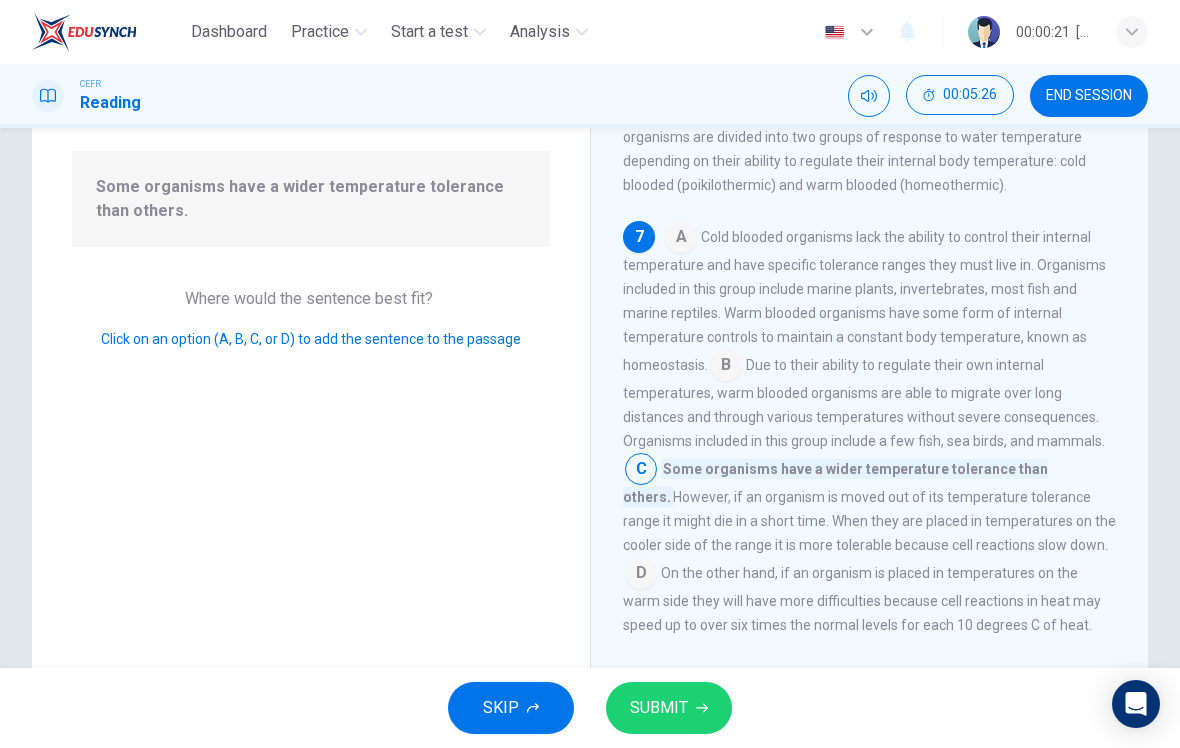 click on "SUBMIT" at bounding box center (669, 708) 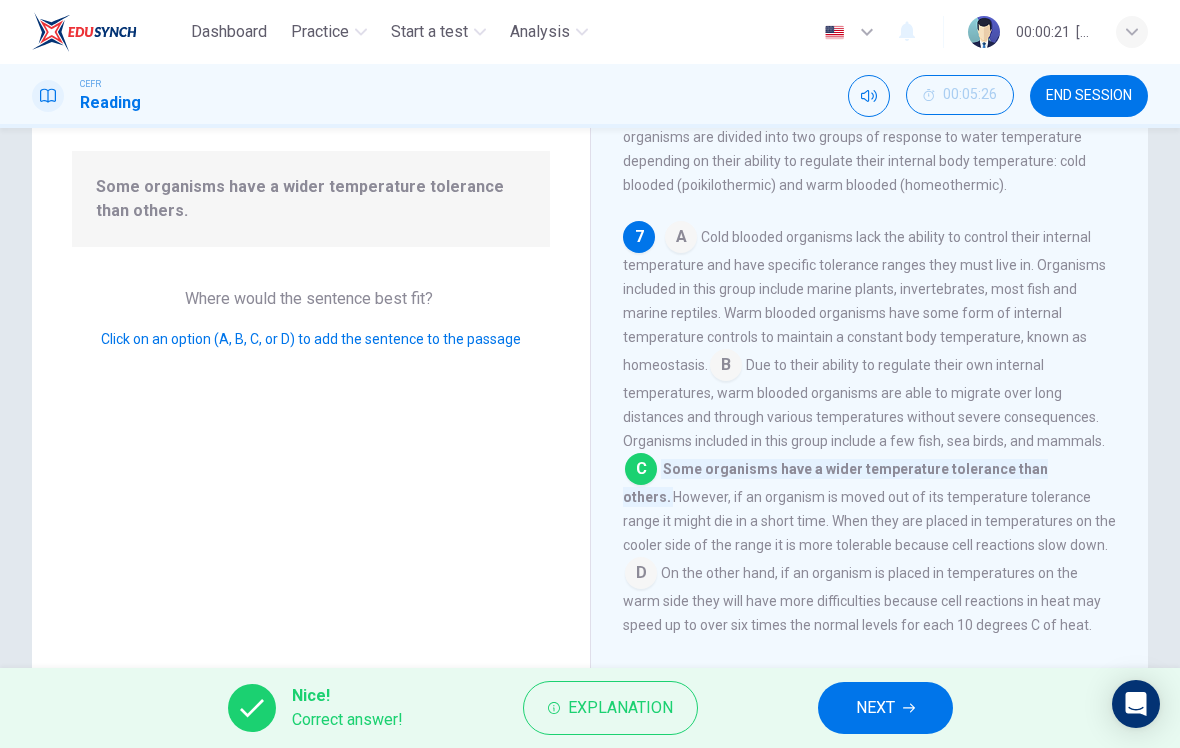 click on "NEXT" at bounding box center [875, 708] 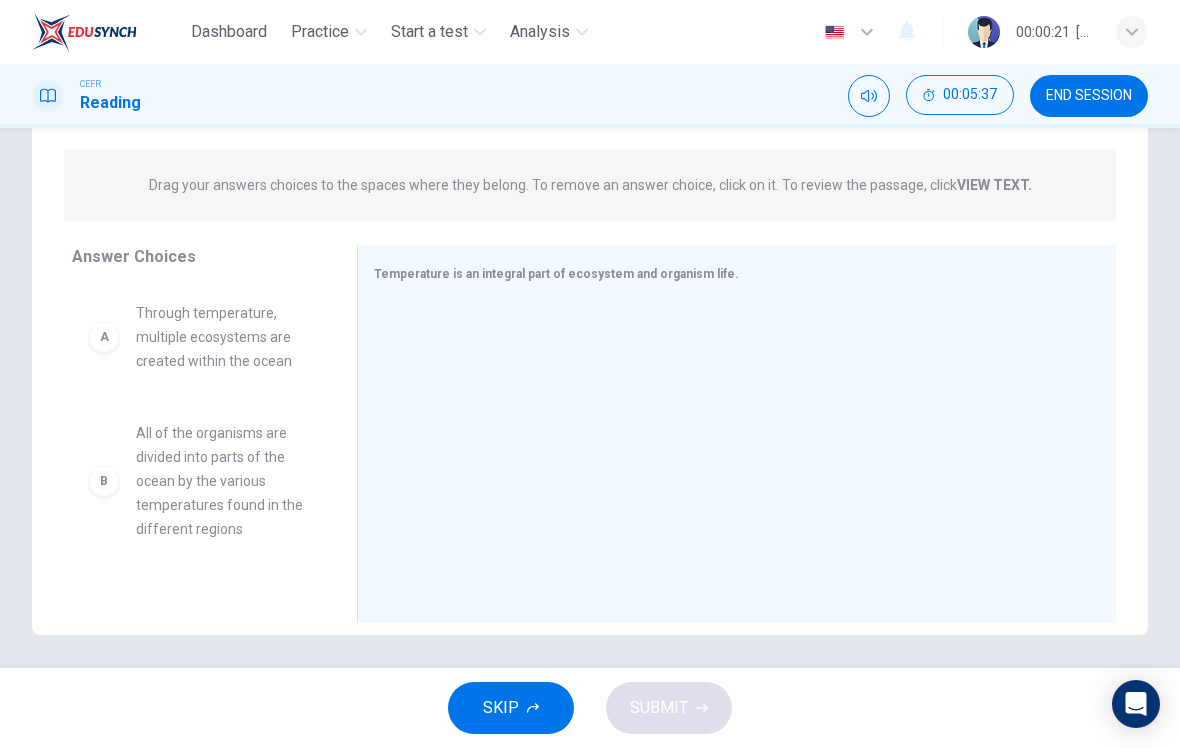 scroll, scrollTop: 230, scrollLeft: 0, axis: vertical 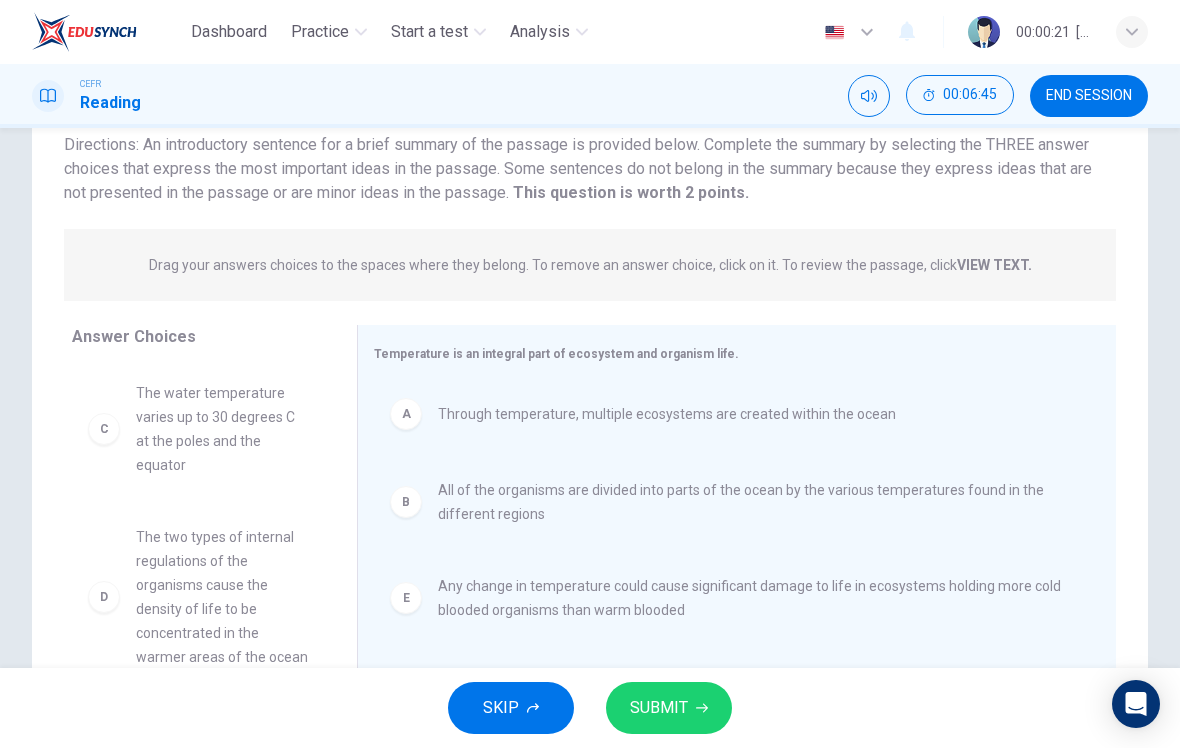 click on "SUBMIT" at bounding box center (659, 708) 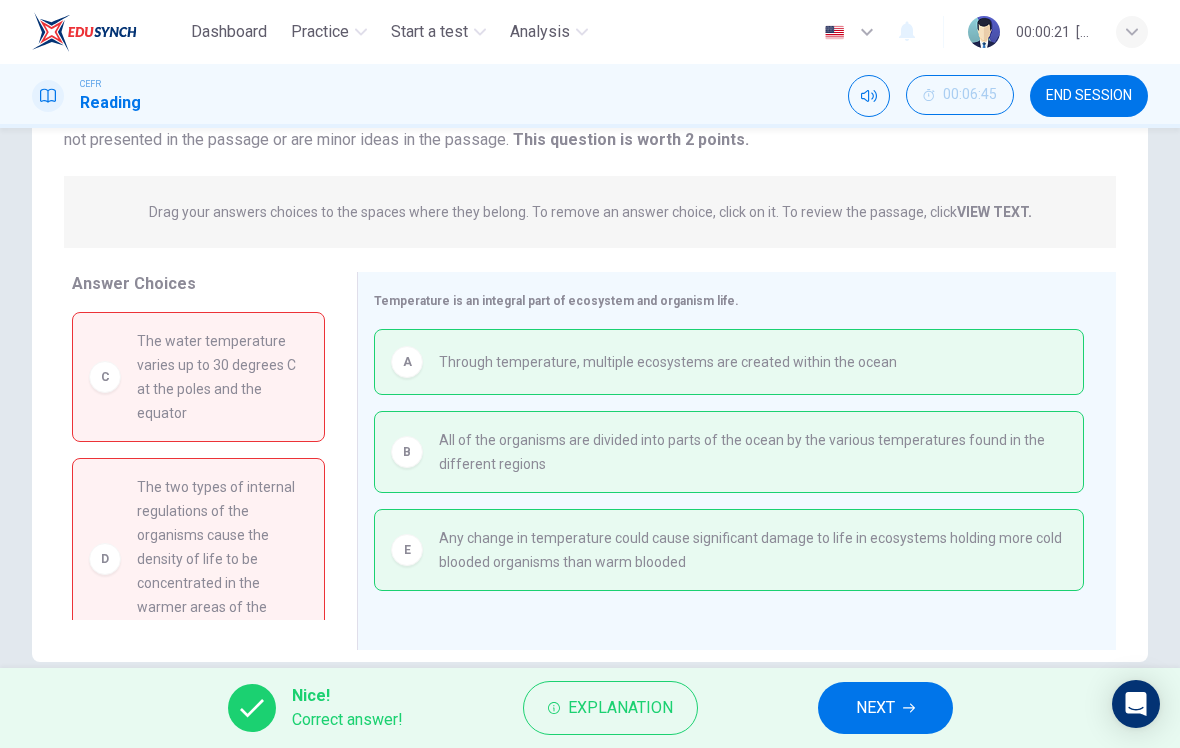 scroll, scrollTop: 199, scrollLeft: 0, axis: vertical 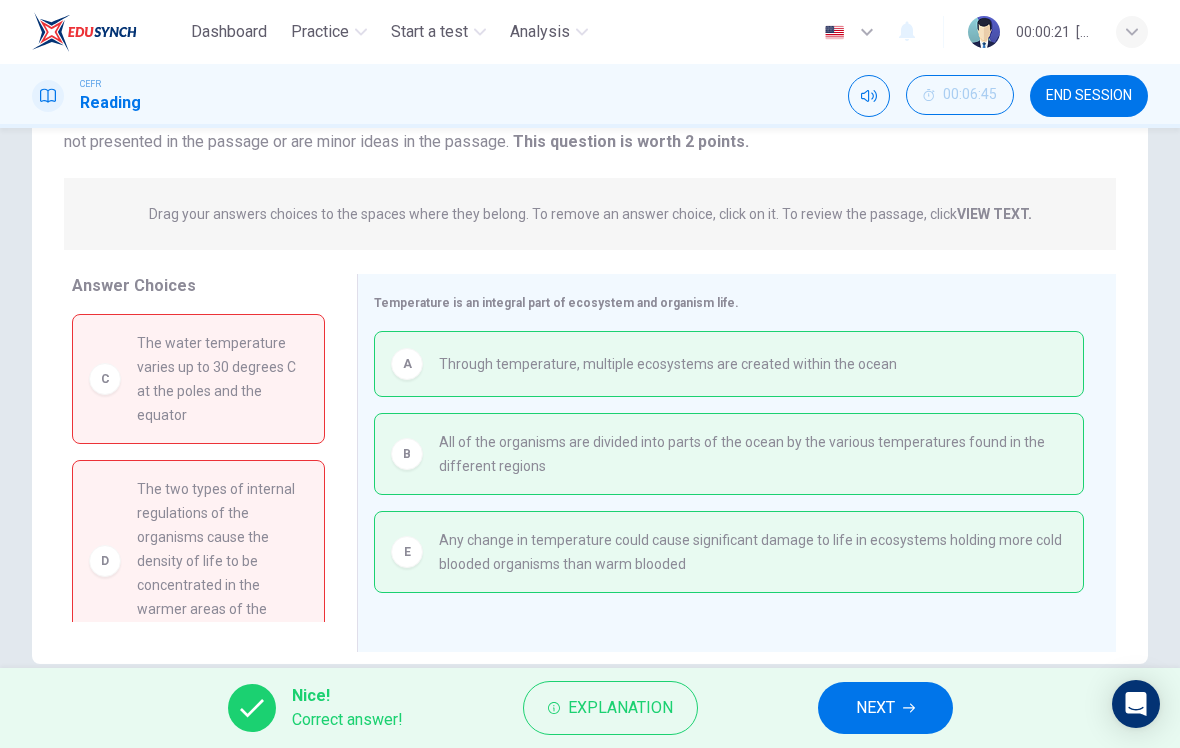 click on "NEXT" at bounding box center [875, 708] 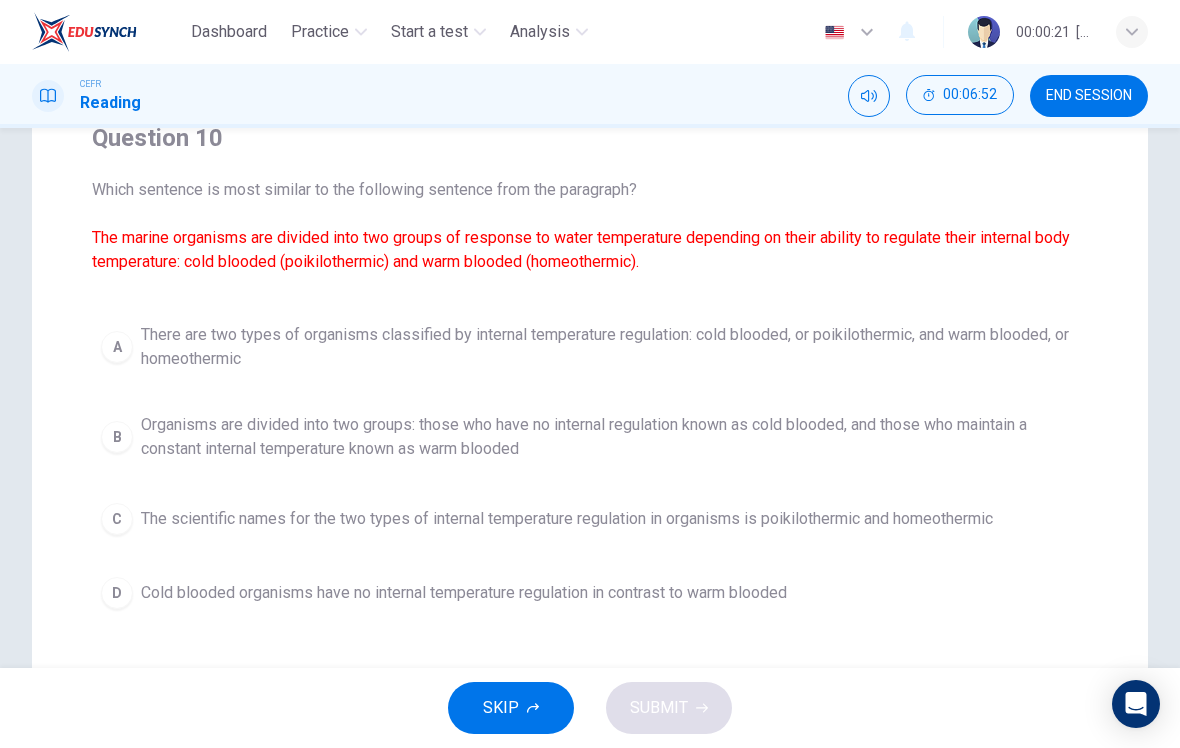 scroll, scrollTop: 186, scrollLeft: 0, axis: vertical 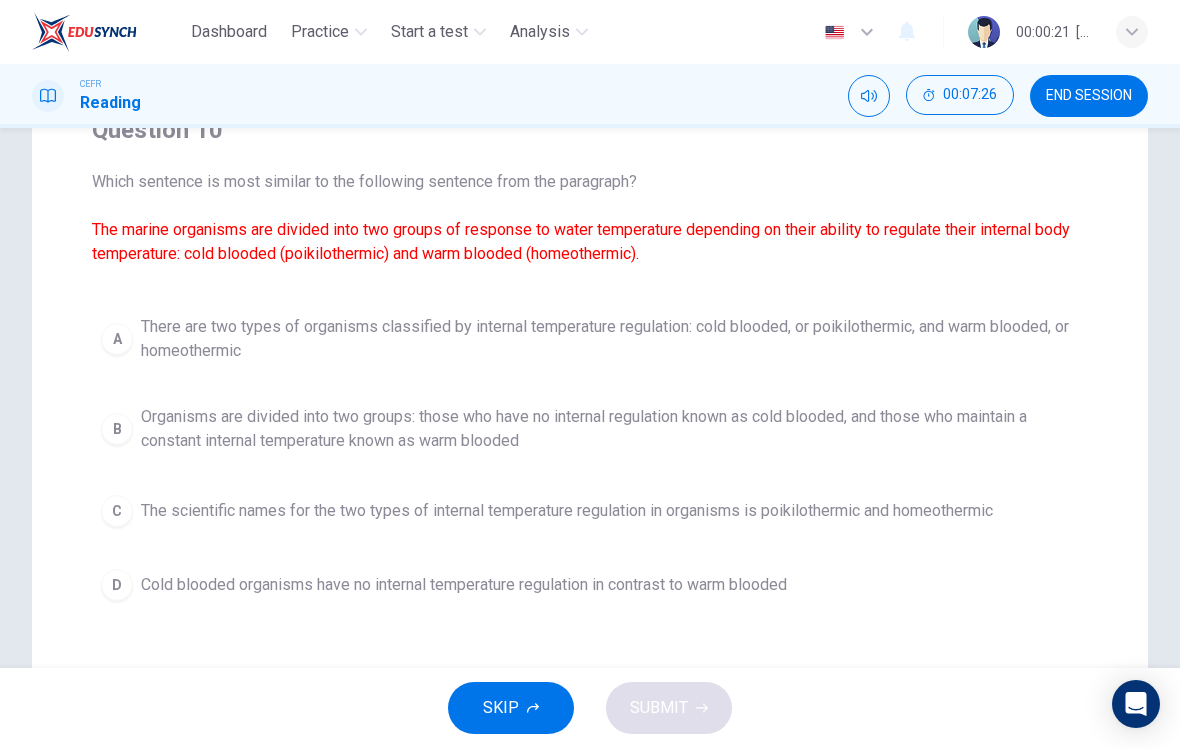click on "A" at bounding box center (117, 339) 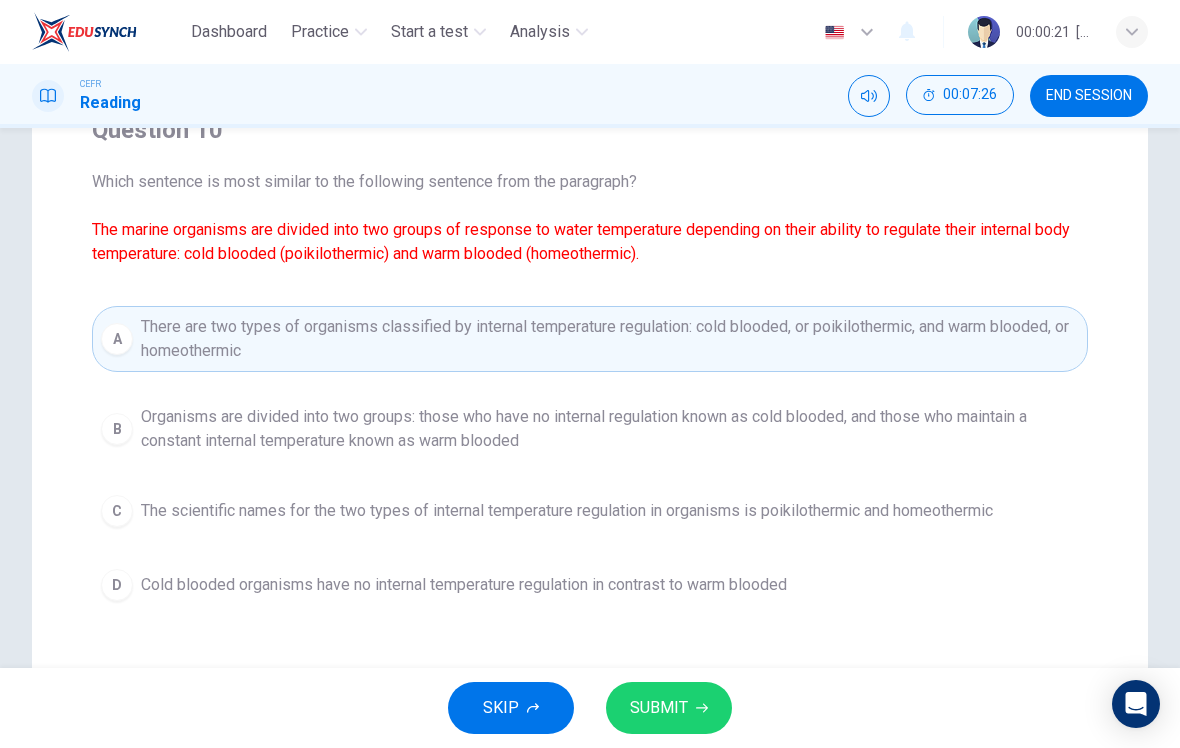 click on "SUBMIT" at bounding box center (659, 708) 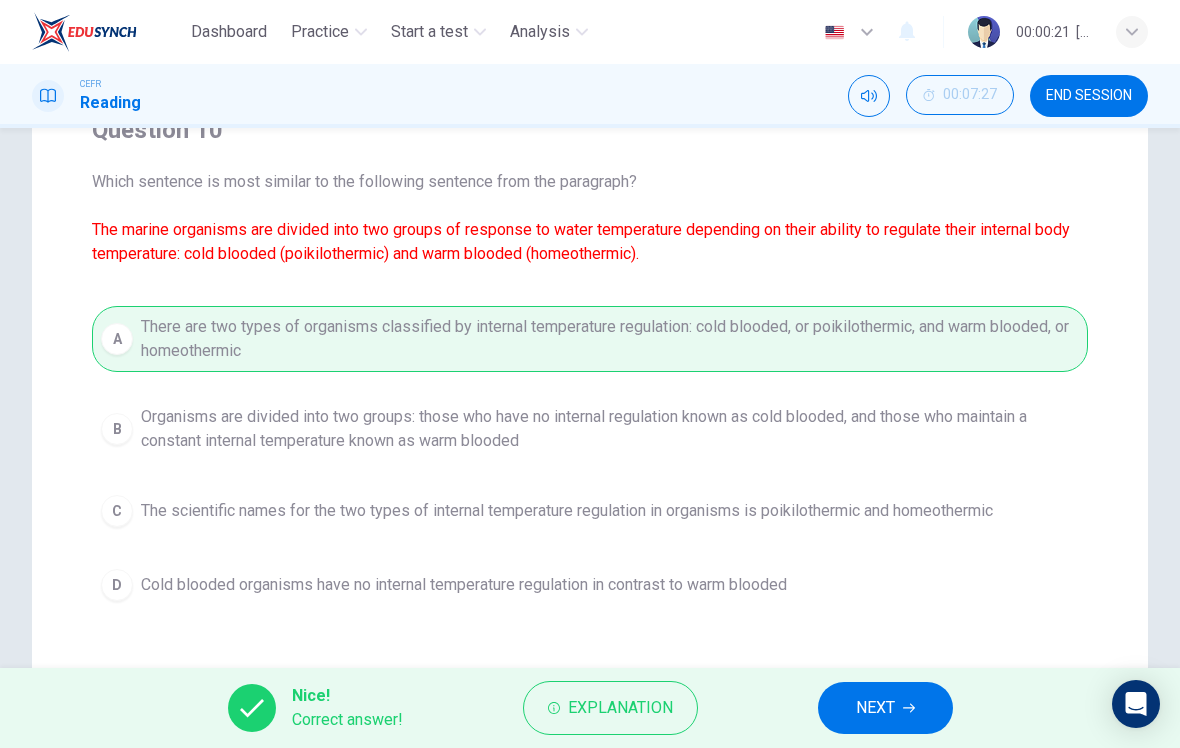 click on "NEXT" at bounding box center [885, 708] 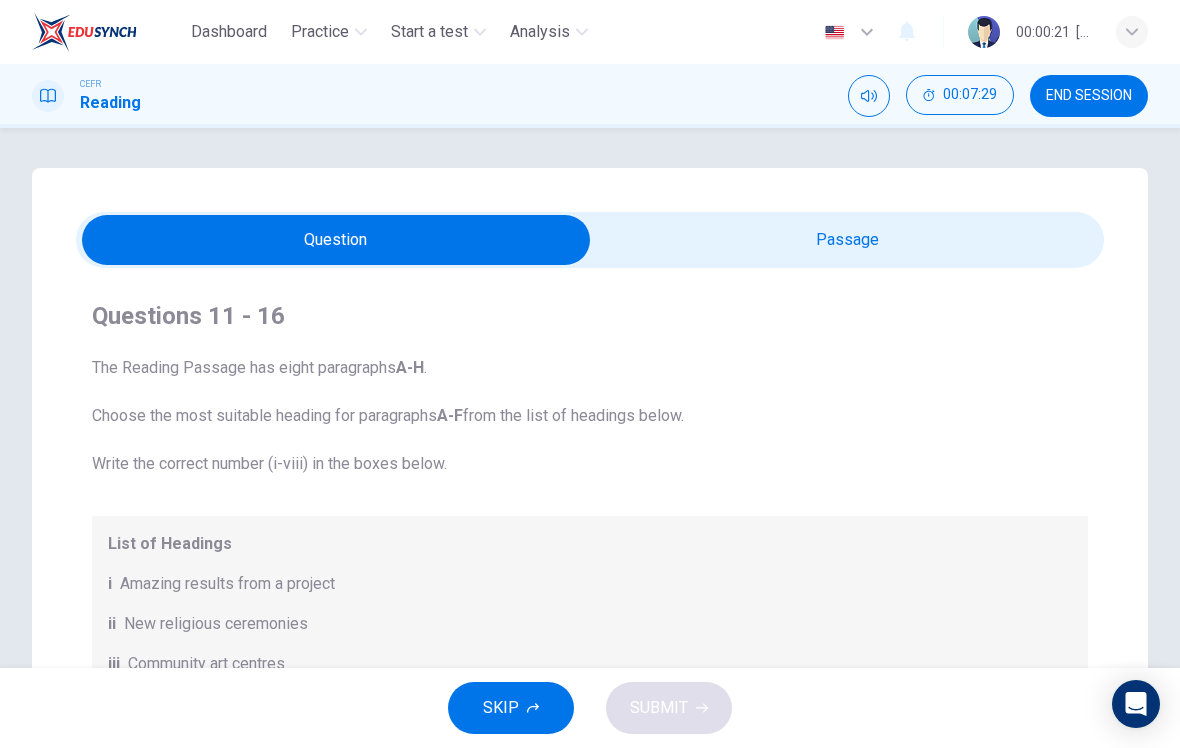 click on "Questions 11 - 16 The Reading Passage has eight paragraphs  A-H .
Choose the most suitable heading for paragraphs  A-F  from the list of headings below.
Write the correct number (i-viii) in the boxes below. List of Headings i Amazing results from a project ii New religious ceremonies iii Community art centres iv Early painting techniques and marketing systems v Mythology and history combined vi The increasing acclaim for Aboriginal art vii Belief in continuity viii Oppression of a minority people 11 ​ ​ Paragraph A 12 ​ ​ Paragraph B 13 ​ ​ Paragraph C 14 ​ ​ Paragraph D 15 ​ ​ Paragraph E 16 ​ ​ Paragraph F Painters of Time CLICK TO ZOOM Click to Zoom A B C D E F G H Nowadays, each community is organised as a cooperative and draws on the services of an art adviser, a government-employed agent who provides the artists with materials, deals with galleries and museums and redistributes the proceeds from sales among the artists." at bounding box center (590, 650) 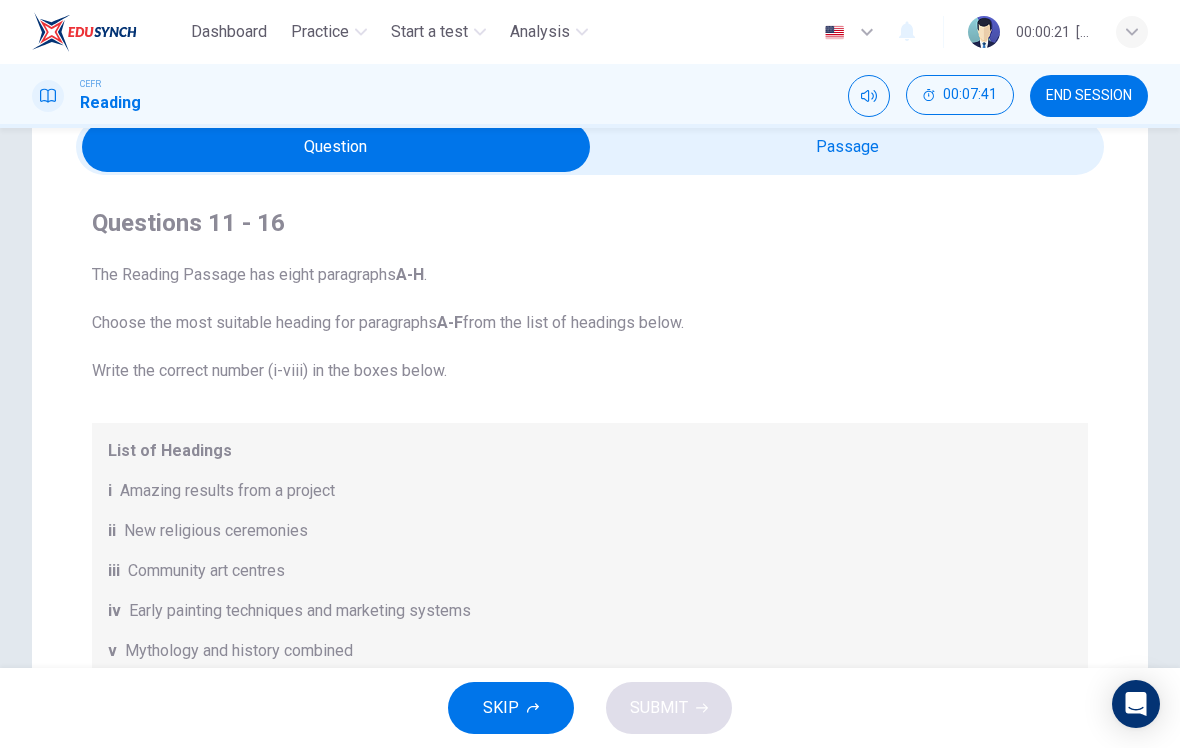 scroll, scrollTop: 81, scrollLeft: 0, axis: vertical 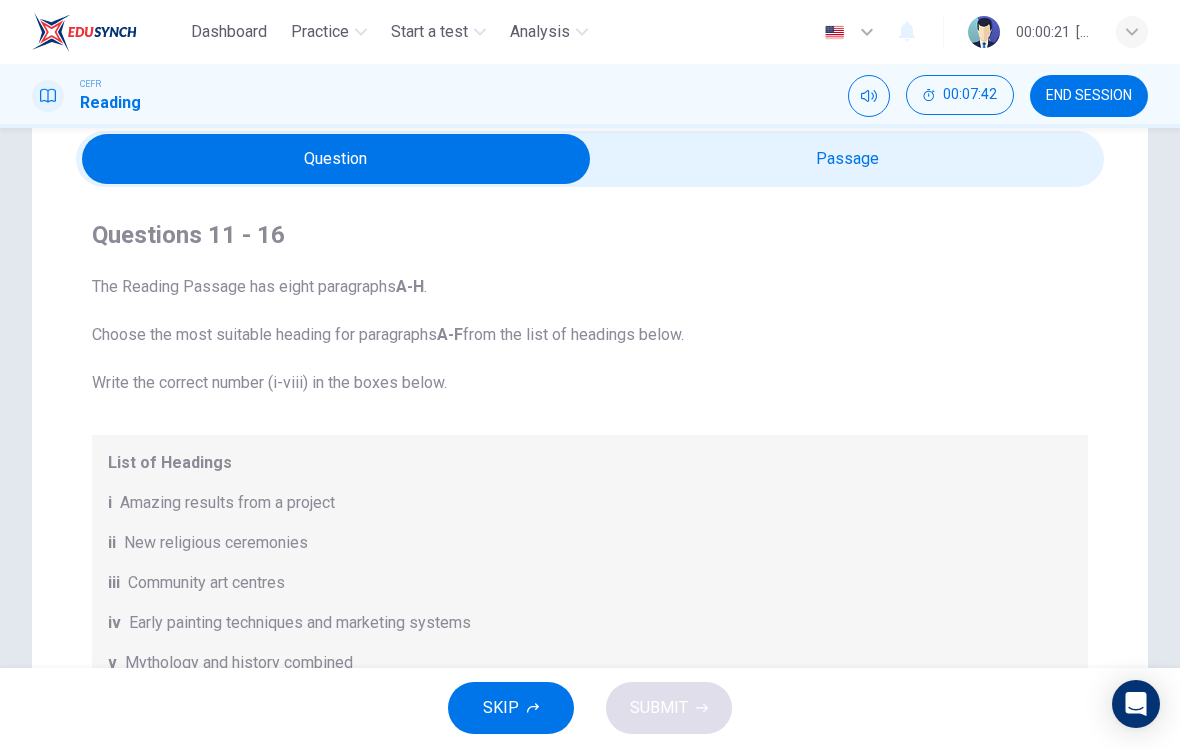 click at bounding box center (336, 159) 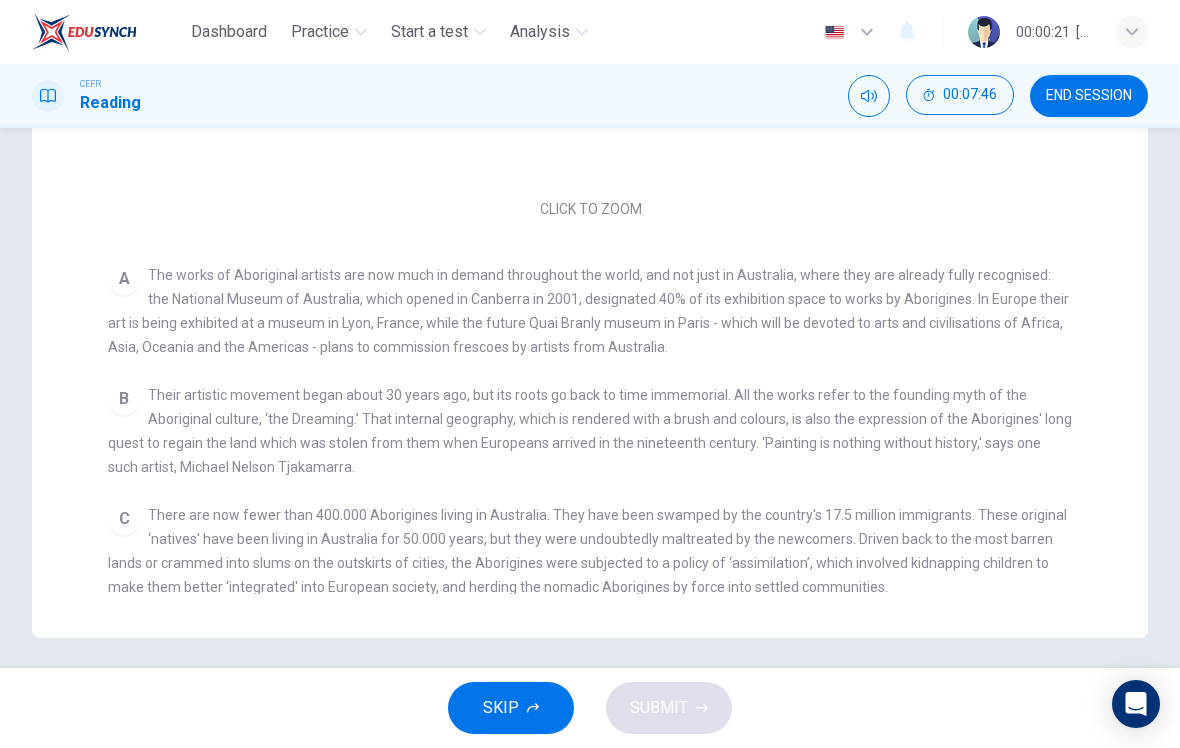 scroll, scrollTop: 477, scrollLeft: 0, axis: vertical 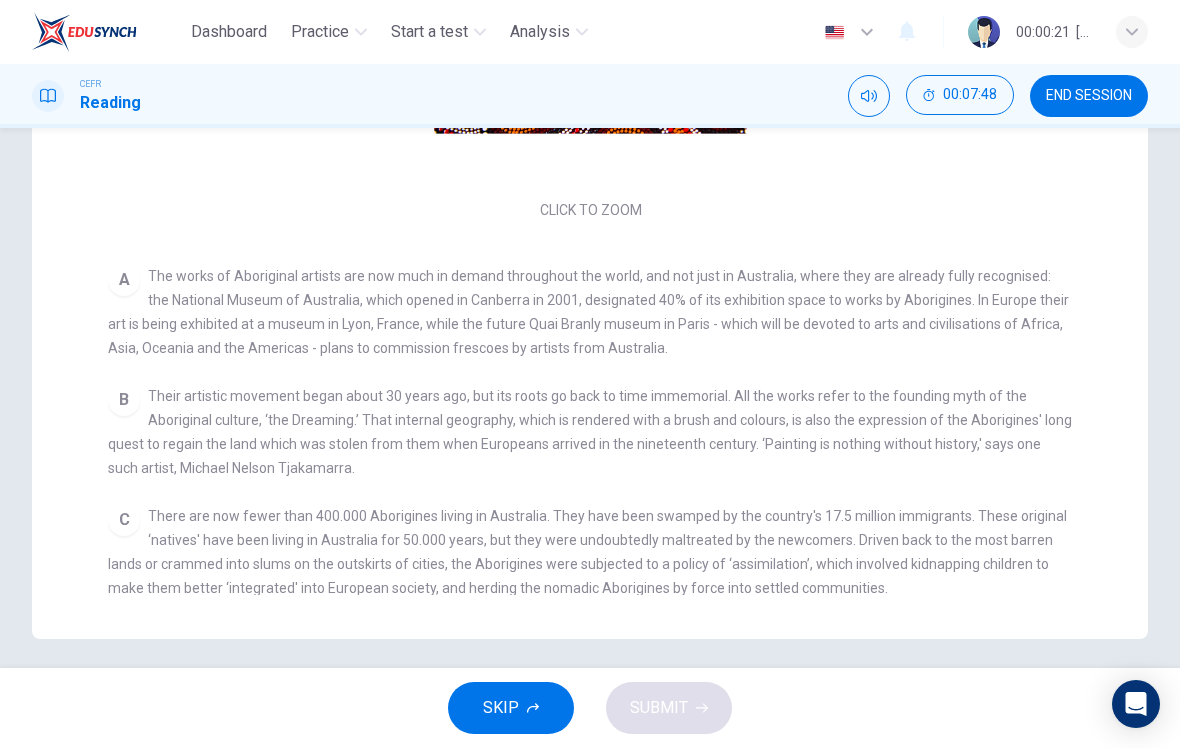 click on "B Their artistic movement began about [NUMBER] years ago, but its roots go back to time immemorial. All the works refer to the founding myth of the Aboriginal culture, ‘the Dreaming.’ That internal geography, which is rendered with a brush and colours, is also the expression of the Aborigines' long quest to regain the land which was stolen from them when Europeans arrived in the [DATE] century. ‘Painting is nothing without history,' says one such artist, [NAME]." at bounding box center (590, 432) 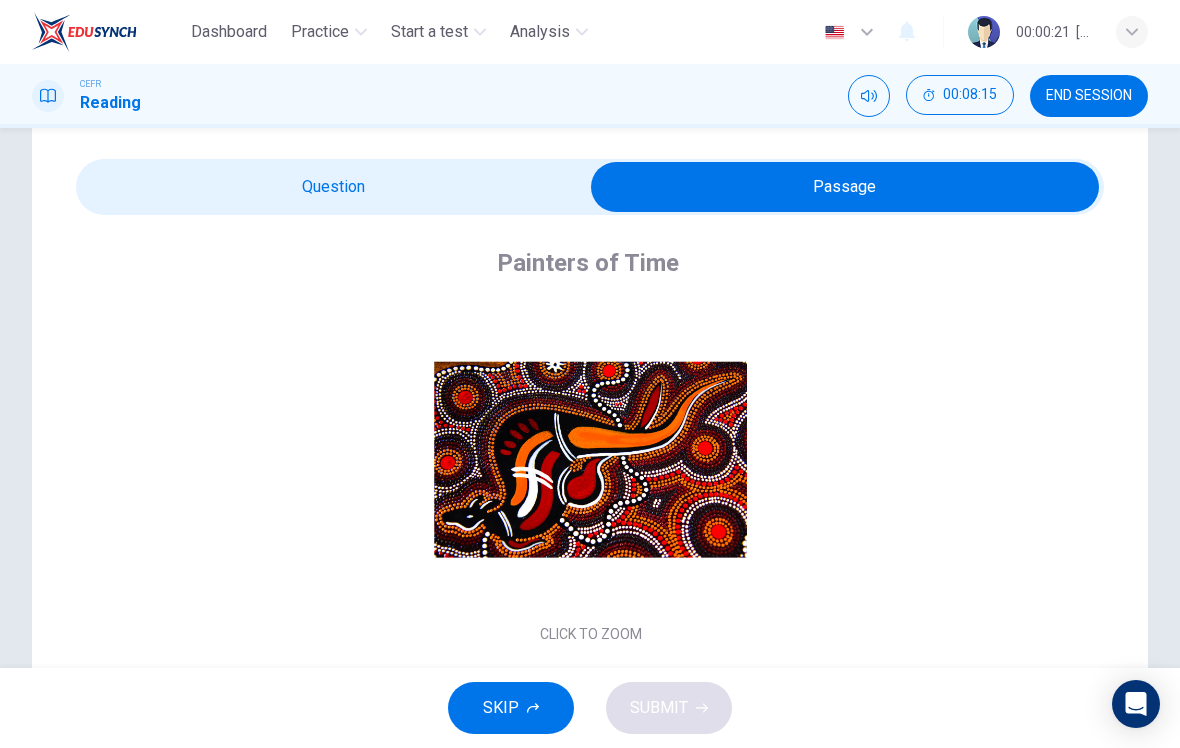 scroll, scrollTop: 41, scrollLeft: 0, axis: vertical 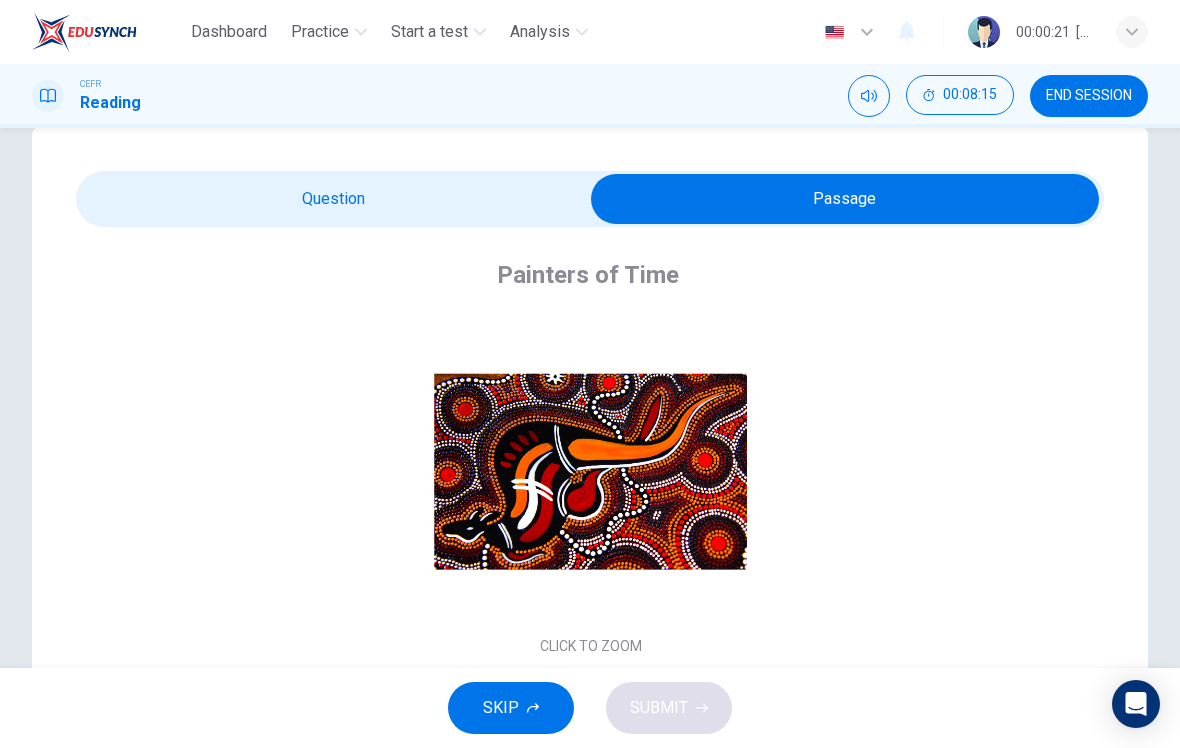 click at bounding box center [845, 199] 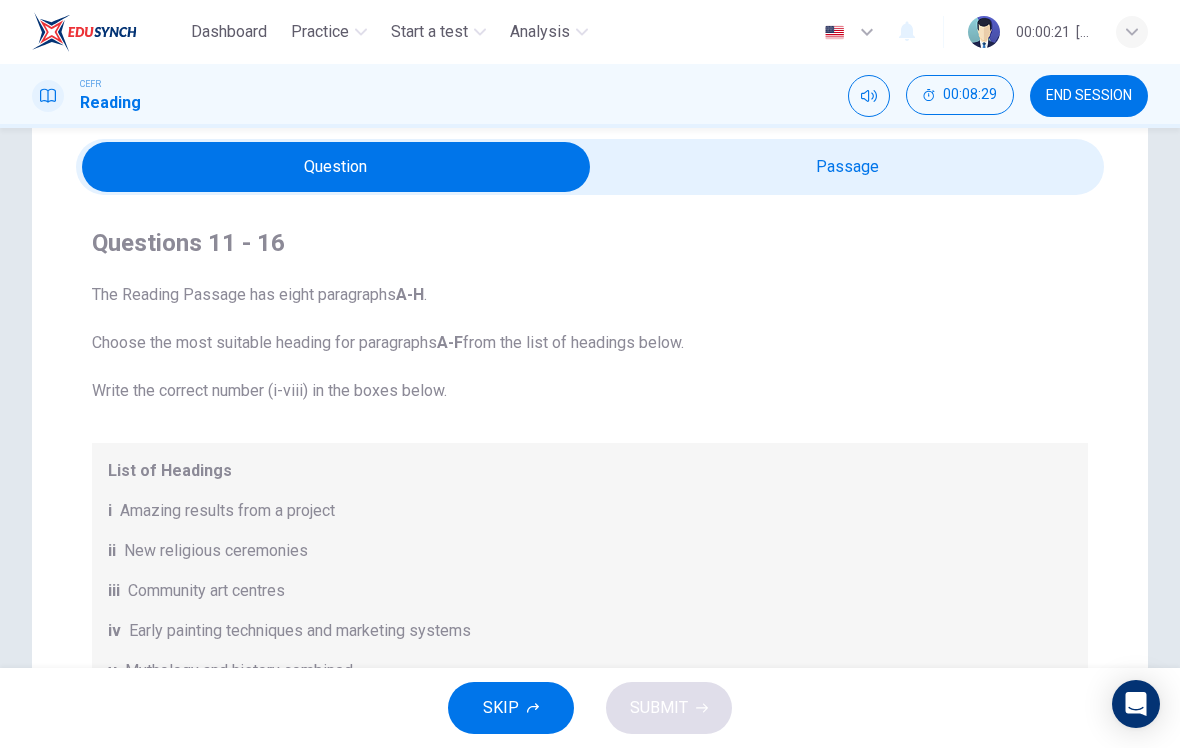 scroll, scrollTop: 70, scrollLeft: 0, axis: vertical 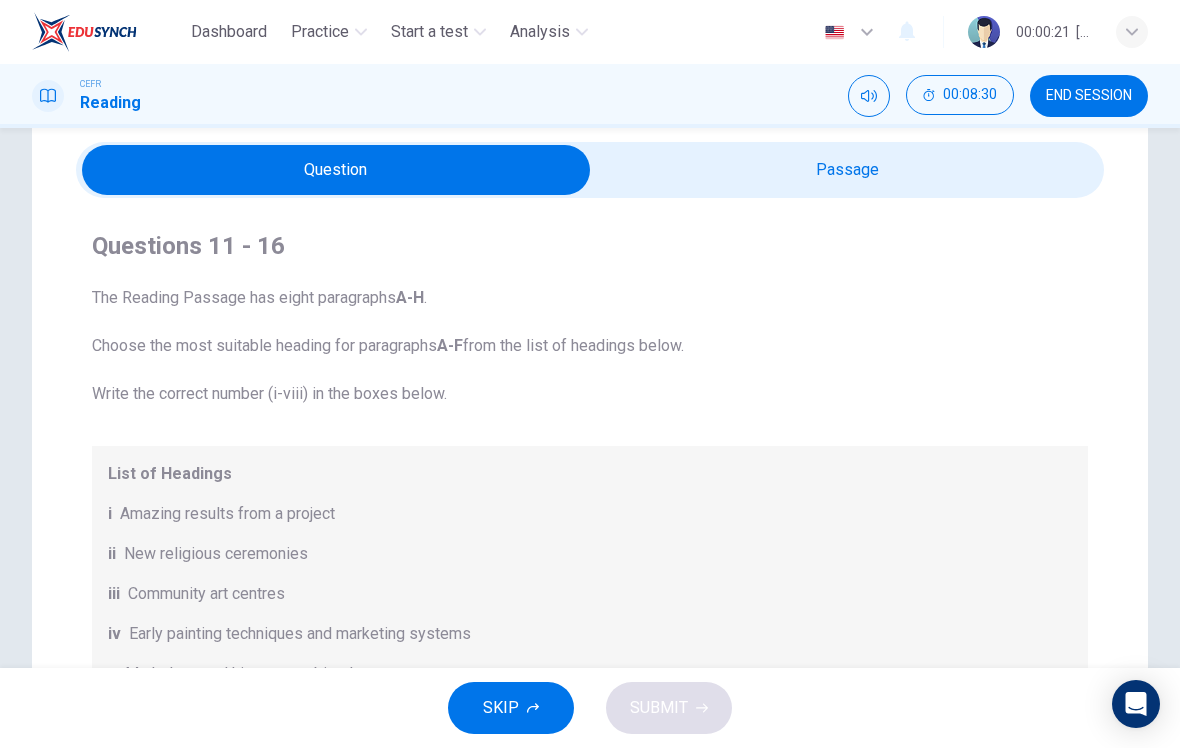 click at bounding box center (336, 170) 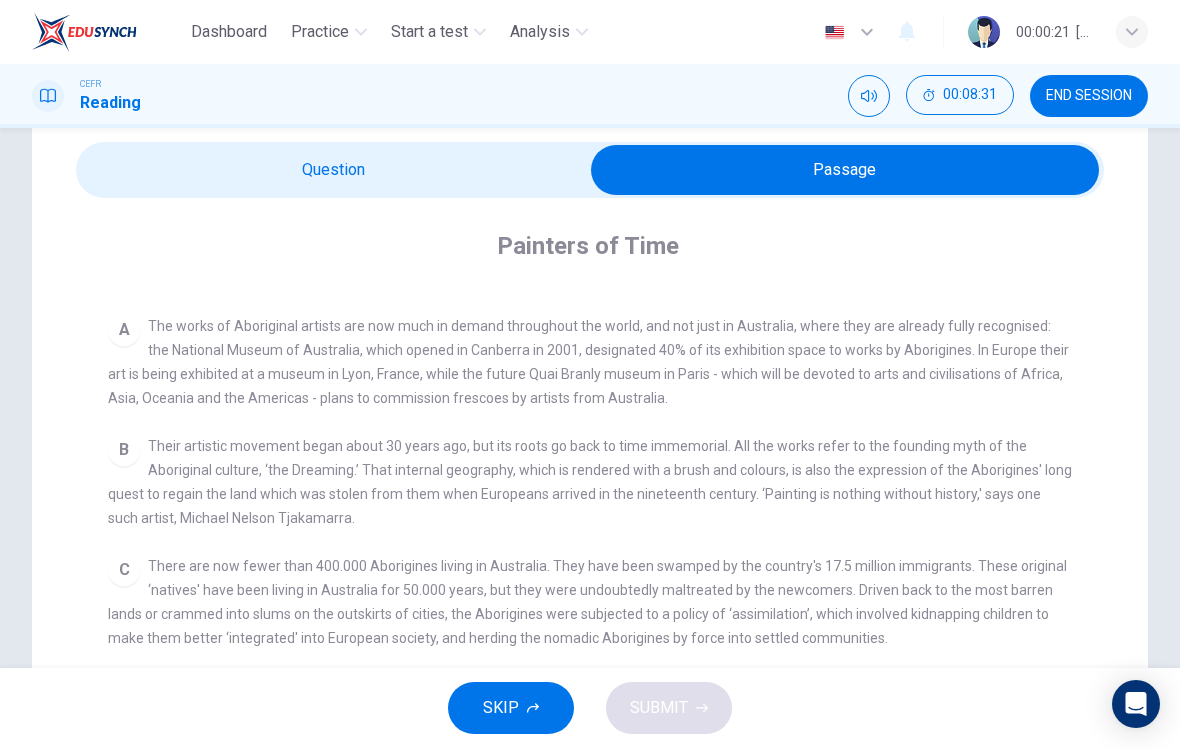 scroll, scrollTop: 349, scrollLeft: 0, axis: vertical 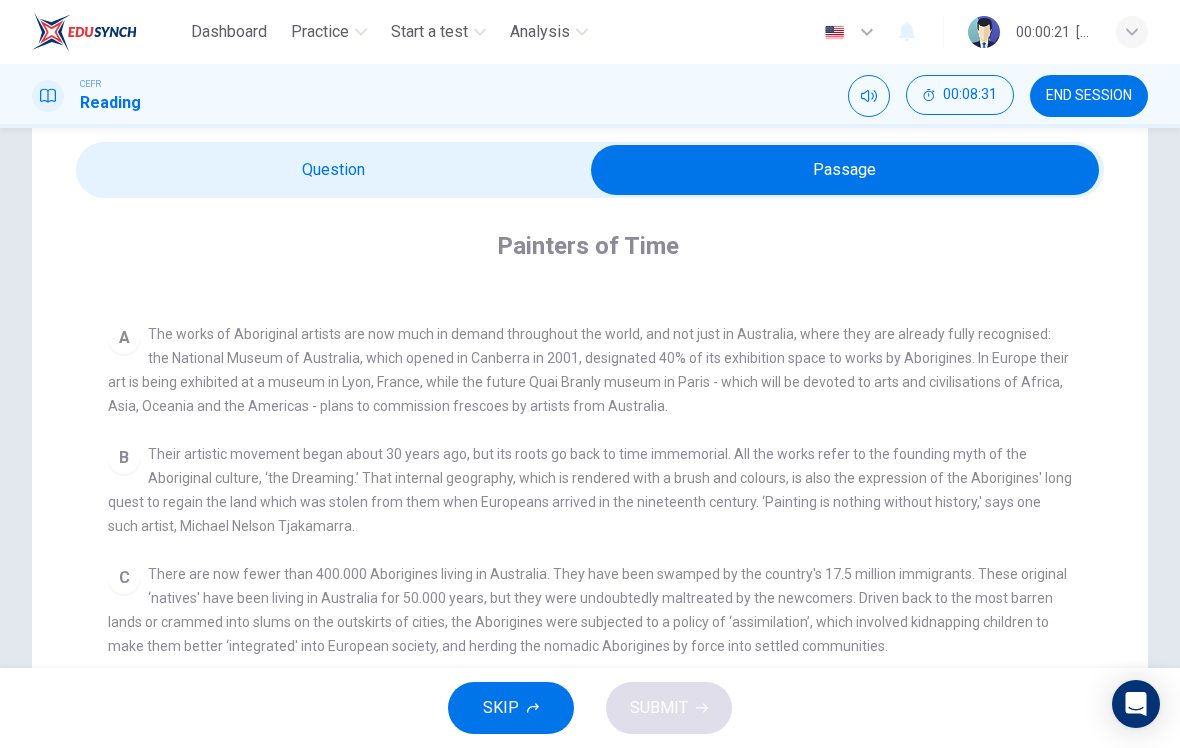 click on "CLICK TO ZOOM Click to Zoom A The works of Aboriginal artists are now much in demand throughout the world, and not just in Australia, where they are already fully recognised: the National Museum of Australia, which opened in Canberra in 2001, designated 40% of its exhibition space to works by Aborigines. In Europe their art is being exhibited at a museum in Lyon, France, while the future Quai Branly museum in Paris - which will be devoted to arts and civilisations of Africa, Asia, Oceania and the Americas - plans to commission frescoes by artists from Australia. B C D E F G Each work is created individually, with a form peculiar to each artist, but it is created within and on behalf of a community who must approve it. An artist cannot use a 'dream' that does not belong to his or her community, since each community is the owner of its dreams, just as it is anchored to a territory marked out by its ancestors, so each painting can be interpreted as a kind of spiritual road map for that community. H" at bounding box center (603, 644) 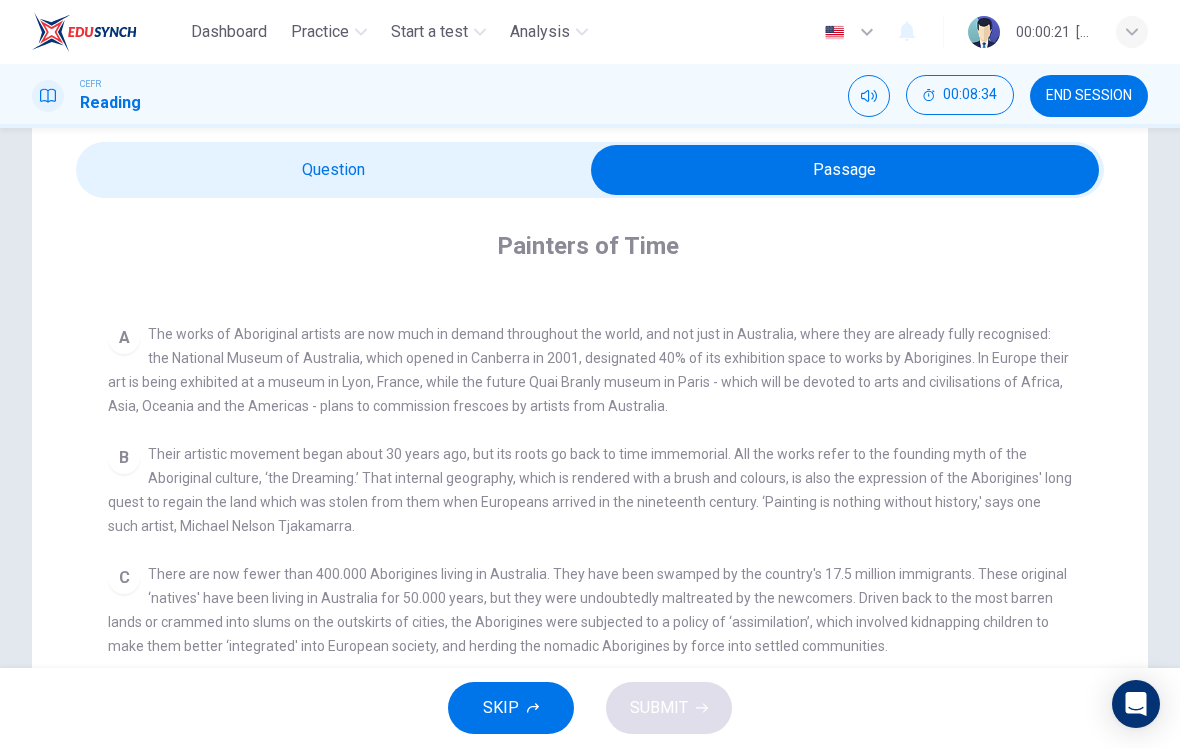 click at bounding box center (845, 170) 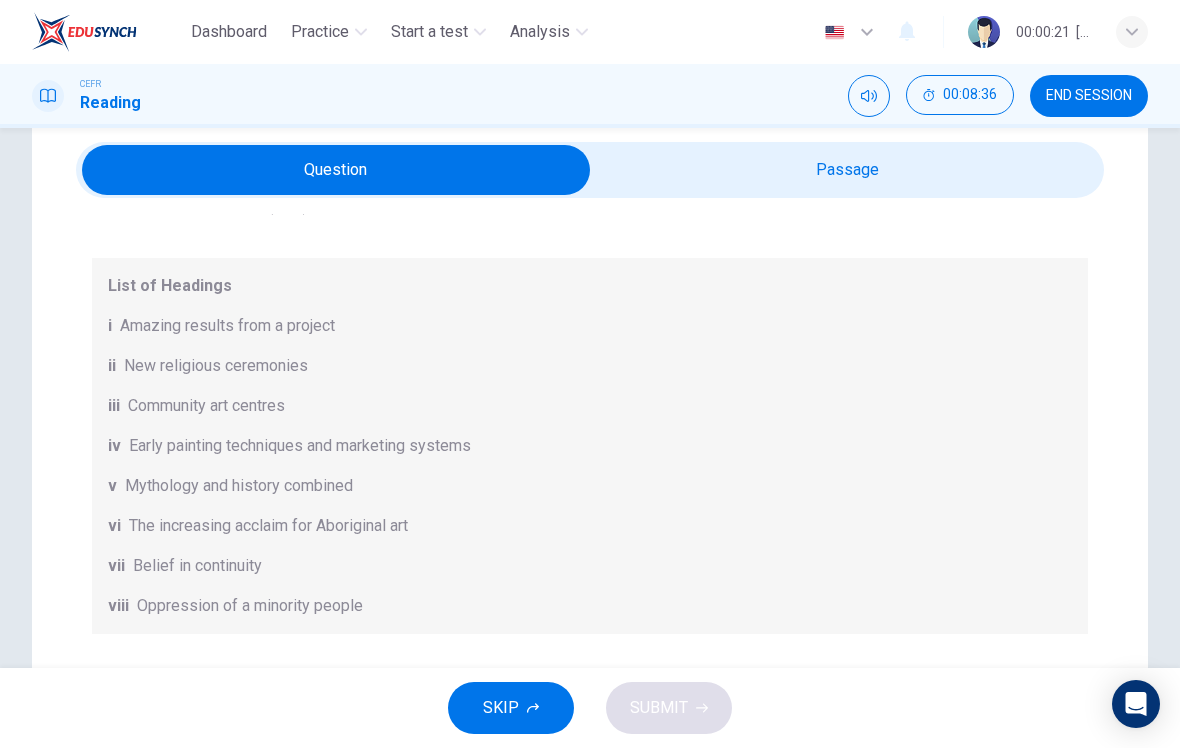 scroll, scrollTop: 190, scrollLeft: 0, axis: vertical 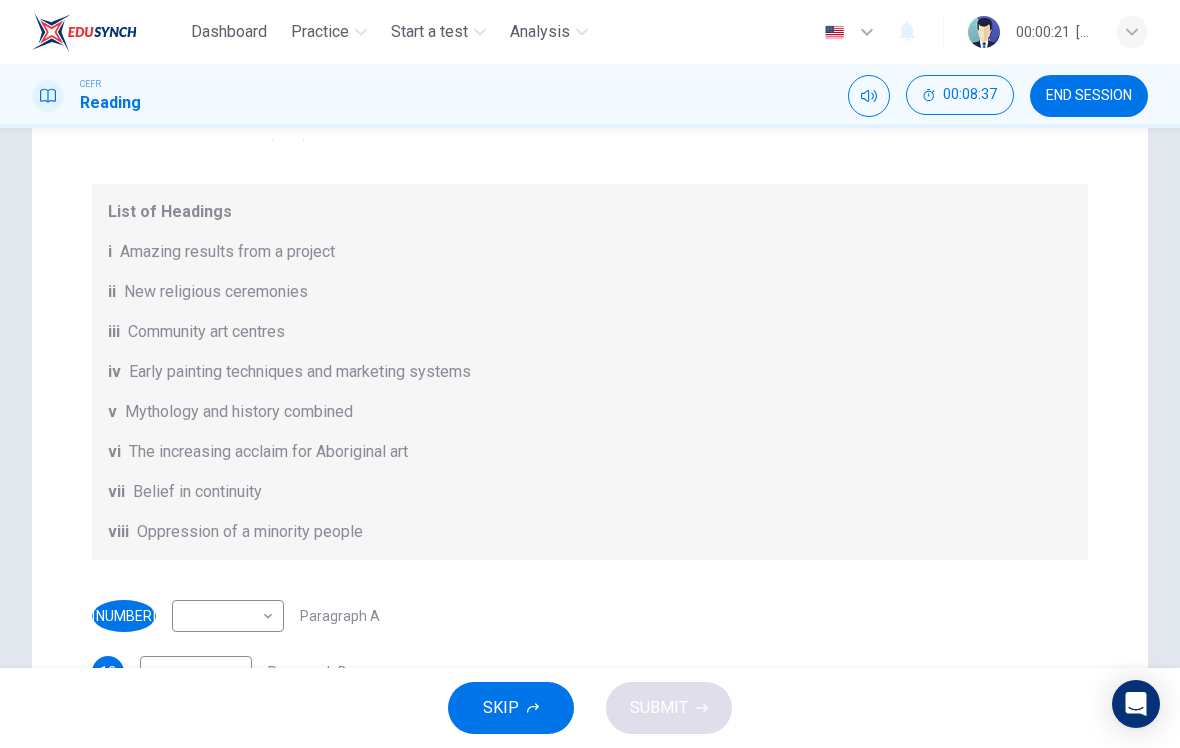 click on "Dashboard Practice Start a test Analysis English en ​ [NAME] CEFR Reading 00:08:37 END SESSION Question Passage Questions 11 - 16 The Reading Passage has eight paragraphs  A-H .
Choose the most suitable heading for paragraphs  A-F  from the list of headings below.
Write the correct number (i-viii) in the boxes below. List of Headings i Amazing results from a project ii New religious ceremonies iii Community art centres iv Early painting techniques and marketing systems v Mythology and history combined vi The increasing acclaim for Aboriginal art vii Belief in continuity viii Oppression of a minority people 11 ​ ​ Paragraph A 12 ​ ​ Paragraph B 13 ​ ​ Paragraph C 14 ​ ​ Paragraph D 15 ​ ​ Paragraph E 16 ​ ​ Paragraph F Painters of Time CLICK TO ZOOM Click to Zoom A B C D E F G H  Today, Aboriginal painting has become a great success. Some works sell for more than $25,000, and exceptional items may fetch as much as $180,000 in Australia. SKIP SUBMIT" at bounding box center (590, 374) 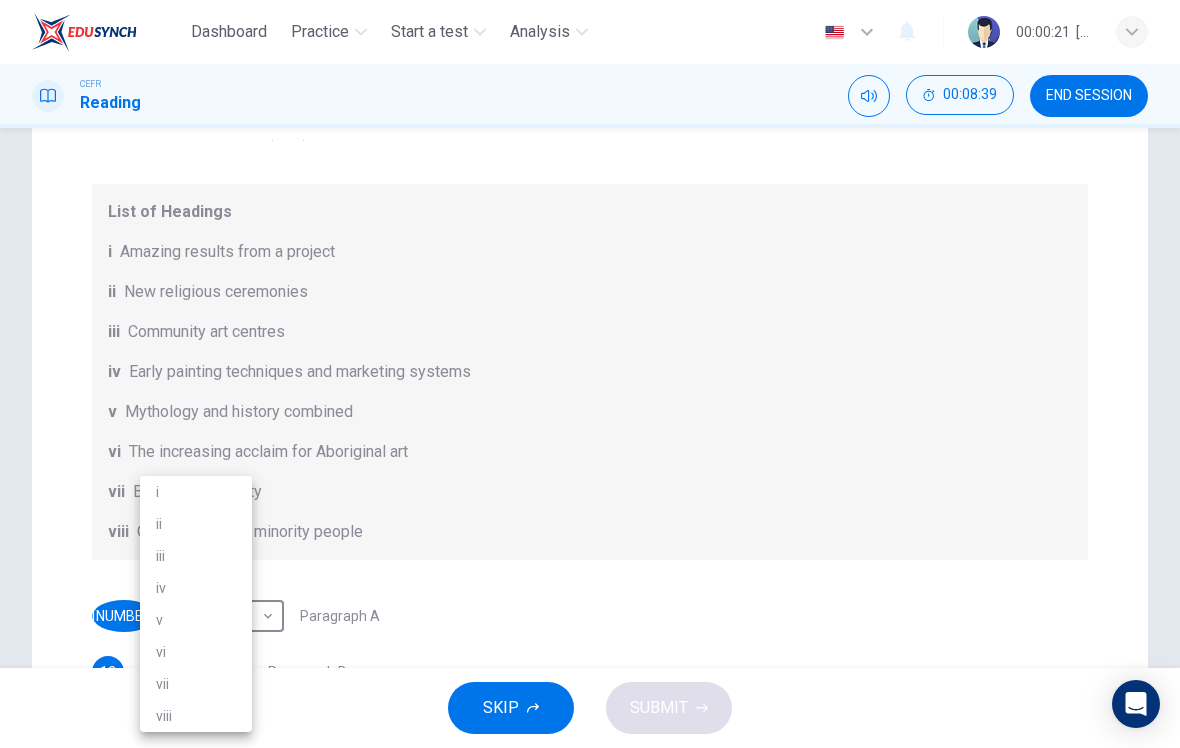 click on "vii" at bounding box center [196, 684] 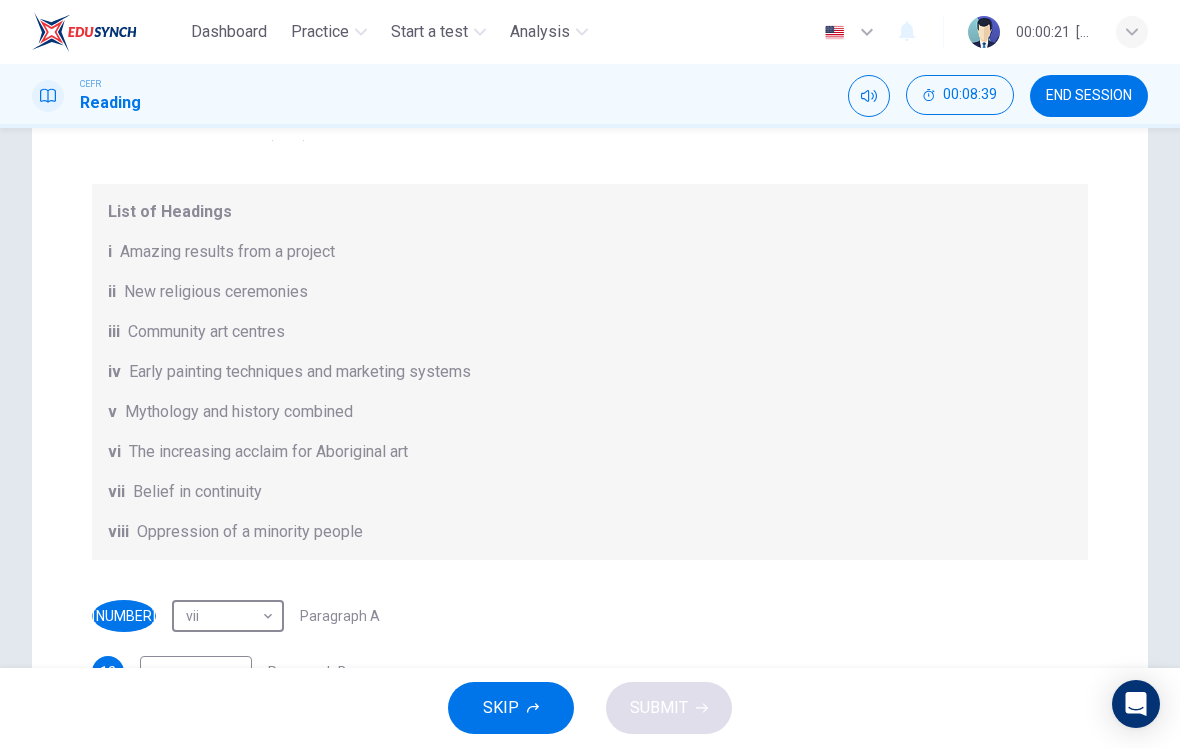 click on "Dashboard Practice Start a test Analysis English en ​ [NAME] CEFR Reading 00:08:39 END SESSION Question Passage Questions 11 - 16 The Reading Passage has eight paragraphs  A-H .
Choose the most suitable heading for paragraphs  A-F  from the list of headings below.
Write the correct number (i-viii) in the boxes below. List of Headings i Amazing results from a project ii New religious ceremonies iii Community art centres iv Early painting techniques and marketing systems v Mythology and history combined vi The increasing acclaim for Aboriginal art vii Belief in continuity viii Oppression of a minority people 11 vii vii ​ Paragraph A 12 ​ ​ Paragraph B 13 ​ ​ Paragraph C 14 ​ ​ Paragraph D 15 ​ ​ Paragraph E 16 ​ ​ Paragraph F Painters of Time CLICK TO ZOOM Click to Zoom A B C D E F G H  Today, Aboriginal painting has become a great success. Some works sell for more than $25,000, and exceptional items may fetch as much as $180,000 in Australia. SKIP SUBMIT" at bounding box center (590, 374) 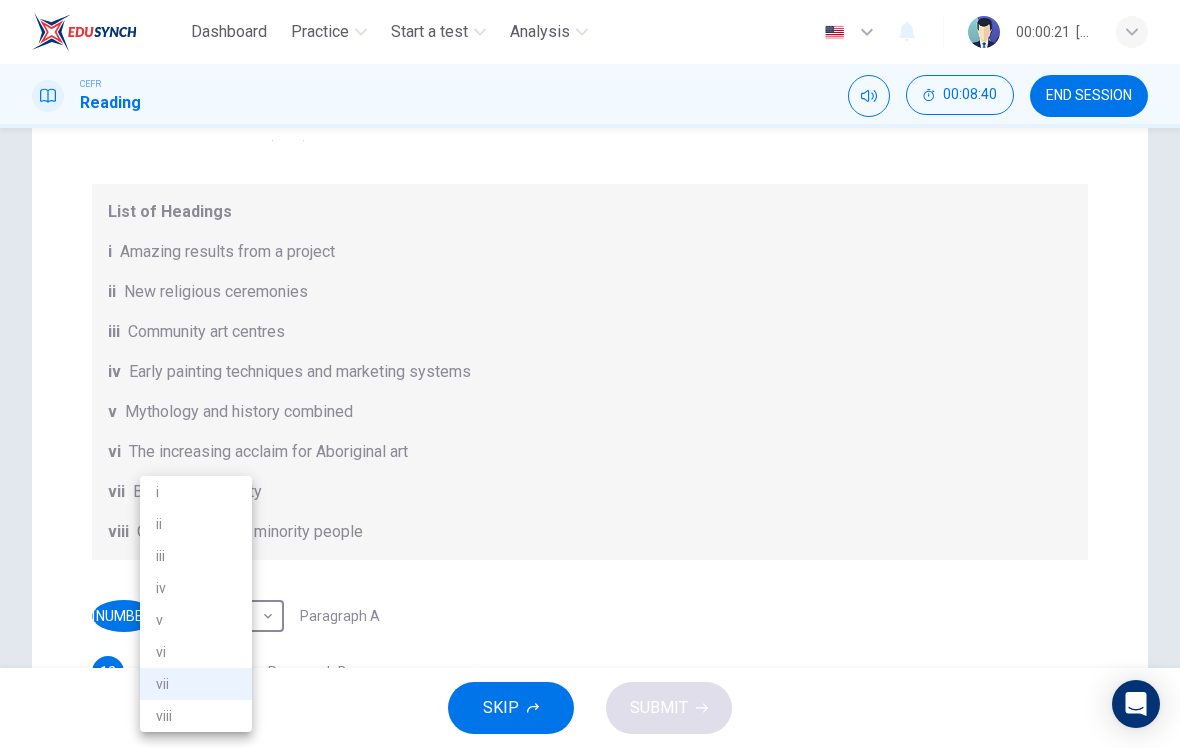 click on "vi" at bounding box center [196, 652] 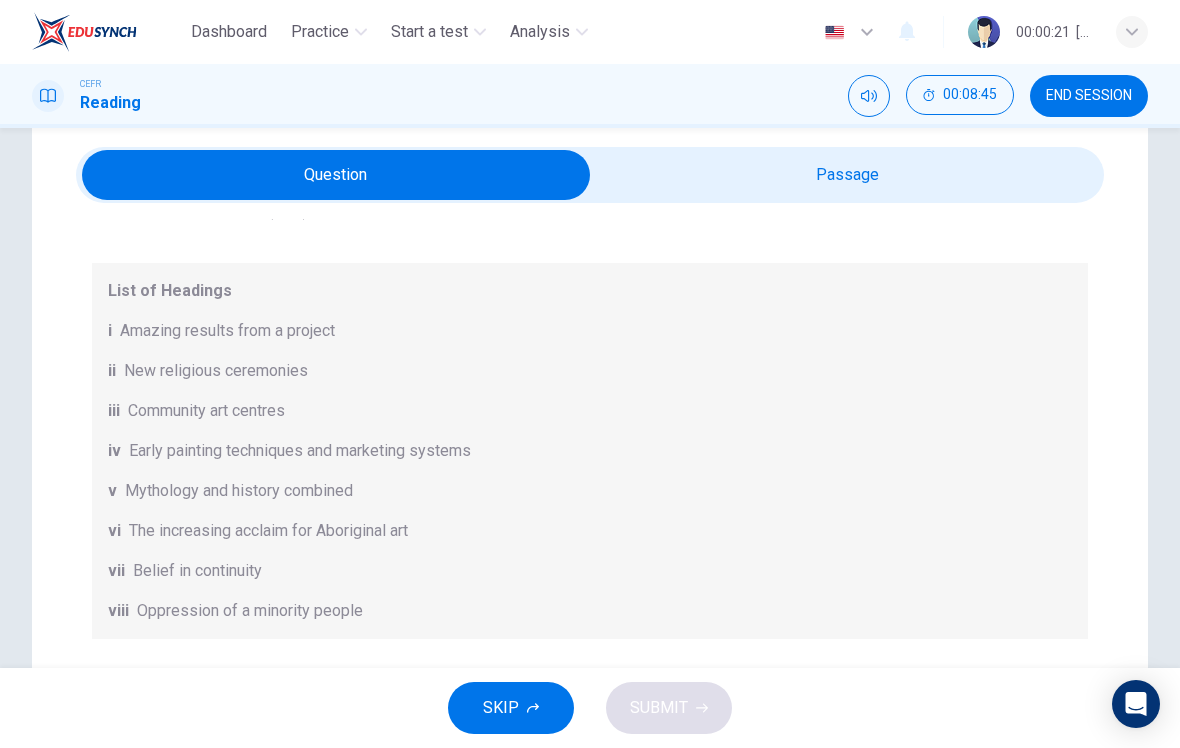 scroll, scrollTop: 64, scrollLeft: 0, axis: vertical 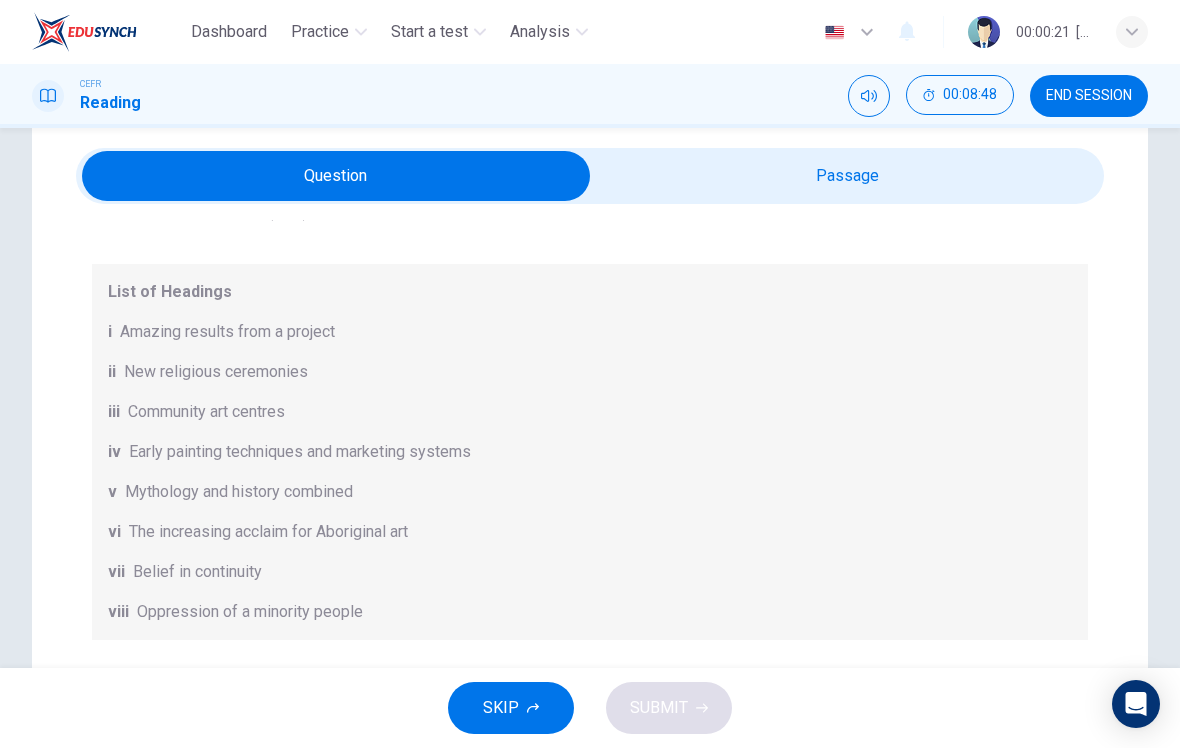 click at bounding box center (336, 176) 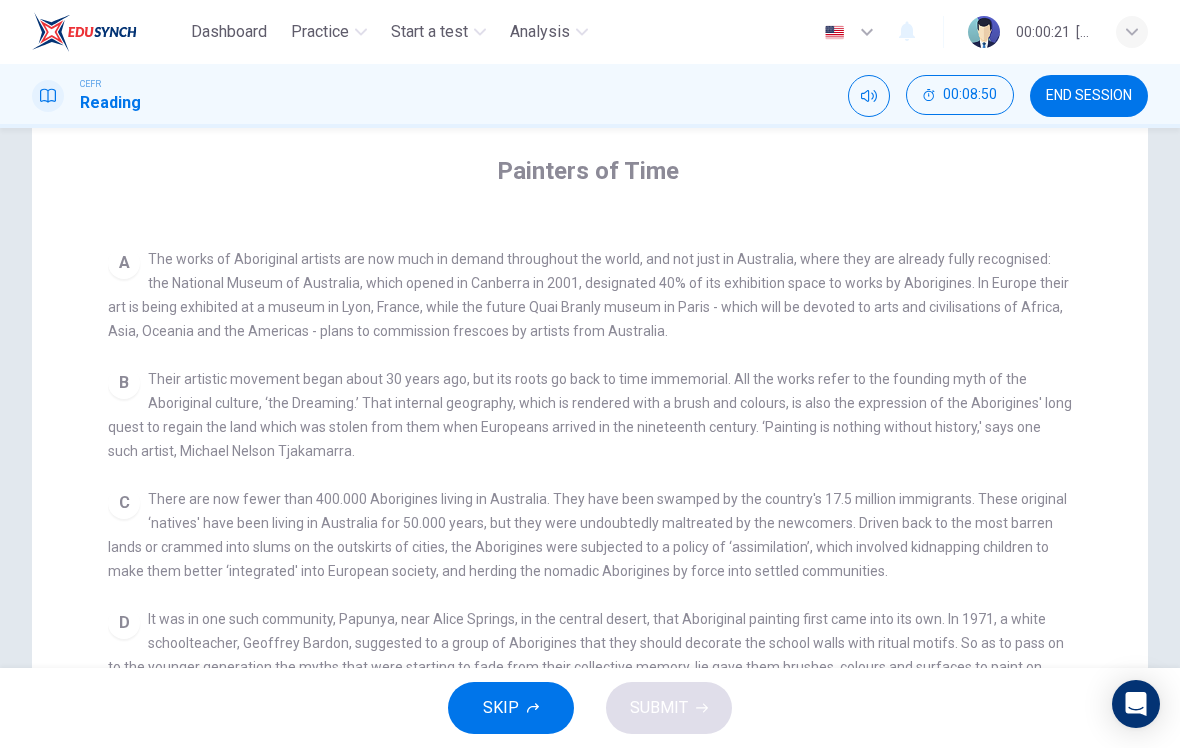 scroll, scrollTop: 146, scrollLeft: 0, axis: vertical 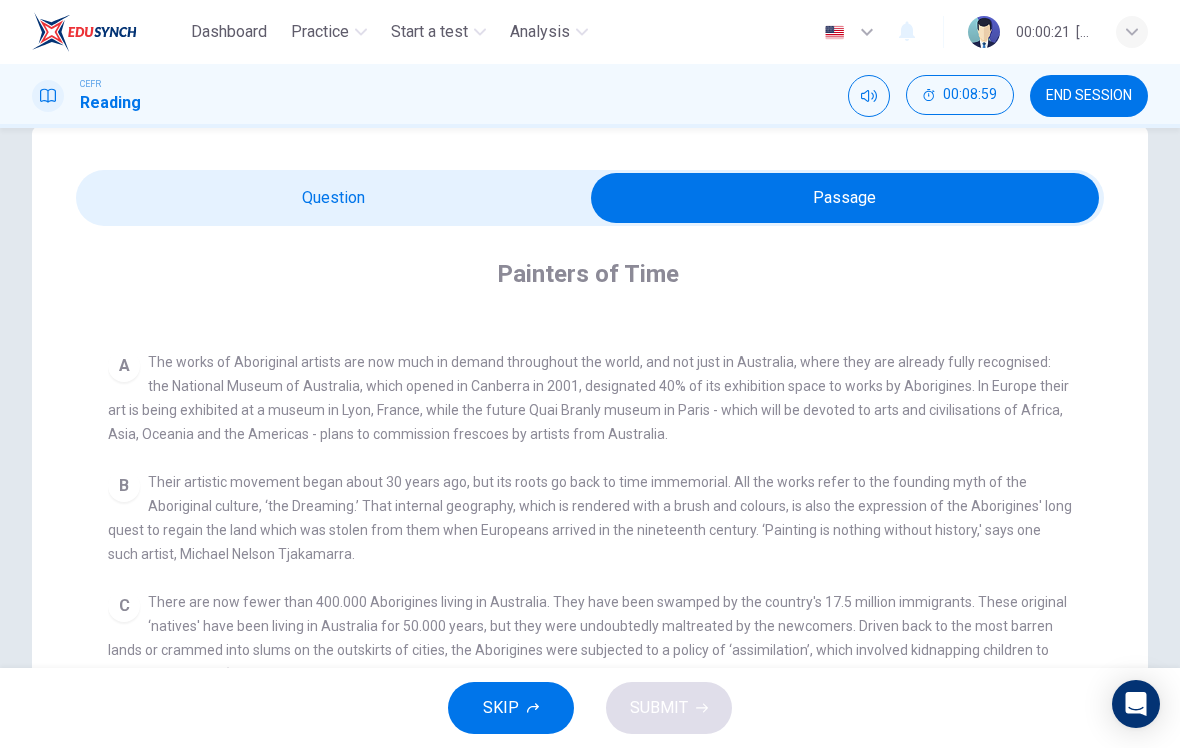 click at bounding box center [845, 198] 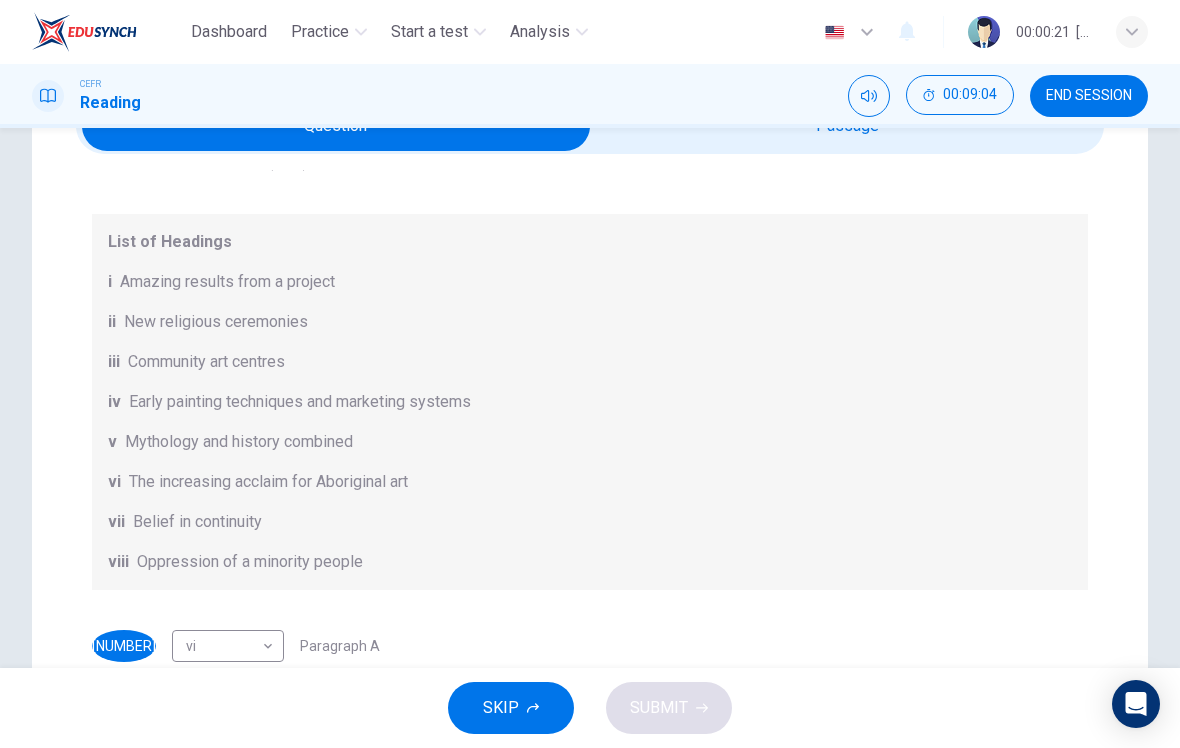 scroll, scrollTop: 100, scrollLeft: 0, axis: vertical 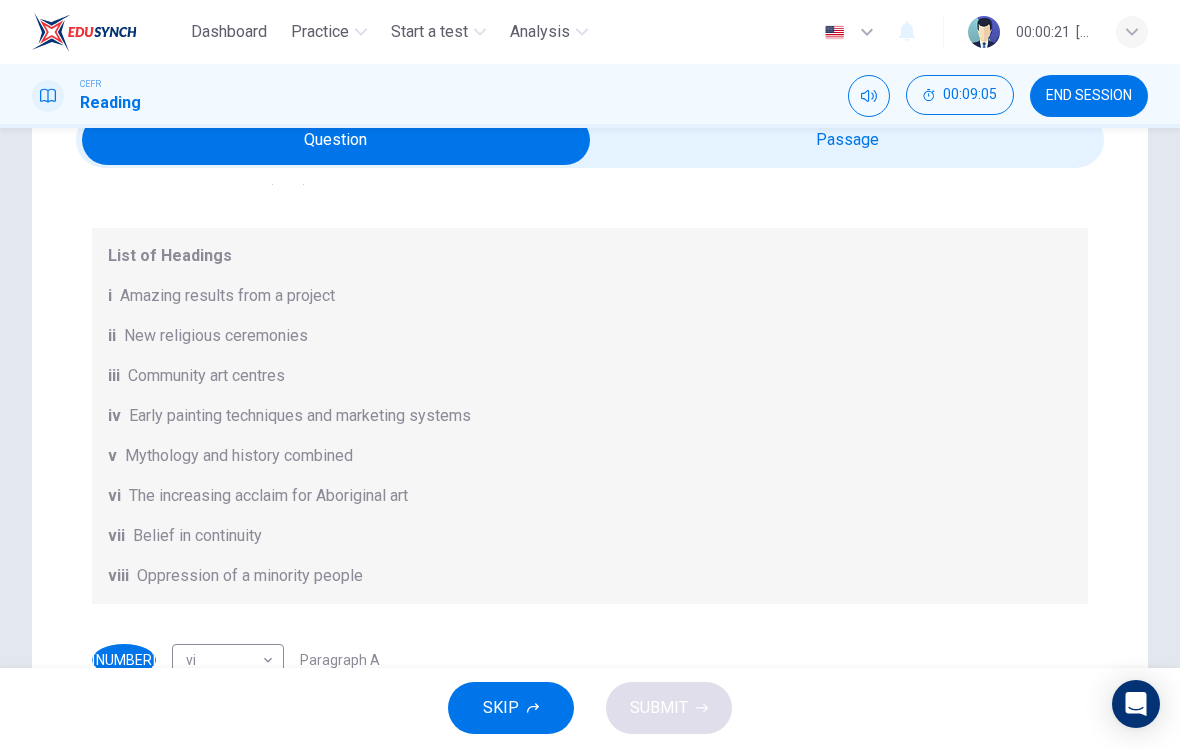 click at bounding box center (336, 140) 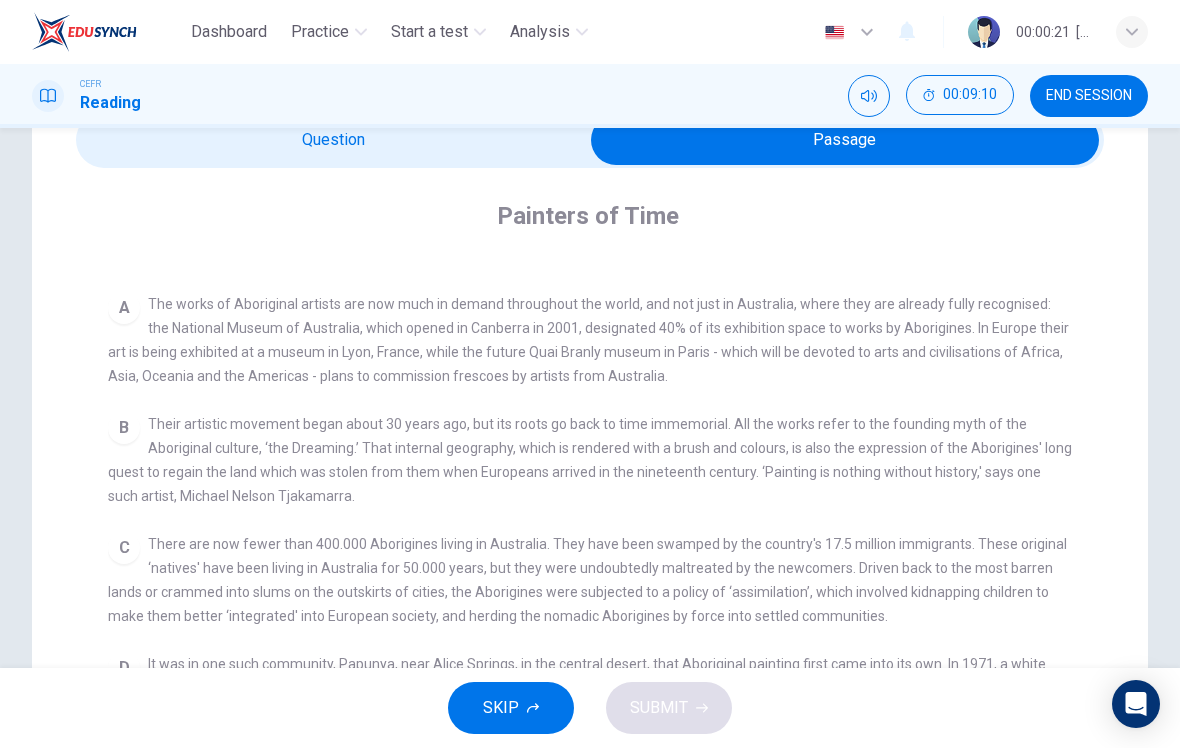 click at bounding box center (845, 140) 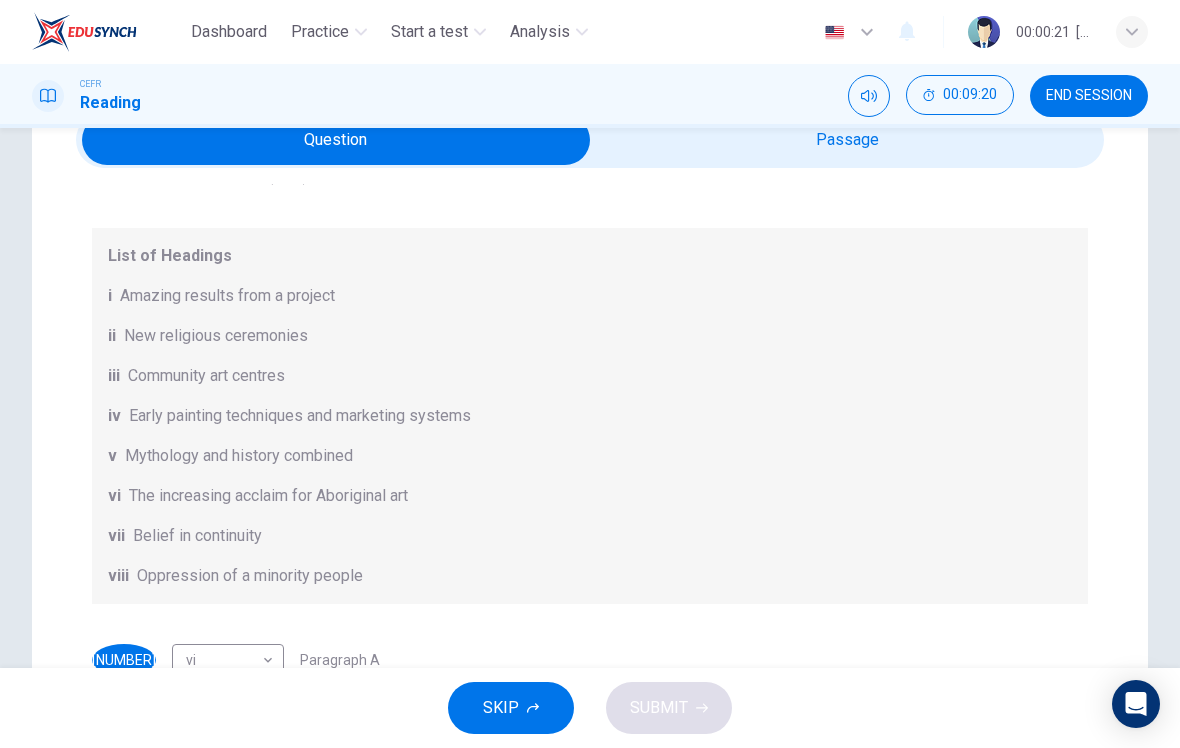 click at bounding box center (336, 140) 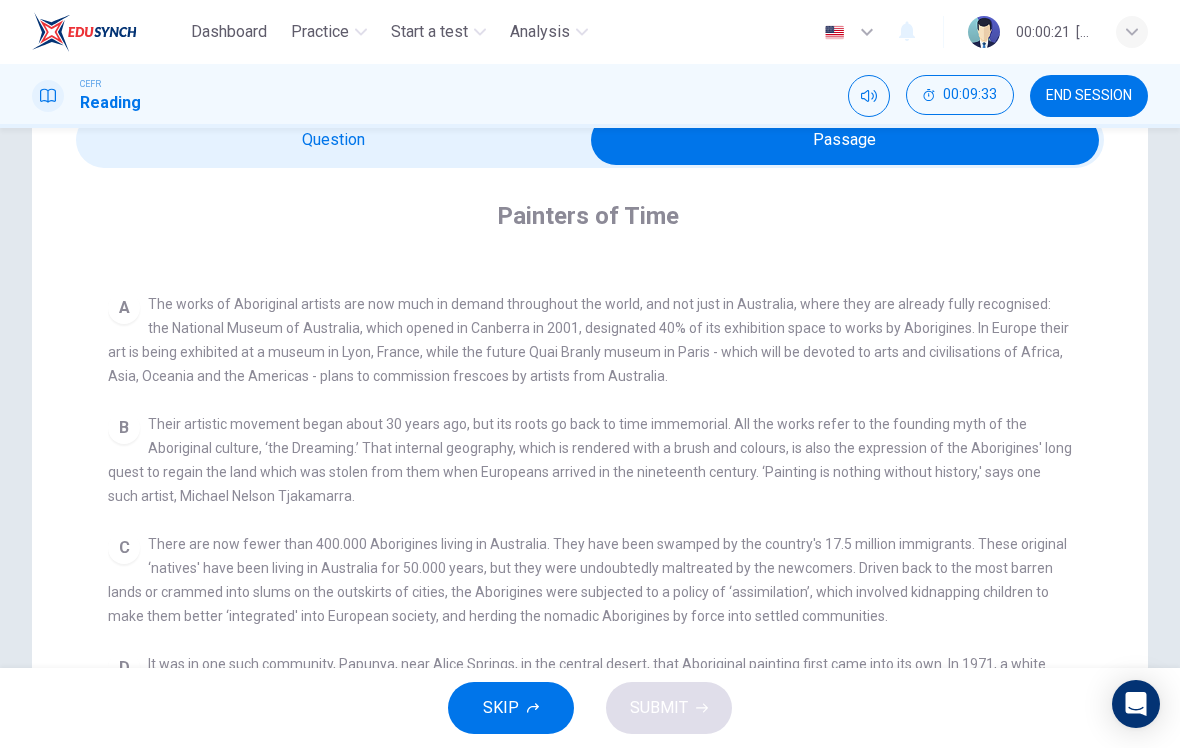 click at bounding box center (845, 140) 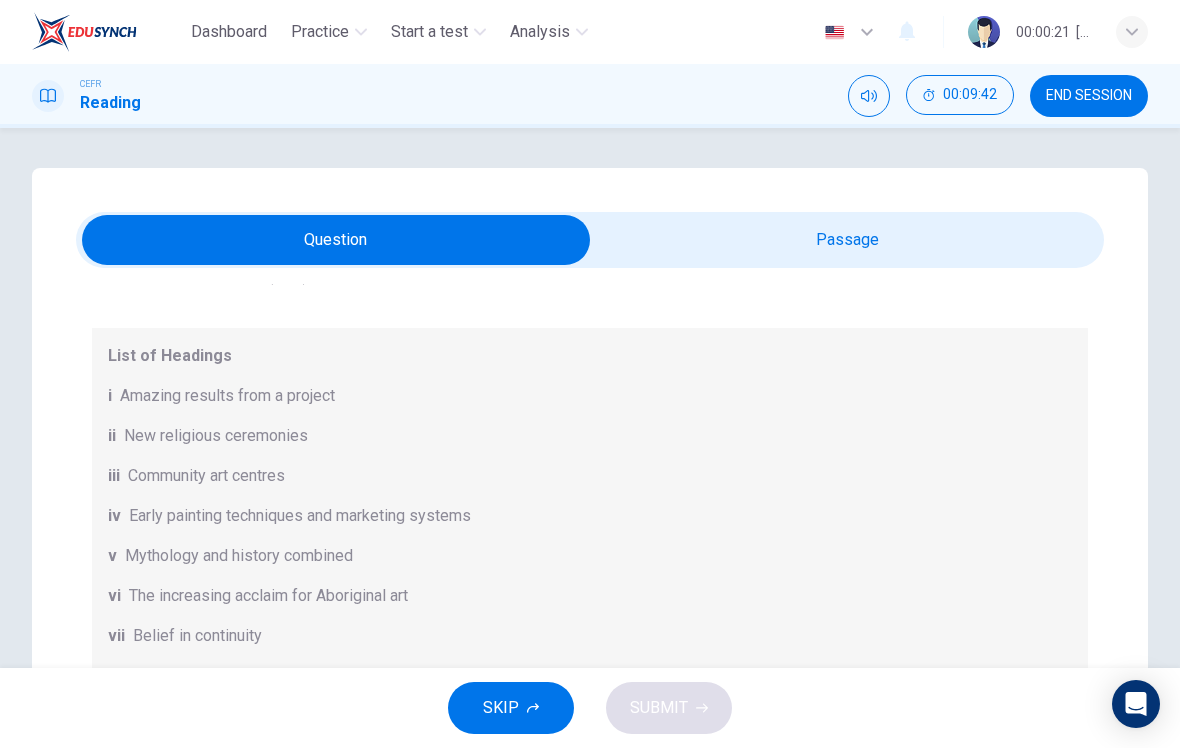scroll, scrollTop: 0, scrollLeft: 0, axis: both 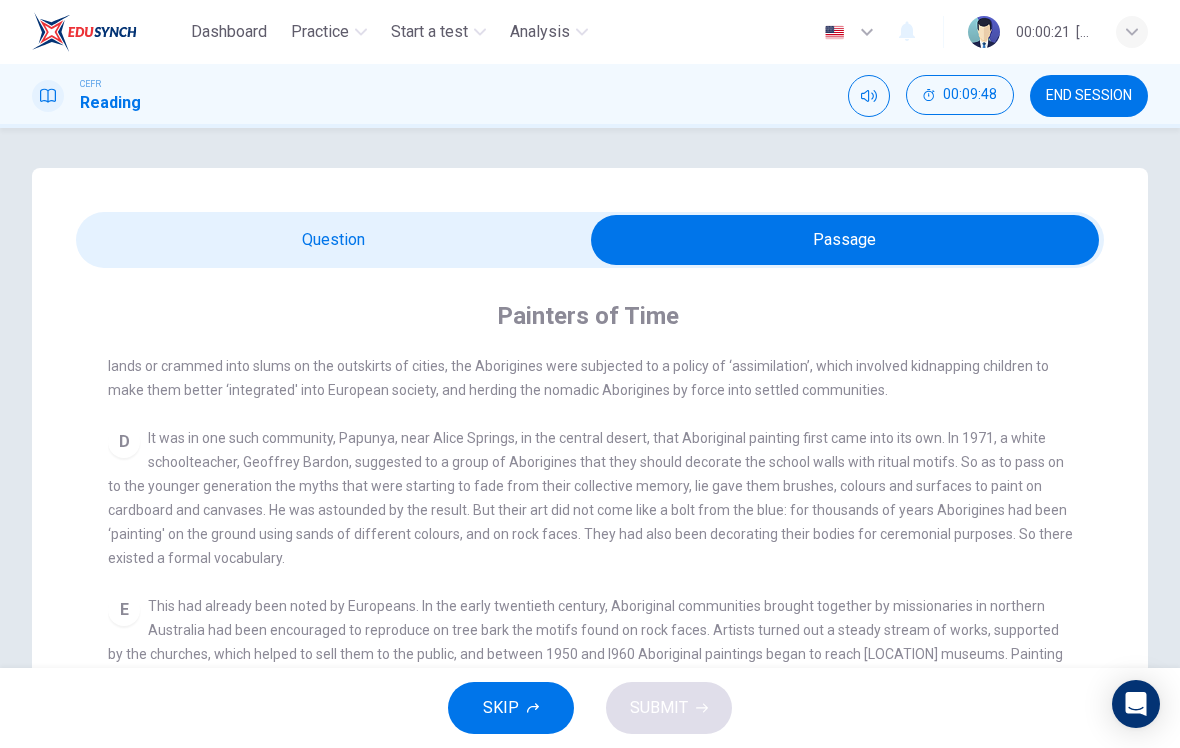 click at bounding box center [845, 240] 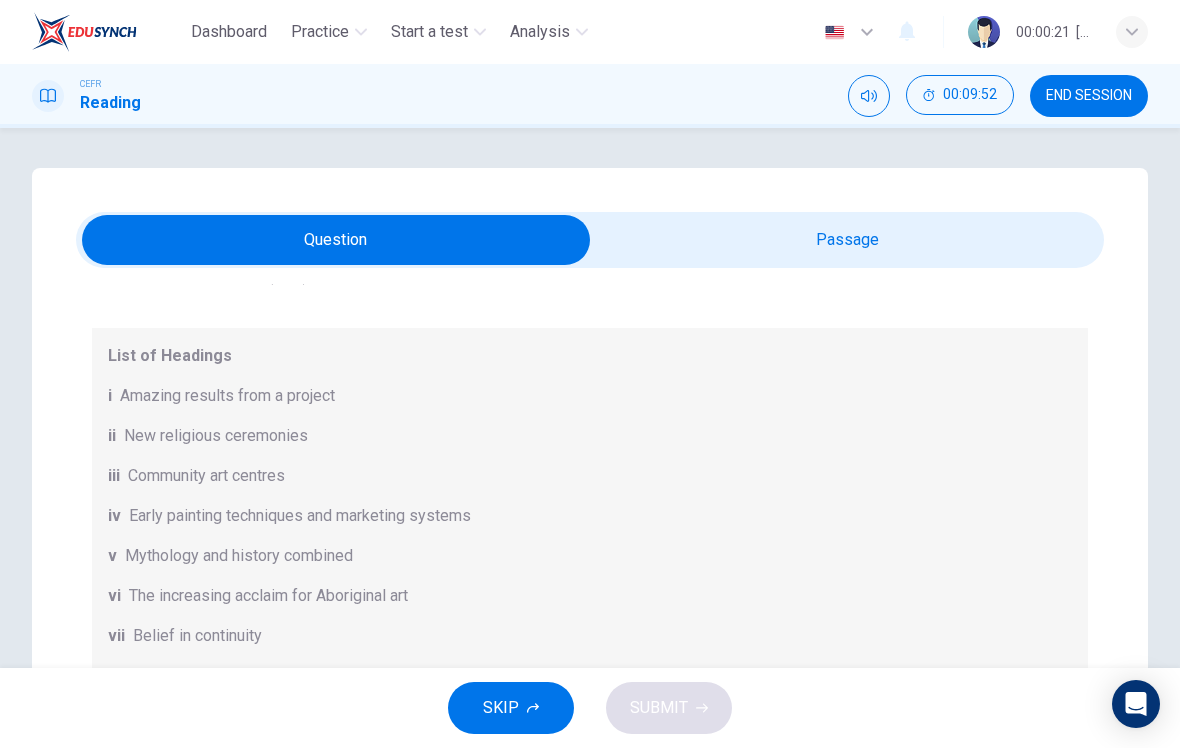 scroll, scrollTop: 0, scrollLeft: 0, axis: both 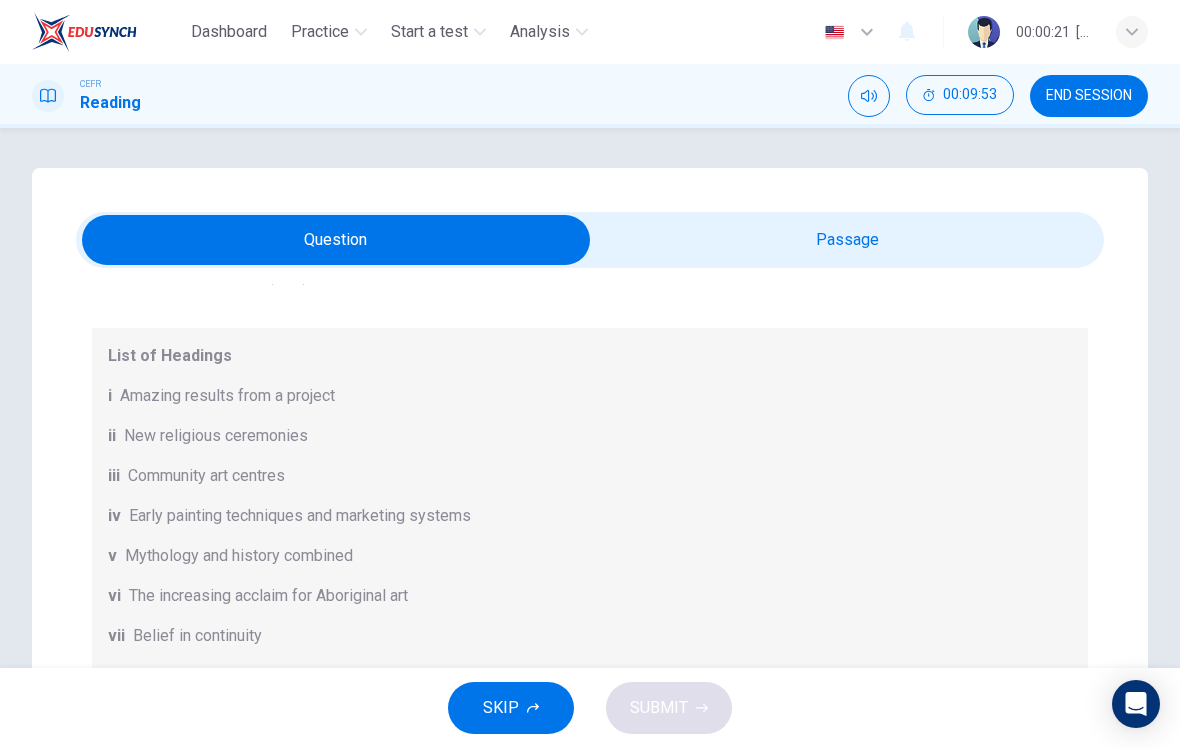 click at bounding box center [336, 240] 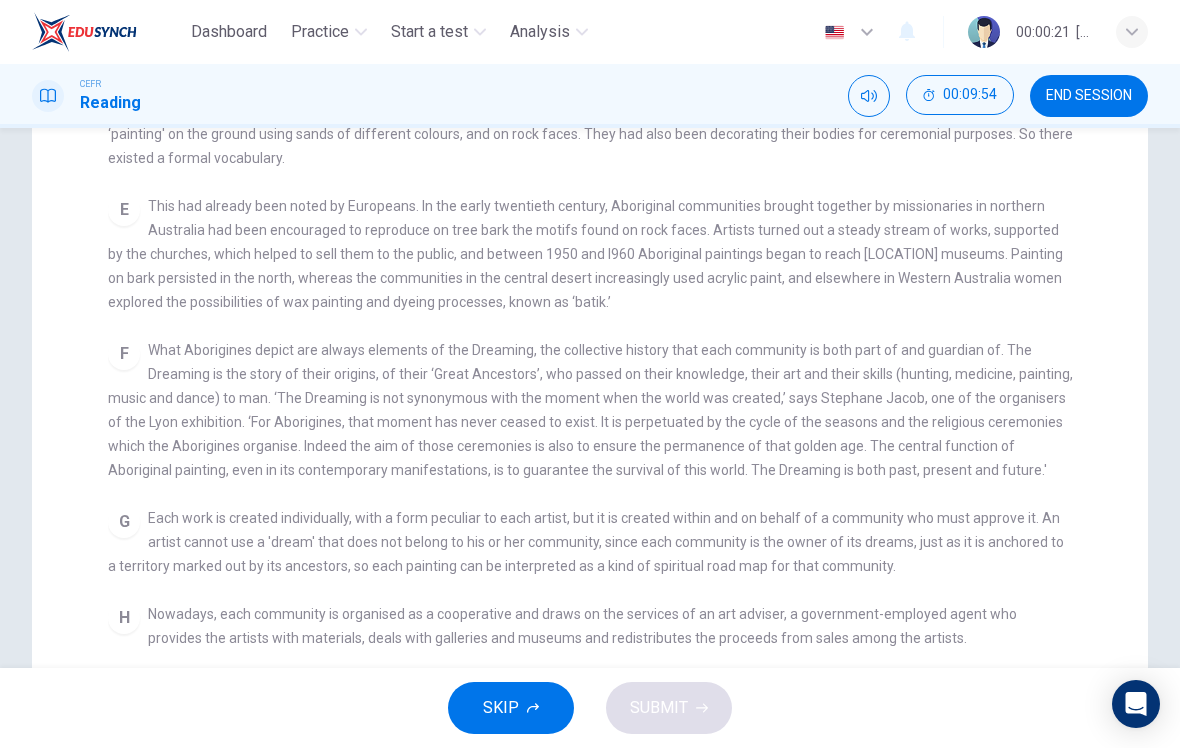 scroll, scrollTop: 397, scrollLeft: 0, axis: vertical 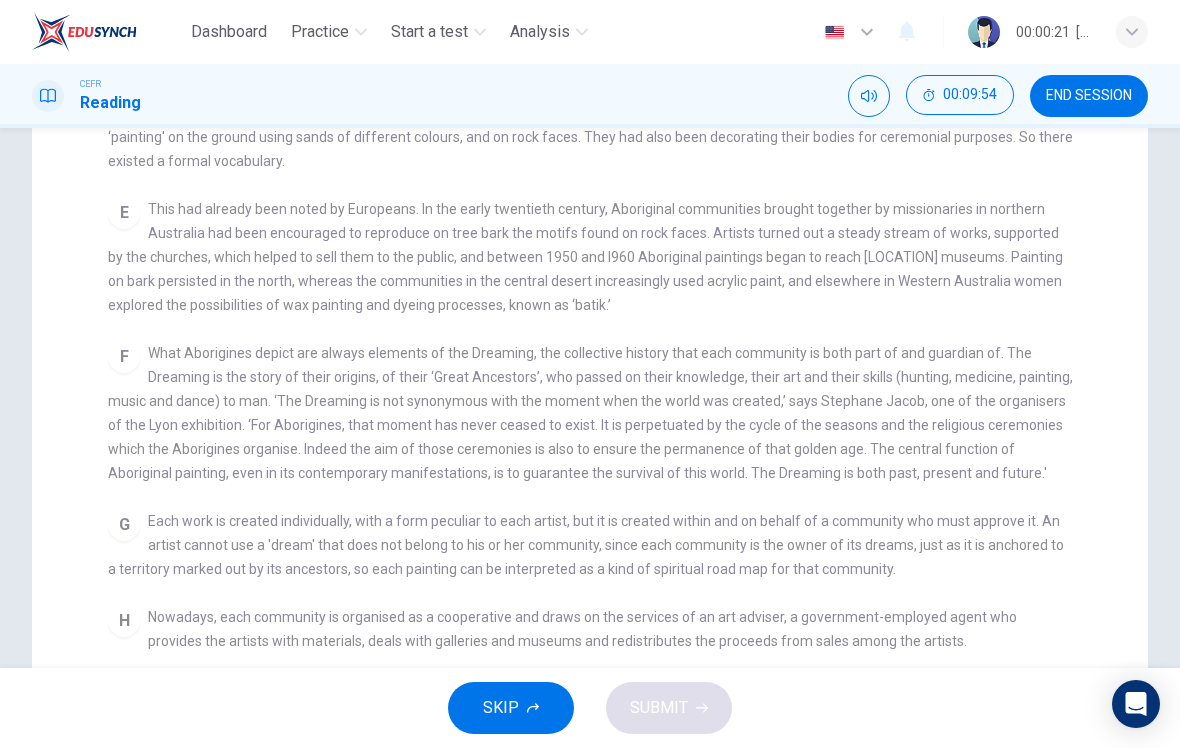 click on "CLICK TO ZOOM Click to Zoom A The works of Aboriginal artists are now much in demand throughout the world, and not just in Australia, where they are already fully recognised: the National Museum of Australia, which opened in Canberra in 2001, designated 40% of its exhibition space to works by Aborigines. In Europe their art is being exhibited at a museum in Lyon, France, while the future Quai Branly museum in Paris - which will be devoted to arts and civilisations of Africa, Asia, Oceania and the Americas - plans to commission frescoes by artists from Australia. B C D E F G Each work is created individually, with a form peculiar to each artist, but it is created within and on behalf of a community who must approve it. An artist cannot use a 'dream' that does not belong to his or her community, since each community is the owner of its dreams, just as it is anchored to a territory marked out by its ancestors, so each painting can be interpreted as a kind of spiritual road map for that community. H" at bounding box center (603, 317) 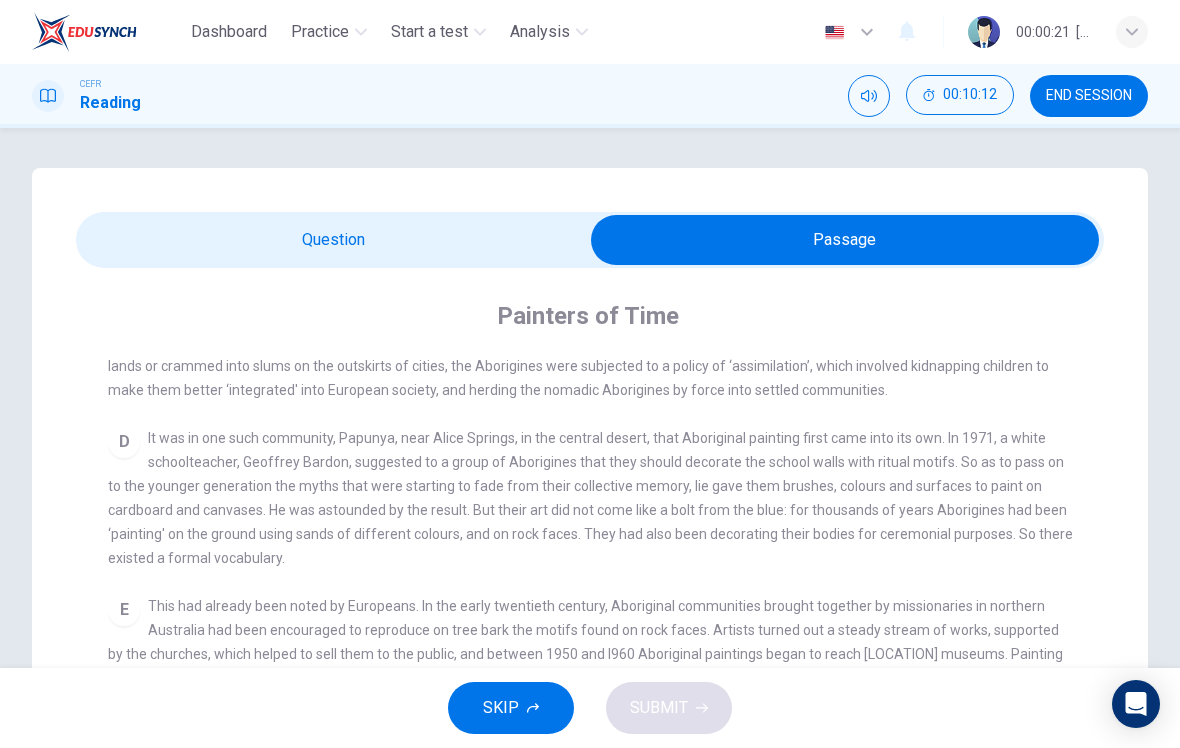 scroll, scrollTop: 0, scrollLeft: 0, axis: both 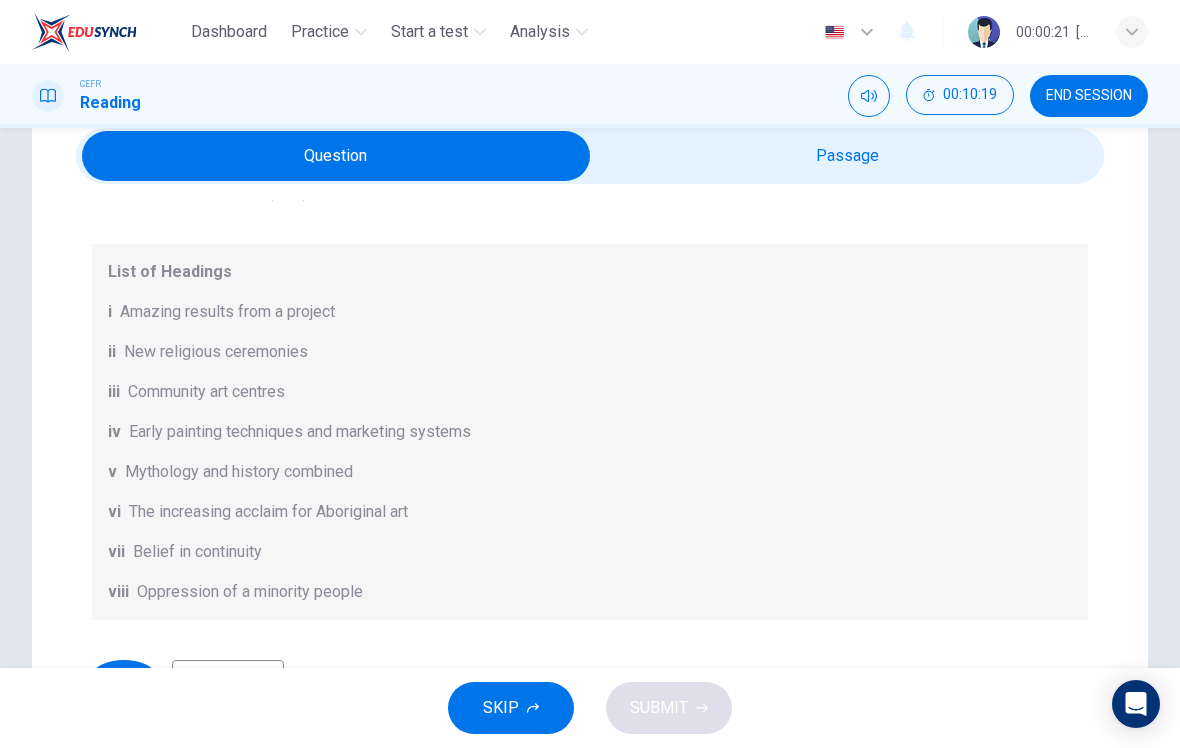 click at bounding box center [336, 156] 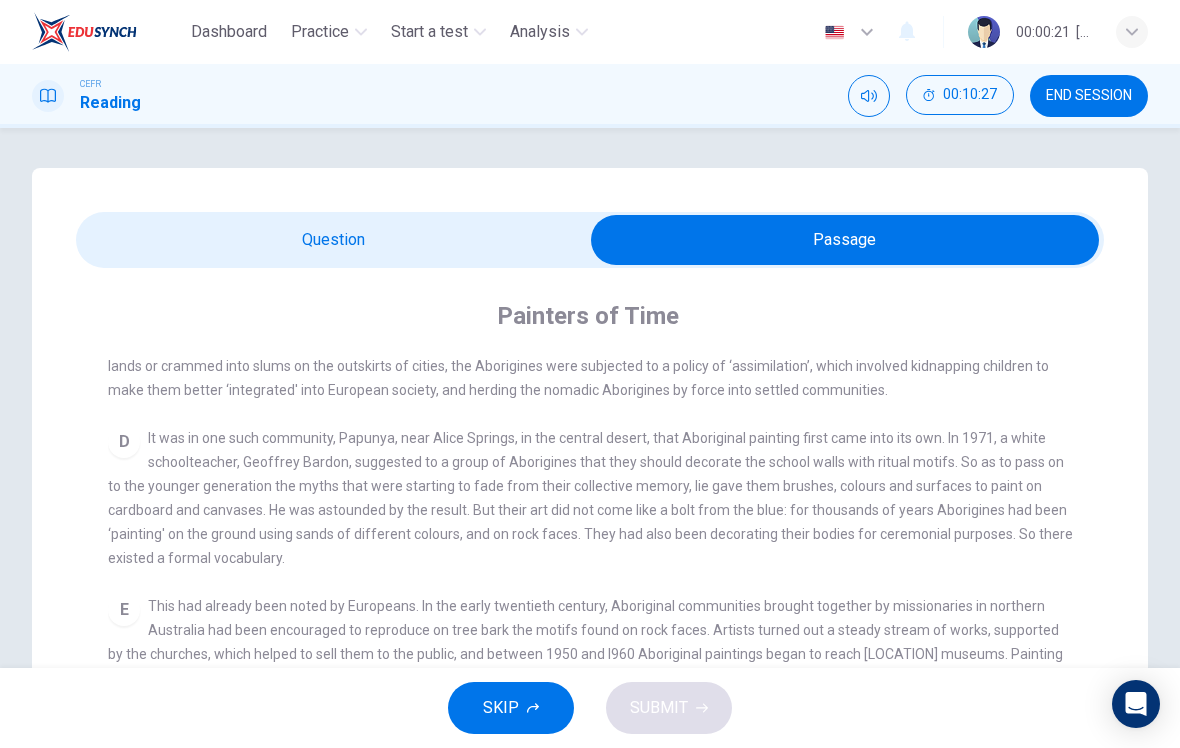 scroll, scrollTop: 0, scrollLeft: 0, axis: both 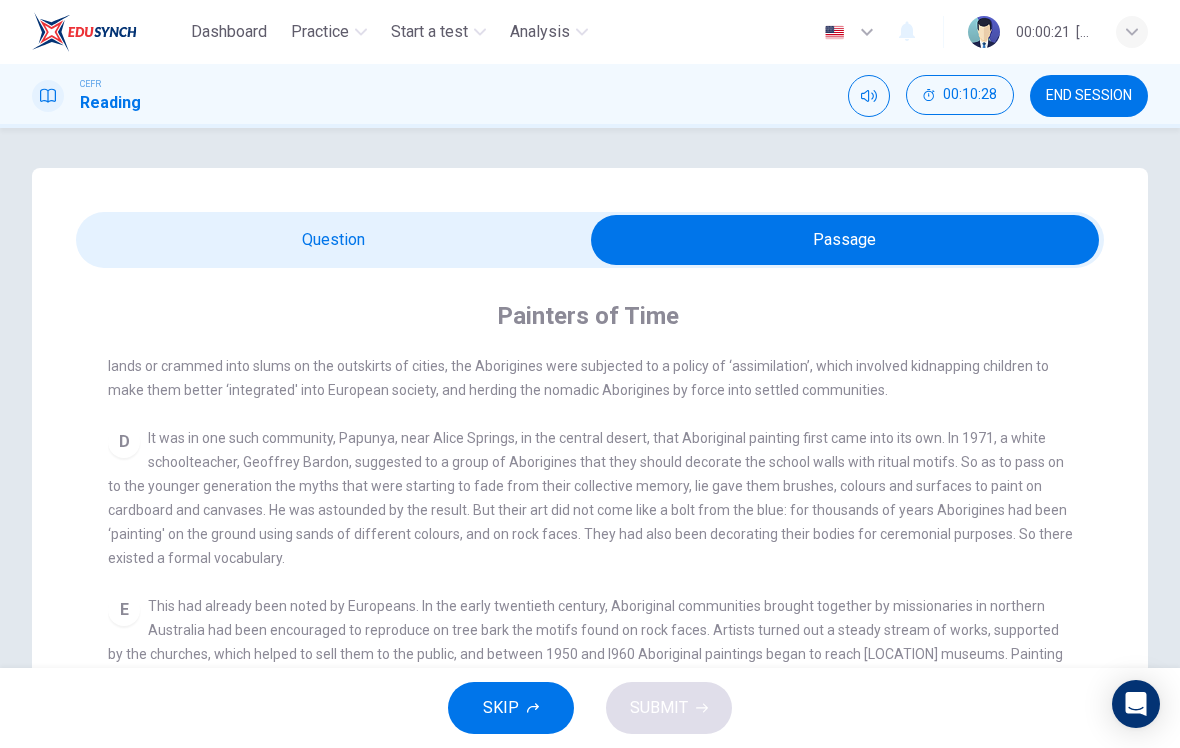 click at bounding box center (845, 240) 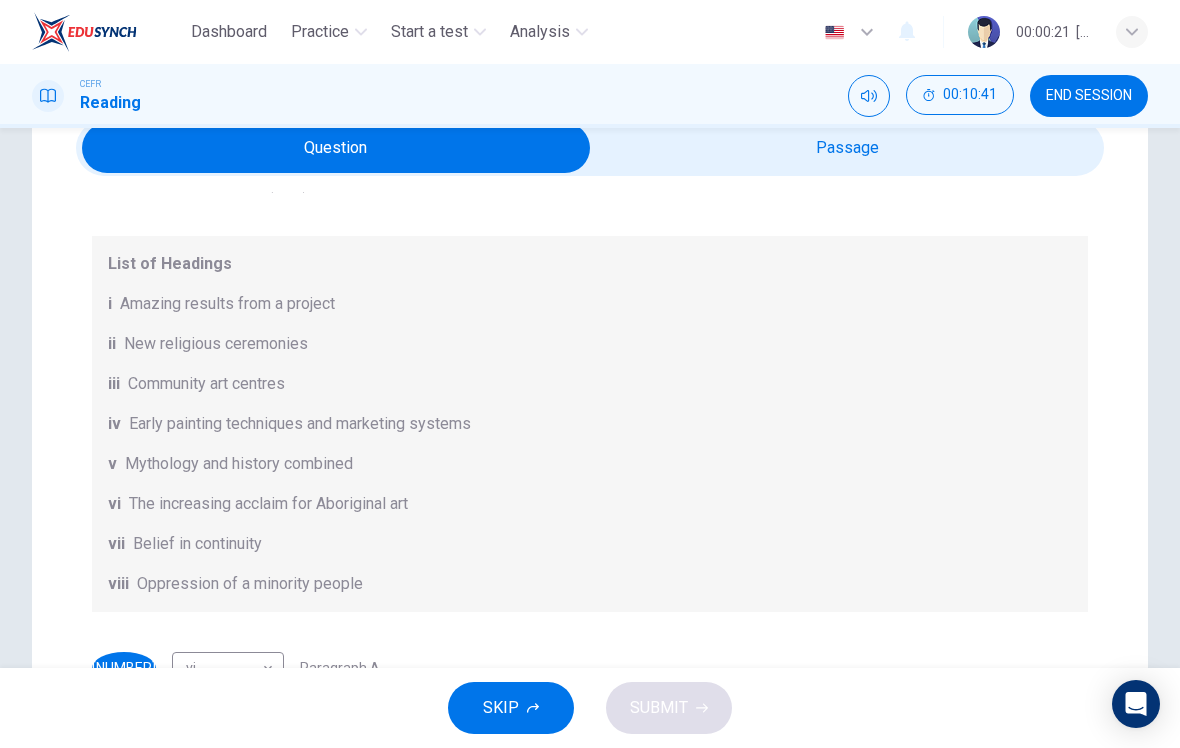 scroll, scrollTop: 88, scrollLeft: 0, axis: vertical 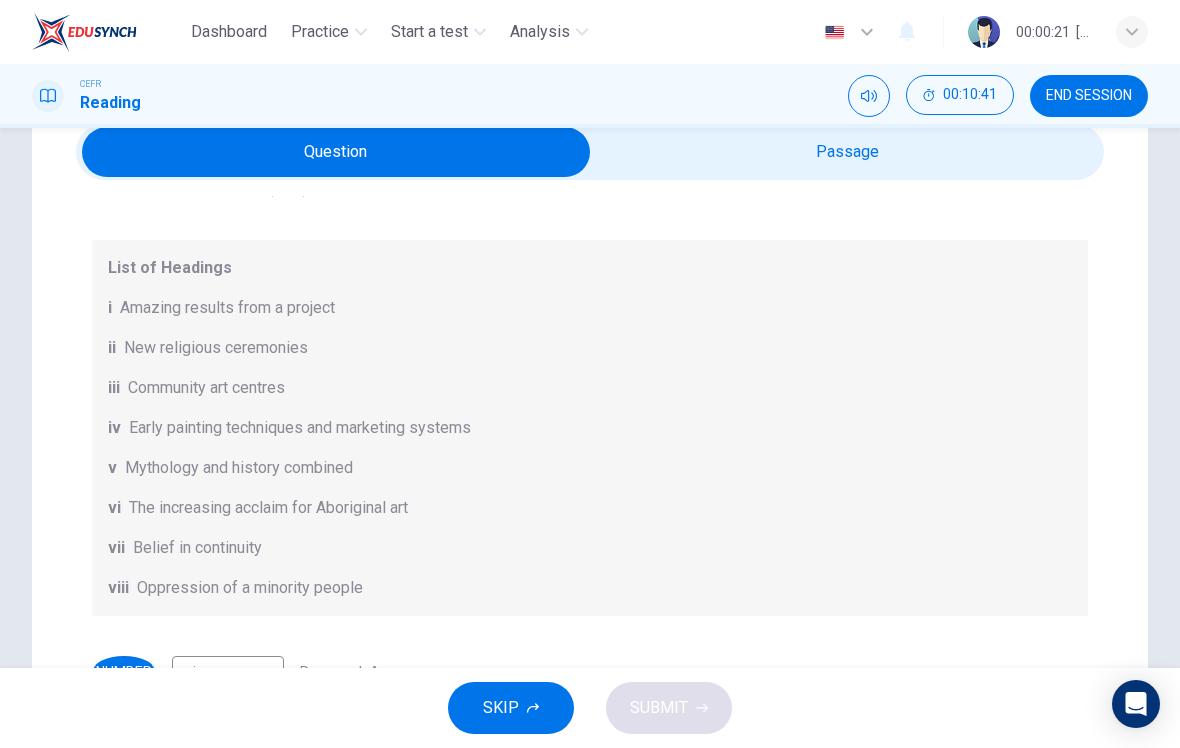 click at bounding box center [336, 152] 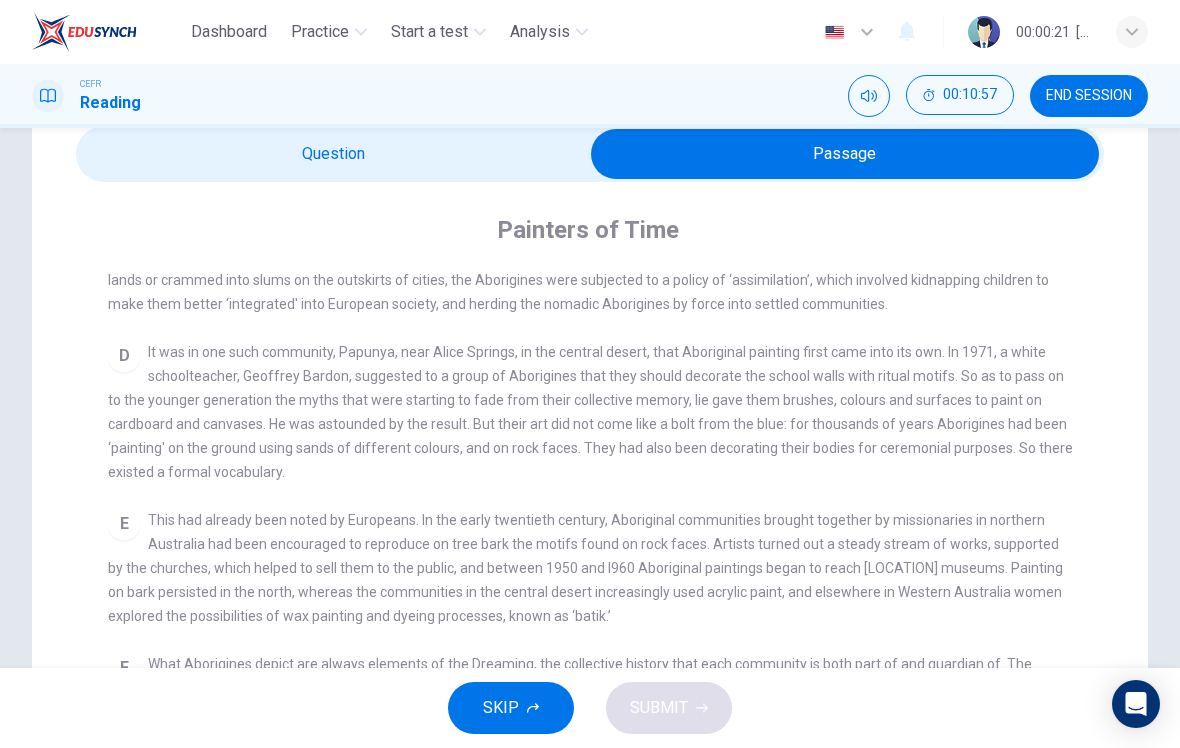 scroll, scrollTop: 81, scrollLeft: 0, axis: vertical 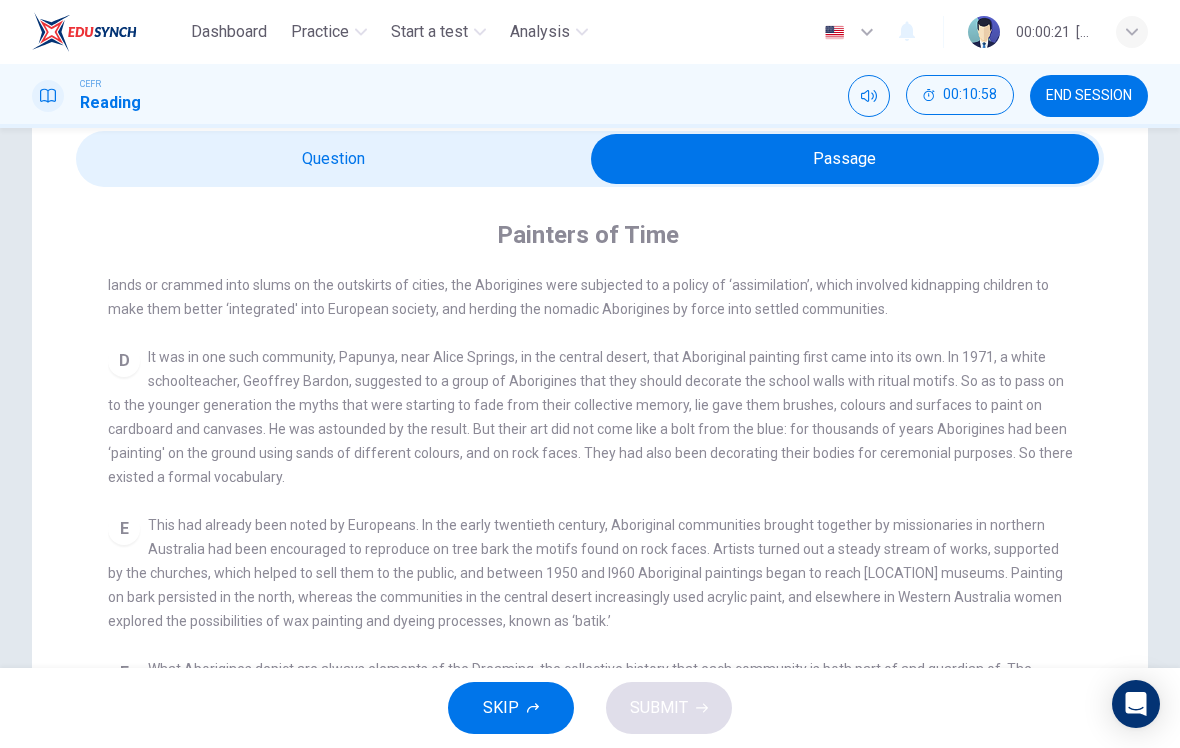 click at bounding box center [845, 159] 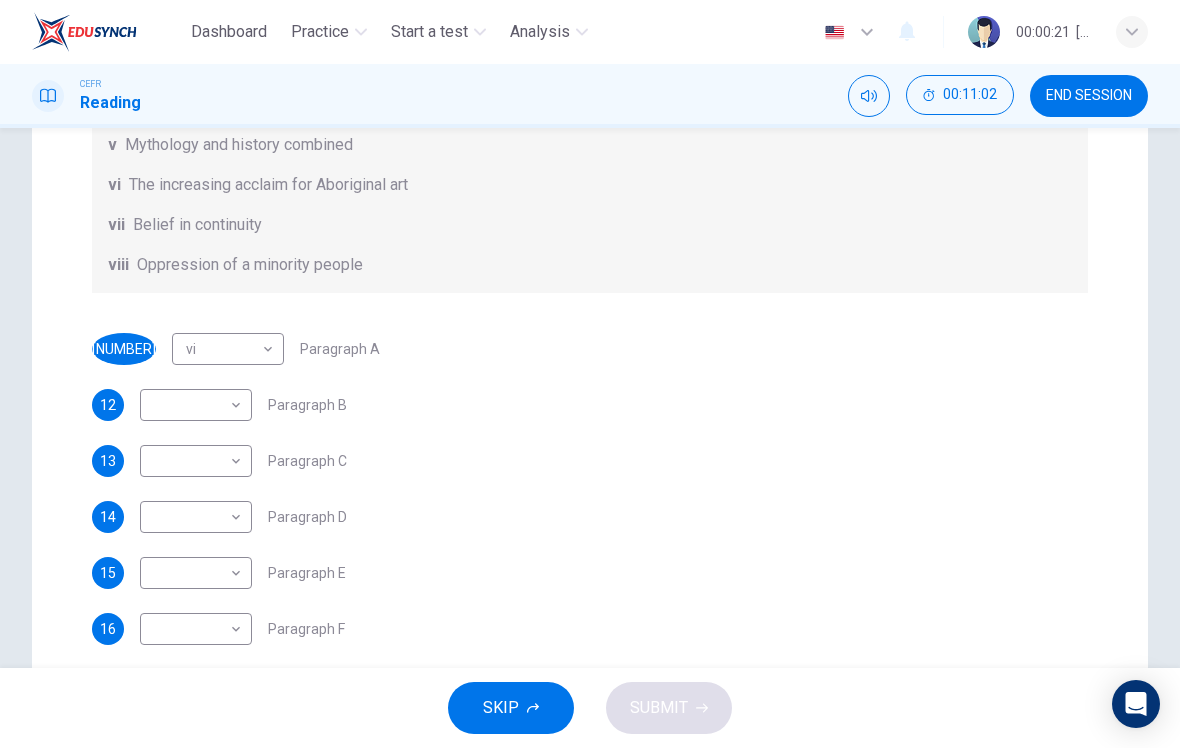 scroll, scrollTop: 415, scrollLeft: 0, axis: vertical 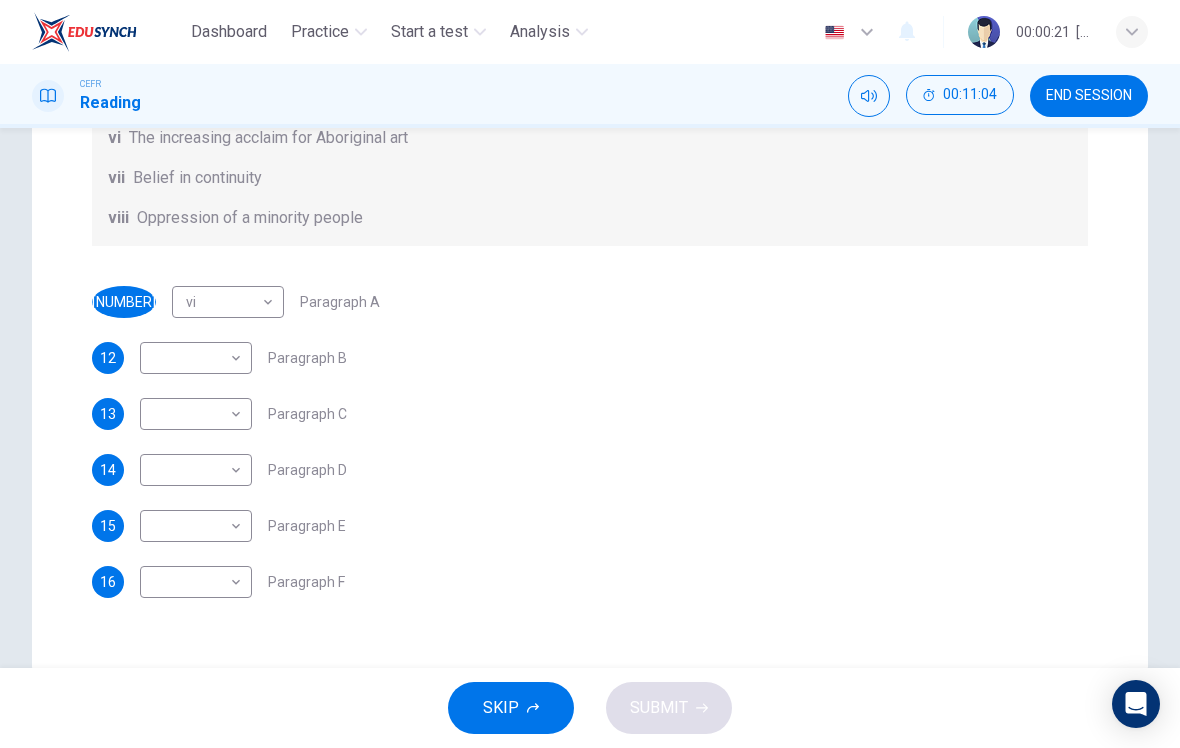 click on "Dashboard Practice Start a test Analysis English en ​ [NAME] CEFR Reading 00:11:04 END SESSION Question Passage Questions 11 - 16 The Reading Passage has eight paragraphs  A-H .
Choose the most suitable heading for paragraphs  A-F  from the list of headings below.
Write the correct number (i-viii) in the boxes below. List of Headings i Amazing results from a project ii New religious ceremonies iii Community art centres iv Early painting techniques and marketing systems v Mythology and history combined vi The increasing acclaim for Aboriginal art vii Belief in continuity viii Oppression of a minority people 11 vi vi ​ Paragraph A 12 ​ ​ Paragraph B 13 ​ ​ Paragraph C 14 ​ ​ Paragraph D 15 ​ ​ Paragraph E 16 ​ ​ Paragraph F Painters of Time CLICK TO ZOOM Click to Zoom A B C D E F G H  Today, Aboriginal painting has become a great success. Some works sell for more than $[PRICE], and exceptional items may fetch as much as $[PRICE] in Australia. SKIP SUBMIT" at bounding box center (590, 374) 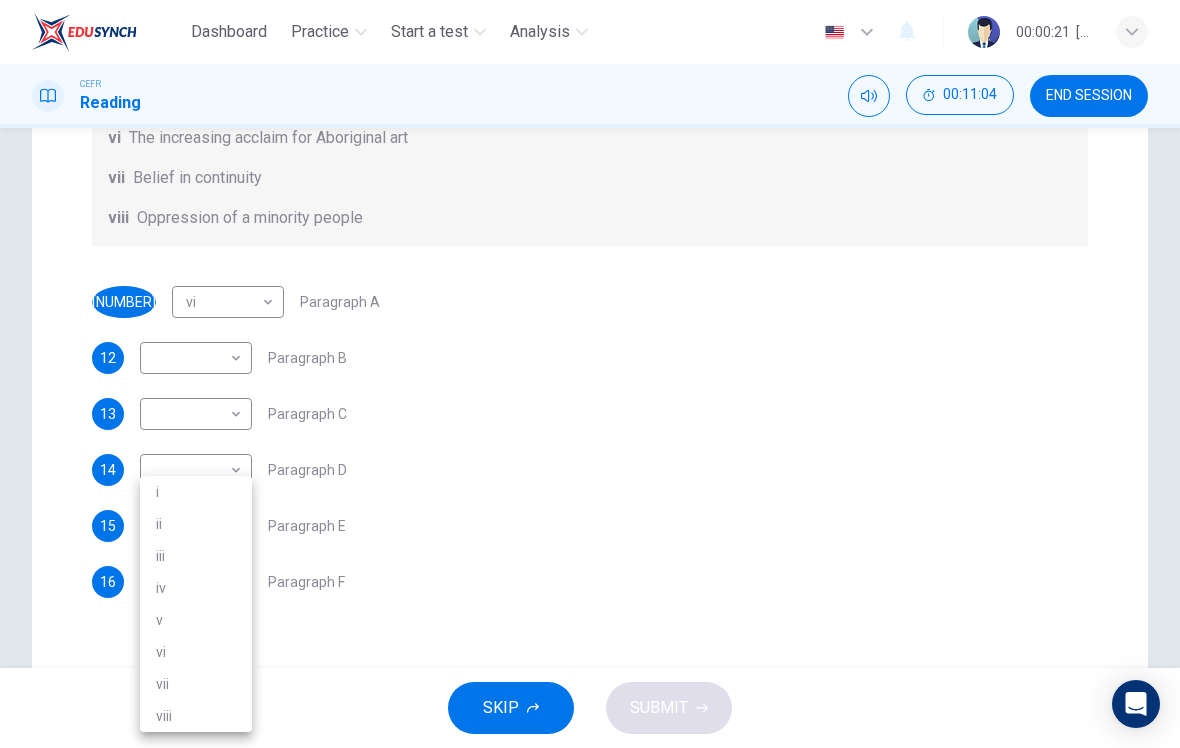 click at bounding box center (590, 374) 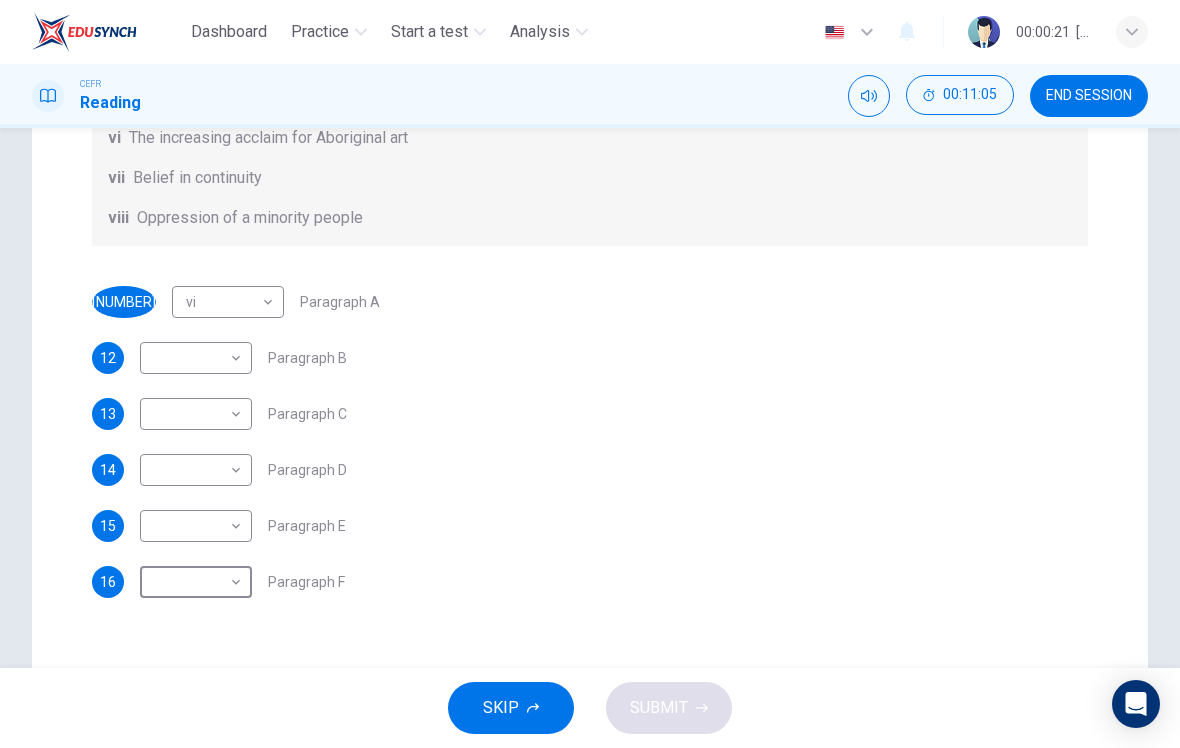 click on "11 vi vi ​ Paragraph A 12 ​ ​ Paragraph B 13 ​ ​ Paragraph C 14 ​ ​ Paragraph D 15 ​ ​ Paragraph E 16 ​ ​ Paragraph F" at bounding box center [590, 442] 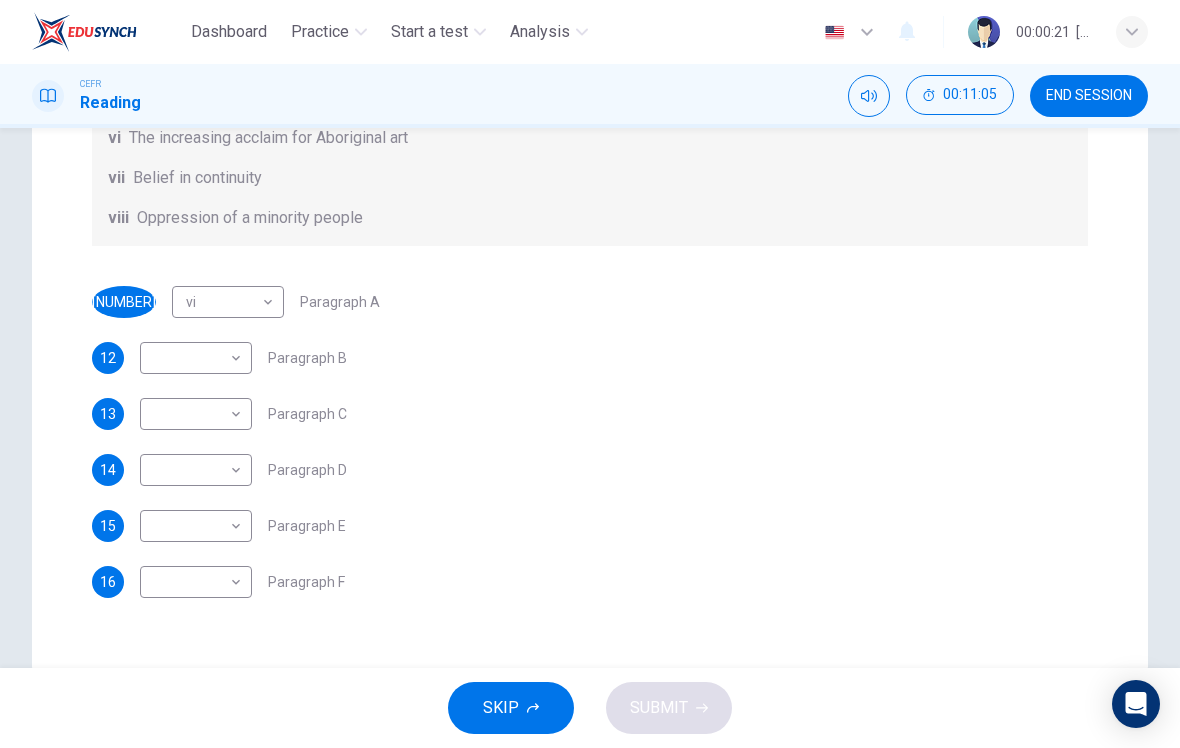 click on "Dashboard Practice Start a test Analysis English en ​ [FIRST] [LAST] CEFR Reading 00:11:05 END SESSION Question Passage Questions 11 - 16 The Reading Passage has eight paragraphs  A-H .
Choose the most suitable heading for paragraphs  A-F  from the list of headings below.
Write the correct number (i-viii) in the boxes below. List of Headings i Amazing results from a project ii New religious ceremonies iii Community art centres iv Early painting techniques and marketing systems v Mythology and history combined vi The increasing acclaim for Aboriginal art vii Belief in continuity viii Oppression of a minority people 11 vi vi ​ Paragraph A 12 ​ ​ Paragraph B 13 ​ ​ Paragraph C 14 ​ ​ Paragraph D 15 ​ ​ Paragraph E 16 ​ ​ Paragraph F Painters of Time CLICK TO ZOOM Click to Zoom A B C D E F G H  Today, Aboriginal painting has become a great success. Some works sell for more than $25,000, and exceptional items may fetch as much as $180,000 in Australia. SKIP SUBMIT" at bounding box center (590, 374) 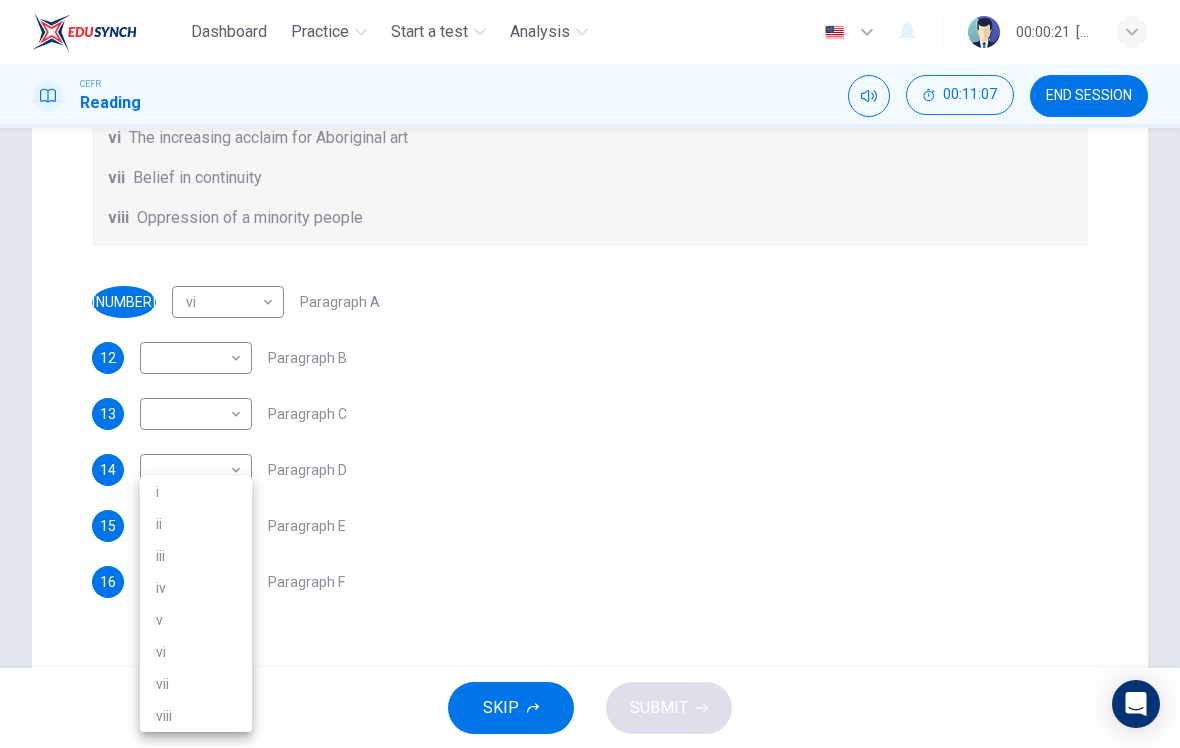 click on "iv" at bounding box center [196, 588] 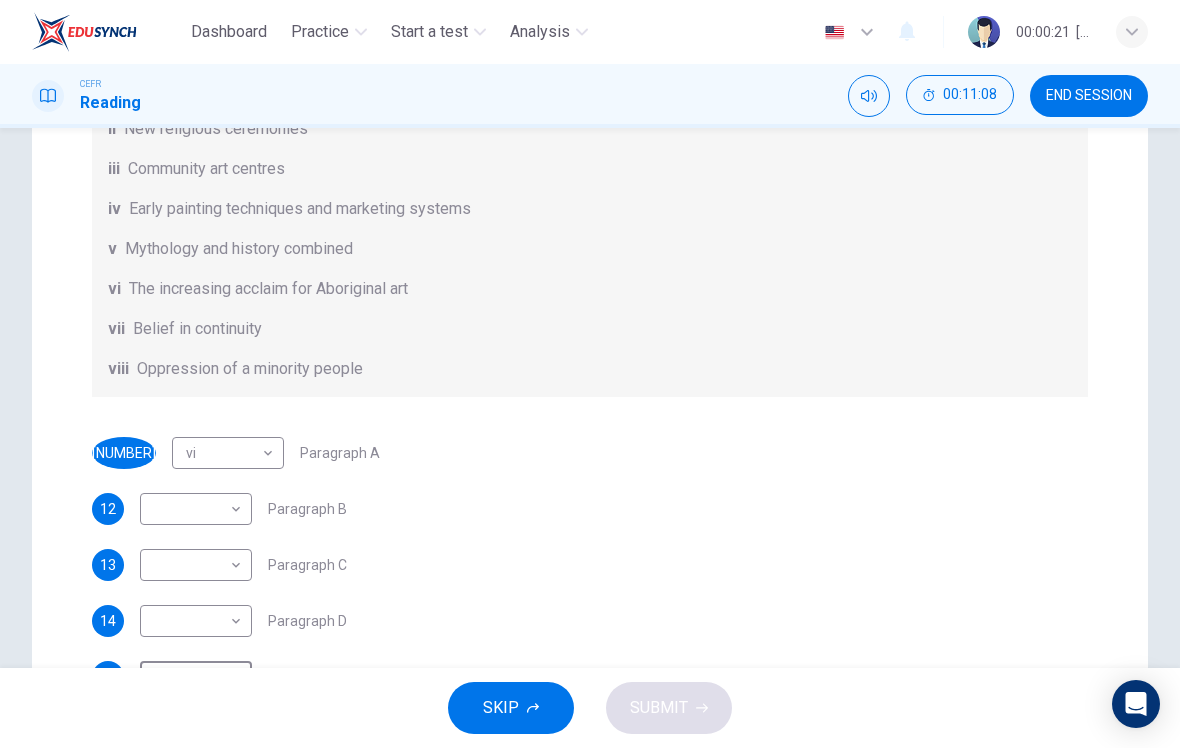 scroll, scrollTop: 305, scrollLeft: 0, axis: vertical 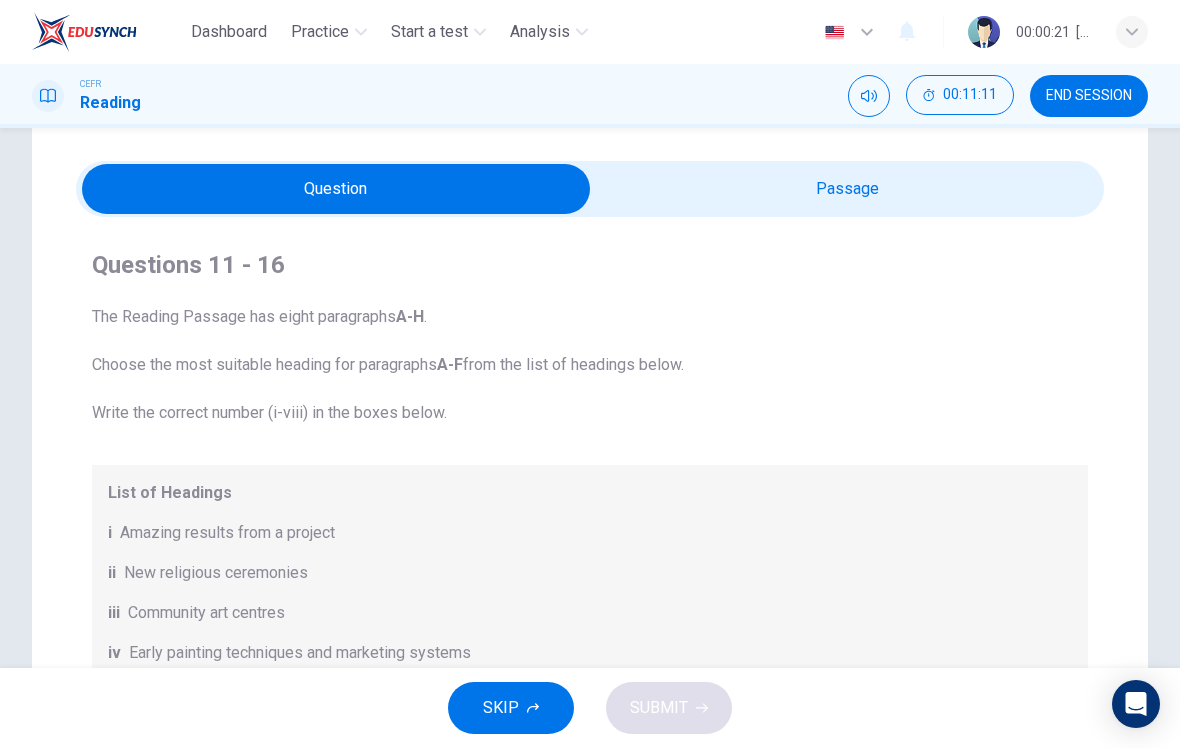 click at bounding box center (336, 189) 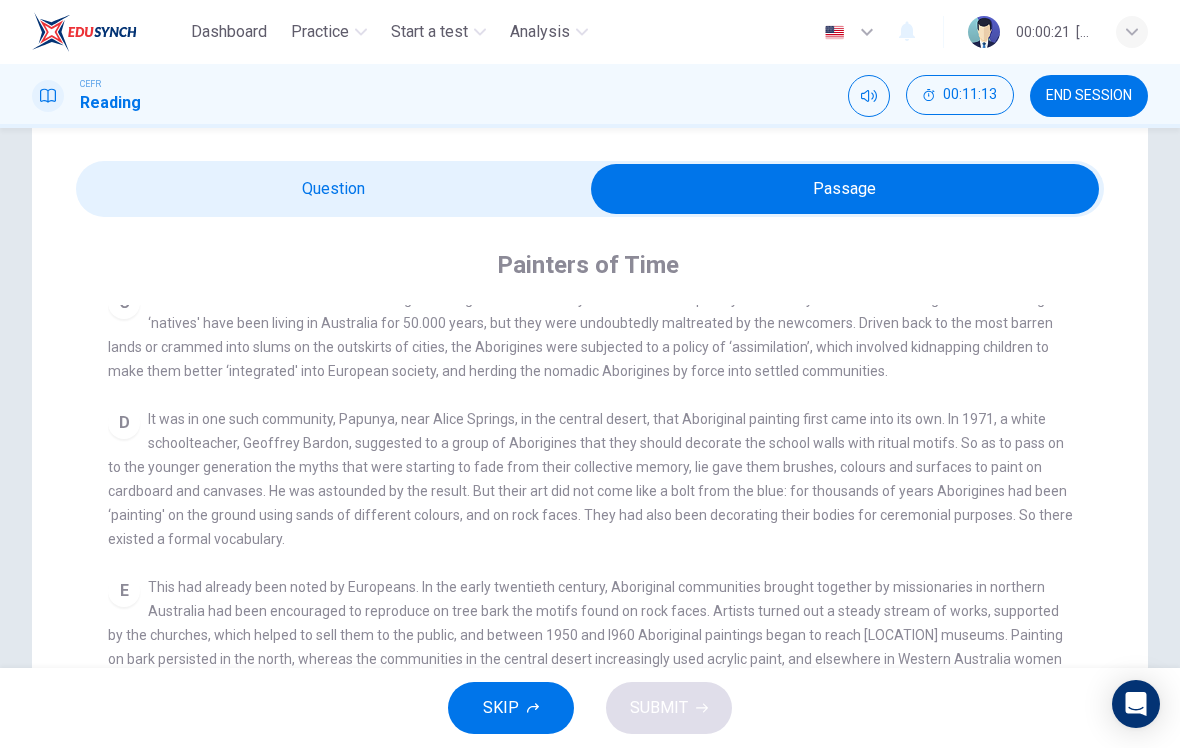 scroll, scrollTop: 640, scrollLeft: 0, axis: vertical 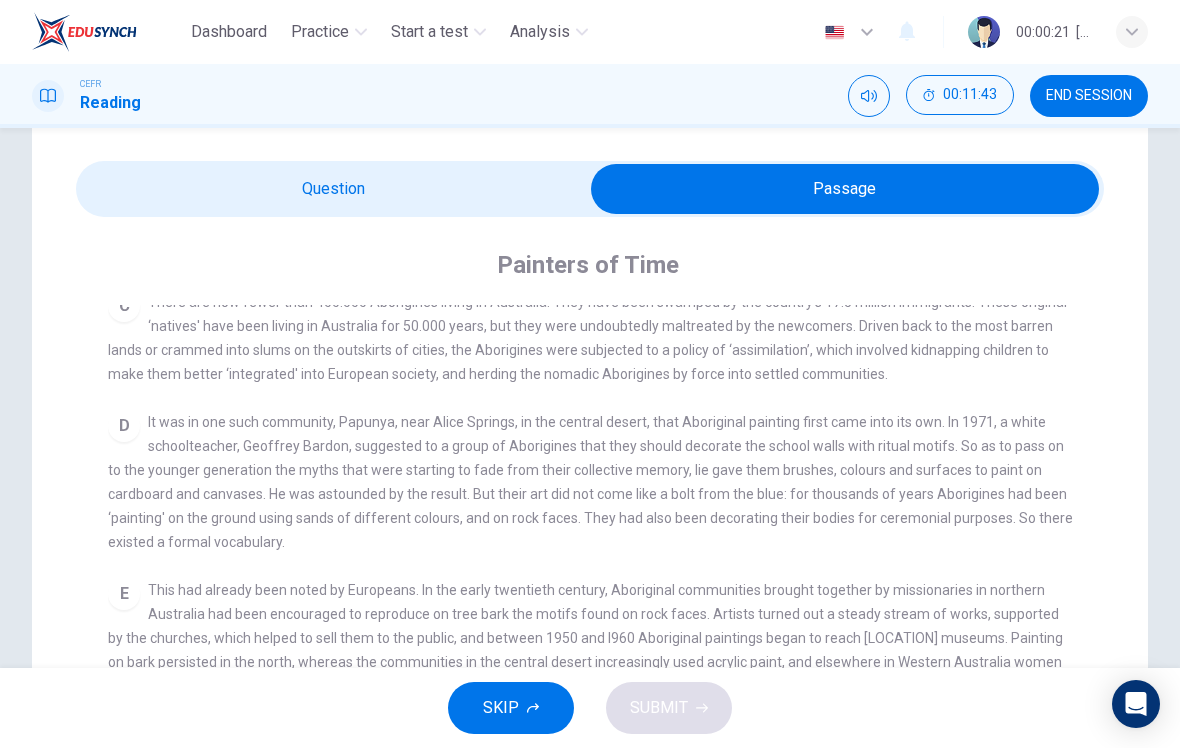 click at bounding box center [845, 189] 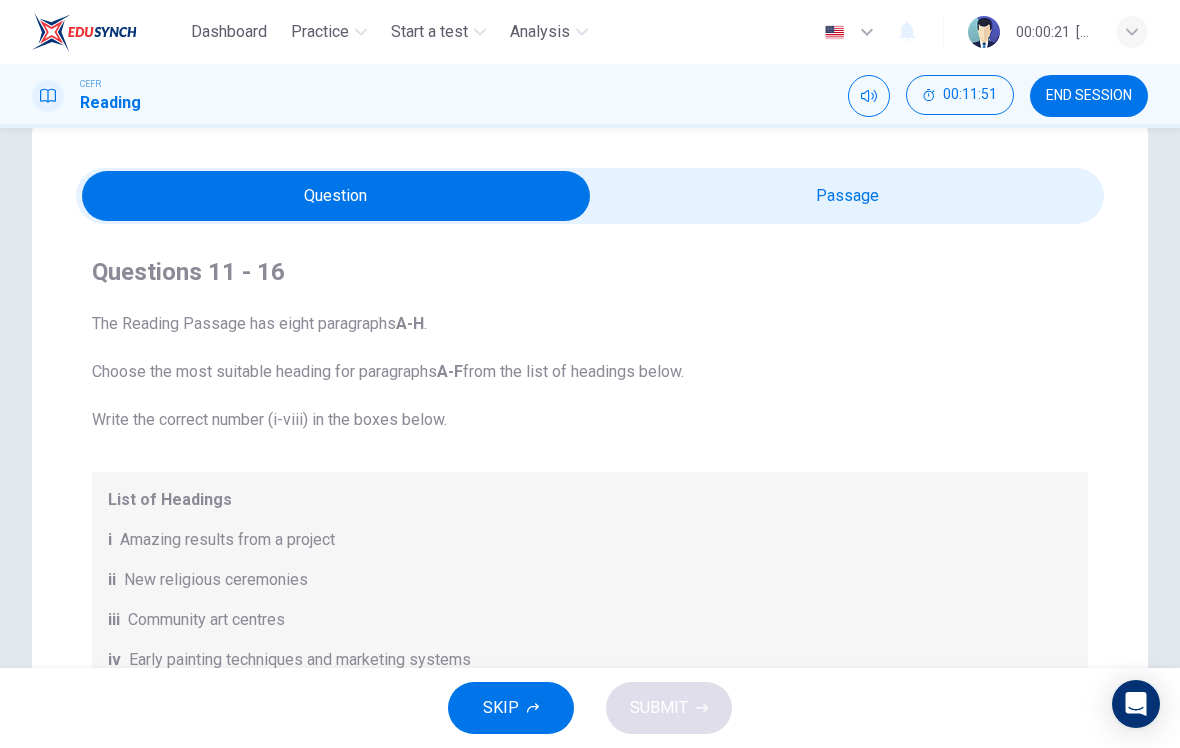 scroll, scrollTop: 25, scrollLeft: 0, axis: vertical 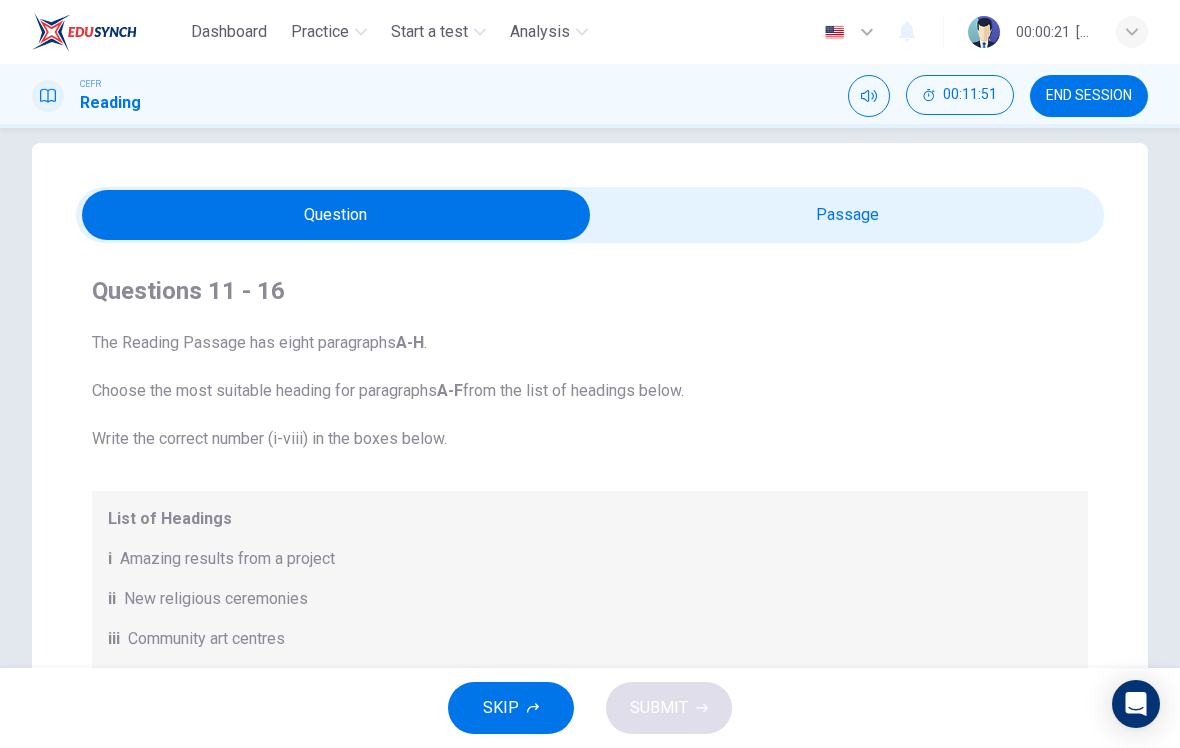 click at bounding box center (336, 215) 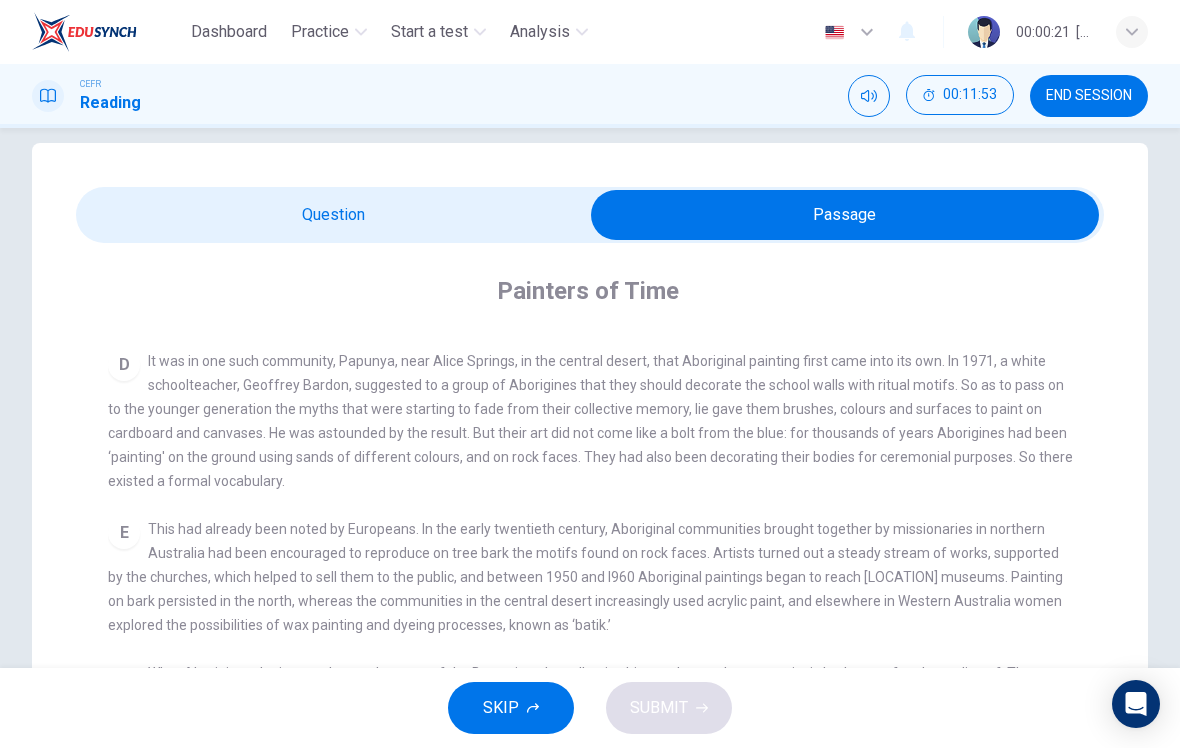 scroll, scrollTop: 723, scrollLeft: 0, axis: vertical 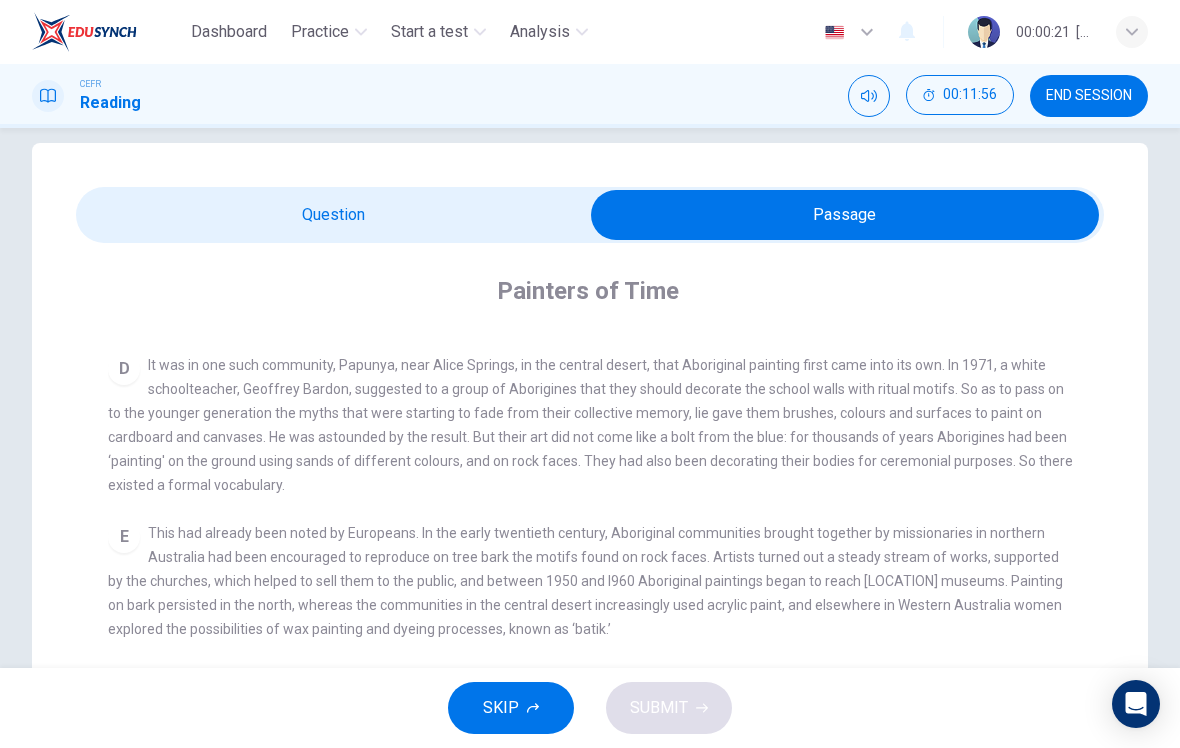 click at bounding box center [845, 215] 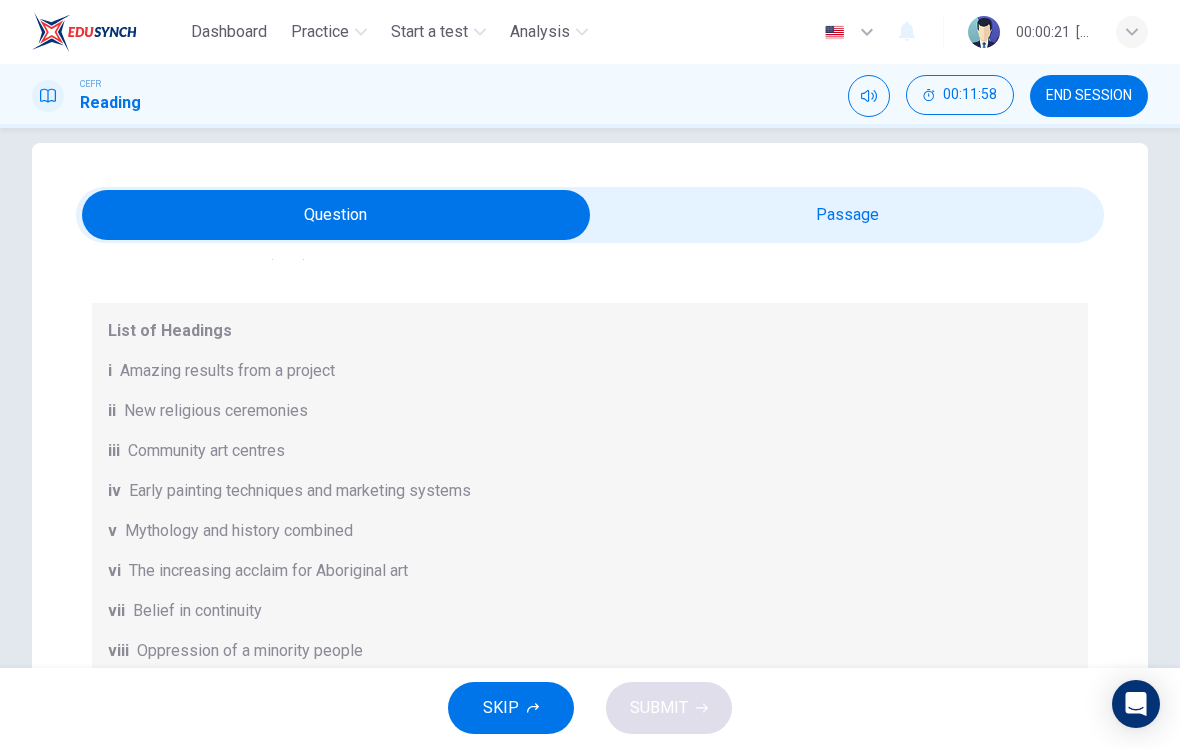 scroll, scrollTop: 189, scrollLeft: 0, axis: vertical 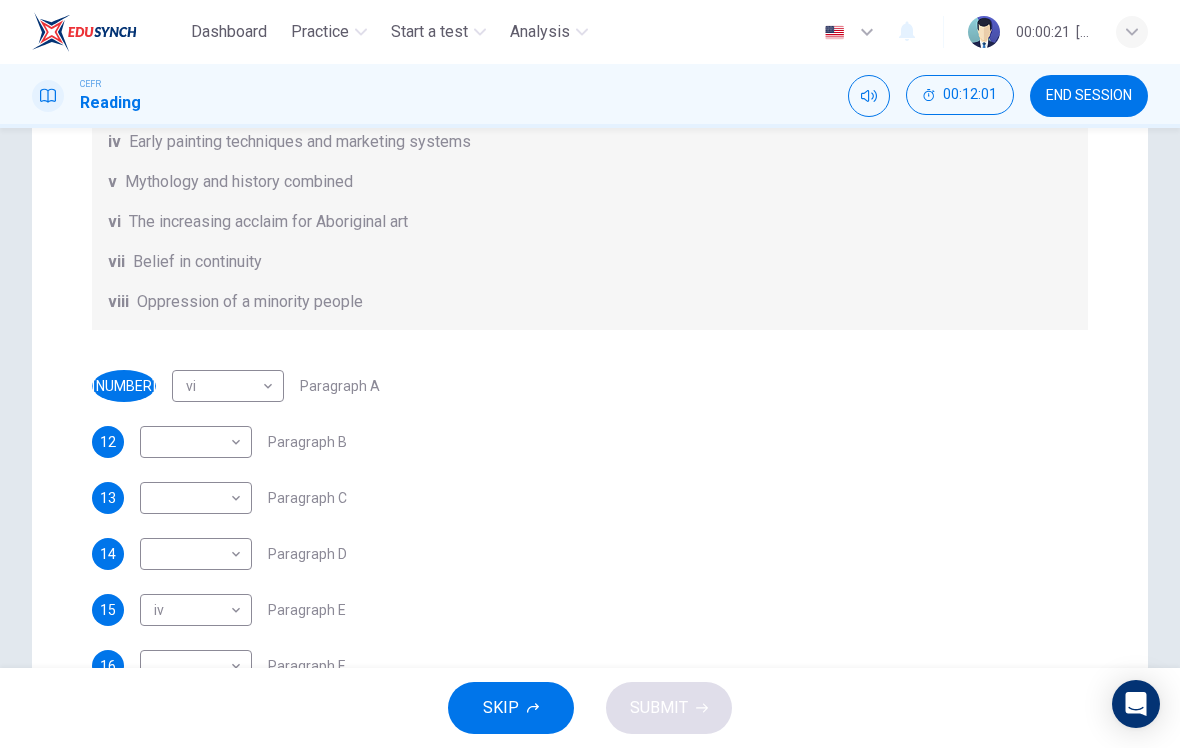 click on "Dashboard Practice Start a test Analysis English en ​ [FIRST] [LAST] CEFR Reading 00:12:01 END SESSION Question Passage Questions 11 - 16 The Reading Passage has eight paragraphs  A-H .
Choose the most suitable heading for paragraphs  A-F  from the list of headings below.
Write the correct number (i-viii) in the boxes below. List of Headings i Amazing results from a project ii New religious ceremonies iii Community art centres iv Early painting techniques and marketing systems v Mythology and history combined vi The increasing acclaim for Aboriginal art vii Belief in continuity viii Oppression of a minority people 11 vi vi ​ Paragraph A 12 ​ ​ Paragraph B 13 ​ ​ Paragraph C 14 ​ ​ Paragraph D 15 iv iv ​ Paragraph E 16 ​ ​ Paragraph F Painters of Time CLICK TO ZOOM Click to Zoom A B C D E F G H  Today, Aboriginal painting has become a great success. Some works sell for more than $25,000, and exceptional items may fetch as much as $180,000 in Australia. SKIP SUBMIT" at bounding box center [590, 374] 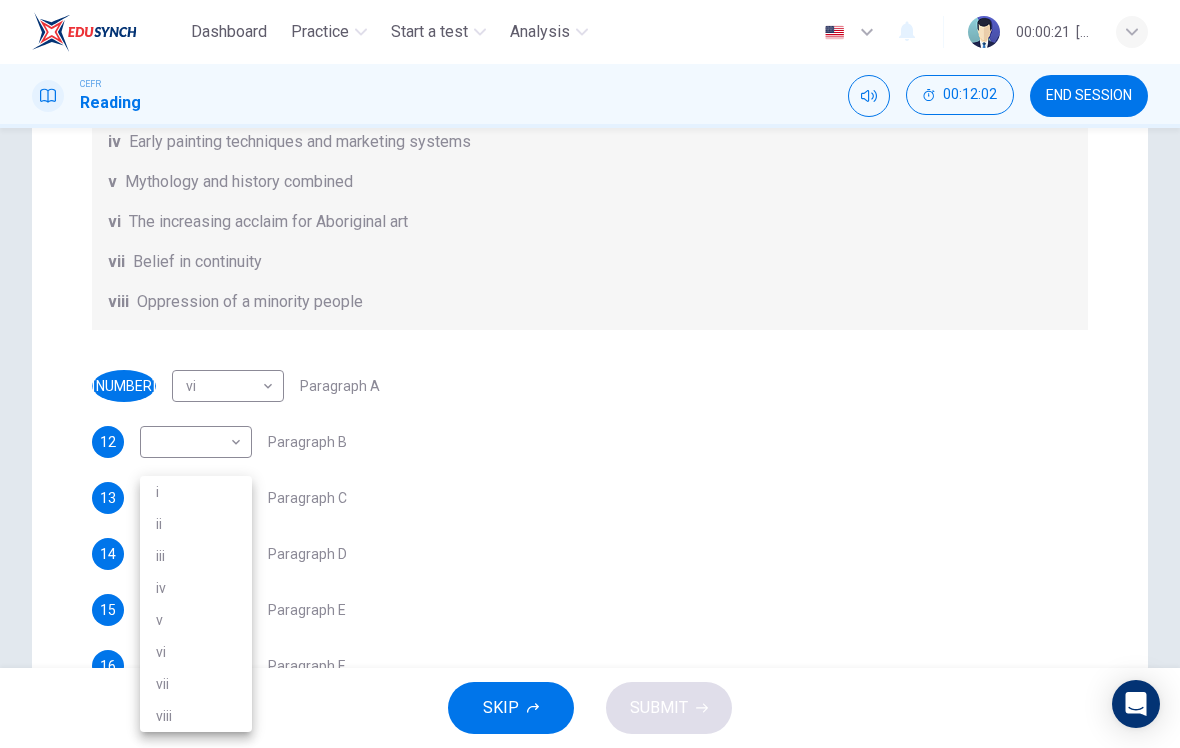click on "ii" at bounding box center [196, 524] 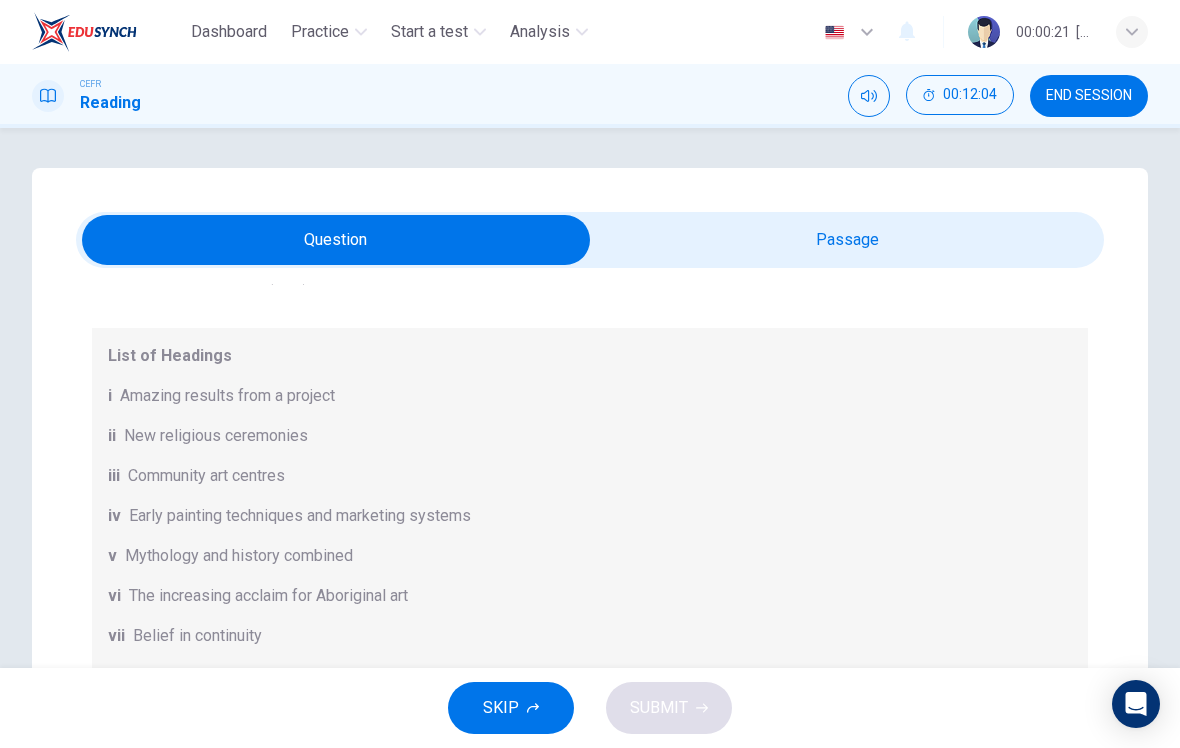 scroll, scrollTop: 0, scrollLeft: 0, axis: both 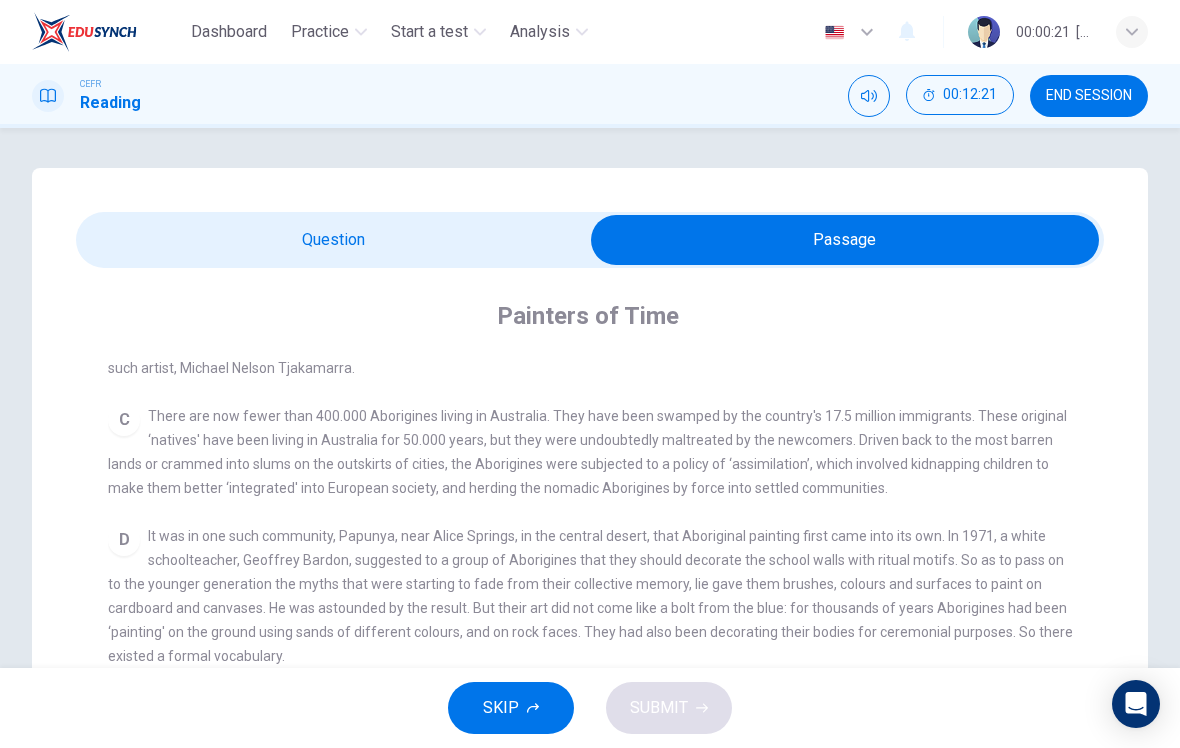 click at bounding box center (845, 240) 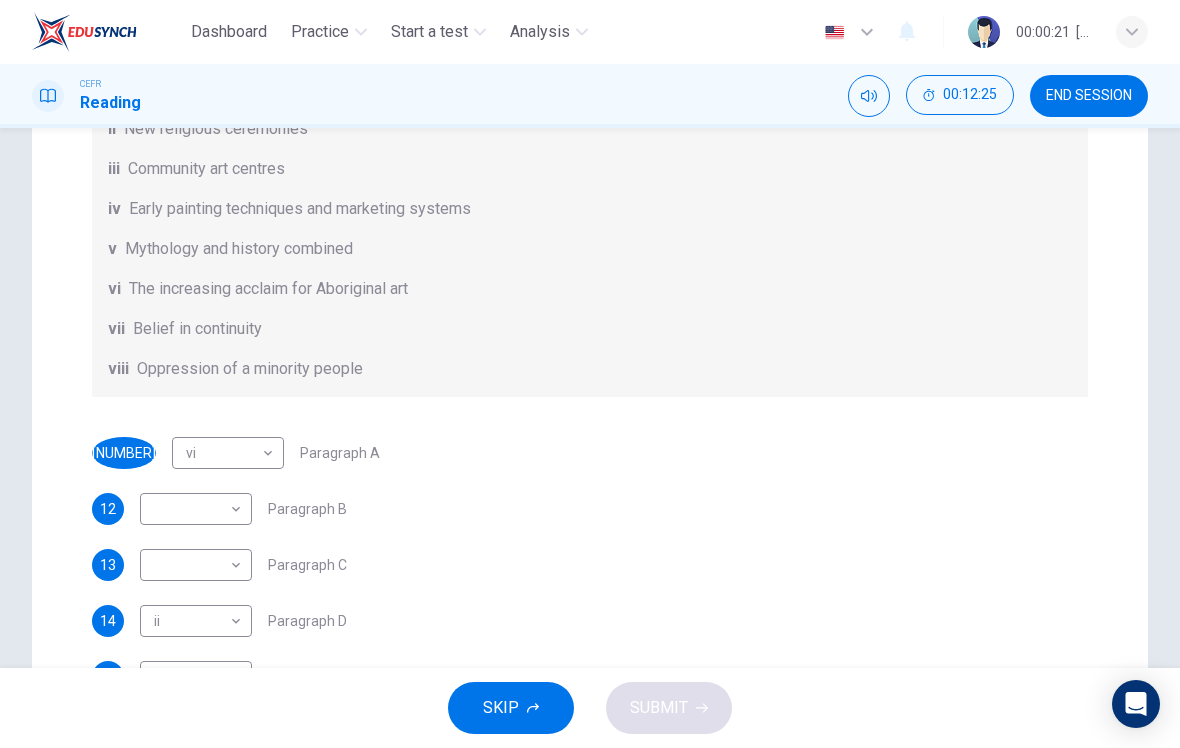 scroll, scrollTop: 308, scrollLeft: 0, axis: vertical 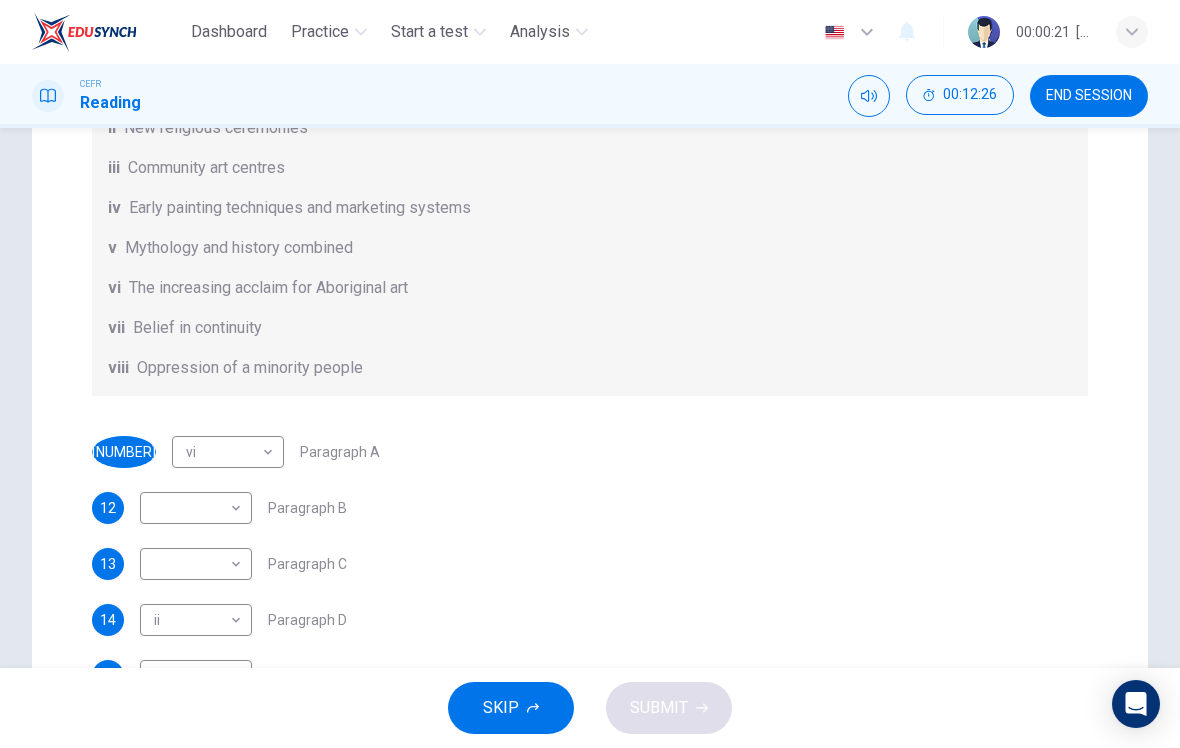 click on "Dashboard Practice Start a test Analysis English en ​ [FULL_NAME] CEFR Reading 00:12:26 END SESSION Question Passage Questions 11 - 16 The Reading Passage has eight paragraphs  A-H .
Choose the most suitable heading for paragraphs  A-F  from the list of headings below.
Write the correct number (i-viii) in the boxes below. List of Headings i Amazing results from a project ii New religious ceremonies iii Community art centres iv Early painting techniques and marketing systems v Mythology and history combined vi The increasing acclaim for Aboriginal art vii Belief in continuity viii Oppression of a minority people 11 vi vi ​ Paragraph A 12 ​ ​ Paragraph B 13 ​ ​ Paragraph C 14 ii ii ​ Paragraph D 15 iv iv ​ Paragraph E 16 ​ ​ Paragraph F Painters of Time CLICK TO ZOOM Click to Zoom A B C D E F G H  Today, Aboriginal painting has become a great success. Some works sell for more than $25,000, and exceptional items may fetch as much as $180,000 in Australia. SKIP" at bounding box center [590, 374] 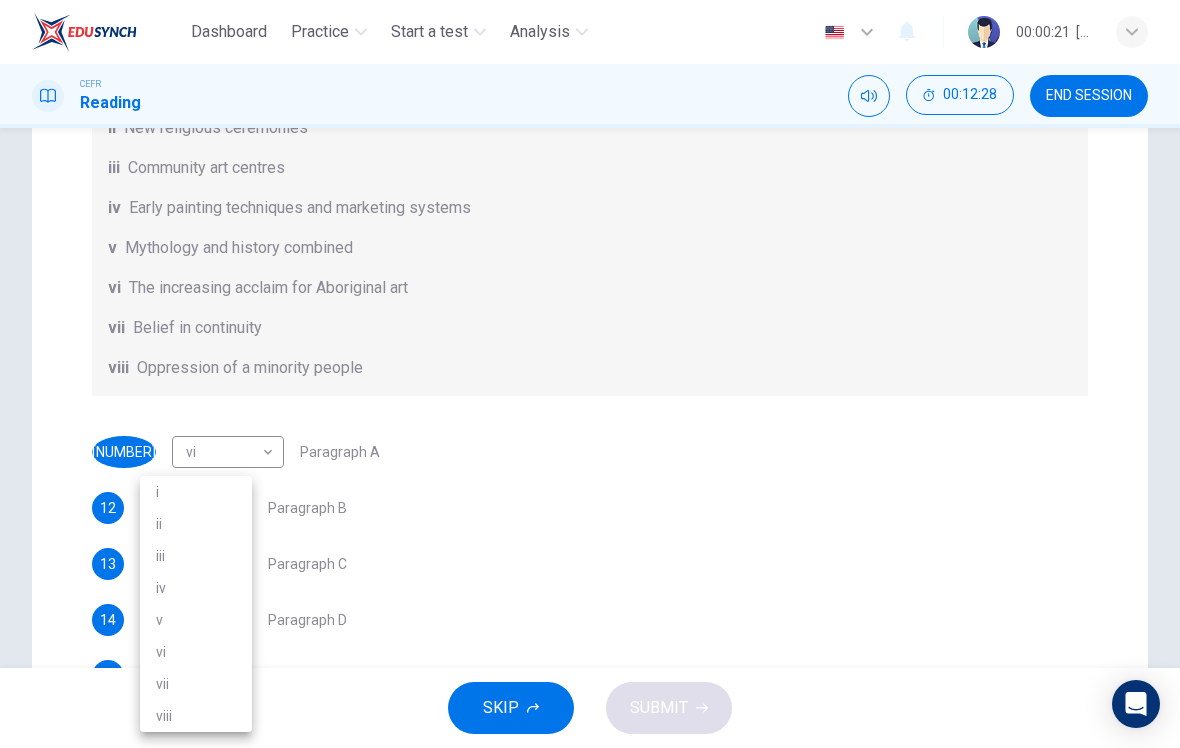 click on "viii" at bounding box center [196, 716] 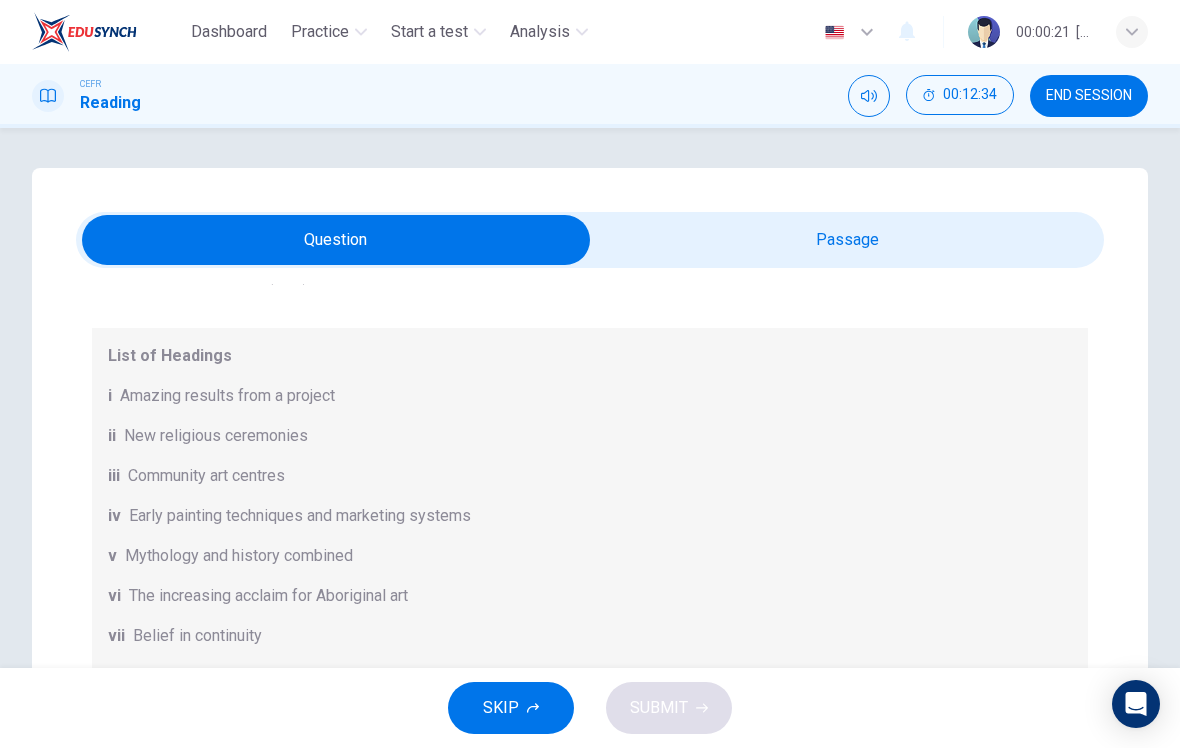 scroll, scrollTop: 0, scrollLeft: 0, axis: both 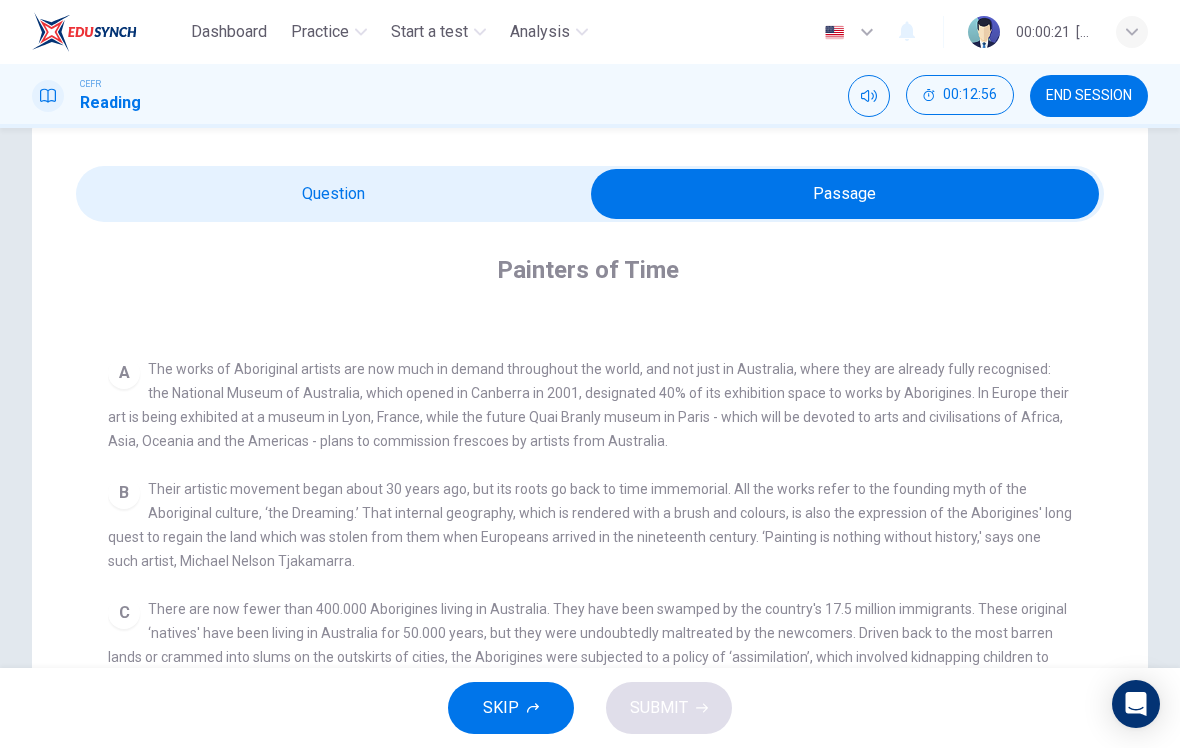 click at bounding box center [845, 194] 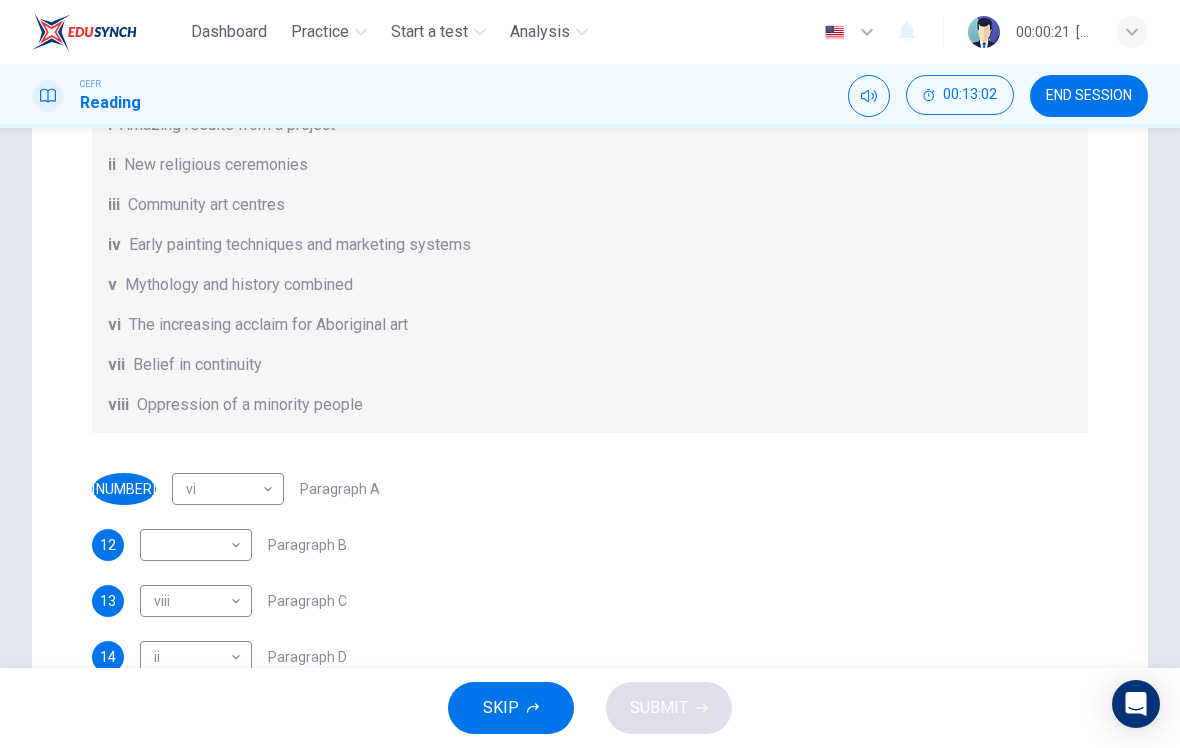 scroll, scrollTop: 272, scrollLeft: 0, axis: vertical 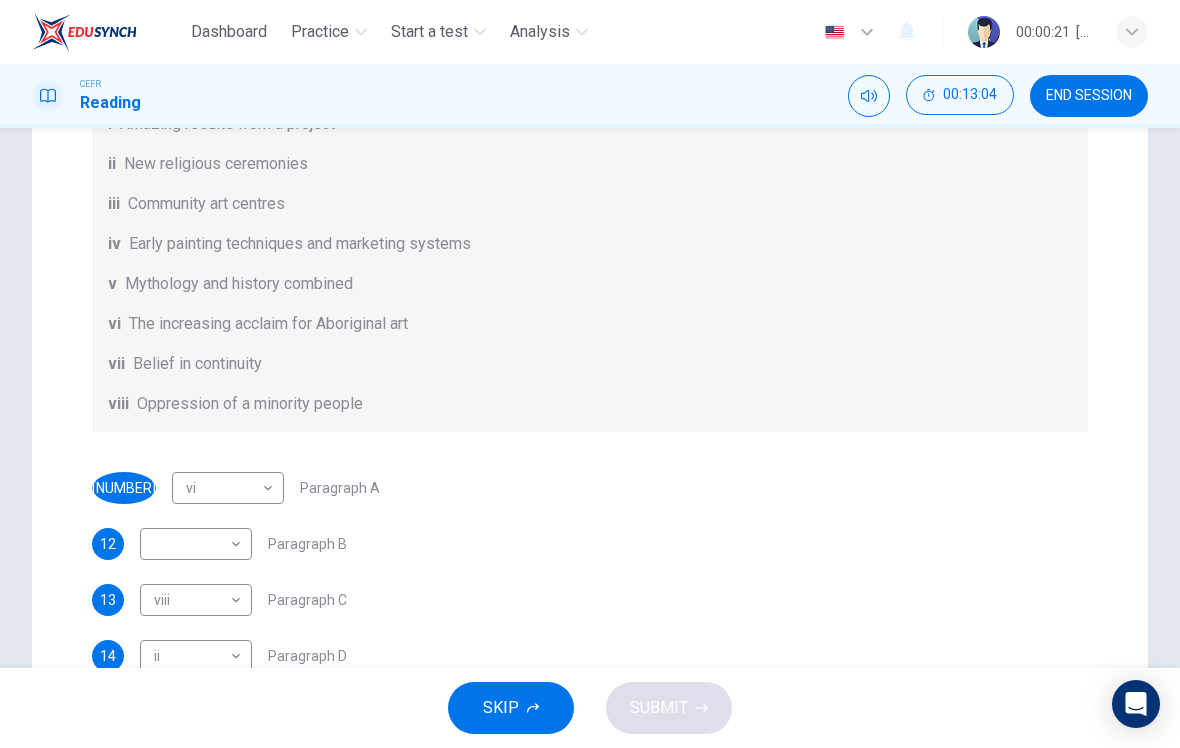 click on "Dashboard Practice Start a test Analysis English en ​ [NAME] CEFR Reading 00:13:04 END SESSION Question Passage Questions 11 - 16 The Reading Passage has eight paragraphs  A-H .
Choose the most suitable heading for paragraphs  A-F  from the list of headings below.
Write the correct number (i-viii) in the boxes below. List of Headings i Amazing results from a project ii New religious ceremonies iii Community art centres iv Early painting techniques and marketing systems v Mythology and history combined vi The increasing acclaim for Aboriginal art vii Belief in continuity viii Oppression of a minority people 11 vi vi ​ Paragraph A 12 ​ ​ Paragraph B 13 viii viii ​ Paragraph C 14 ii ii ​ Paragraph D 15 iv iv ​ Paragraph E 16 ​ ​ Paragraph F Painters of Time CLICK TO ZOOM Click to Zoom A B C D E F G H  Today, Aboriginal painting has become a great success. Some works sell for more than $25,000, and exceptional items may fetch as much as $180,000 in Australia. SKIP" at bounding box center (590, 374) 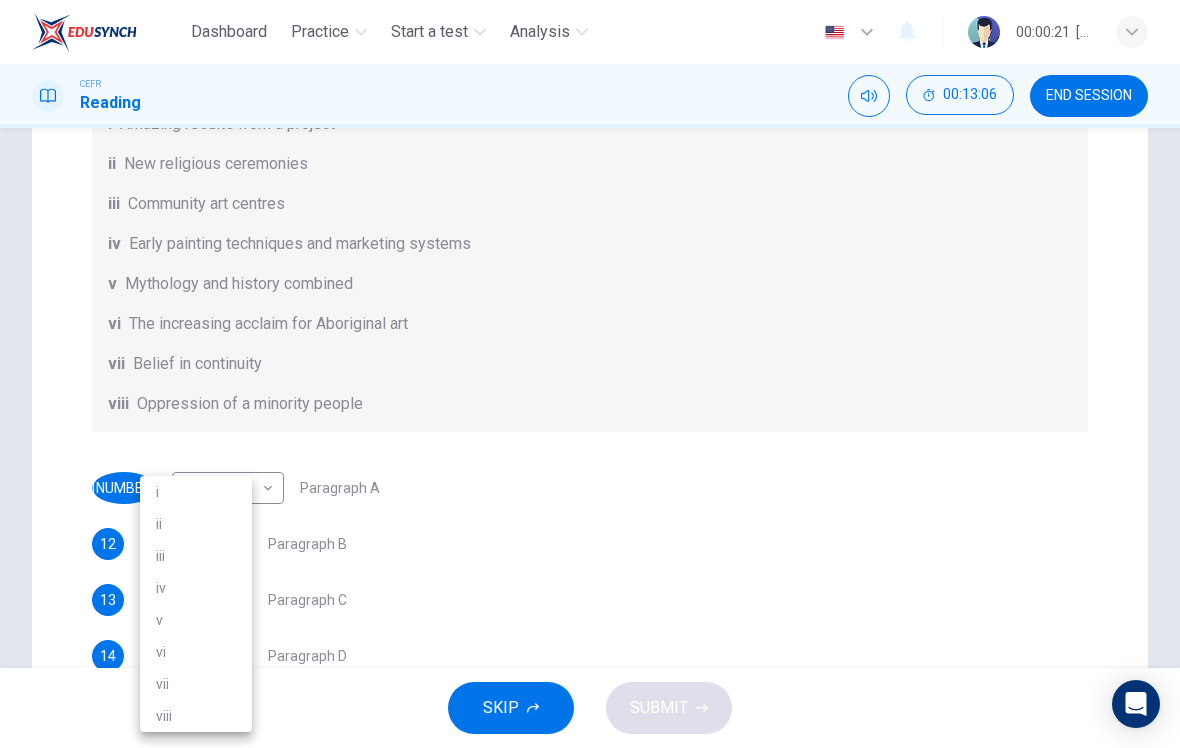 click on "v" at bounding box center (196, 620) 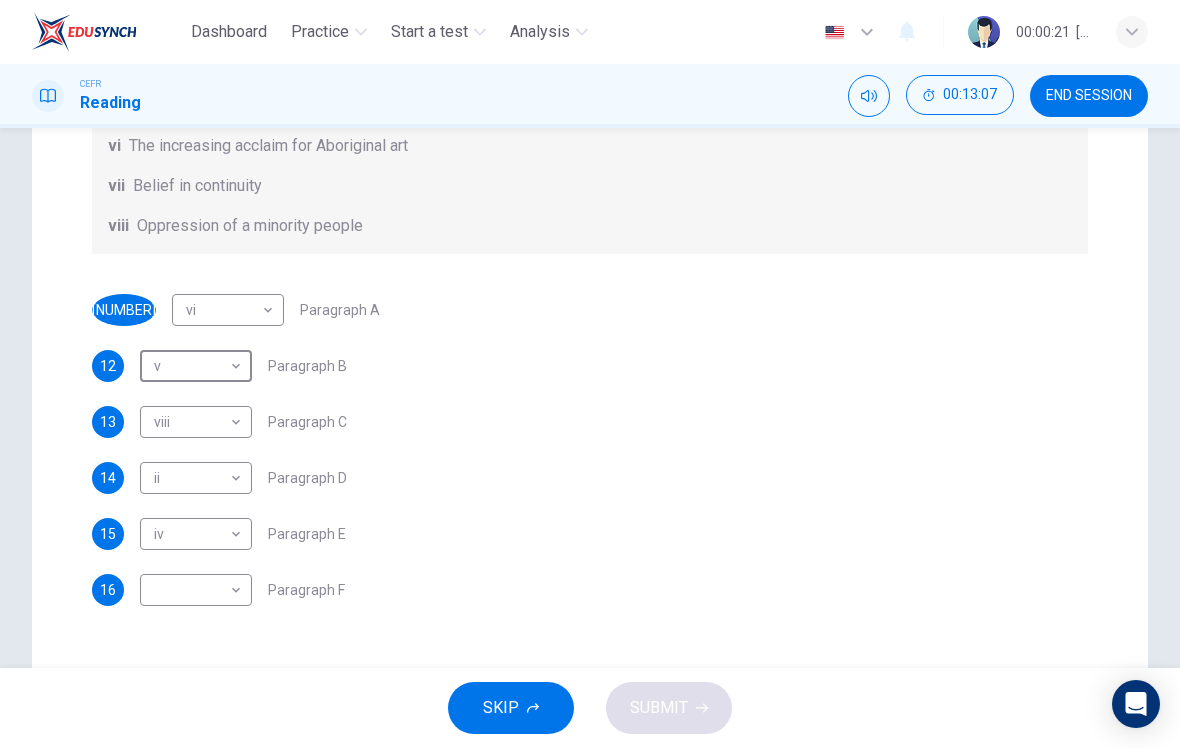 scroll, scrollTop: 499, scrollLeft: 0, axis: vertical 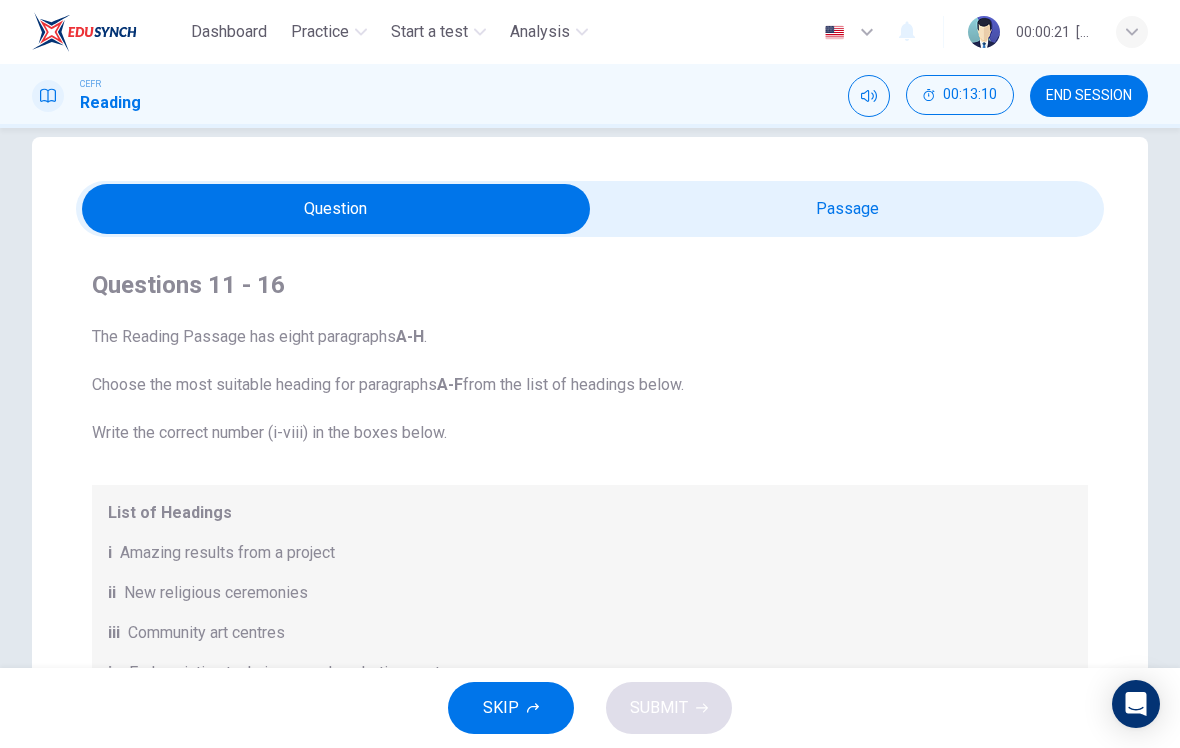 click at bounding box center [336, 209] 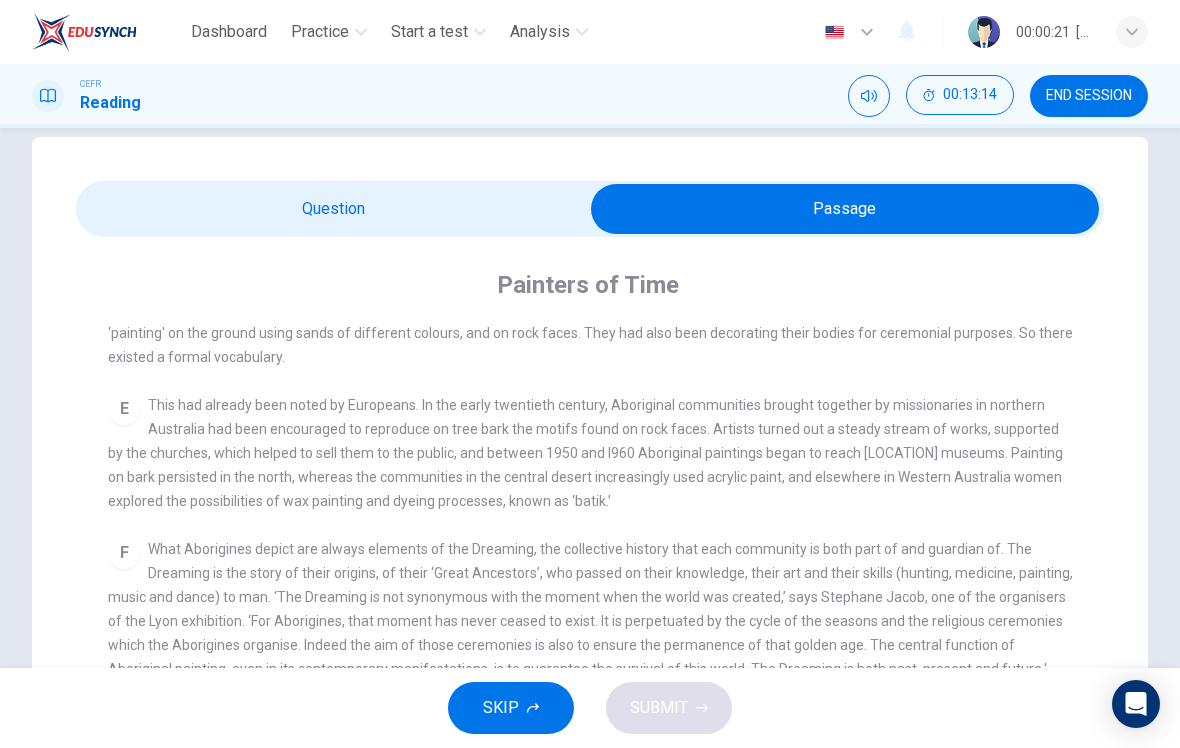 scroll, scrollTop: 887, scrollLeft: 0, axis: vertical 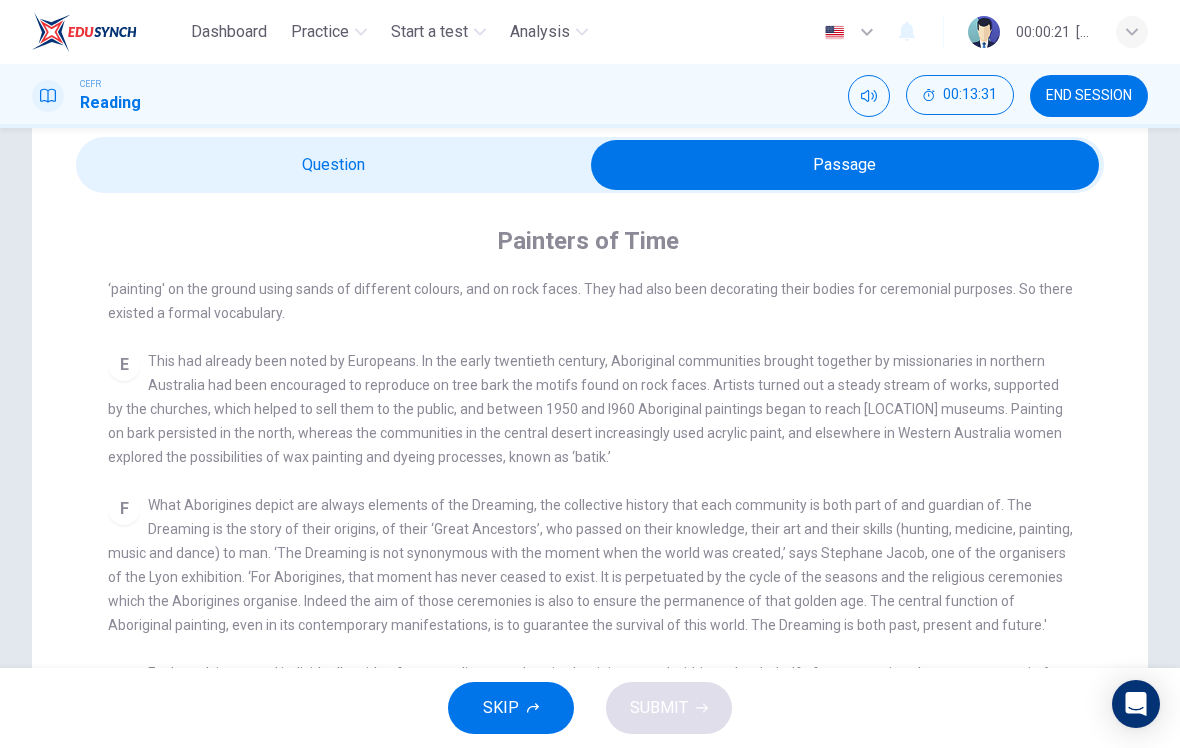 click at bounding box center (845, 165) 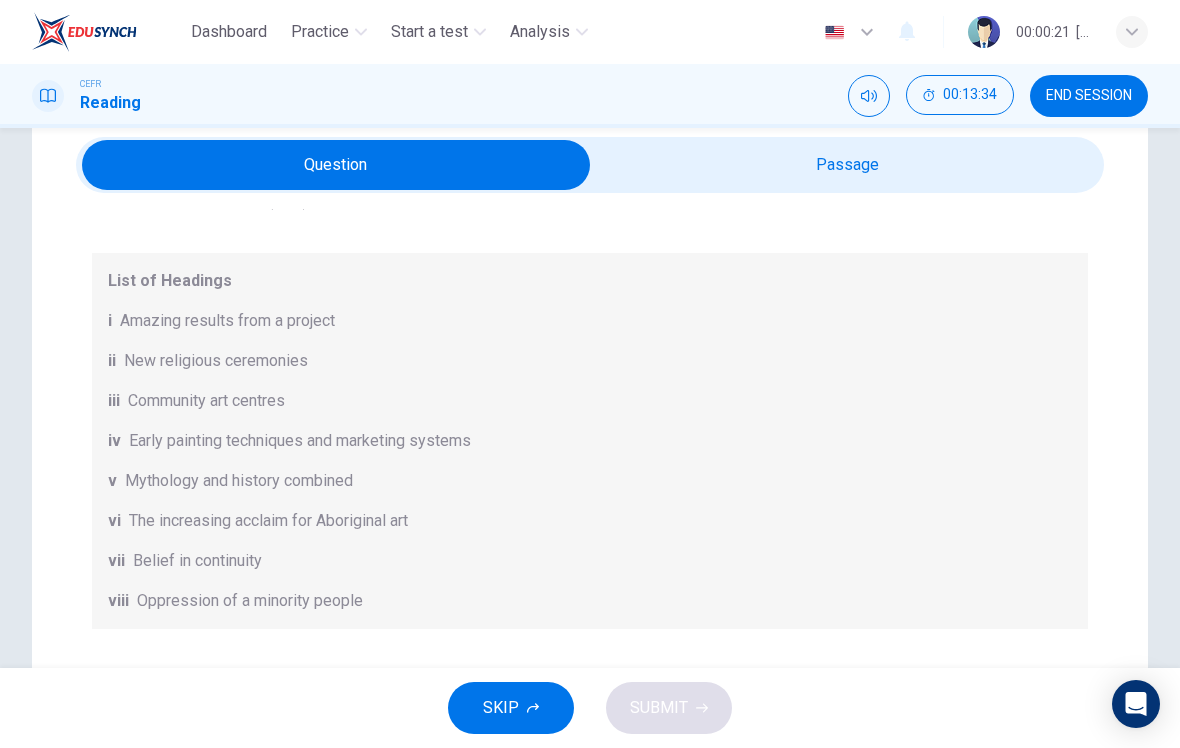 scroll, scrollTop: 188, scrollLeft: 0, axis: vertical 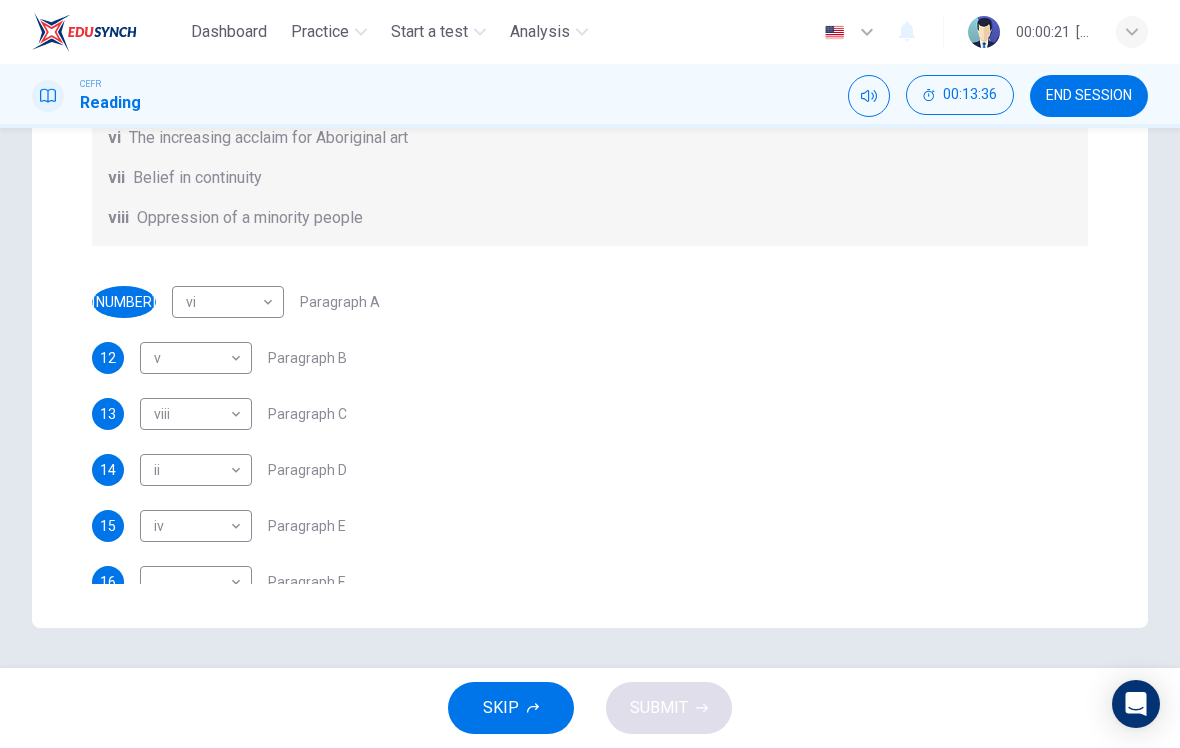 click on "Dashboard Practice Start a test Analysis English en ​ [FULL_NAME] CEFR Reading 00:13:36 END SESSION Question Passage Questions 11 - 16 The Reading Passage has eight paragraphs  A-H .
Choose the most suitable heading for paragraphs  A-F  from the list of headings below.
Write the correct number (i-viii) in the boxes below. List of Headings i Amazing results from a project ii New religious ceremonies iii Community art centres iv Early painting techniques and marketing systems v Mythology and history combined vi The increasing acclaim for Aboriginal art vii Belief in continuity viii Oppression of a minority people 11 vi vi ​ Paragraph A 12 v v ​ Paragraph B 13 viii viii ​ Paragraph C 14 ii ii ​ Paragraph D 15 iv iv ​ Paragraph E 16 ​ ​ Paragraph F Painters of Time CLICK TO ZOOM Click to Zoom A B C D E F G H  Today, Aboriginal painting has become a great success. Some works sell for more than $25,000, and exceptional items may fetch as much as $180,000 in Australia. SKIP" at bounding box center [590, 374] 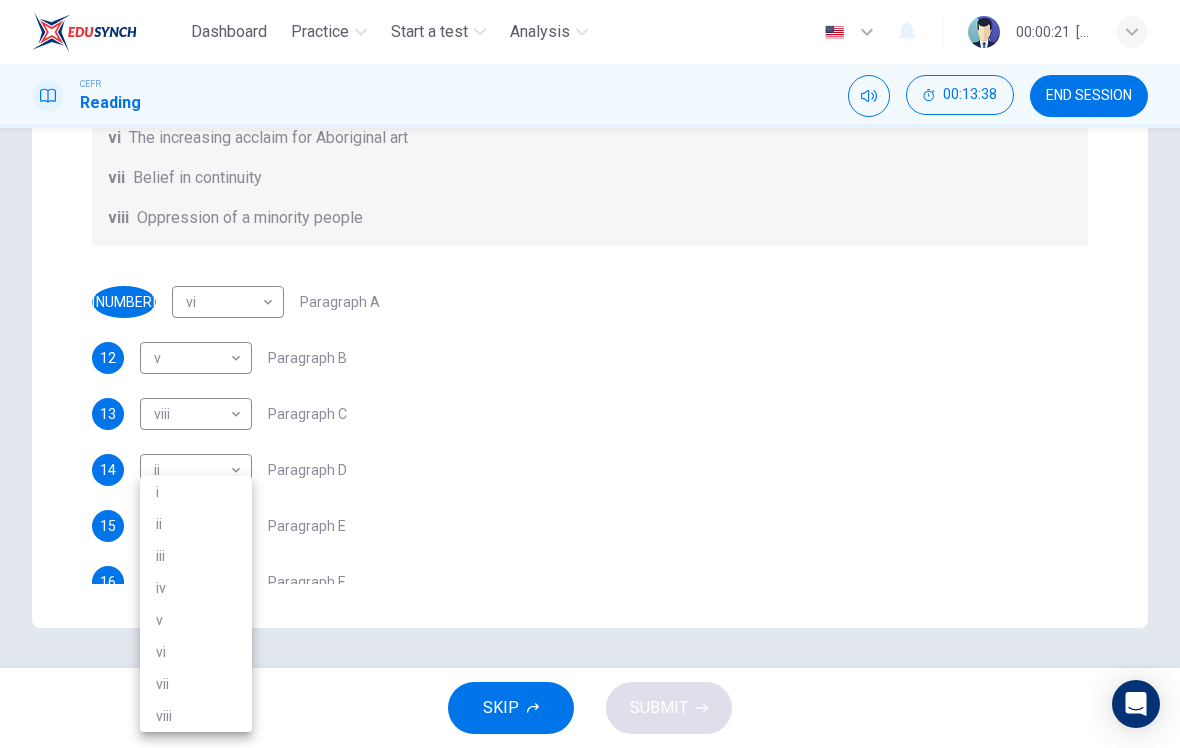 click on "vii" at bounding box center [196, 684] 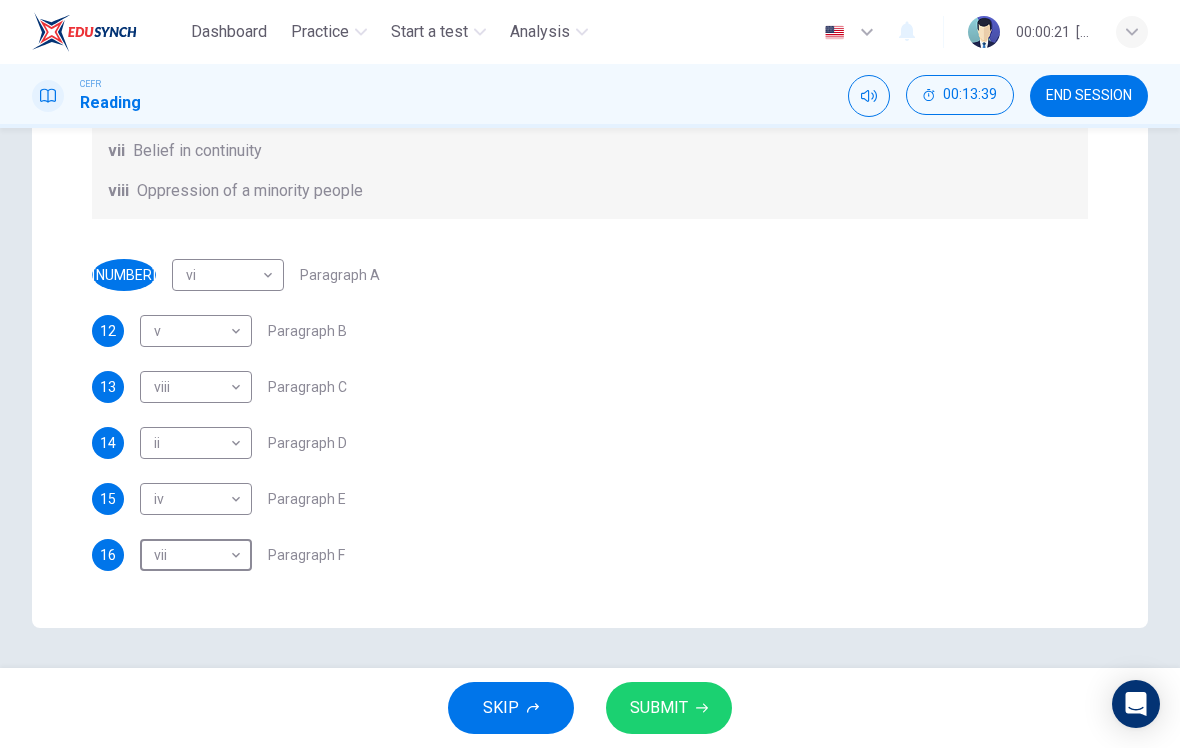click on "SUBMIT" at bounding box center (659, 708) 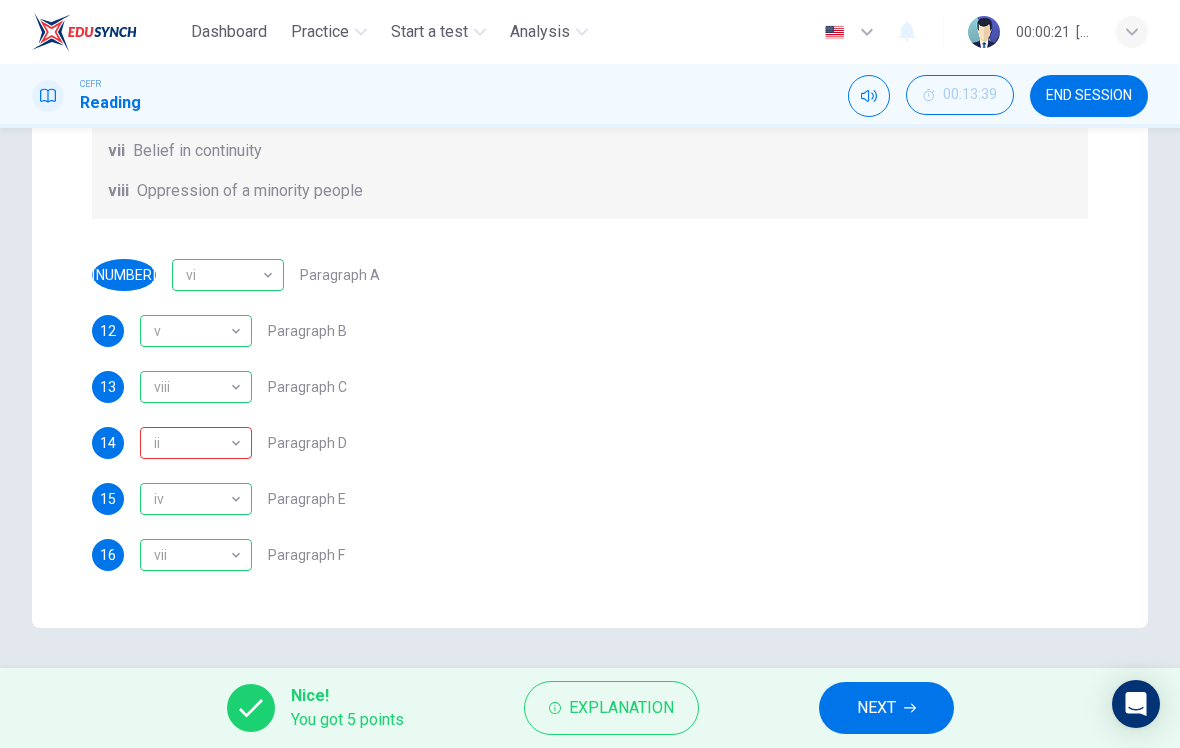 click on "Explanation" at bounding box center (611, 708) 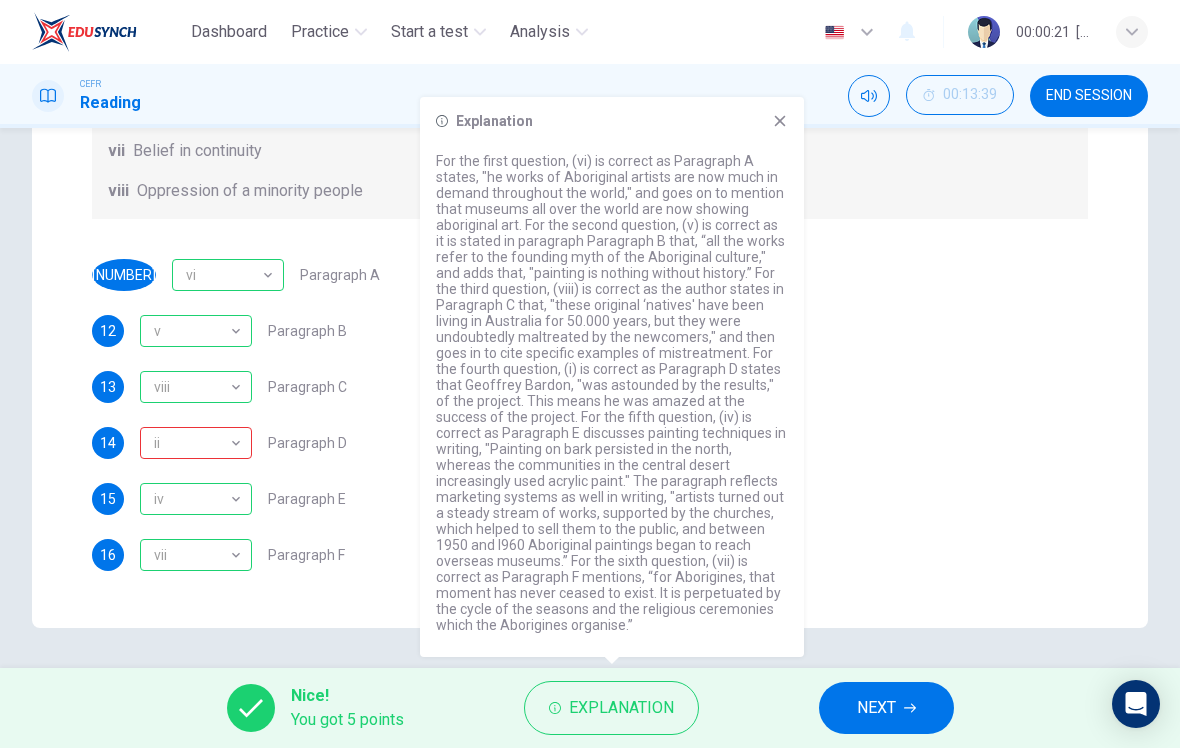 click on "NEXT" at bounding box center (886, 708) 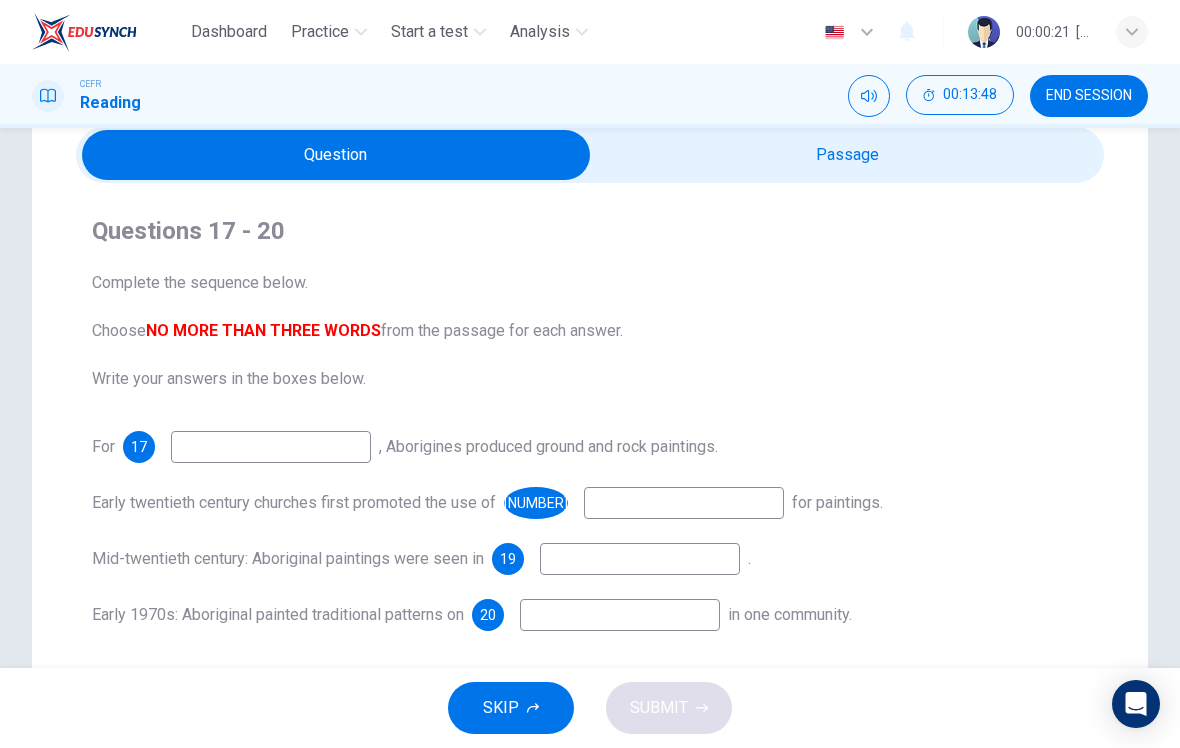 scroll, scrollTop: 76, scrollLeft: 0, axis: vertical 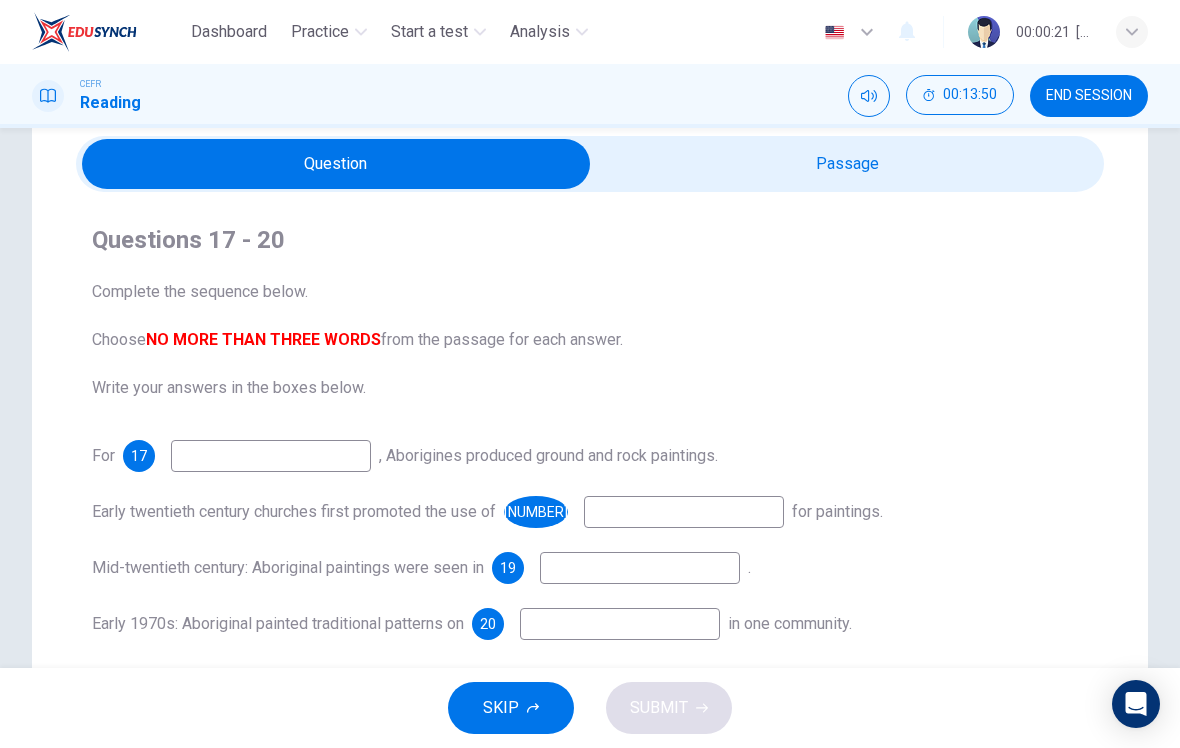 click at bounding box center [336, 164] 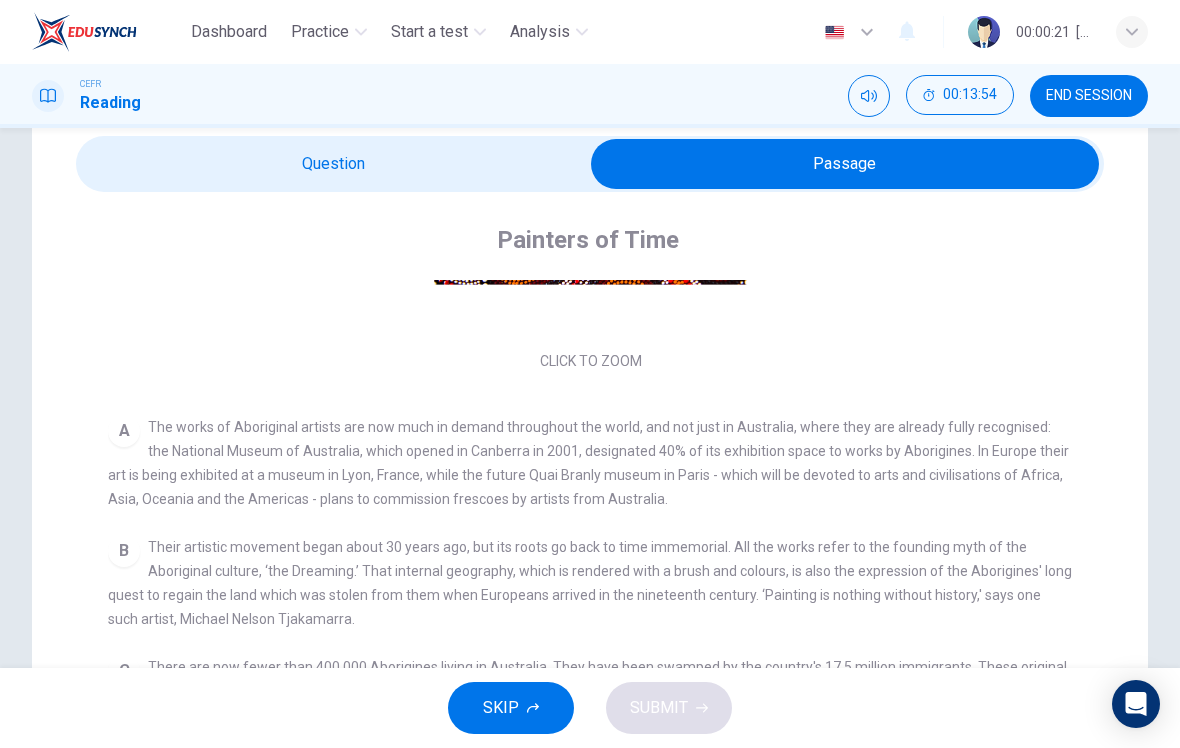scroll, scrollTop: 248, scrollLeft: 0, axis: vertical 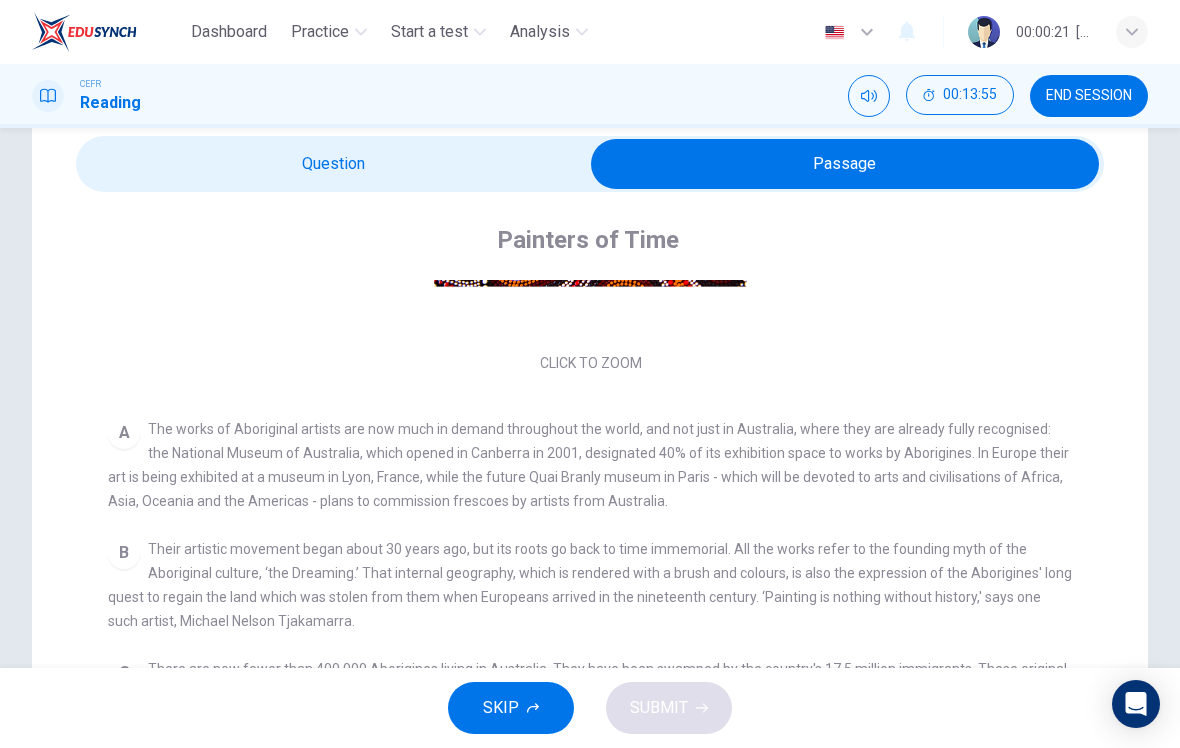 click at bounding box center [845, 164] 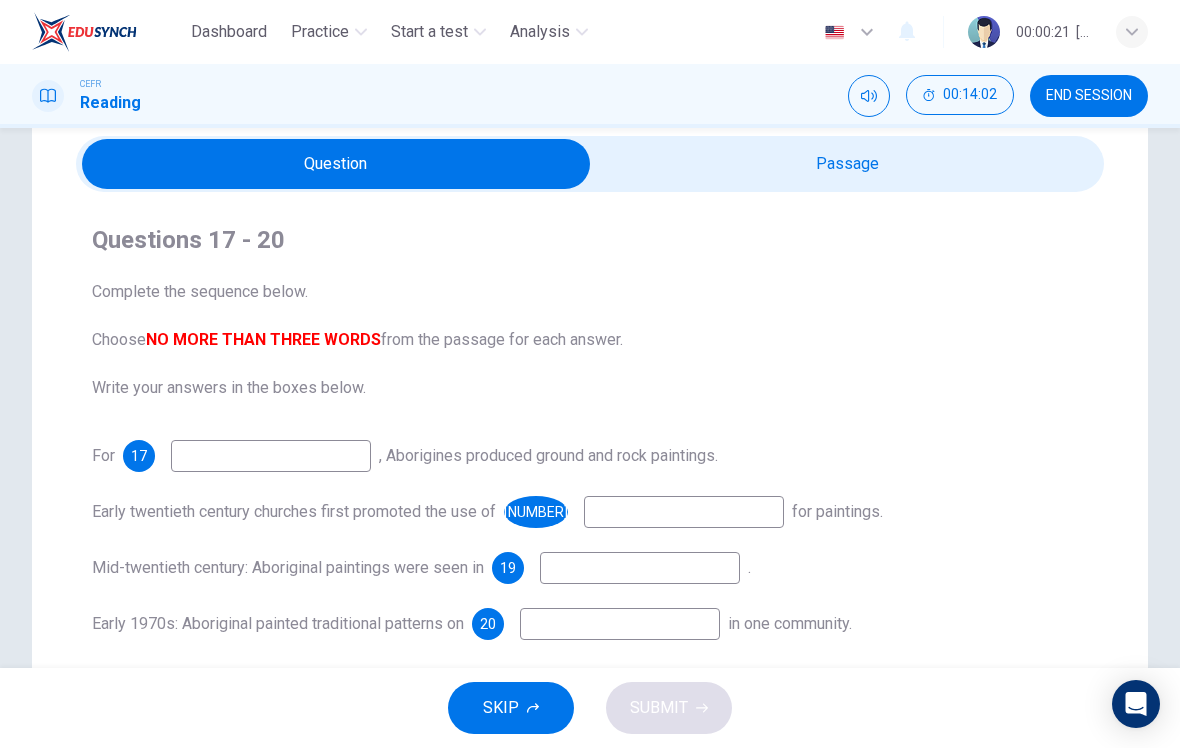 click at bounding box center [336, 164] 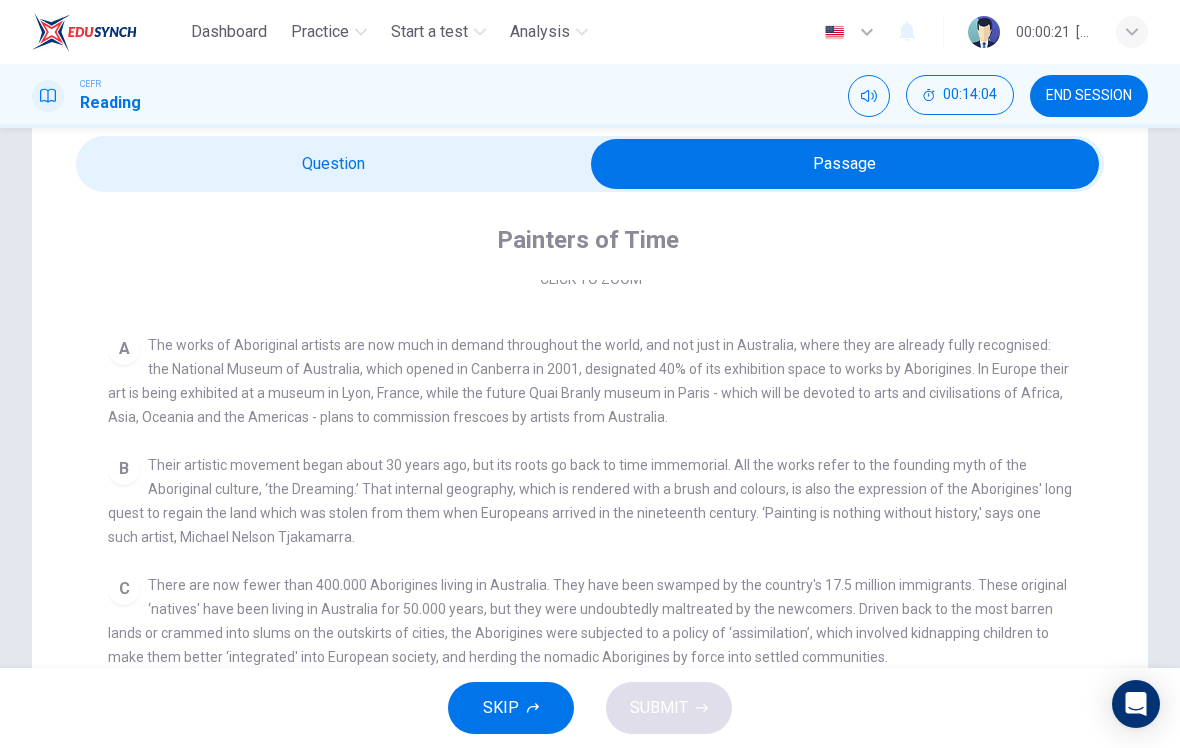 scroll, scrollTop: 333, scrollLeft: 0, axis: vertical 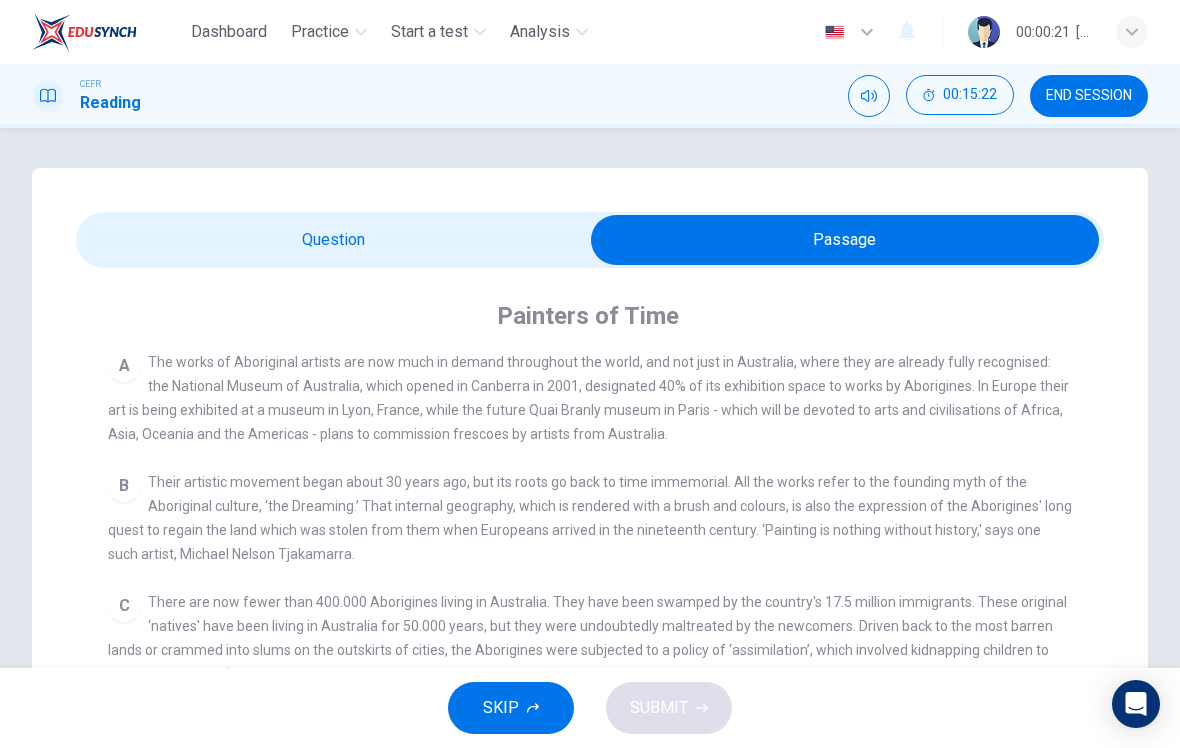 click on "Question Passage Questions 17 - 20 Complete the sequence below.
Choose  NO MORE THAN THREE WORDS  from the passage for each answer.
Write your answers in the boxes below.  For  17 , Aborigines produced ground and rock
paintings. Early twentieth century churches first promoted the use of  18  for paintings. Mid-twentieth century: Aboriginal paintings were seen in  19 . Early 1970s: Aboriginal painted traditional patterns on  20  in one community. Painters of Time CLICK TO ZOOM Click to Zoom A B Their artistic movement began about 30 years ago, but its roots go back to time immemorial. All the works refer to the founding myth of the Aboriginal culture, ‘the Dreaming.’ That internal geography, which is rendered with a brush and colours, is also the expression of the Aborigines' long quest to regain the land which was stolen from them when Europeans arrived in the nineteenth century. ‘Painting is nothing without history,' says one such artist, [NAME]. C D E F G H" at bounding box center (590, 642) 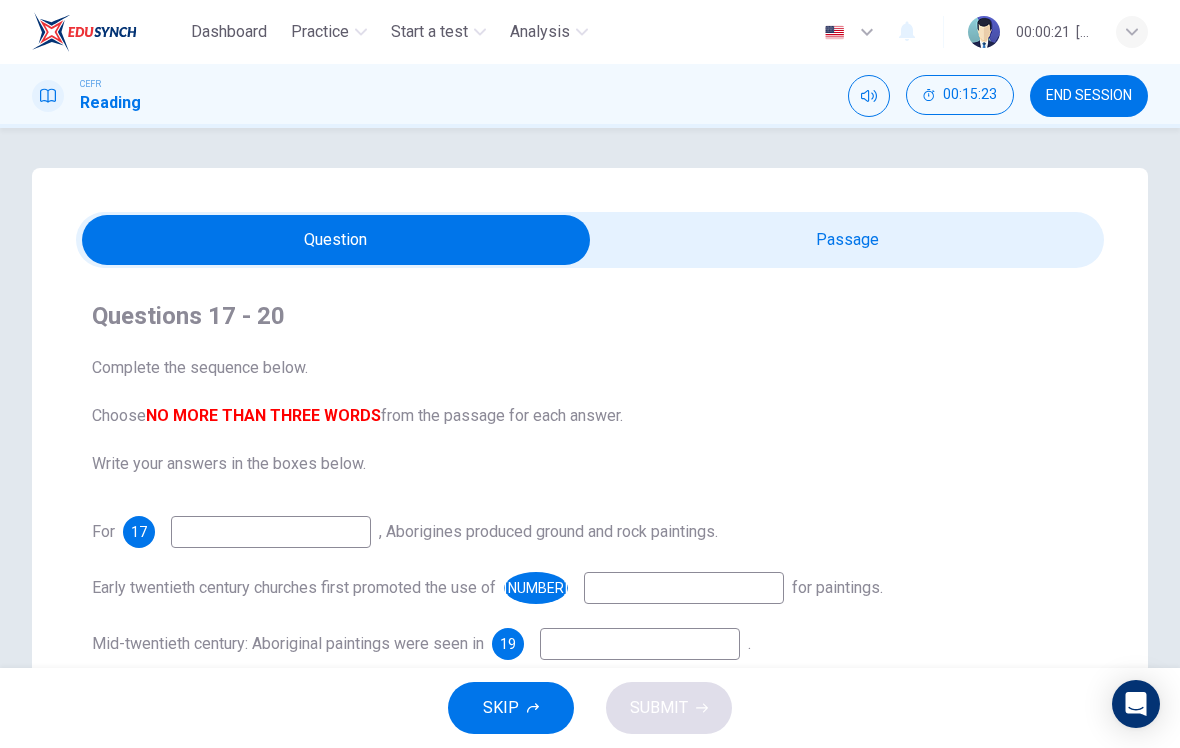 click at bounding box center [271, 532] 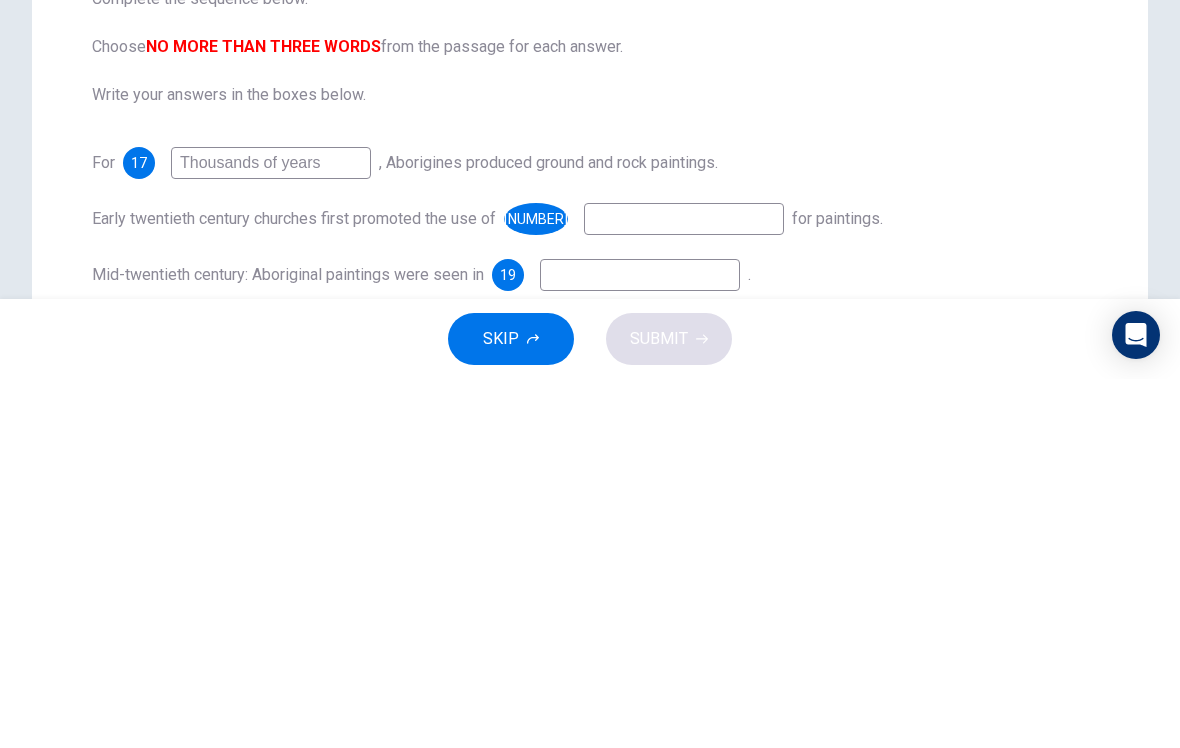 click on "Thousands of years" at bounding box center [271, 532] 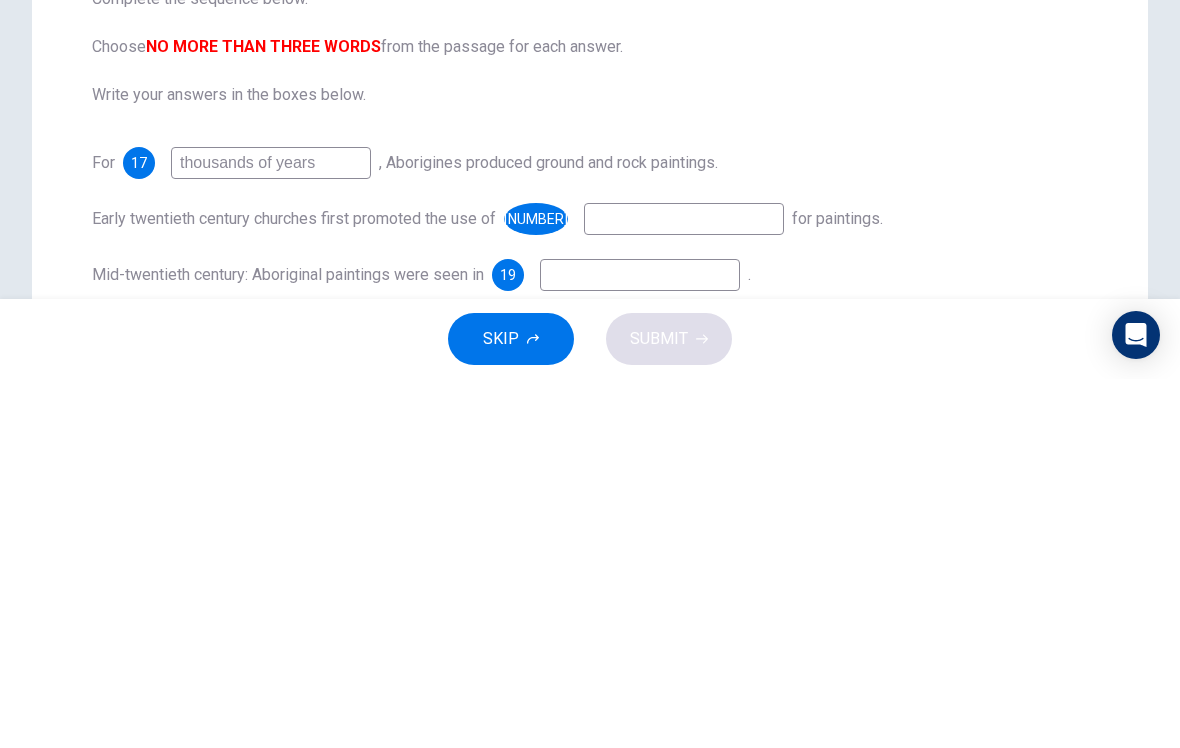 type on "thousands of years" 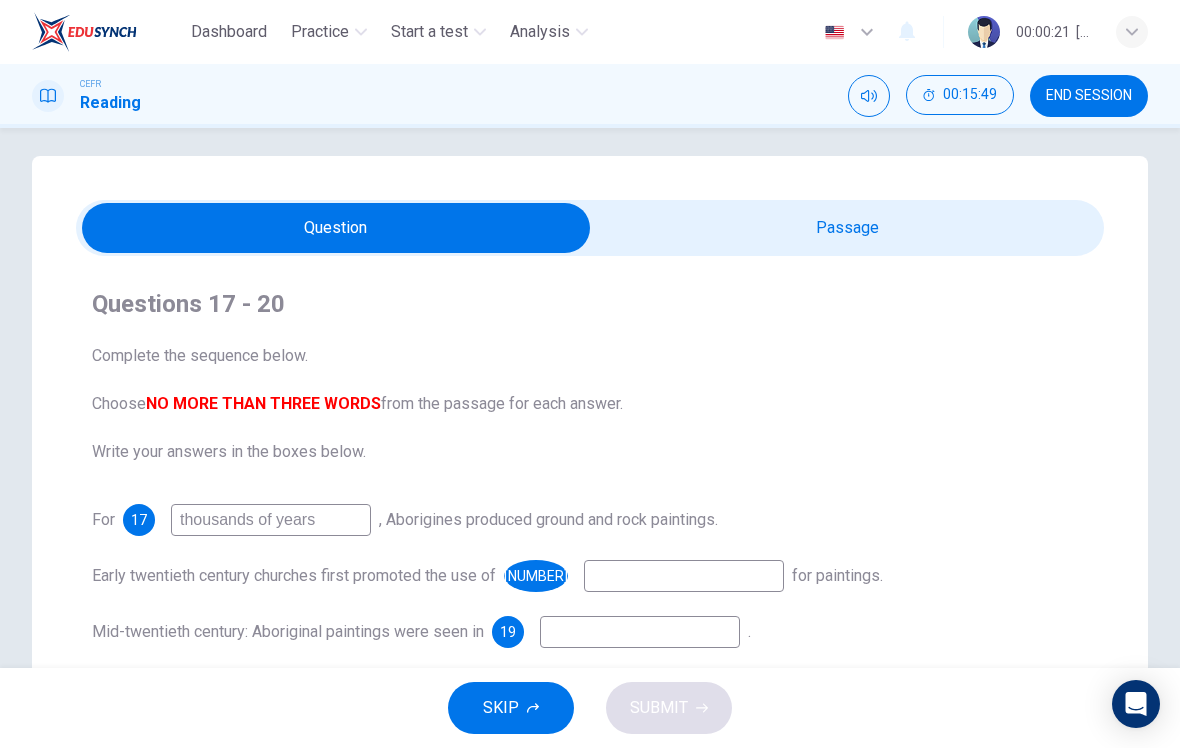 scroll, scrollTop: 7, scrollLeft: 0, axis: vertical 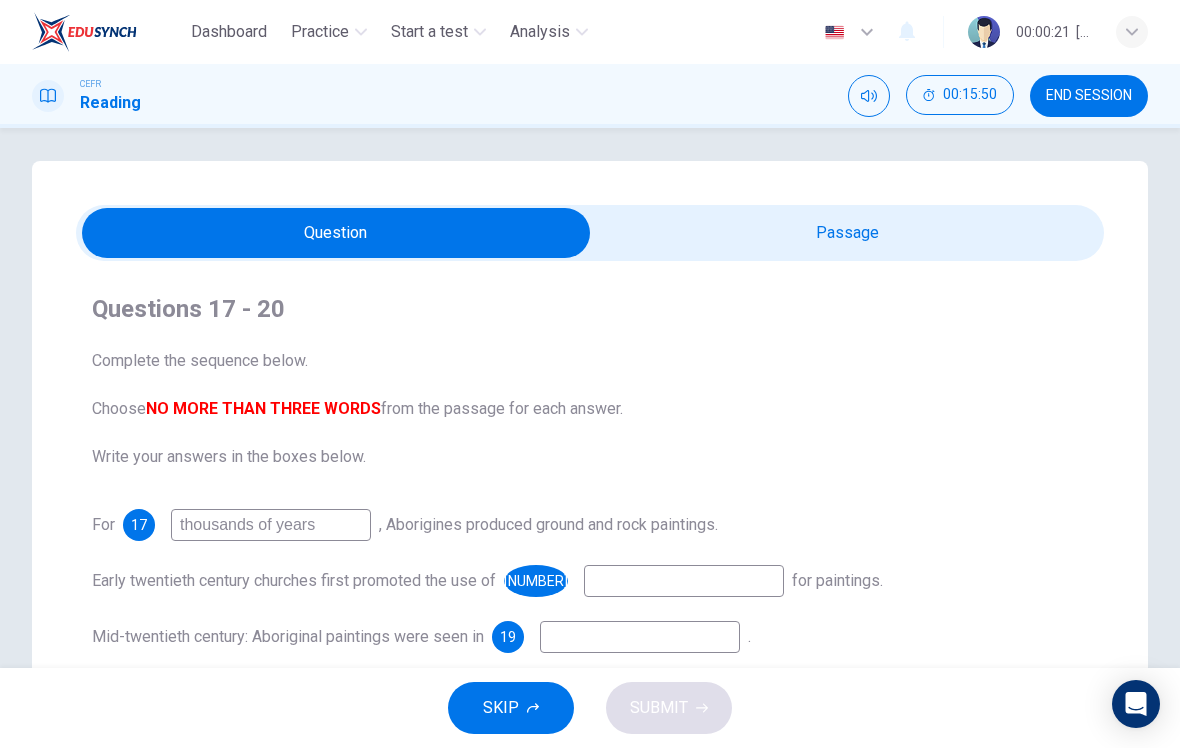 click at bounding box center [336, 233] 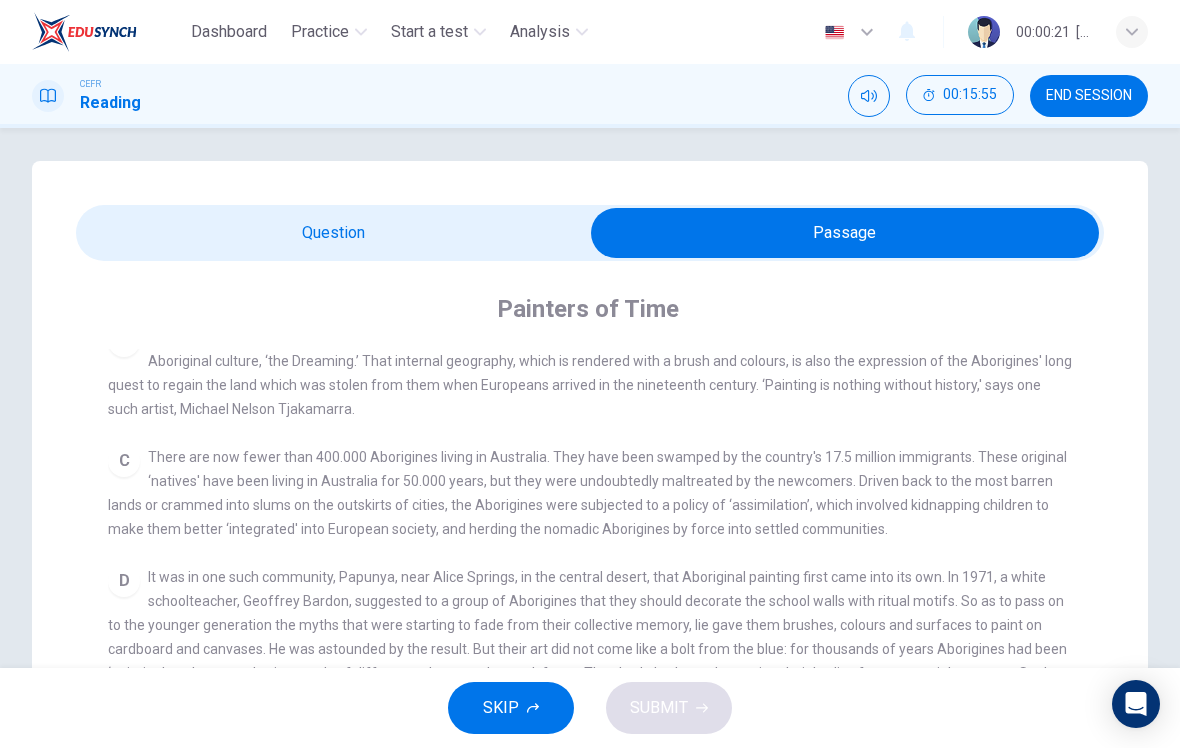 scroll, scrollTop: 530, scrollLeft: 0, axis: vertical 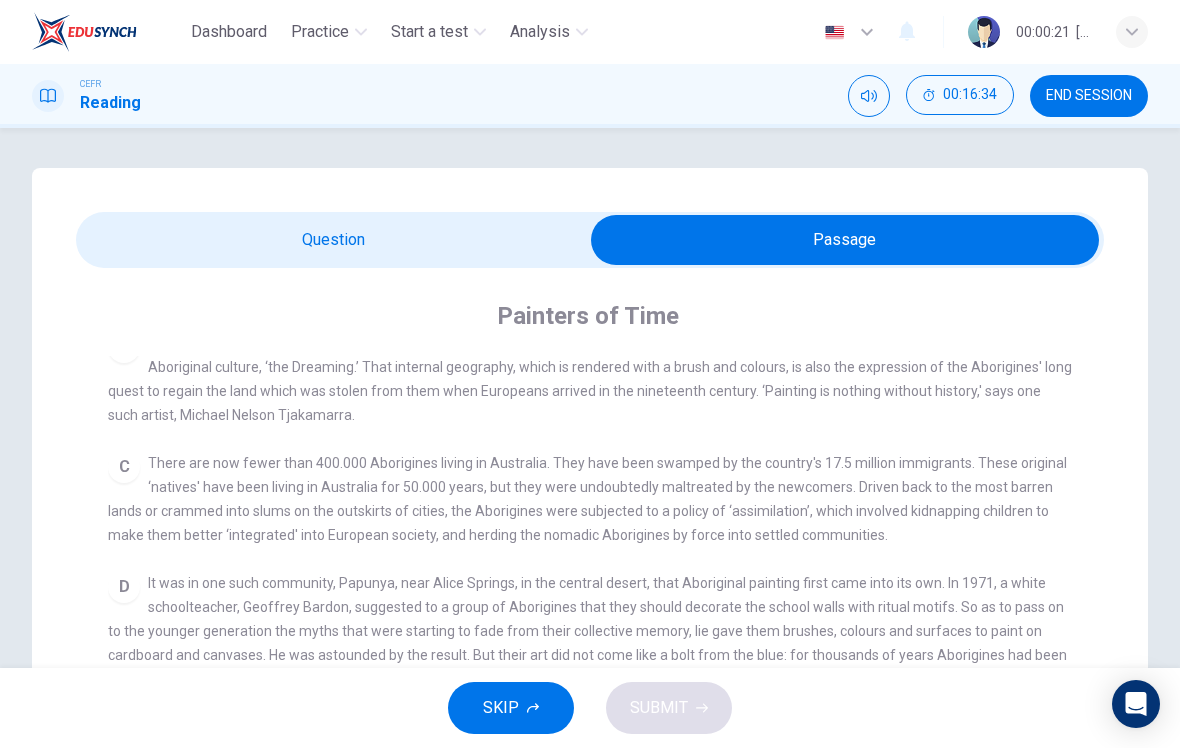 click at bounding box center [845, 240] 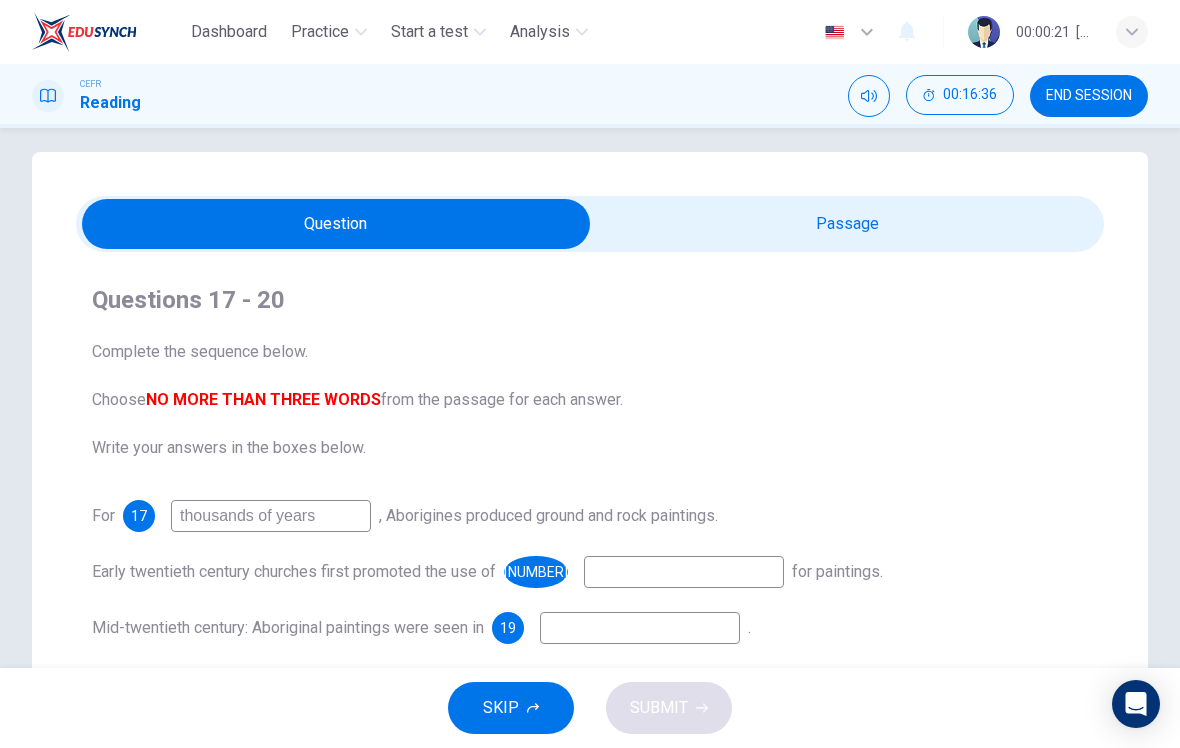 scroll, scrollTop: 14, scrollLeft: 0, axis: vertical 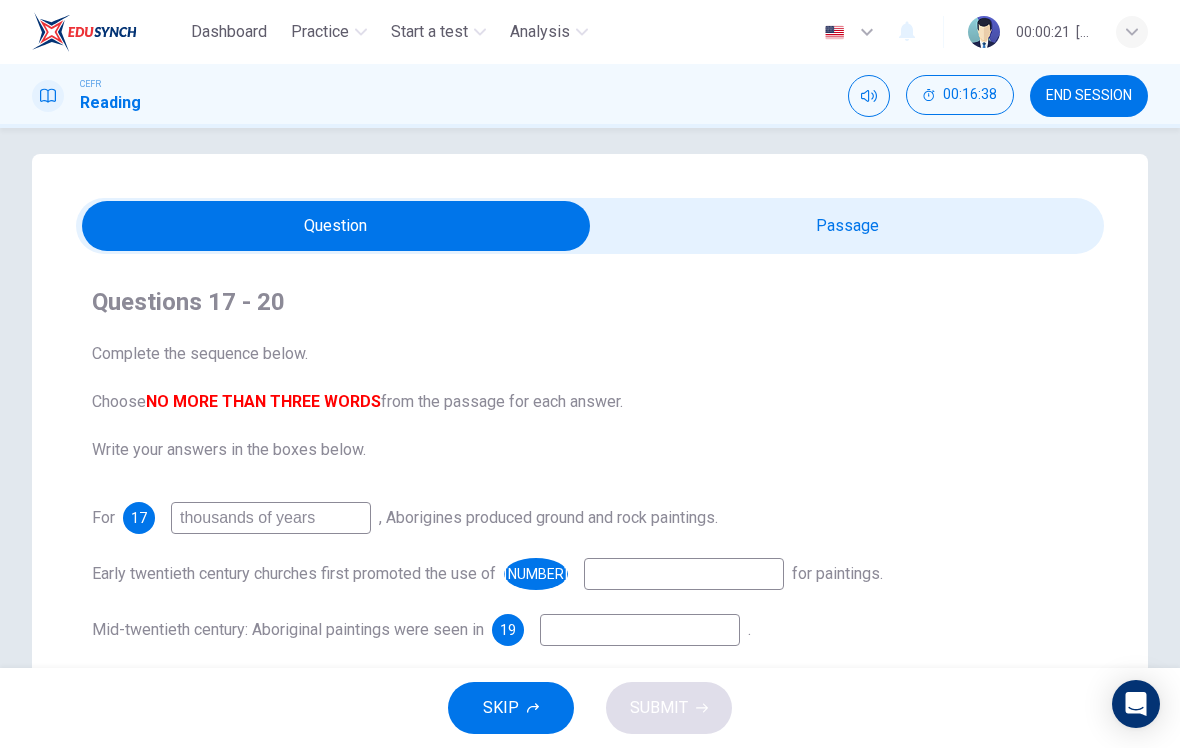click at bounding box center [336, 226] 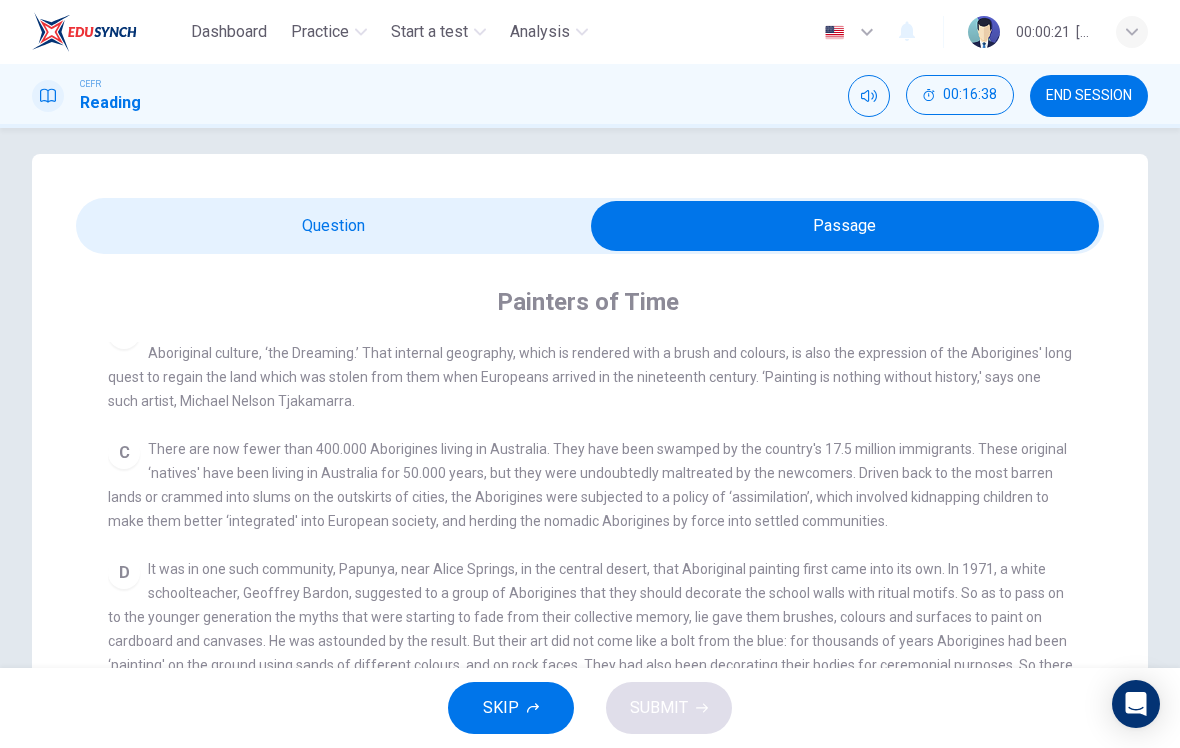 scroll, scrollTop: 37, scrollLeft: 0, axis: vertical 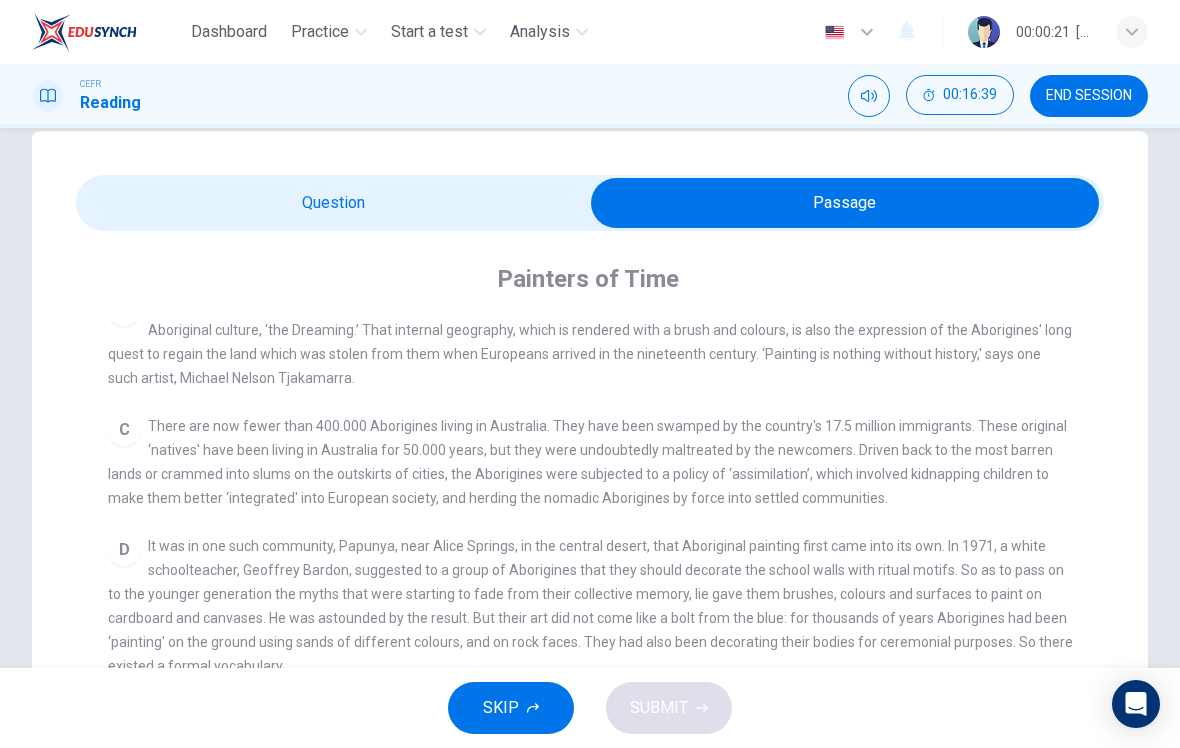 click at bounding box center [845, 203] 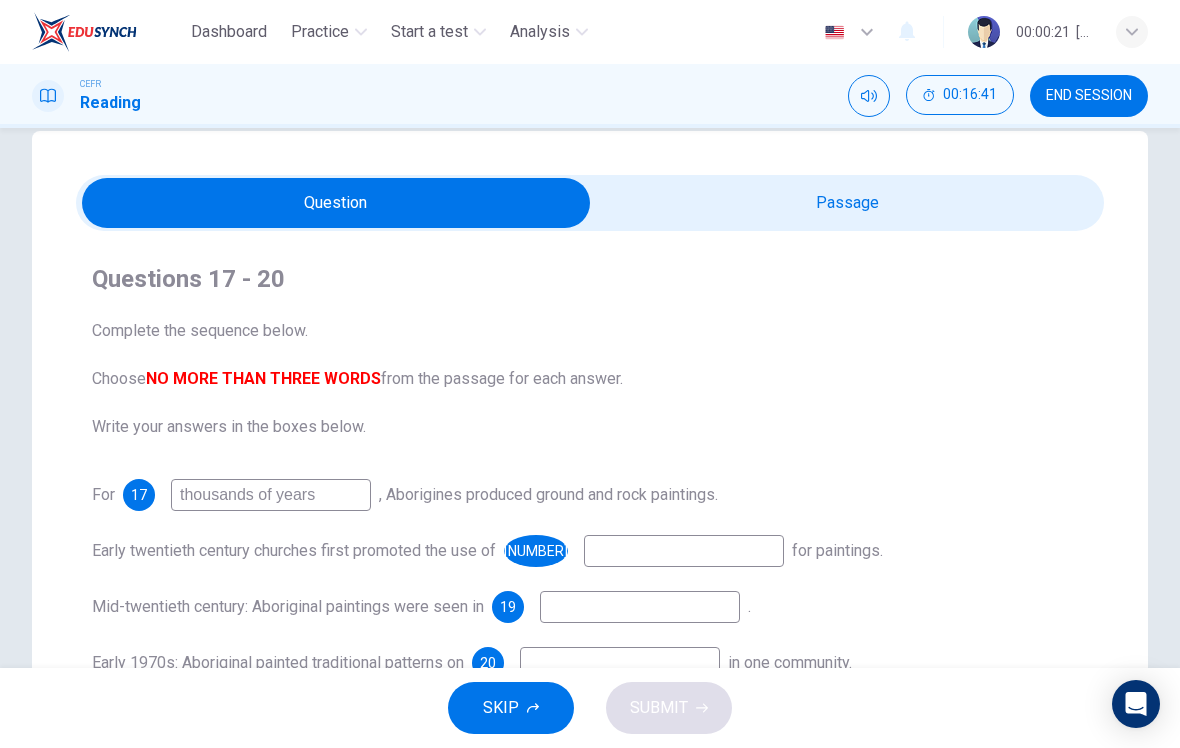 click at bounding box center (336, 203) 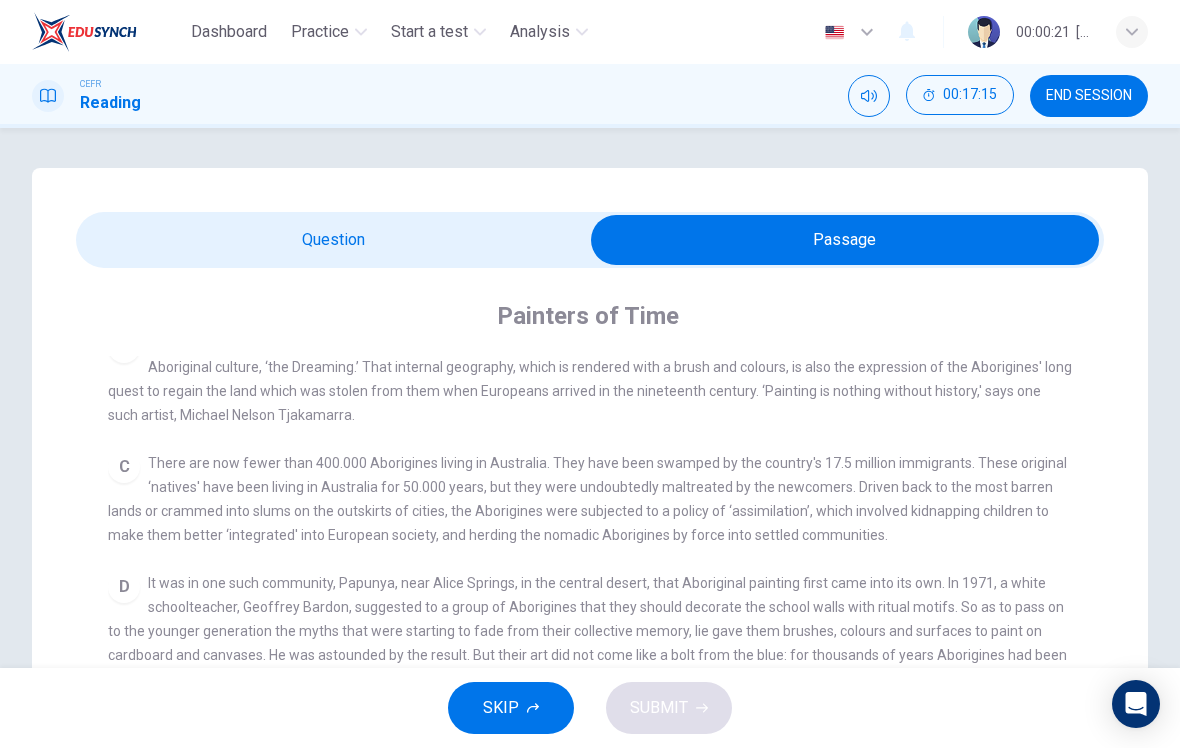 scroll, scrollTop: 0, scrollLeft: 0, axis: both 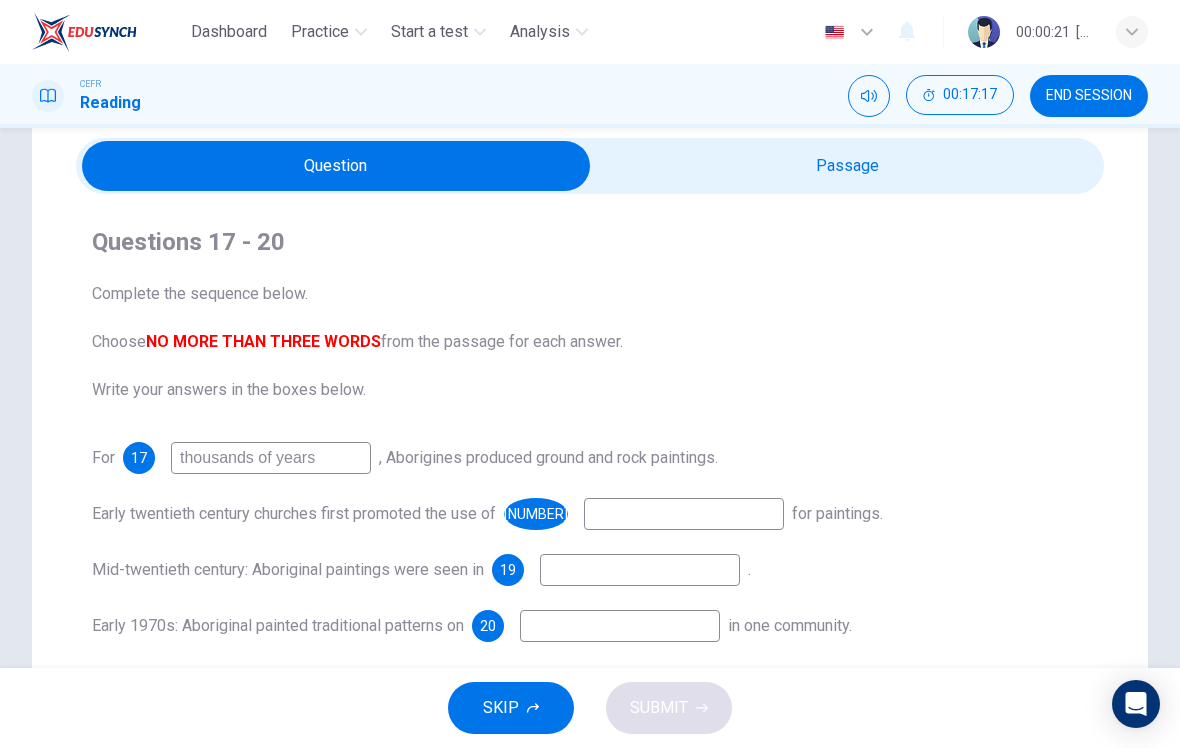 click at bounding box center (271, 458) 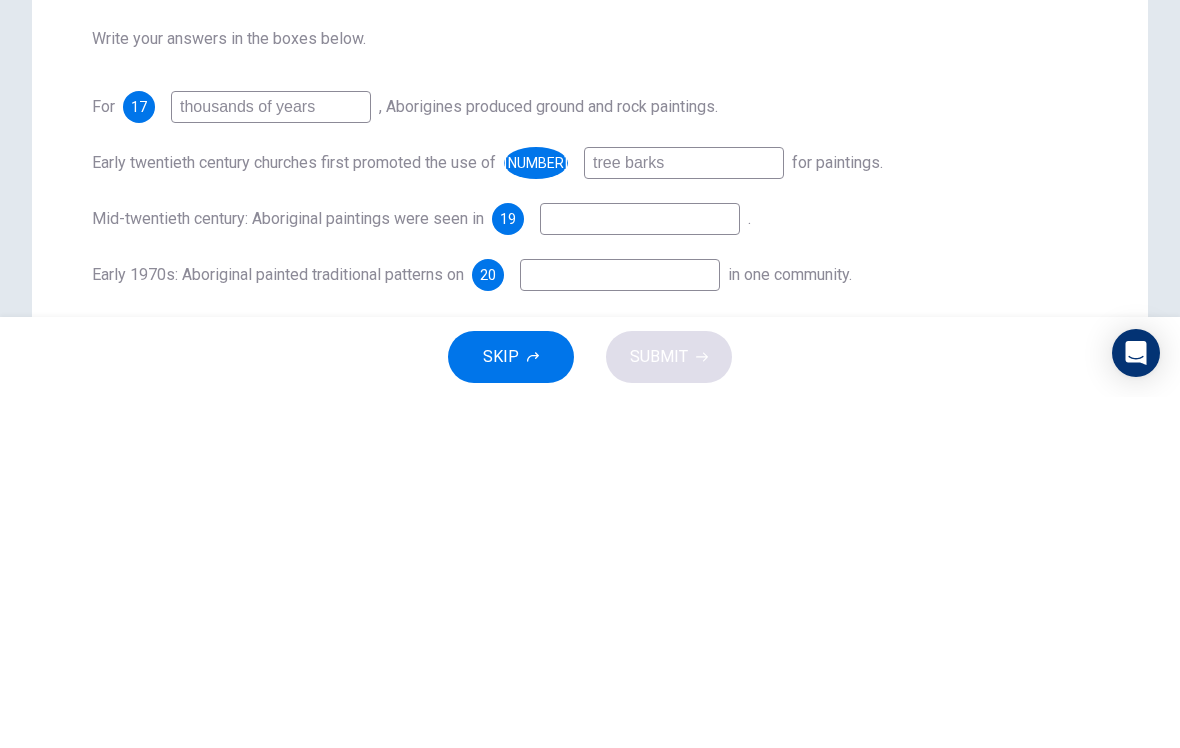 type on "tree barks" 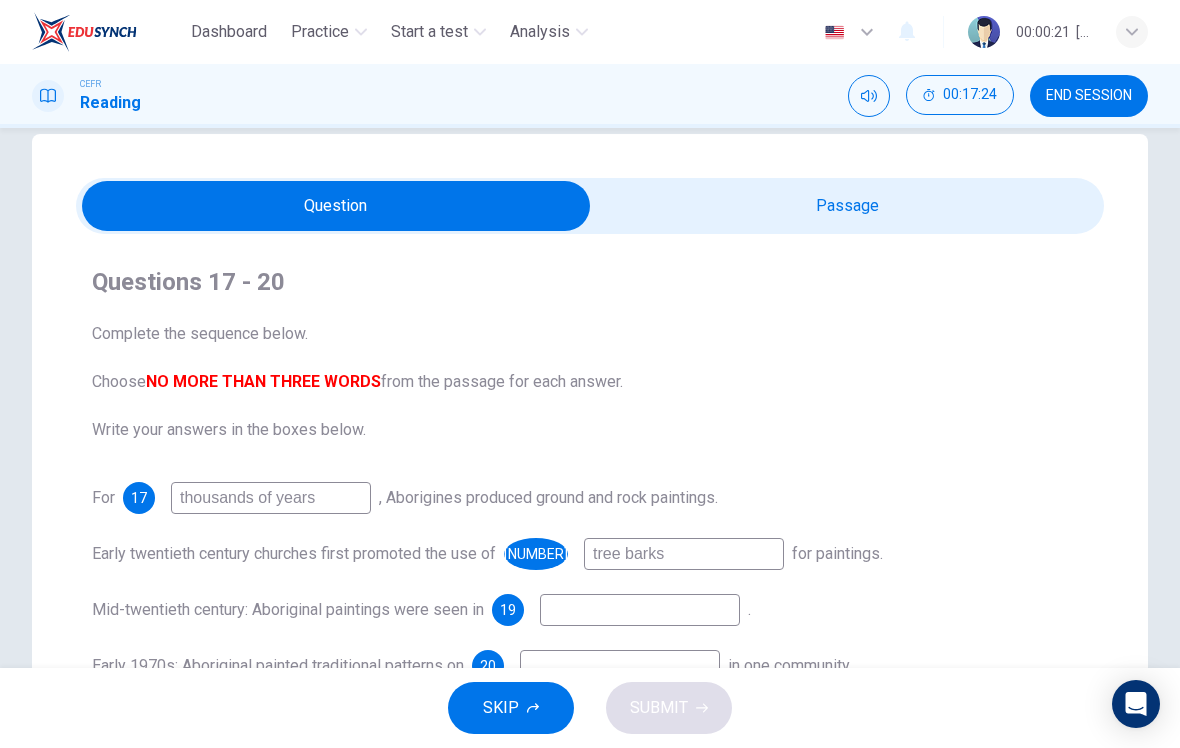 scroll, scrollTop: 33, scrollLeft: 0, axis: vertical 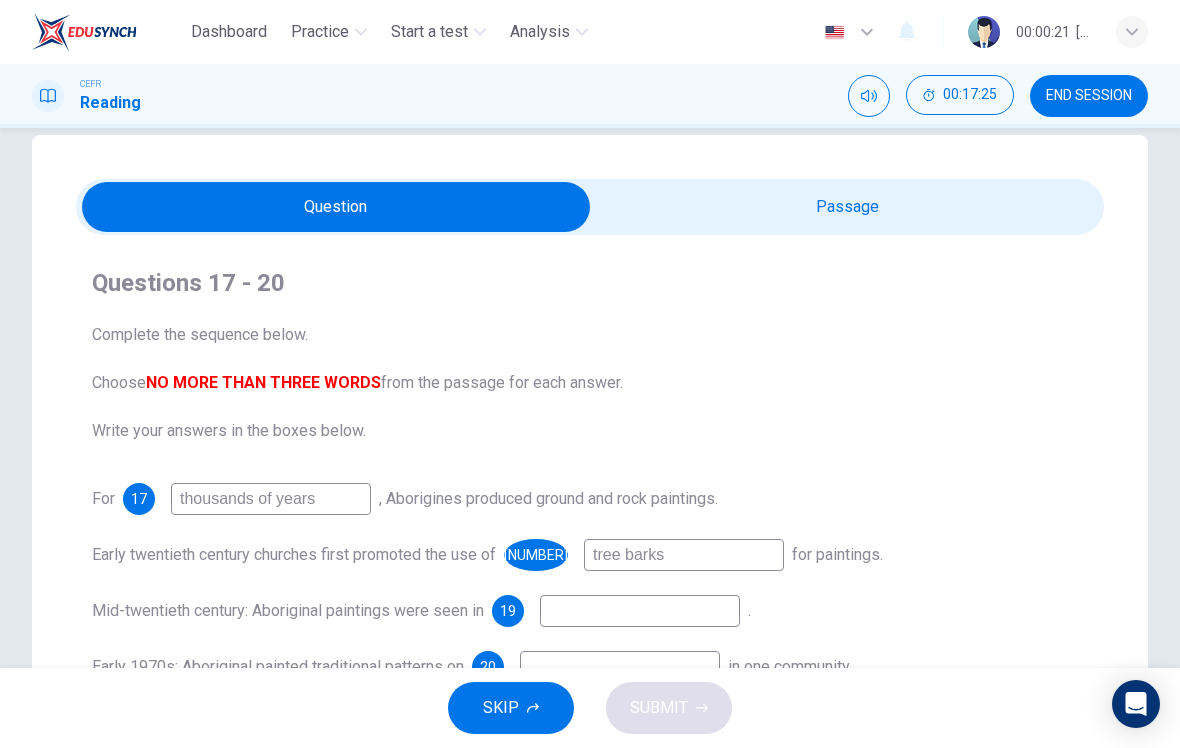 click at bounding box center [336, 207] 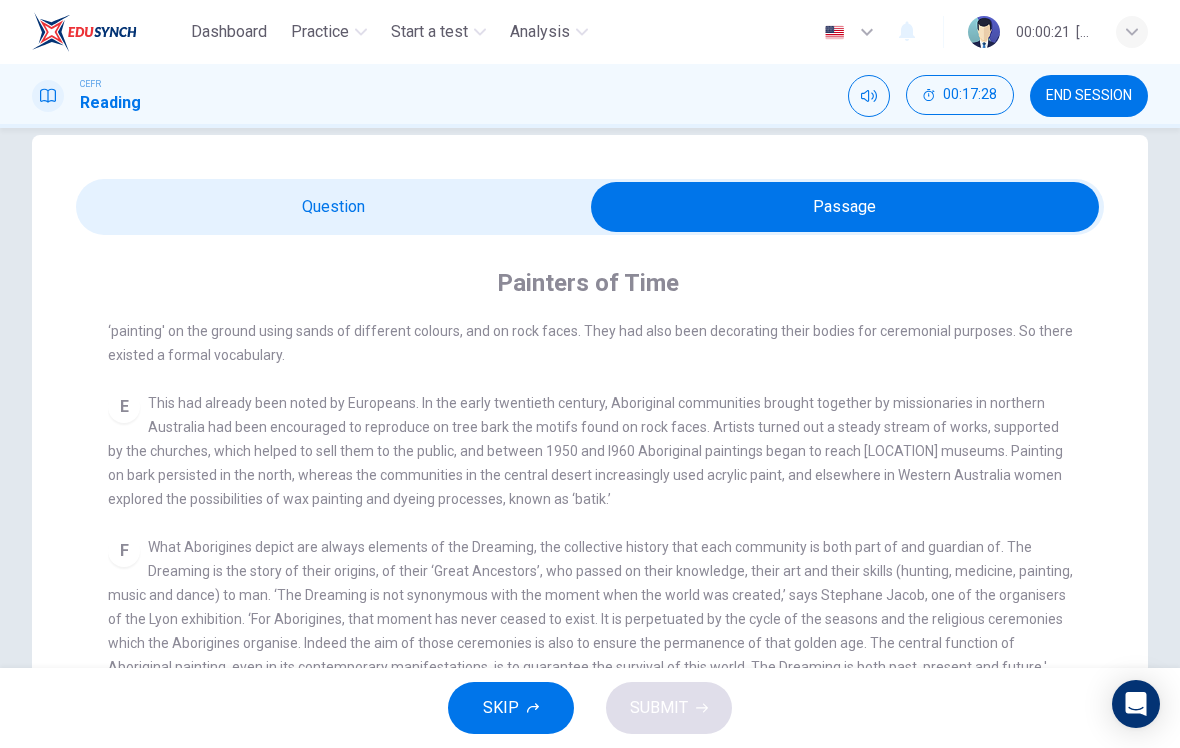 scroll, scrollTop: 888, scrollLeft: 0, axis: vertical 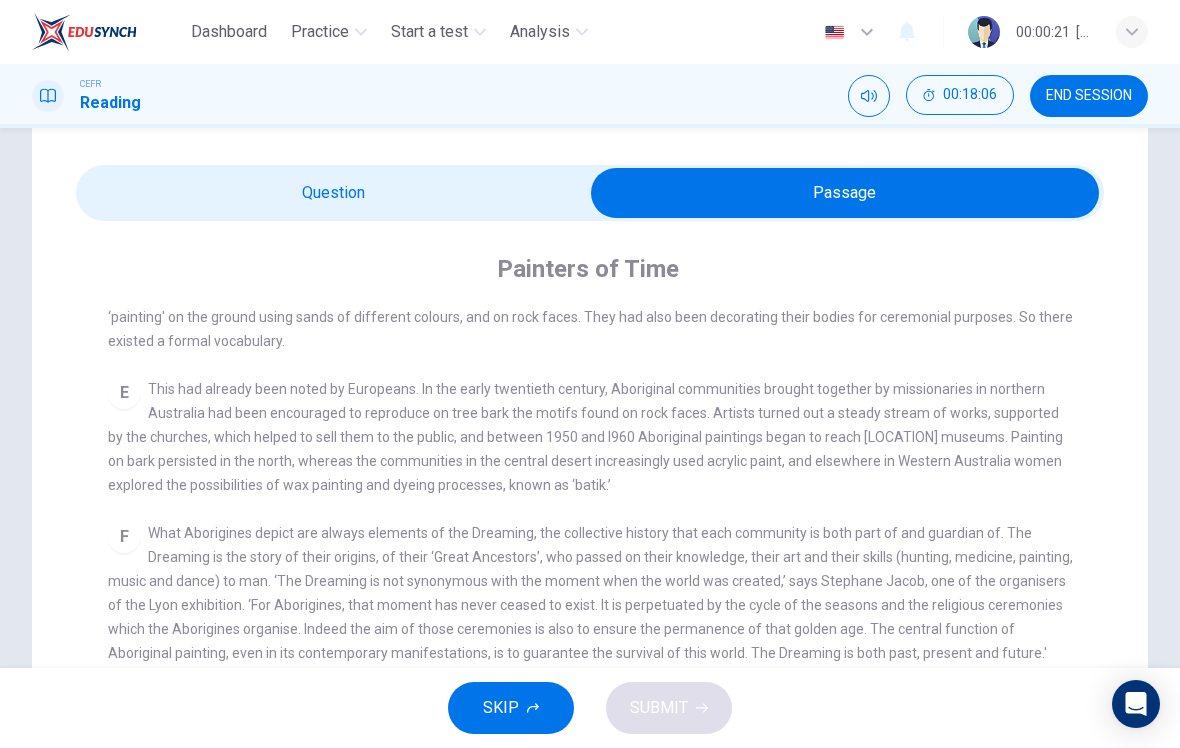 click at bounding box center [845, 193] 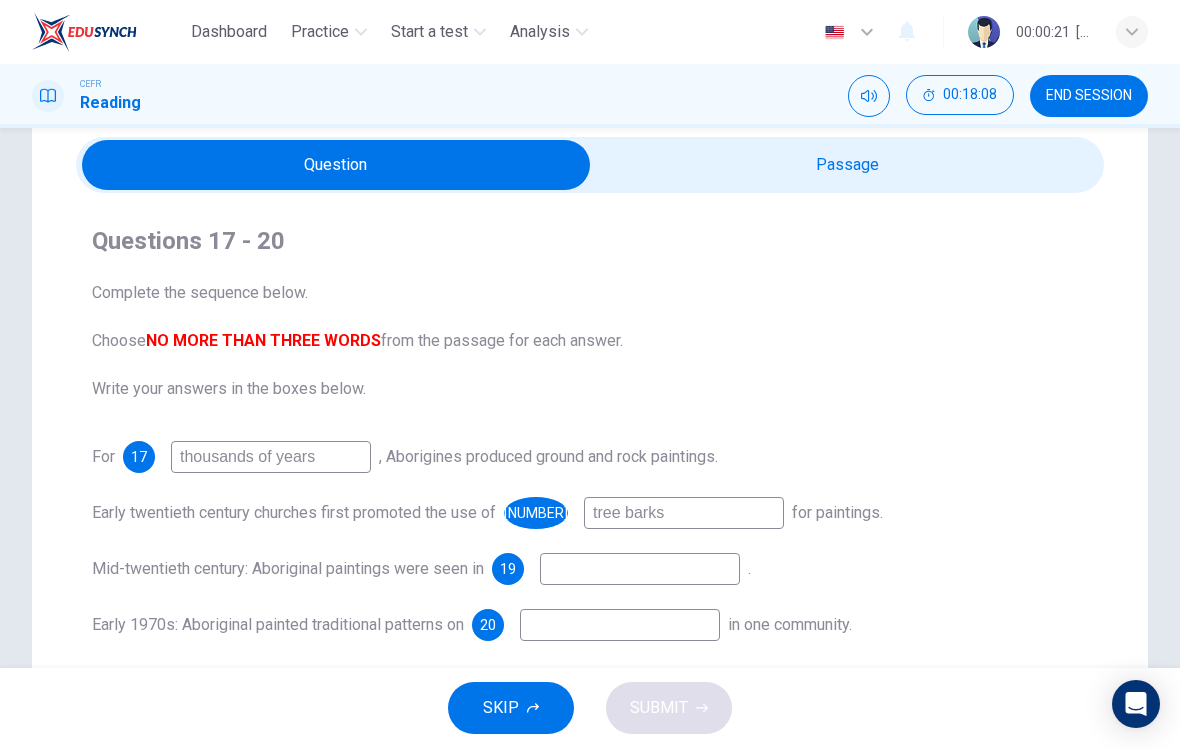 scroll, scrollTop: 73, scrollLeft: 0, axis: vertical 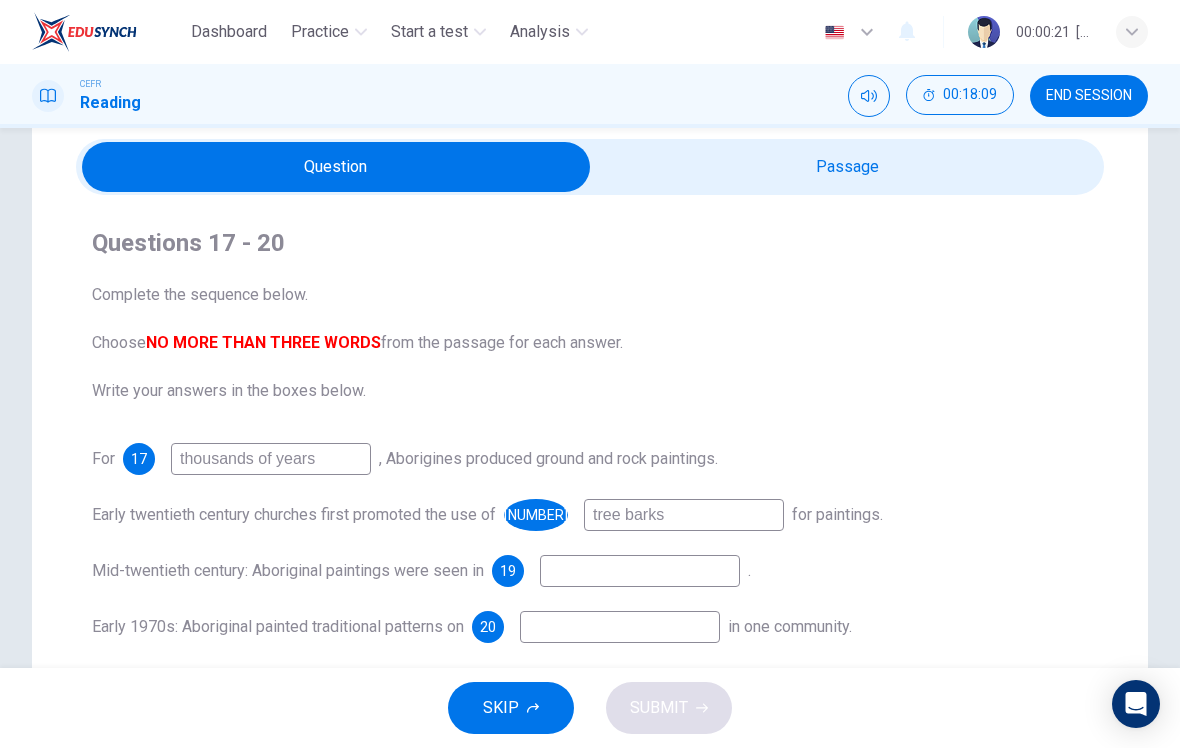 click at bounding box center (336, 167) 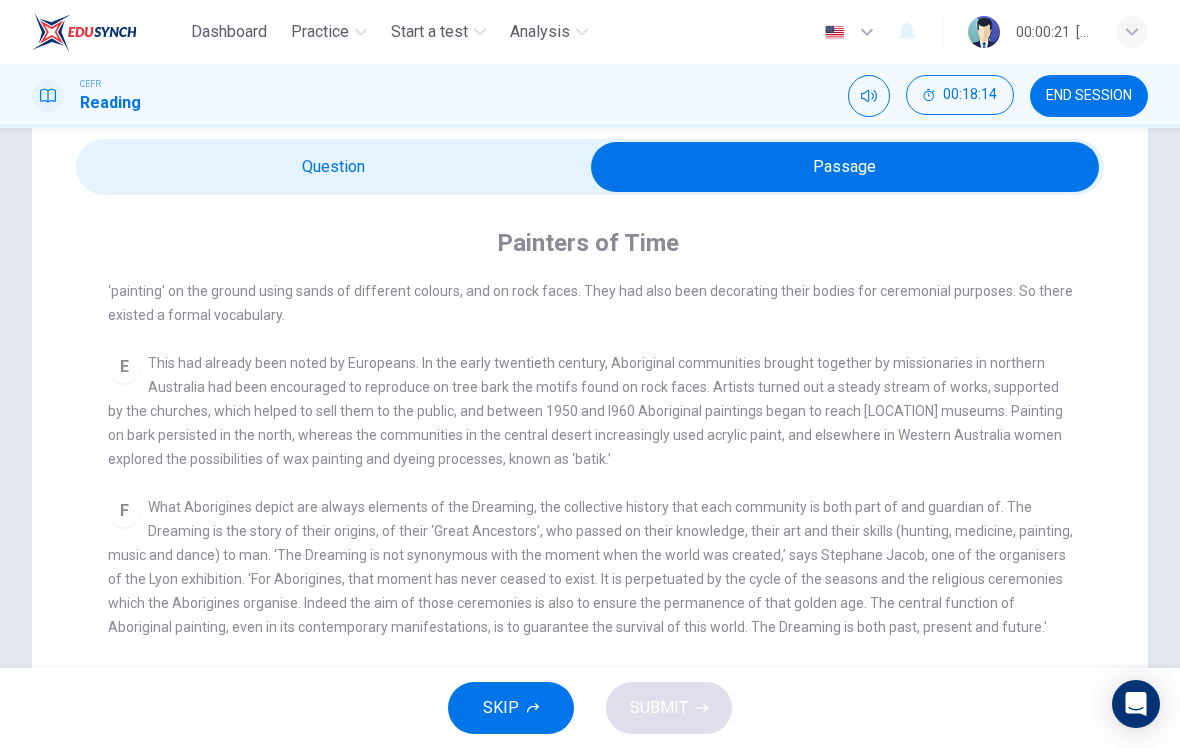 click at bounding box center [845, 167] 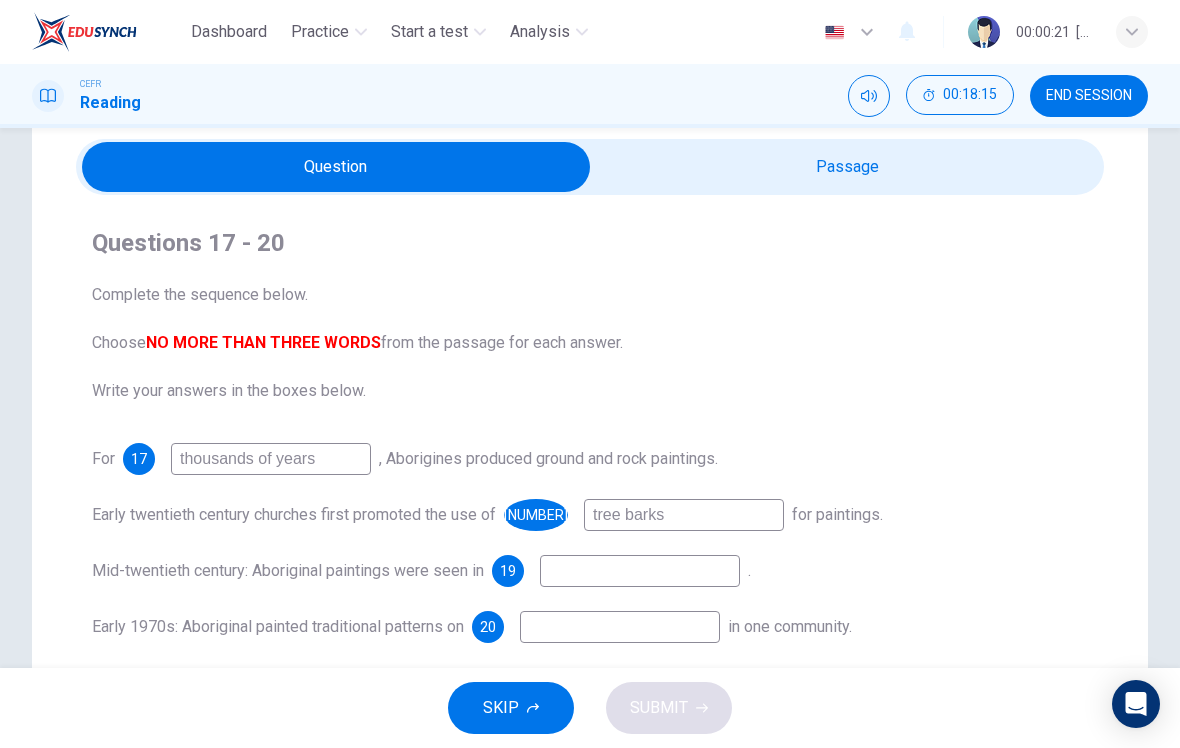 click at bounding box center (271, 459) 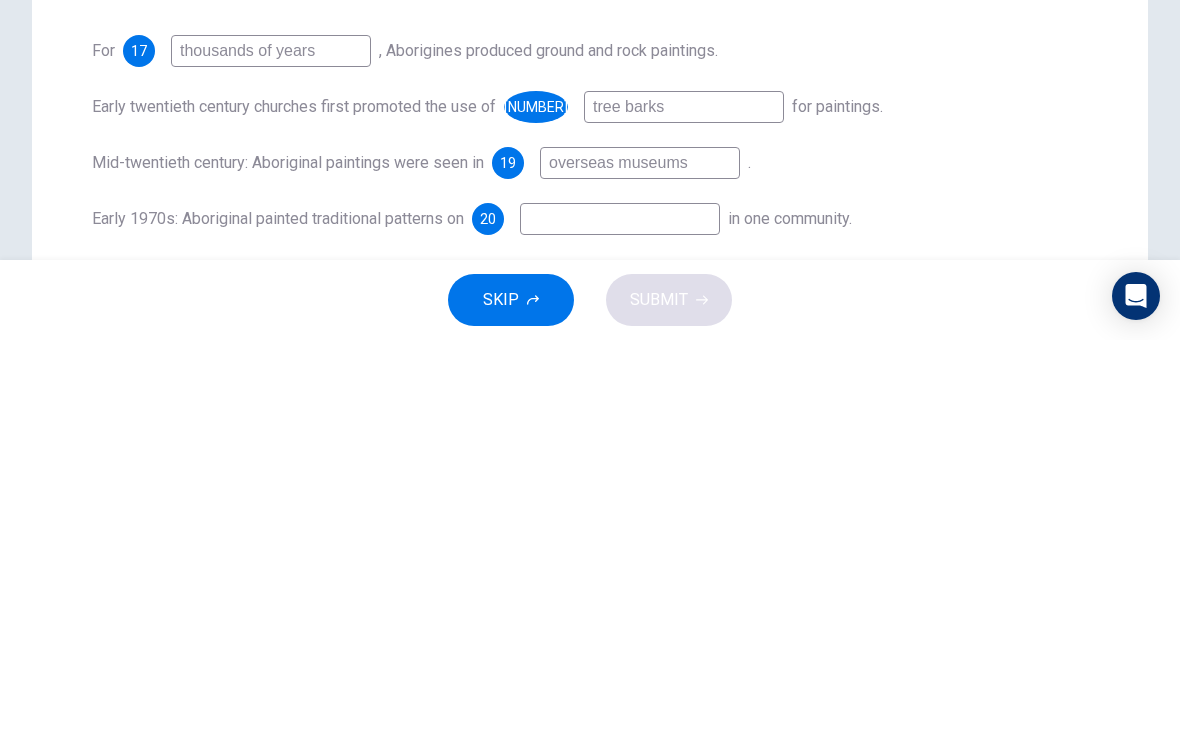 type on "overseas museums" 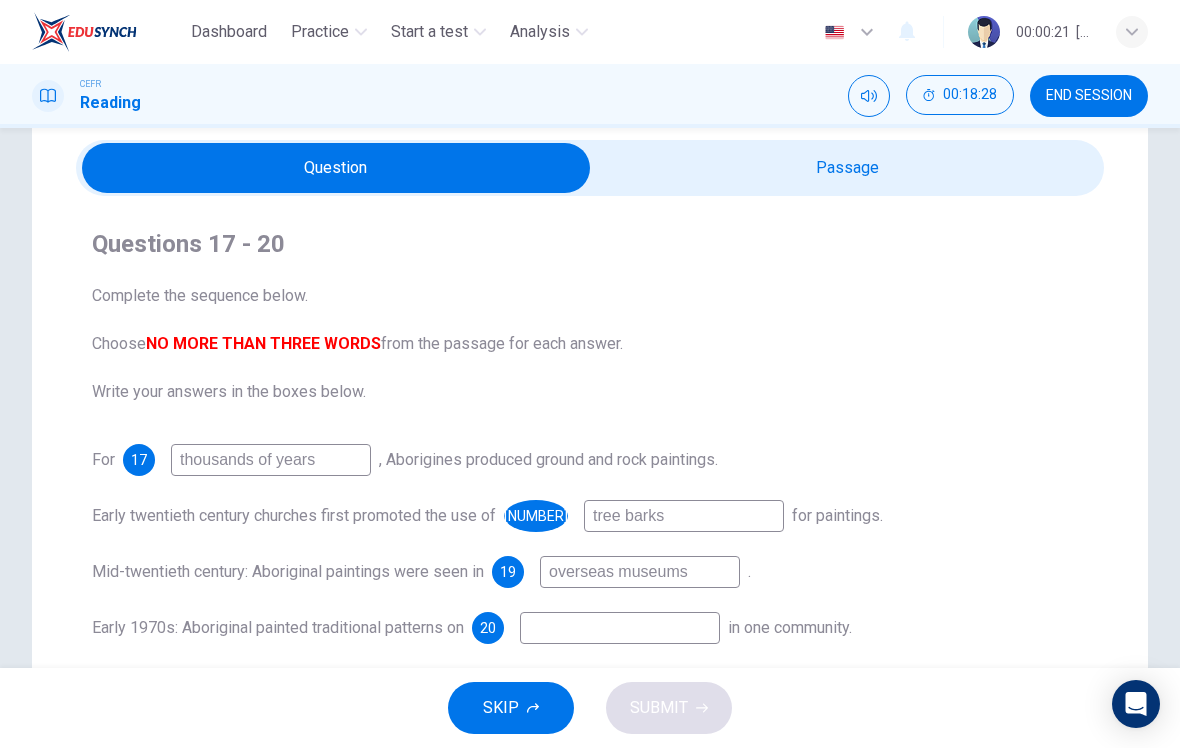 scroll, scrollTop: 70, scrollLeft: 0, axis: vertical 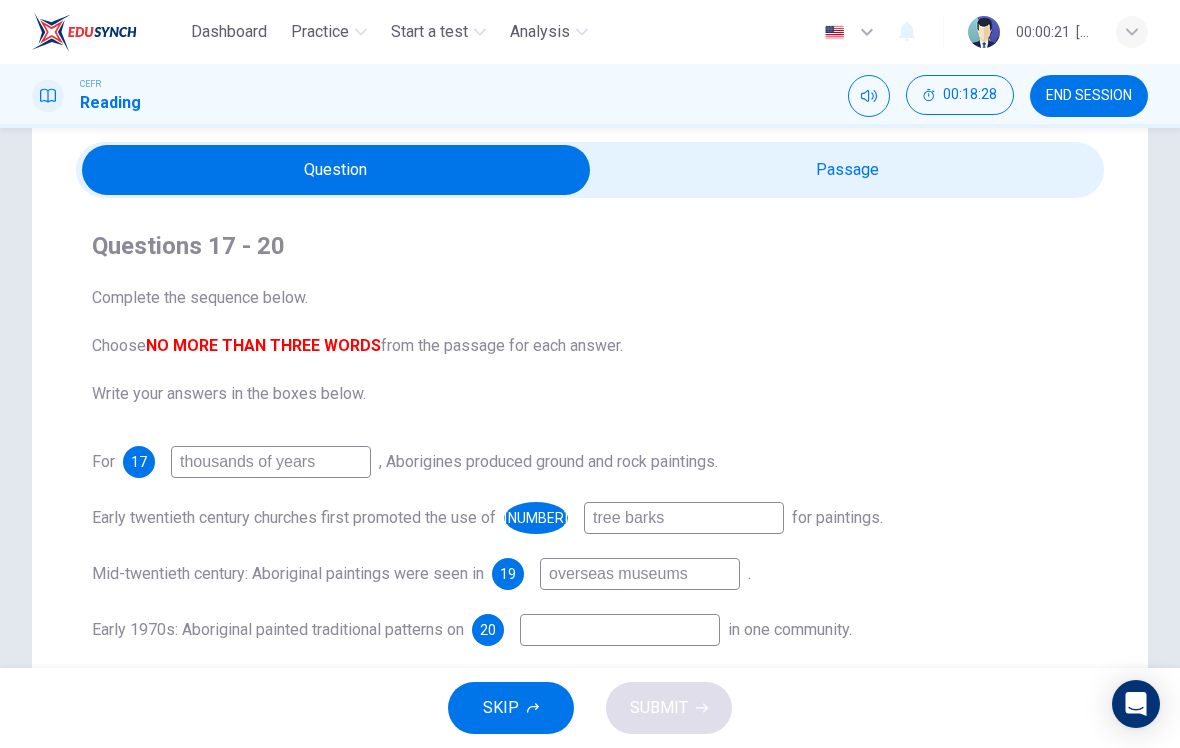 click at bounding box center [336, 170] 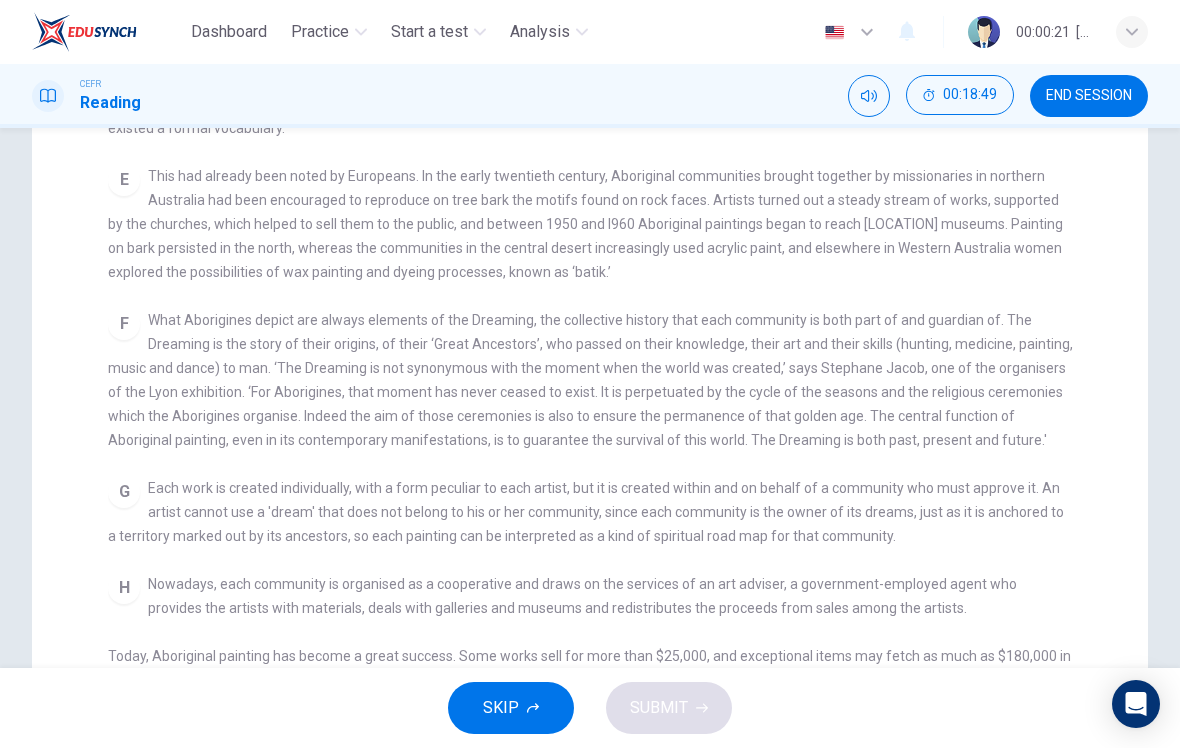 scroll, scrollTop: 0, scrollLeft: 0, axis: both 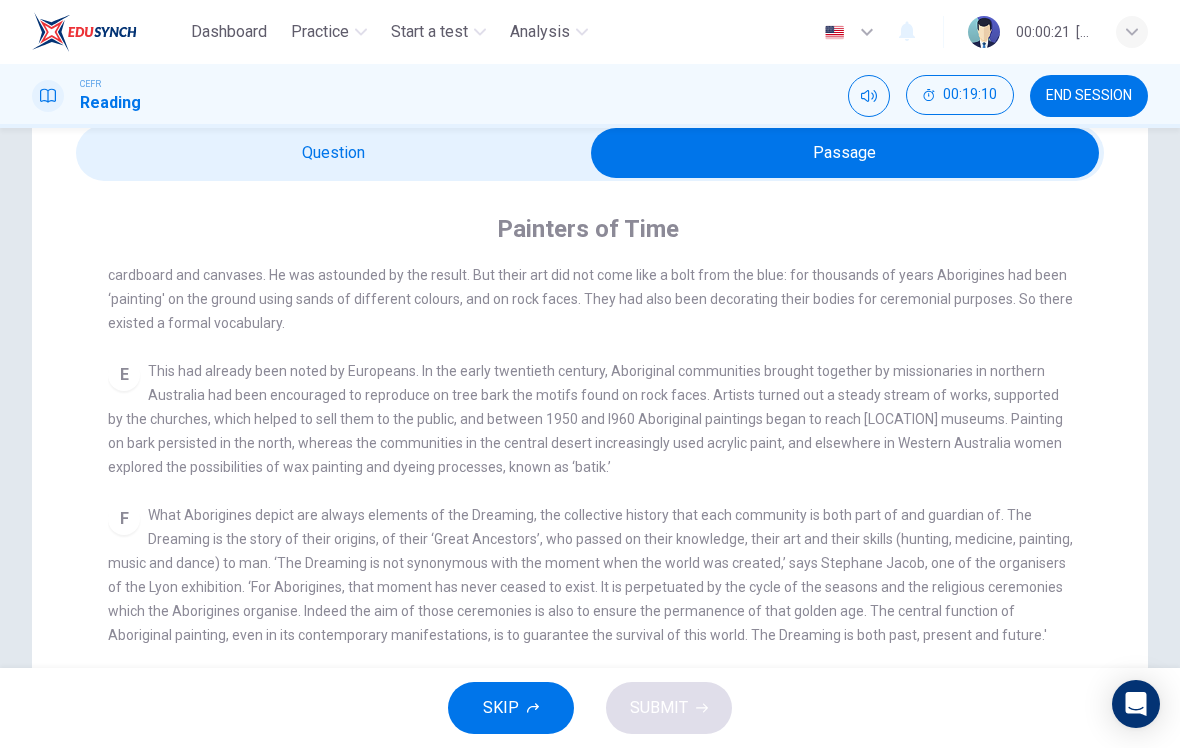 click at bounding box center (845, 153) 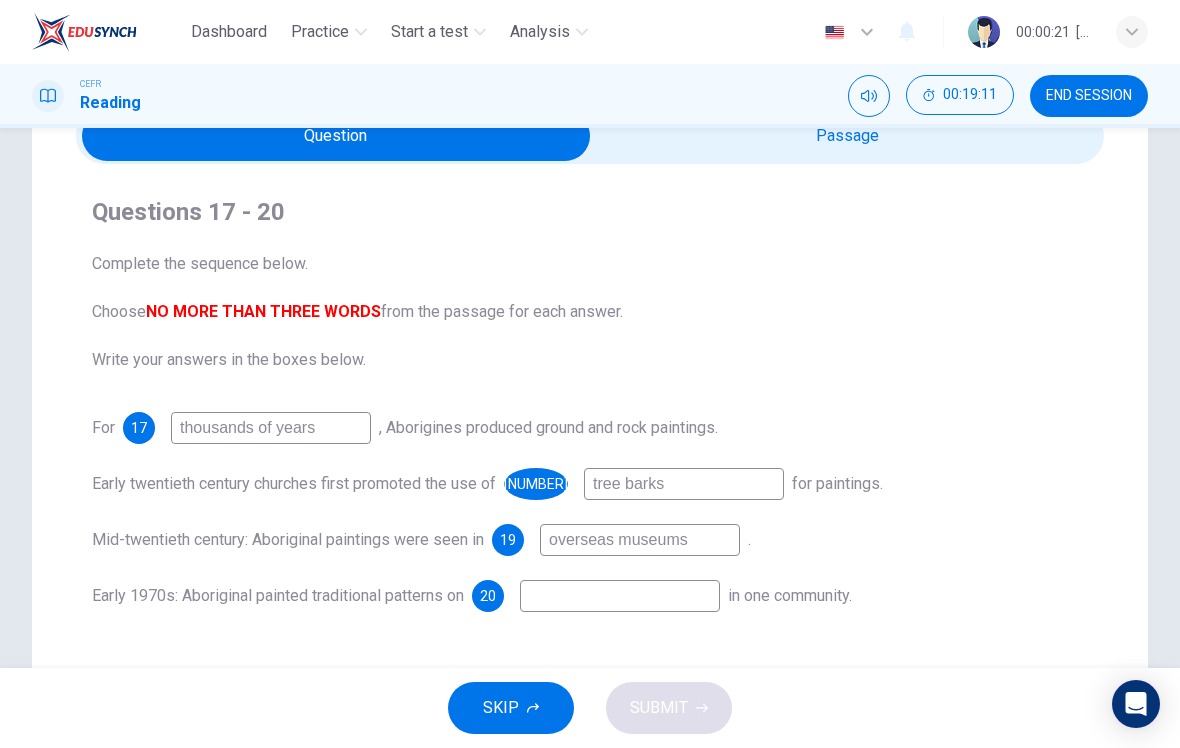 scroll, scrollTop: 105, scrollLeft: 0, axis: vertical 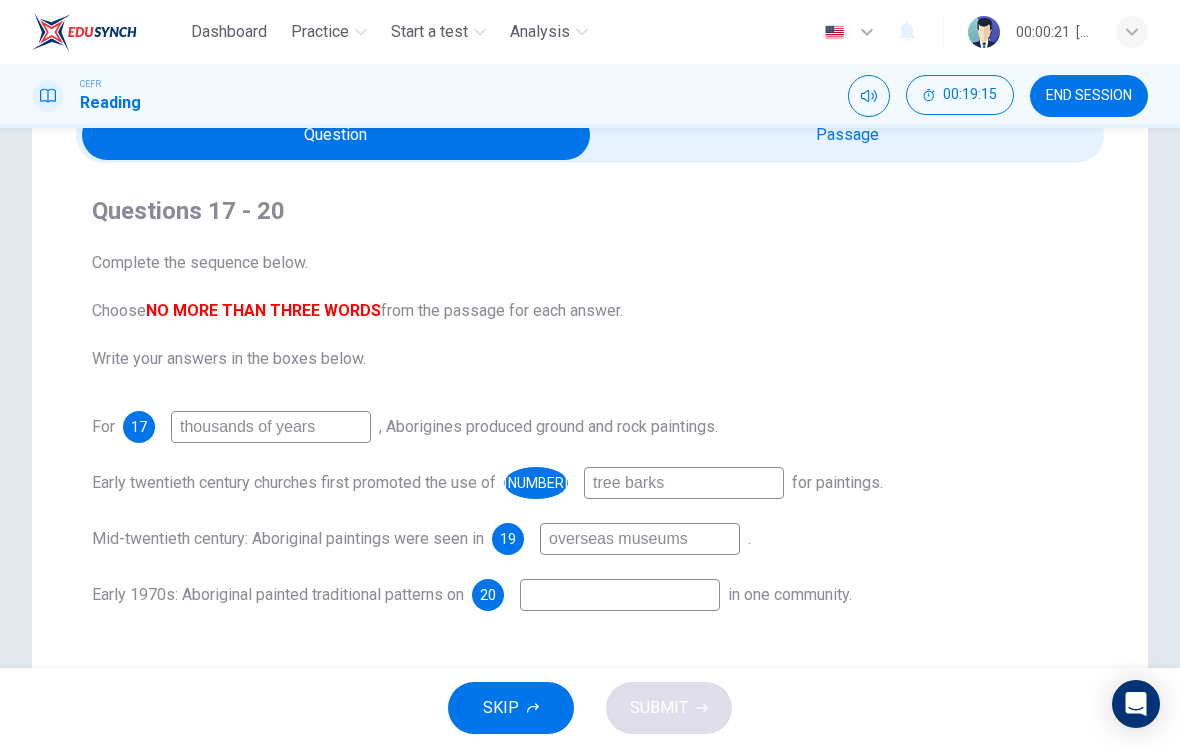 click at bounding box center [336, 135] 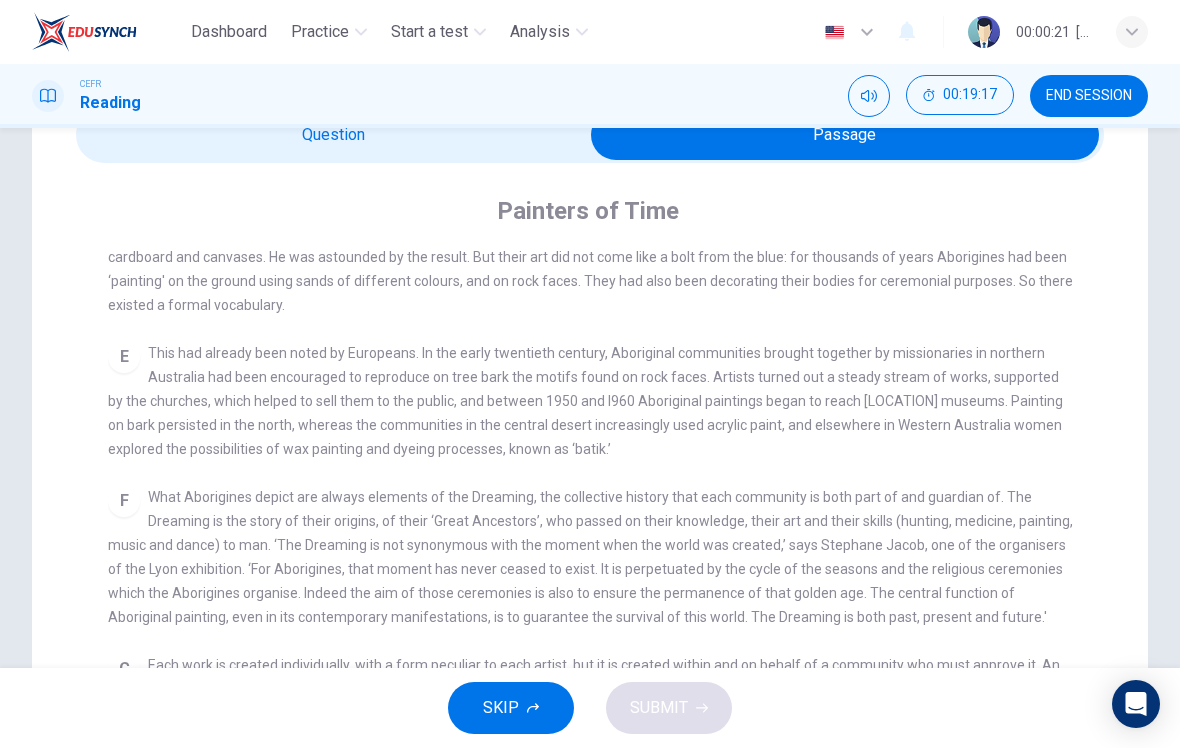 click at bounding box center [845, 135] 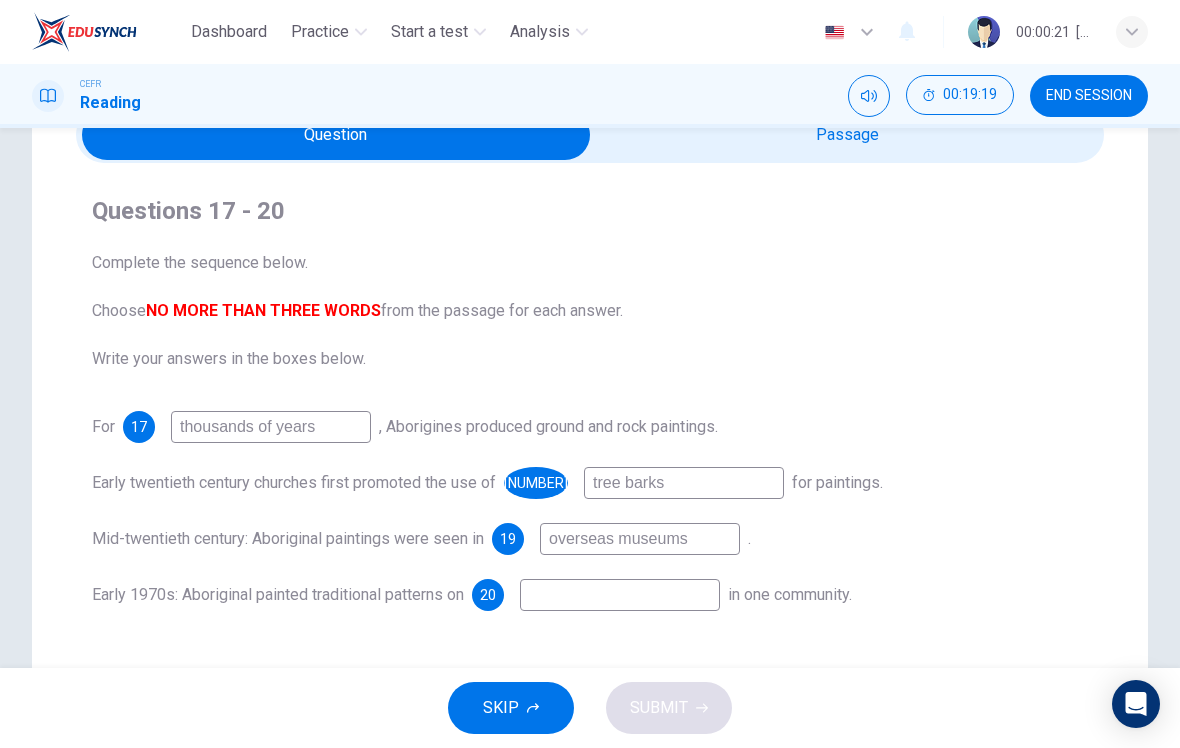 click at bounding box center [336, 135] 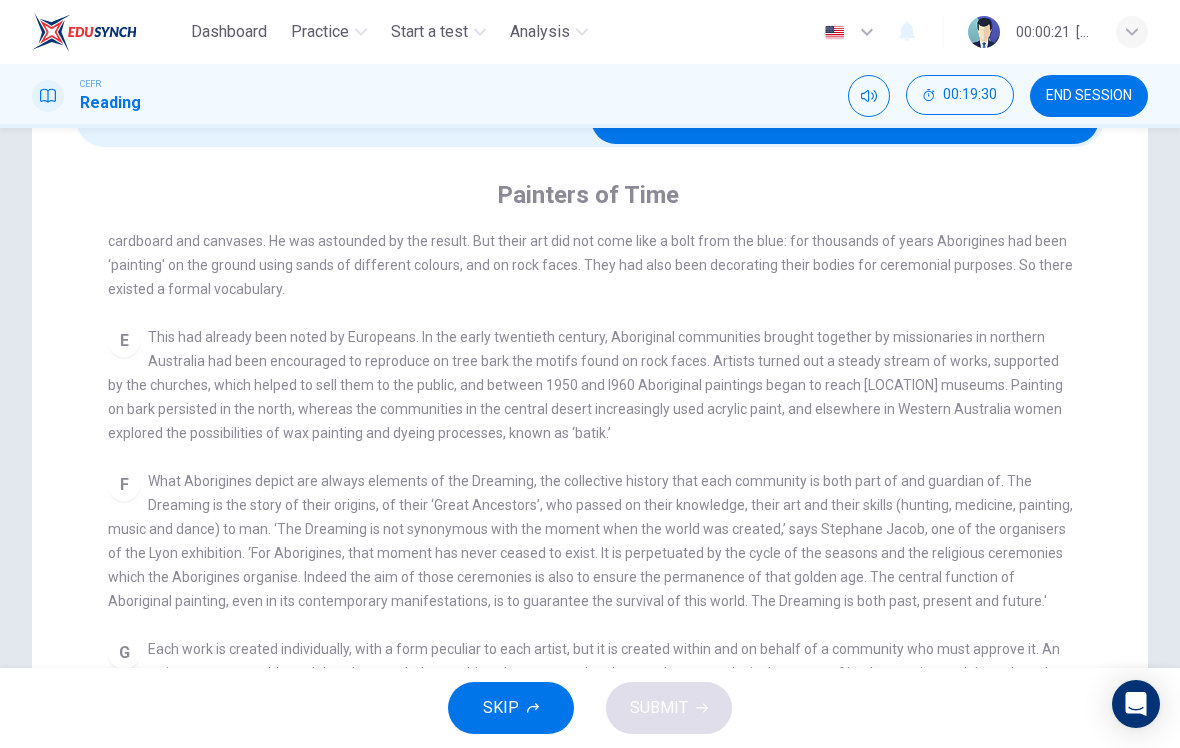 scroll, scrollTop: 75, scrollLeft: 0, axis: vertical 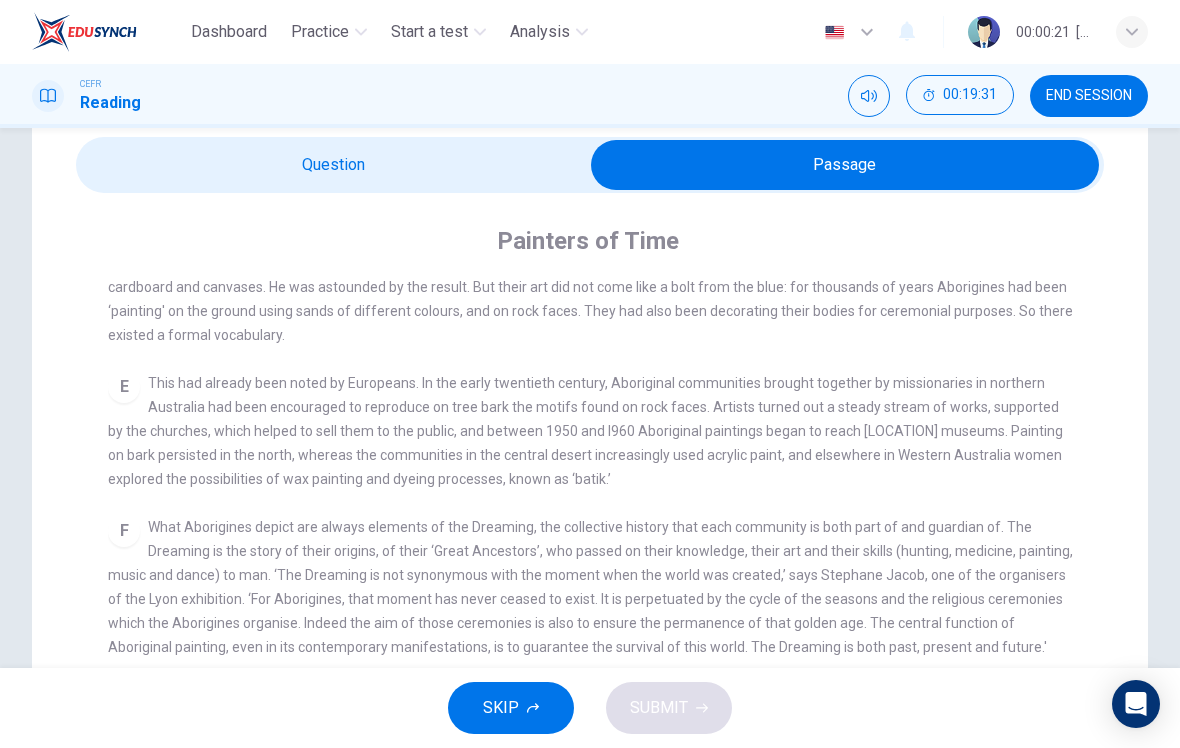 click at bounding box center [845, 165] 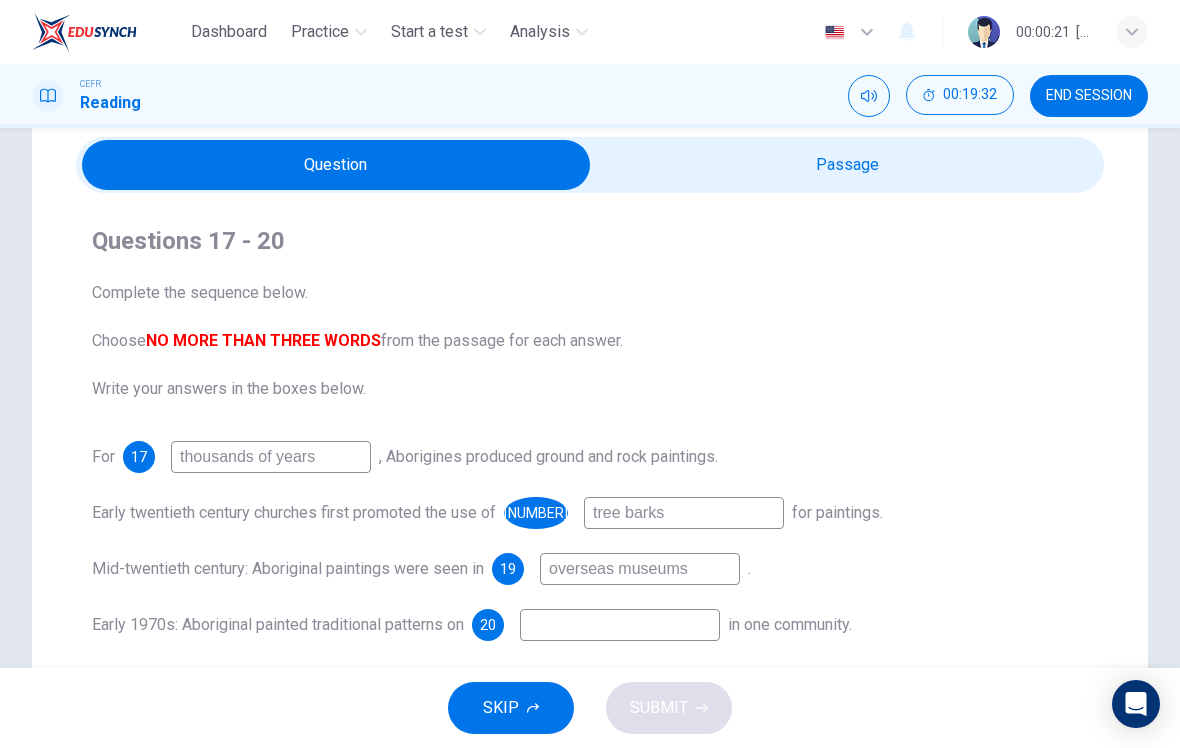click at bounding box center [271, 457] 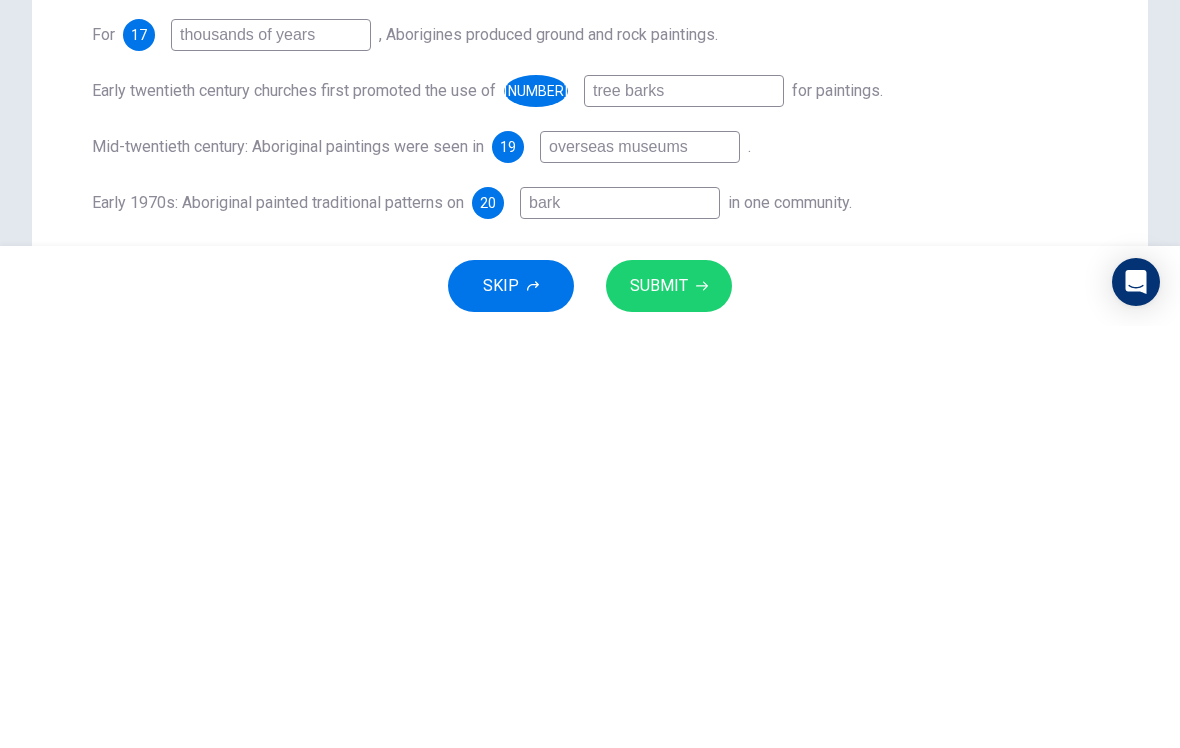 type on "bark" 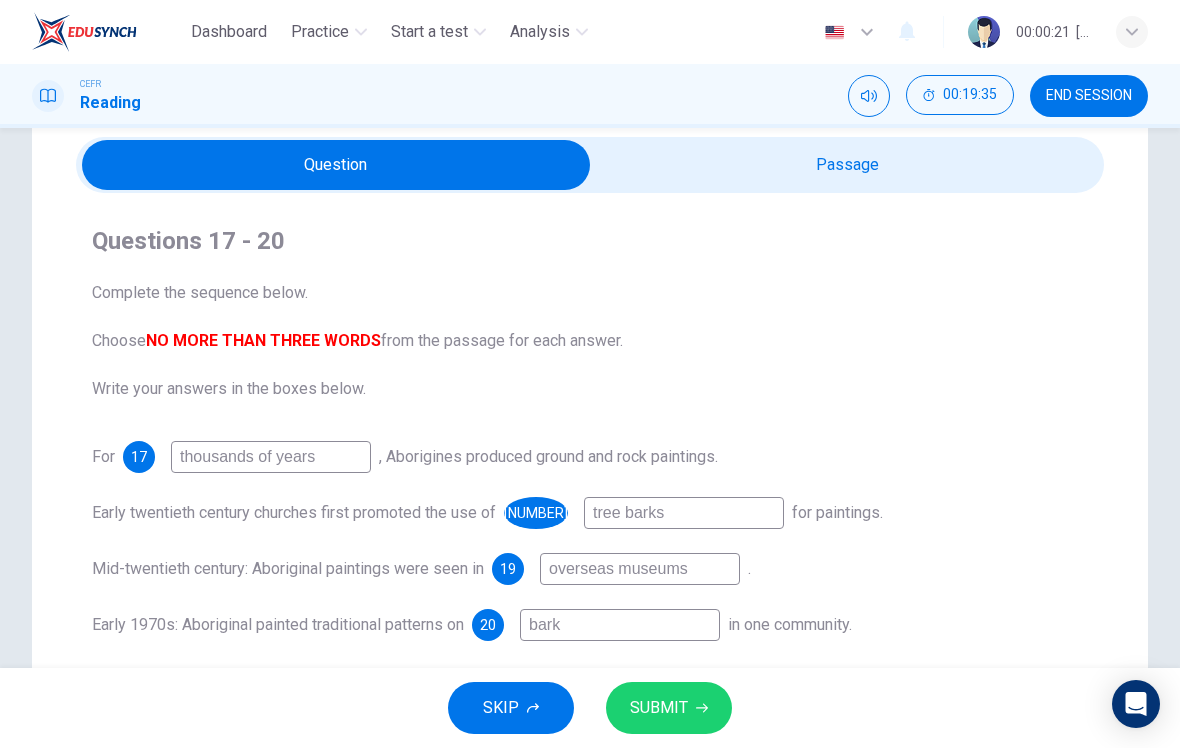 click at bounding box center [336, 165] 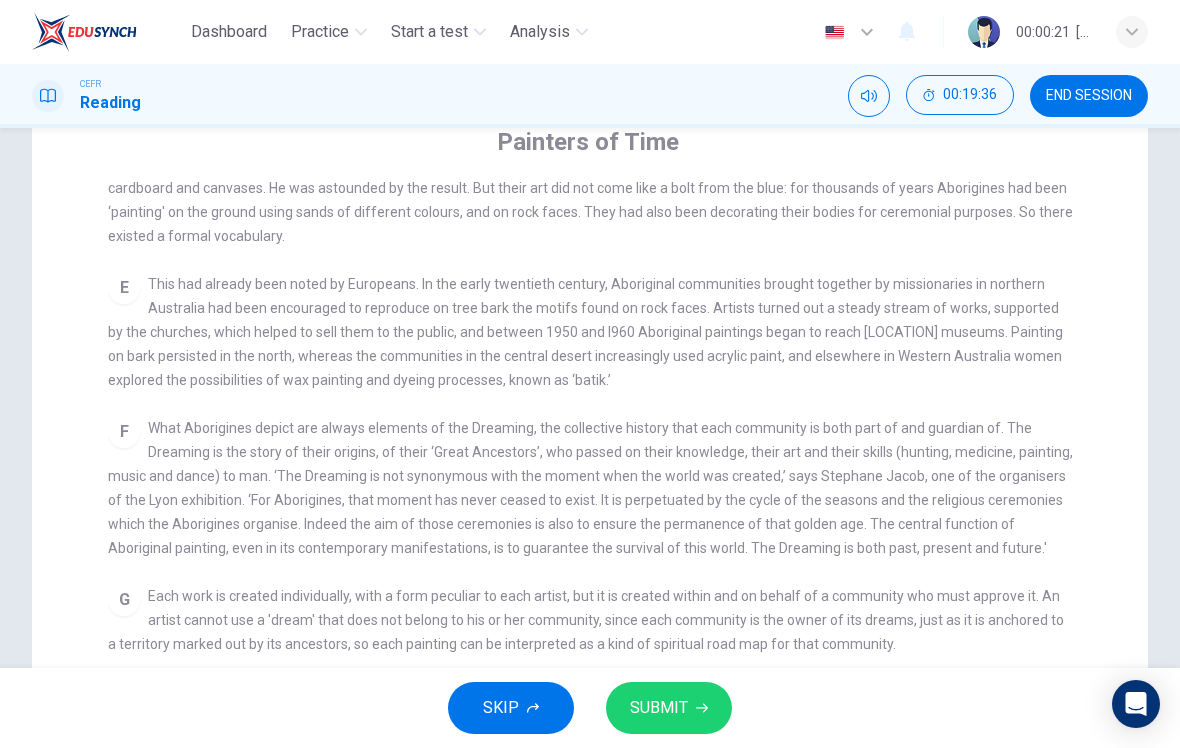 scroll, scrollTop: 181, scrollLeft: 0, axis: vertical 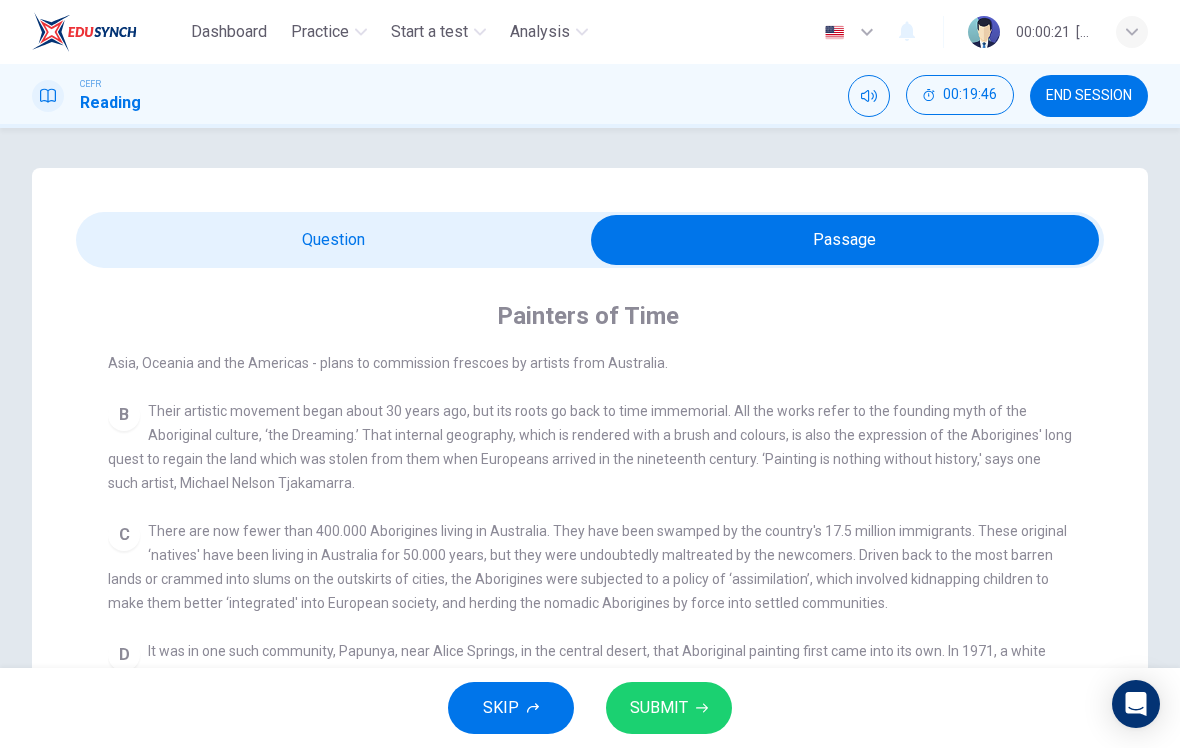 click at bounding box center (845, 240) 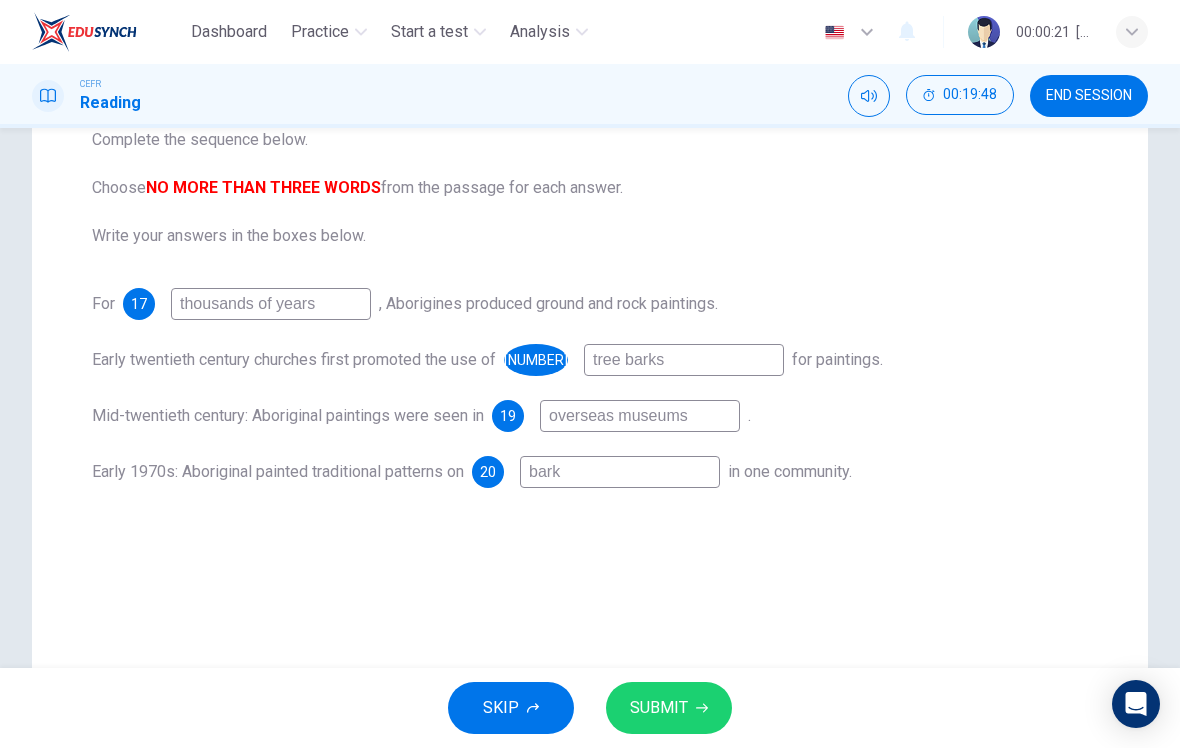 click on "SUBMIT" at bounding box center [669, 708] 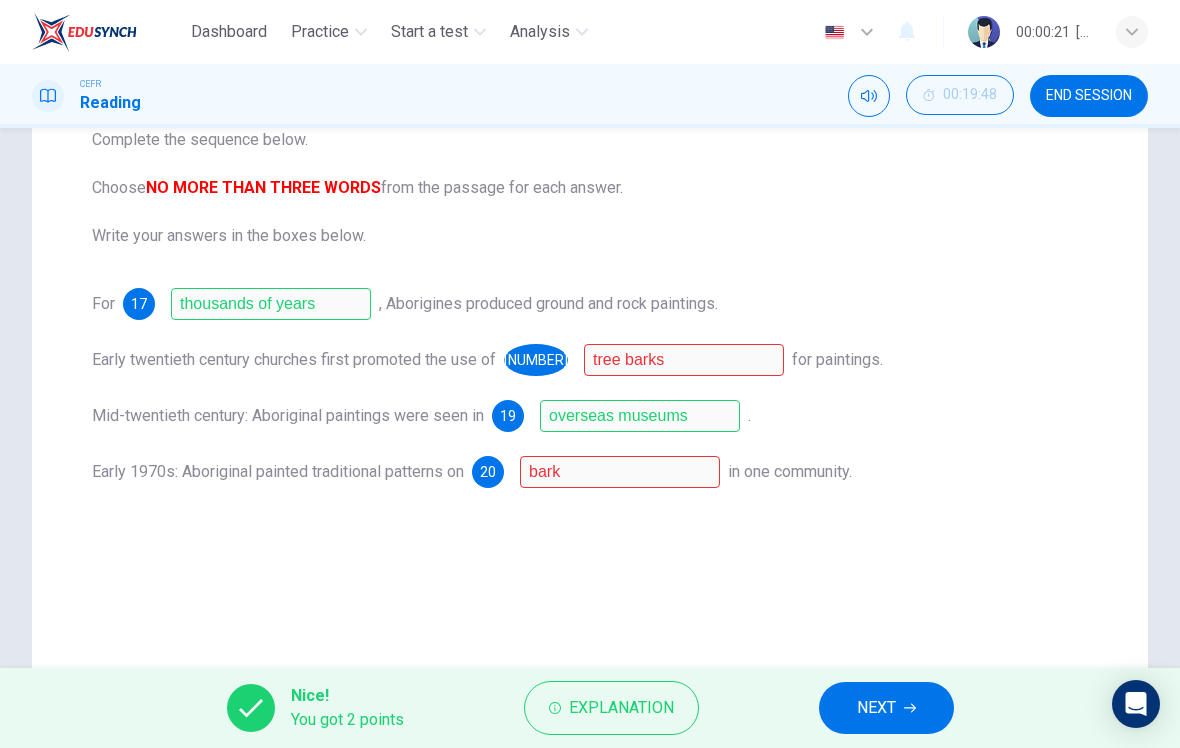 click on "Explanation" at bounding box center (621, 708) 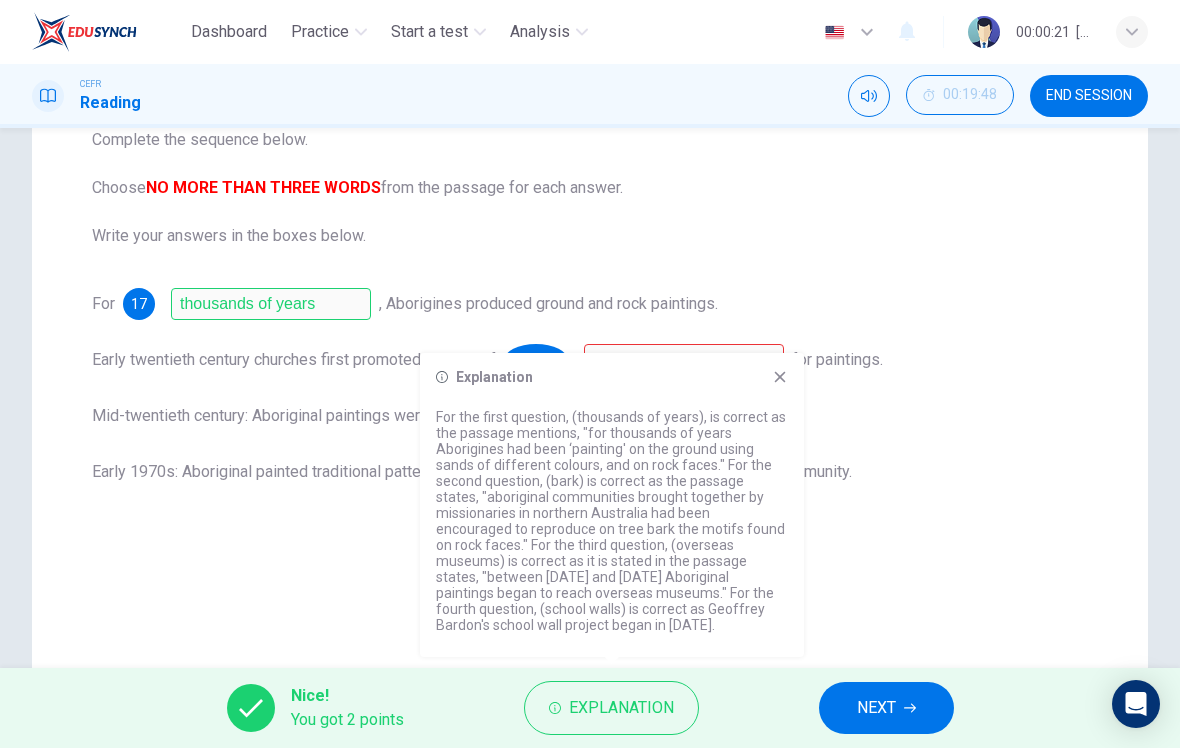 click on "NEXT" at bounding box center (876, 708) 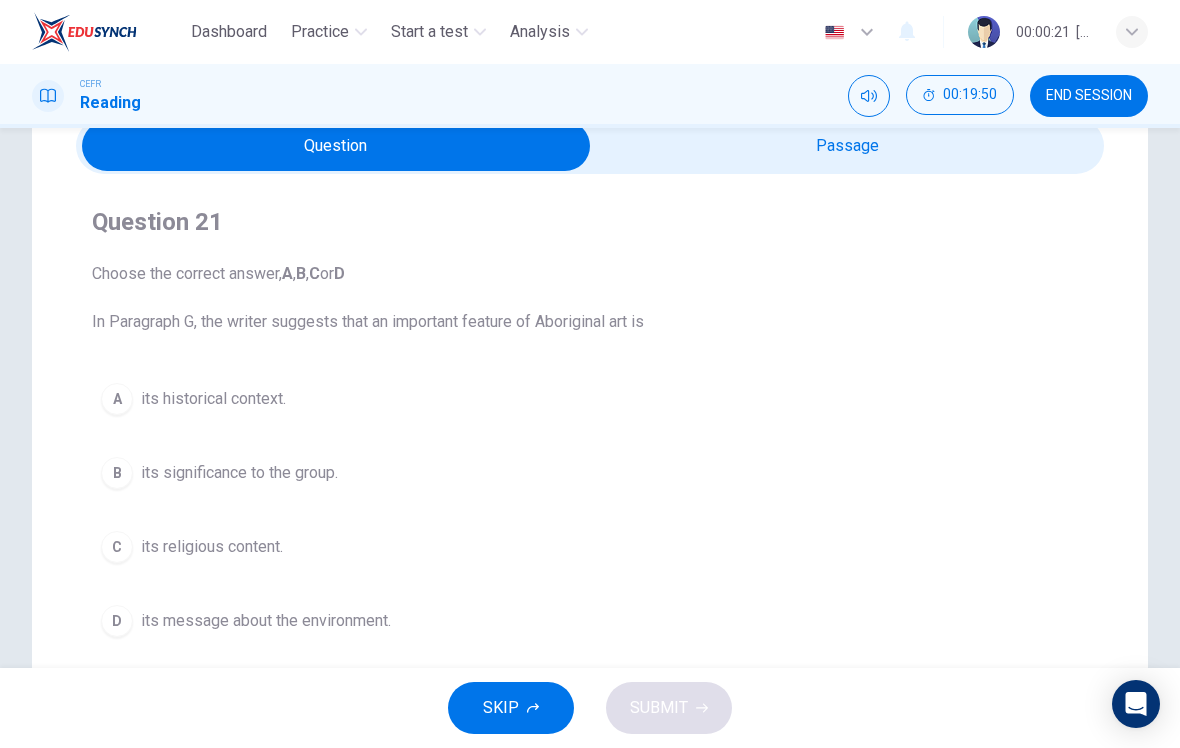 scroll, scrollTop: 93, scrollLeft: 0, axis: vertical 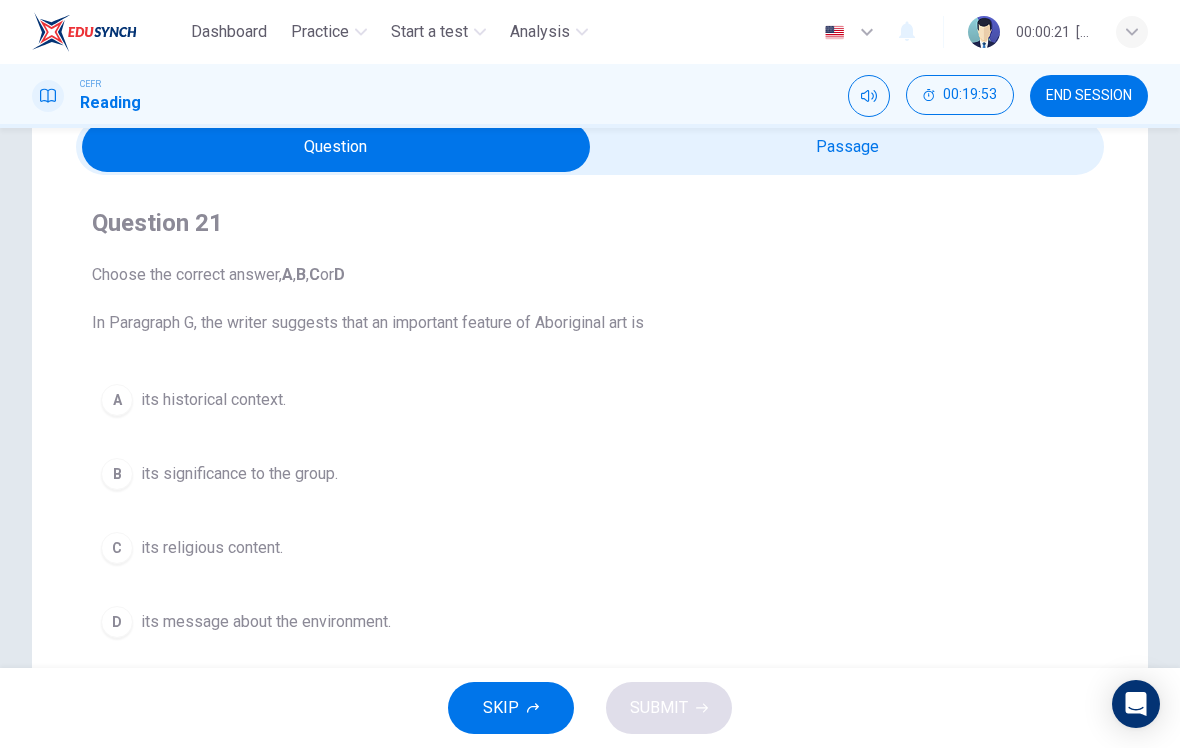 click at bounding box center (336, 147) 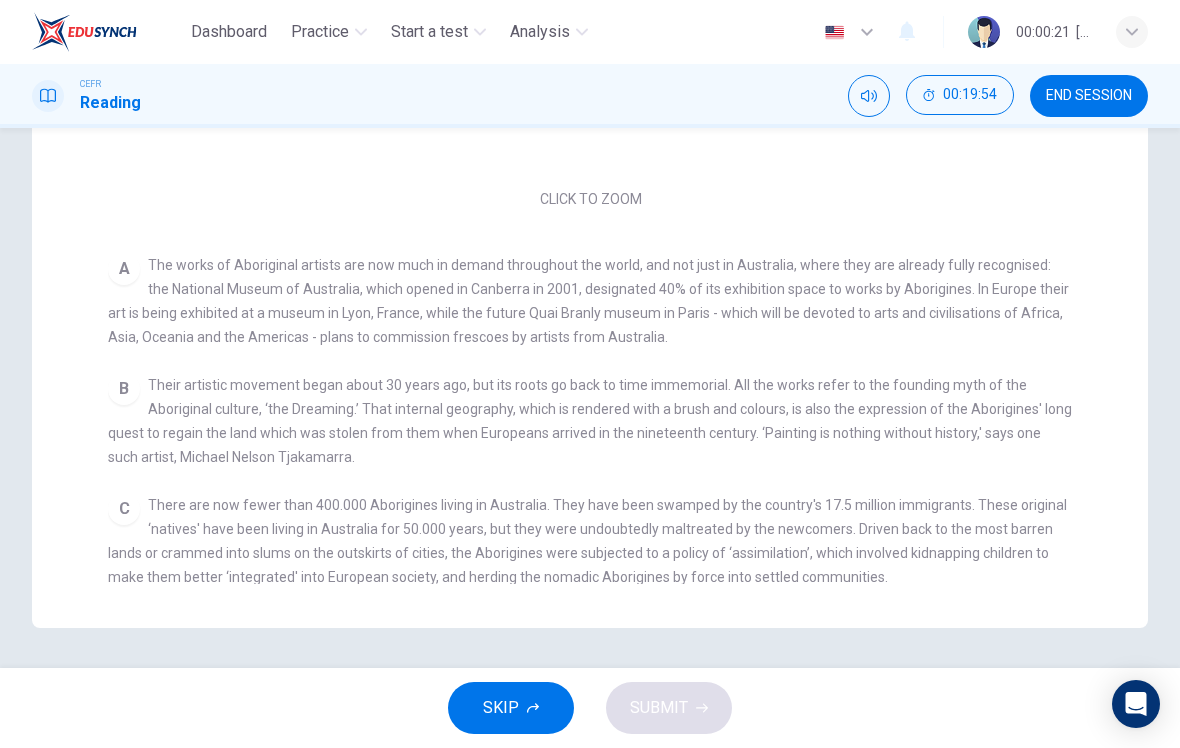 click on "CLICK TO ZOOM Click to Zoom A The works of Aboriginal artists are now much in demand throughout the world, and not just in Australia, where they are already fully recognised: the National Museum of Australia, which opened in Canberra in 2001, designated 40% of its exhibition space to works by Aborigines. In Europe their art is being exhibited at a museum in Lyon, France, while the future Quai Branly museum in Paris - which will be devoted to arts and civilisations of Africa, Asia, Oceania and the Americas - plans to commission frescoes by artists from Australia. B C D E F G Each work is created individually, with a form peculiar to each artist, but it is created within and on behalf of a community who must approve it. An artist cannot use a 'dream' that does not belong to his or her community, since each community is the owner of its dreams, just as it is anchored to a territory marked out by its ancestors, so each painting can be interpreted as a kind of spiritual road map for that community. H" at bounding box center (603, 226) 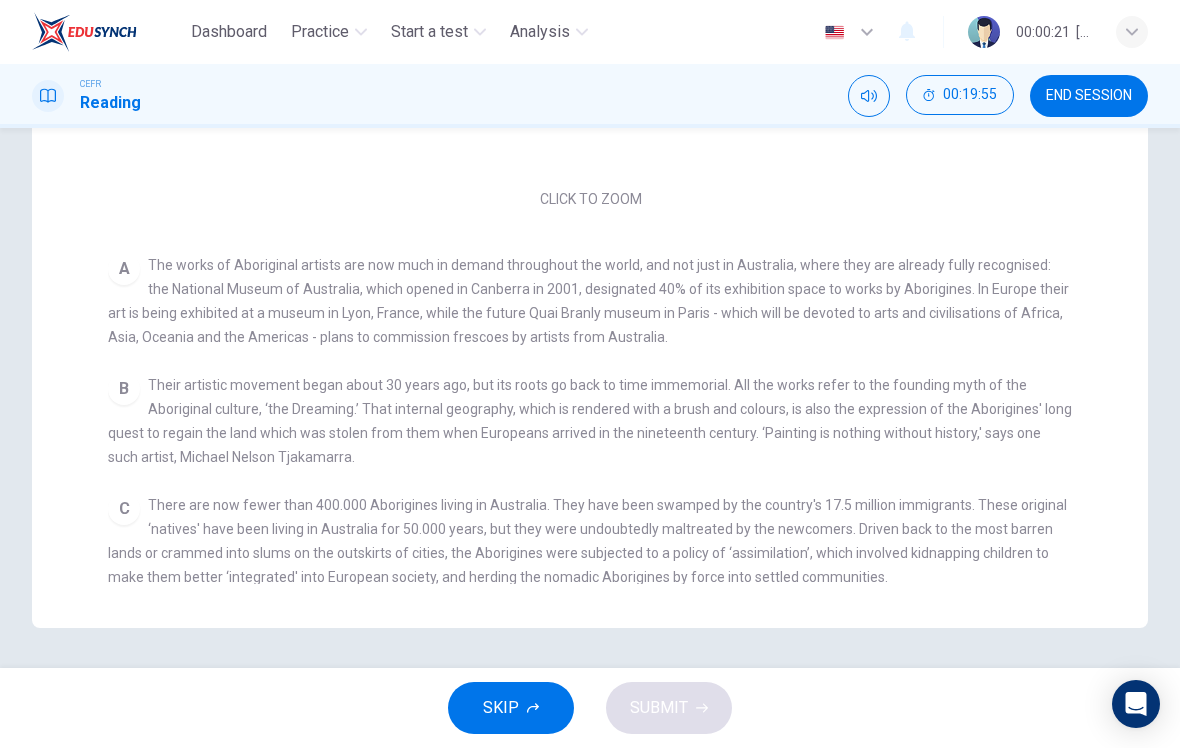 scroll, scrollTop: 488, scrollLeft: 0, axis: vertical 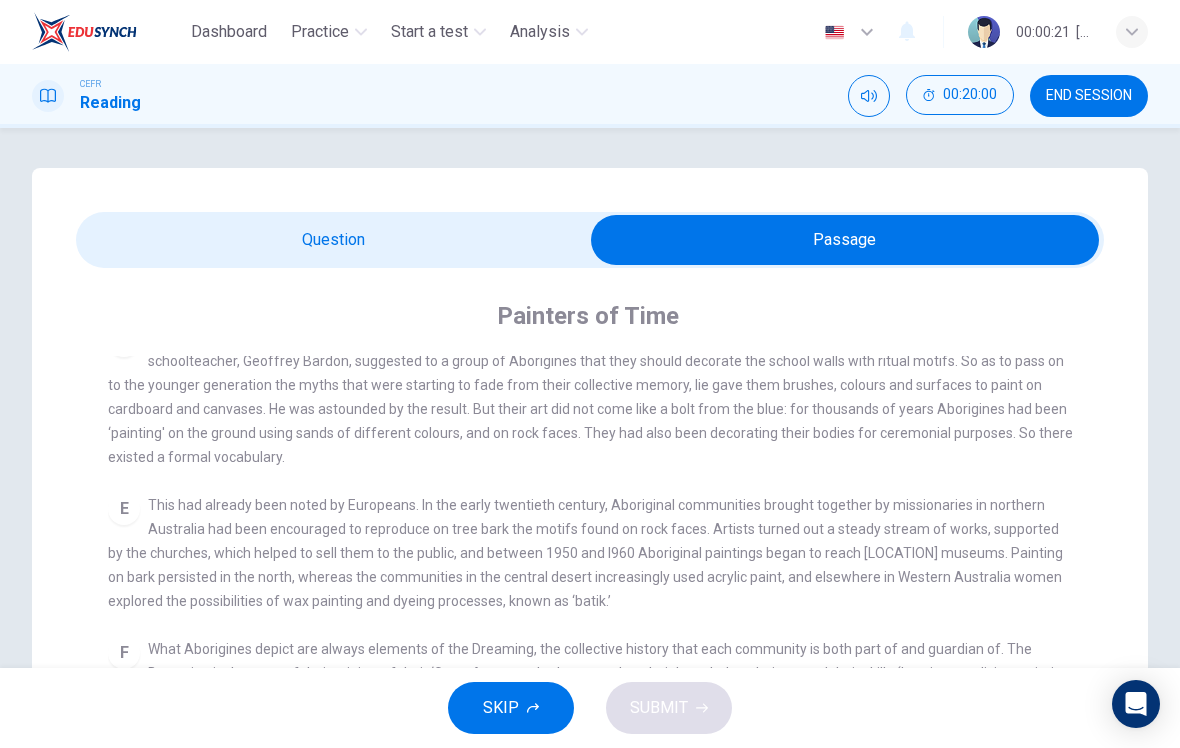 click at bounding box center (845, 240) 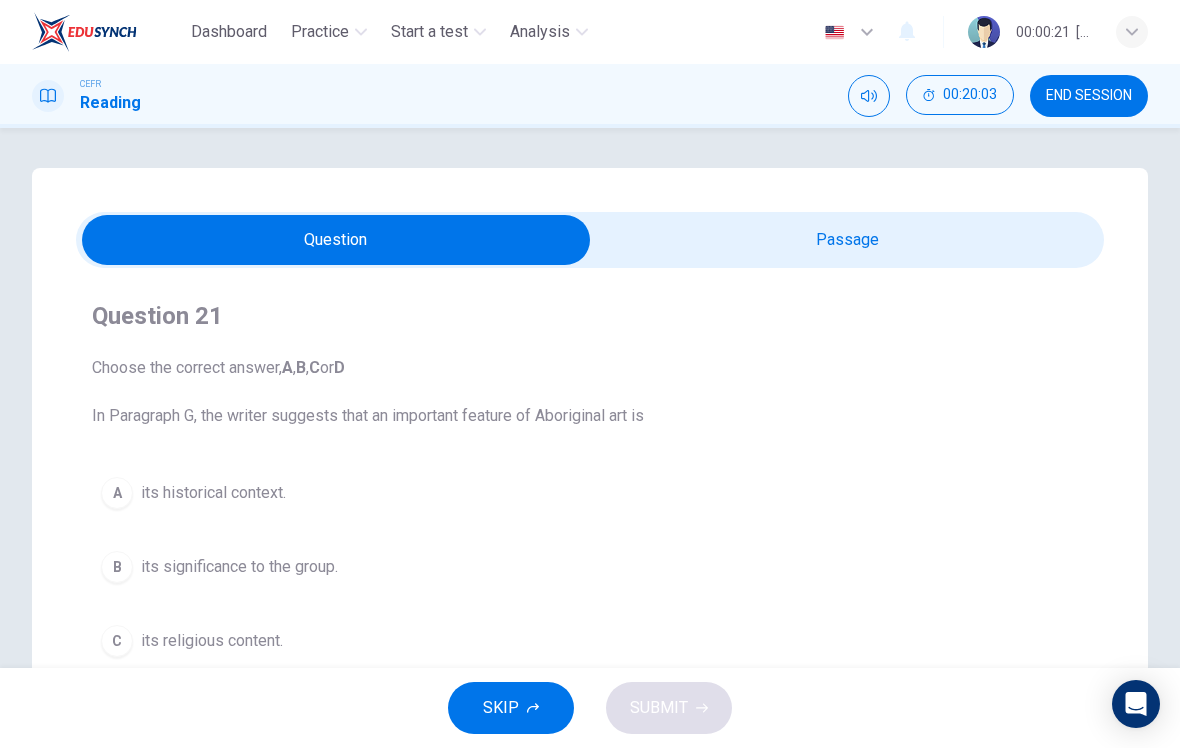 click at bounding box center (336, 240) 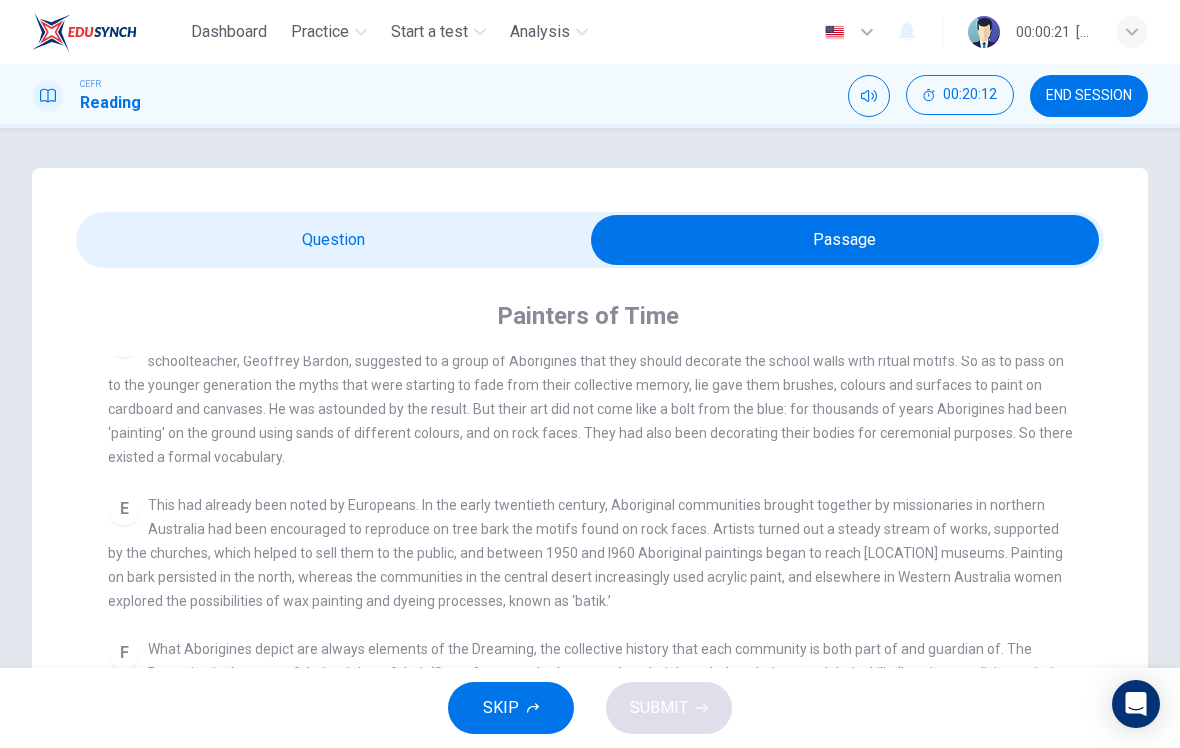 scroll, scrollTop: 0, scrollLeft: 0, axis: both 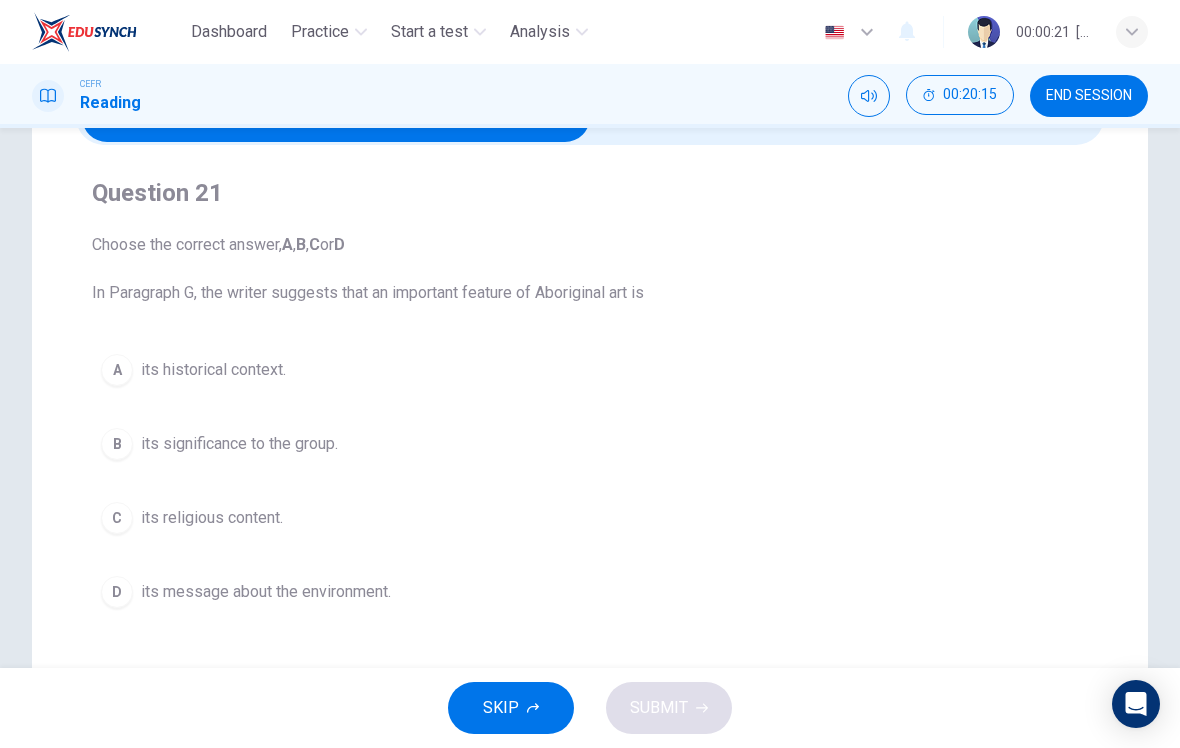 click on "B its significance to the group." at bounding box center (590, 444) 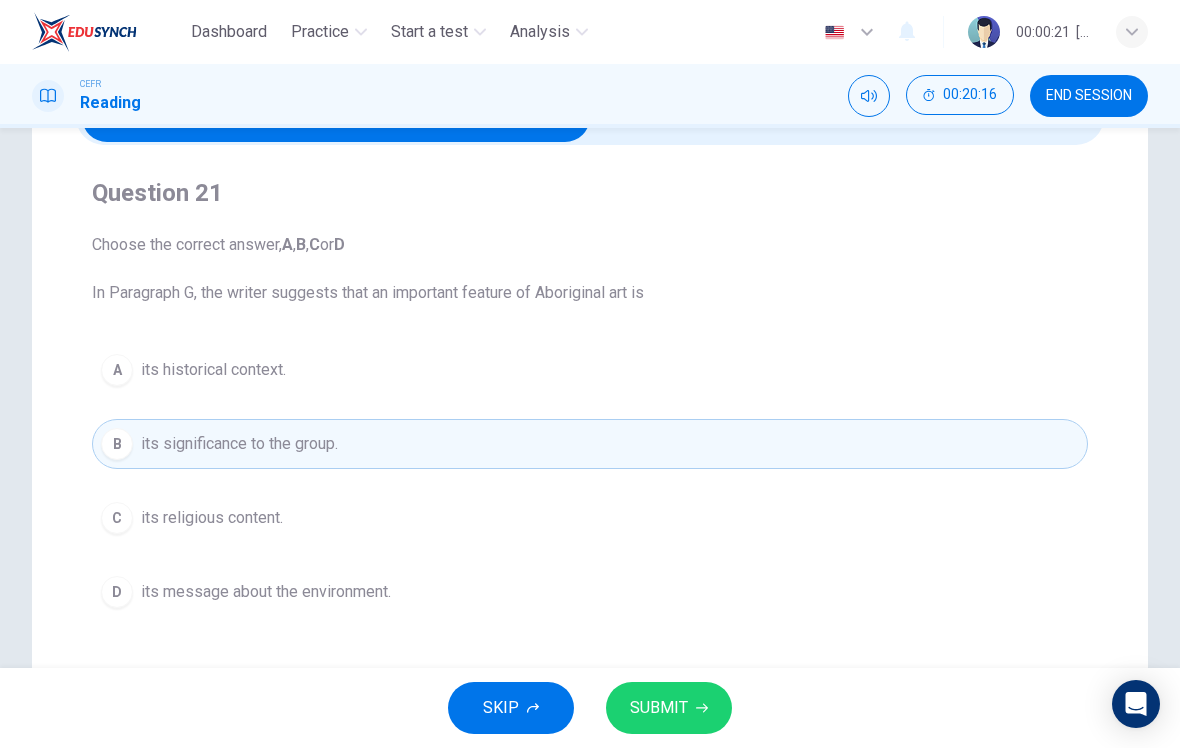 click on "SKIP SUBMIT" at bounding box center [590, 708] 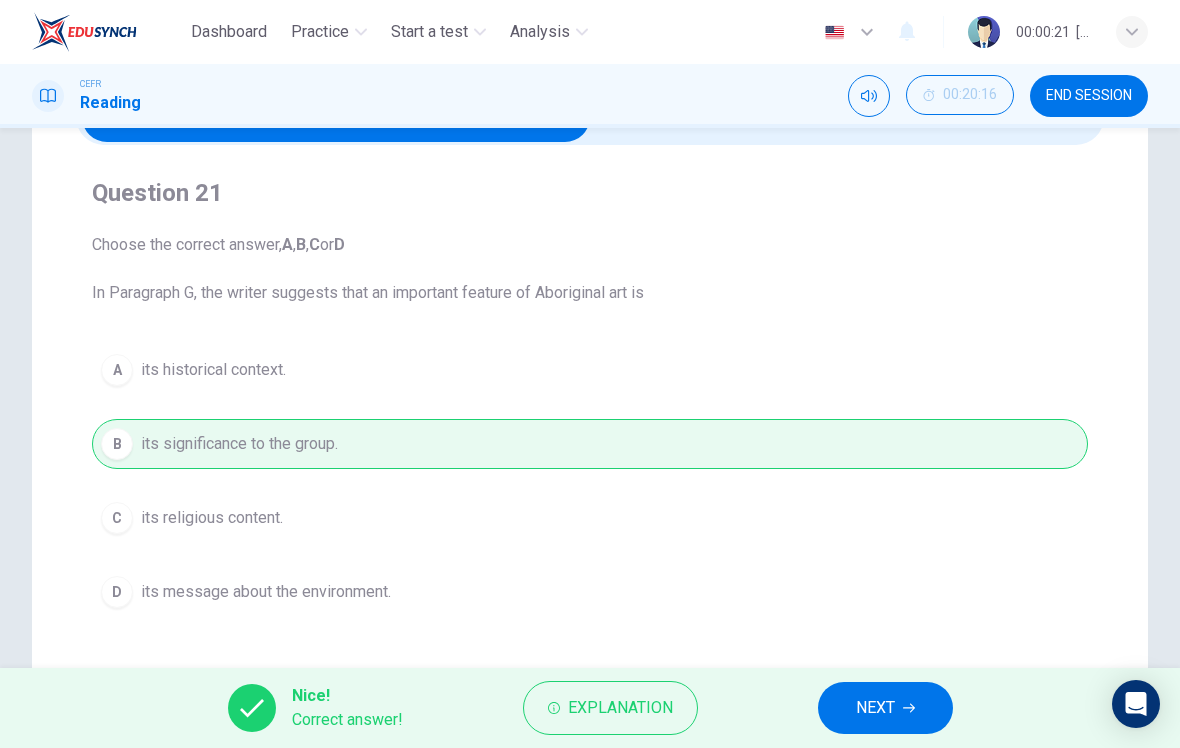 click on "NEXT" at bounding box center (885, 708) 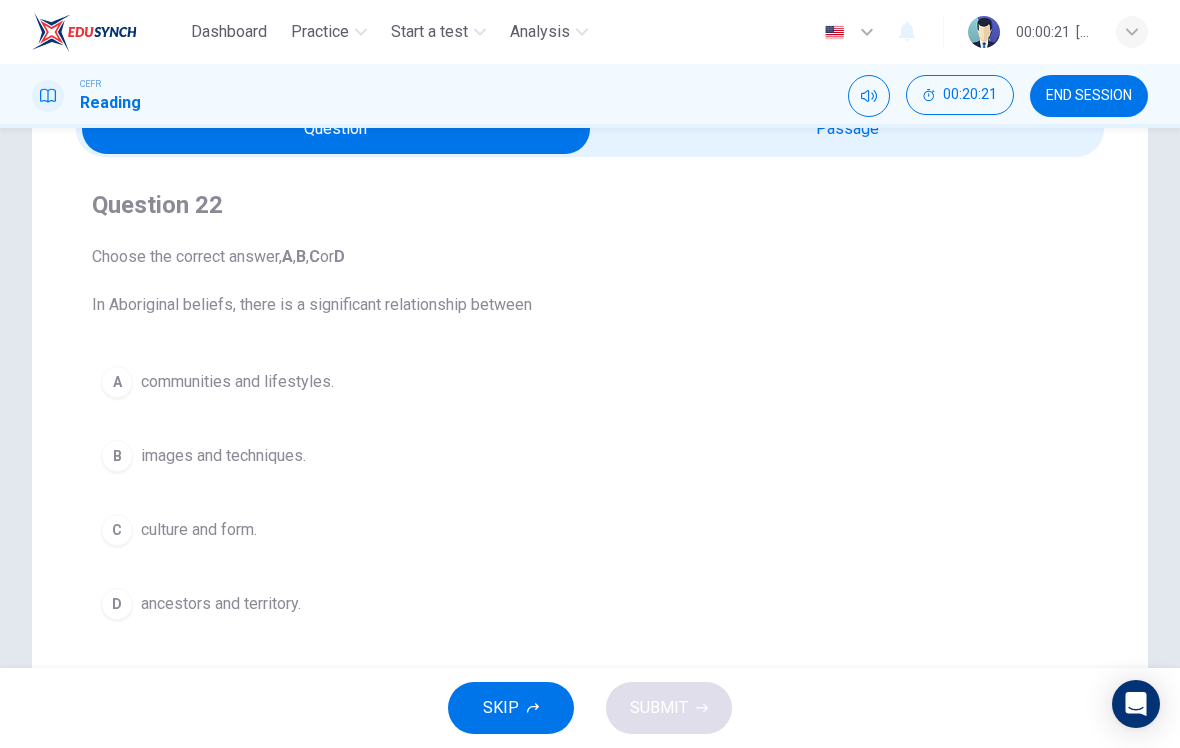 scroll, scrollTop: 121, scrollLeft: 0, axis: vertical 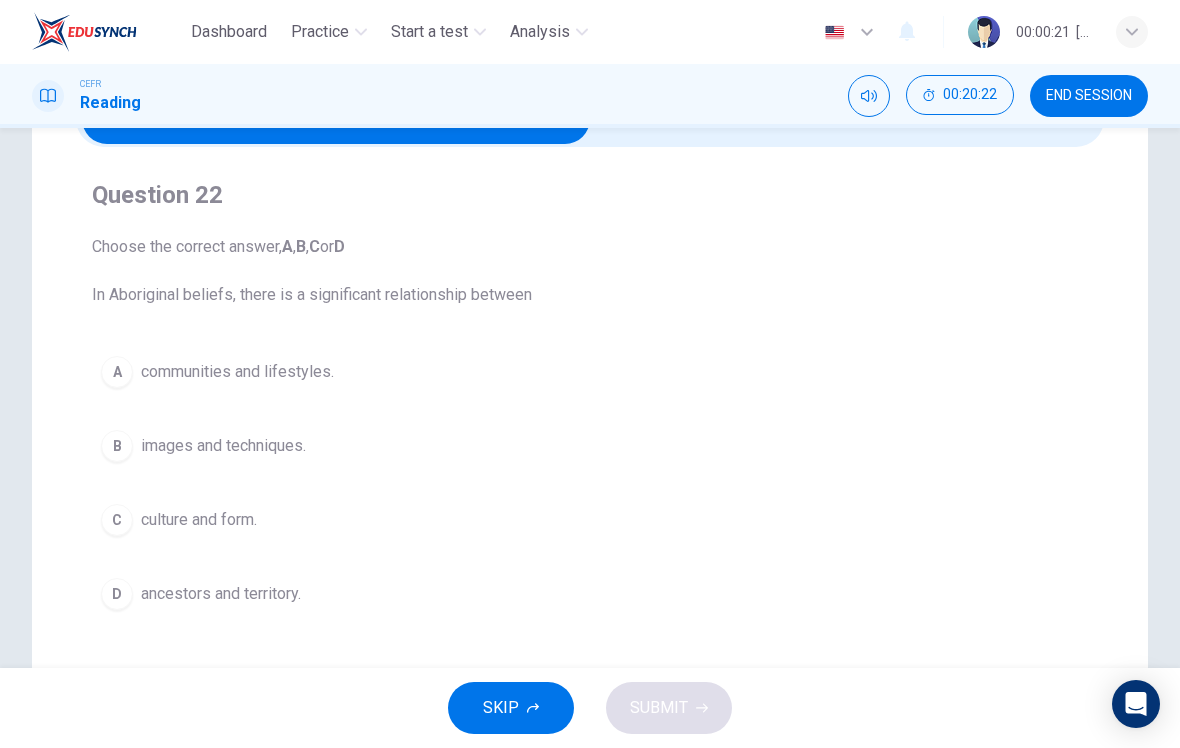 click on "D ancestors and territory." at bounding box center (590, 594) 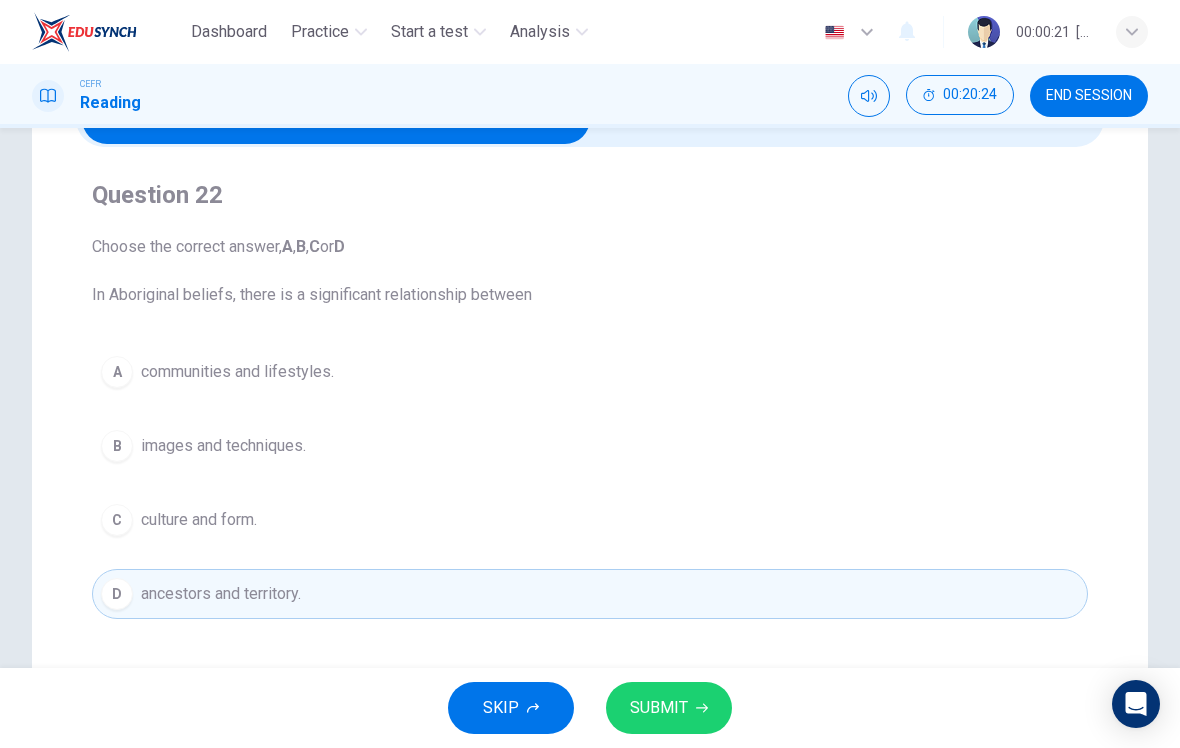 click on "SUBMIT" at bounding box center [669, 708] 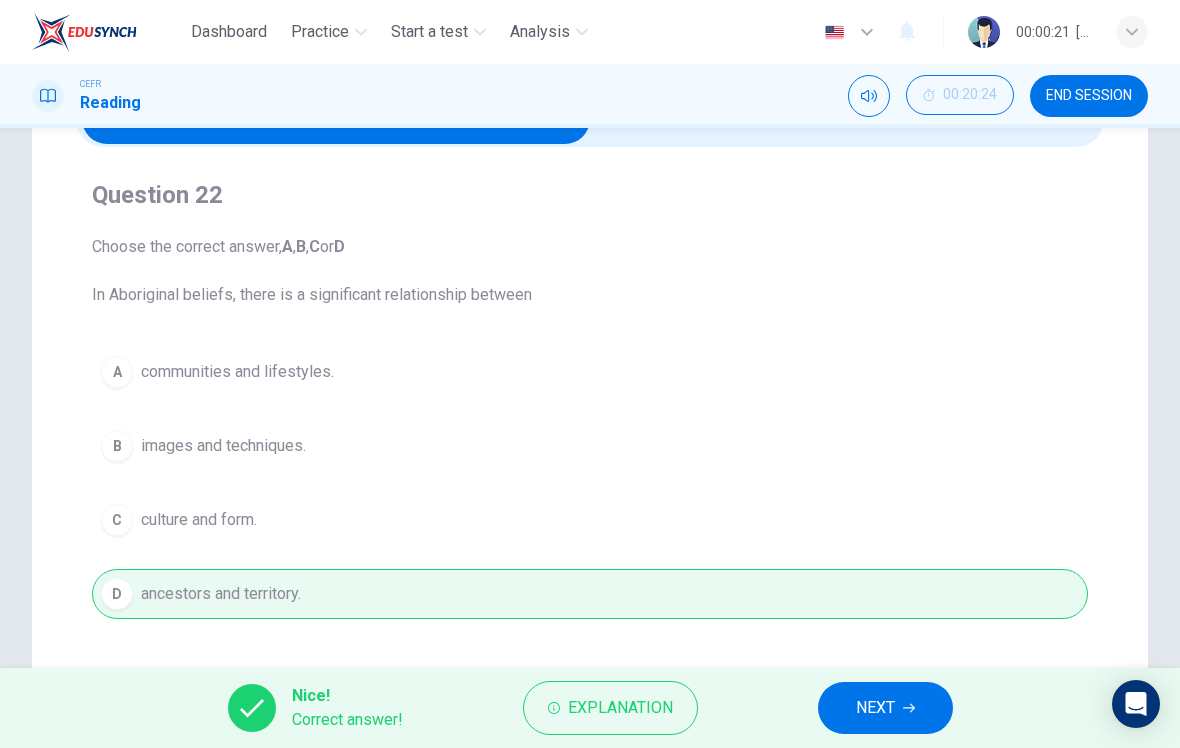 click on "NEXT" at bounding box center [875, 708] 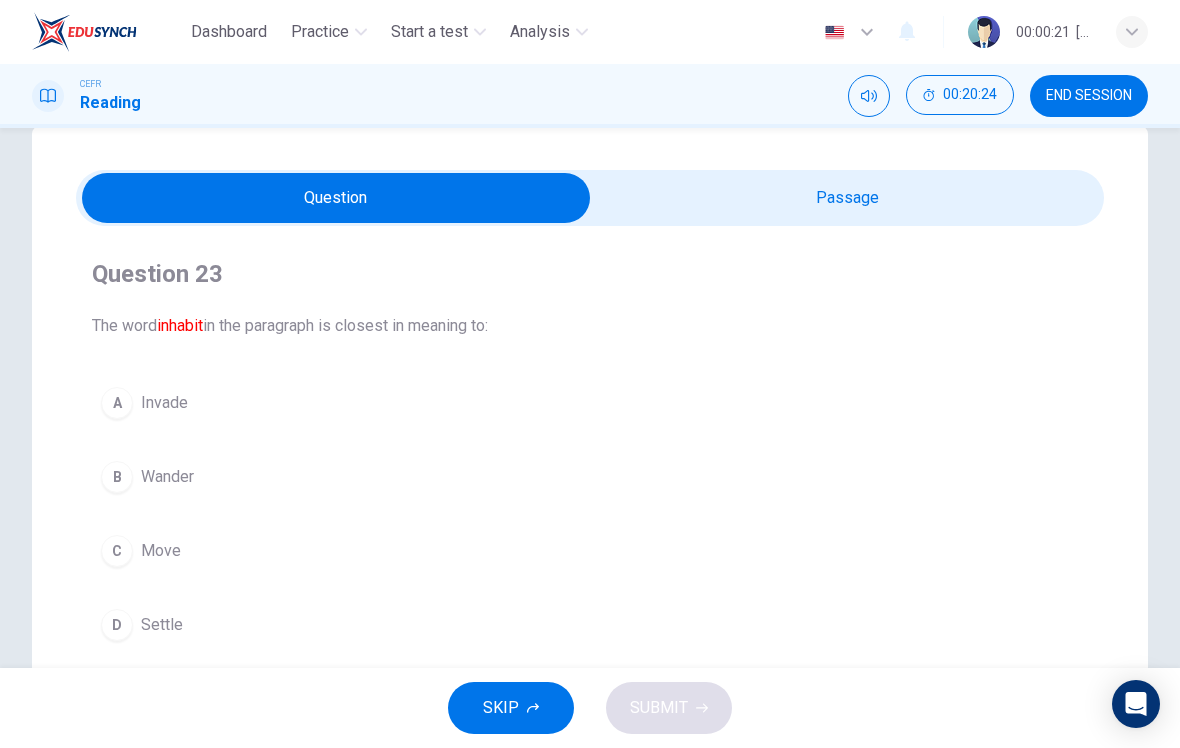 scroll, scrollTop: 59, scrollLeft: 0, axis: vertical 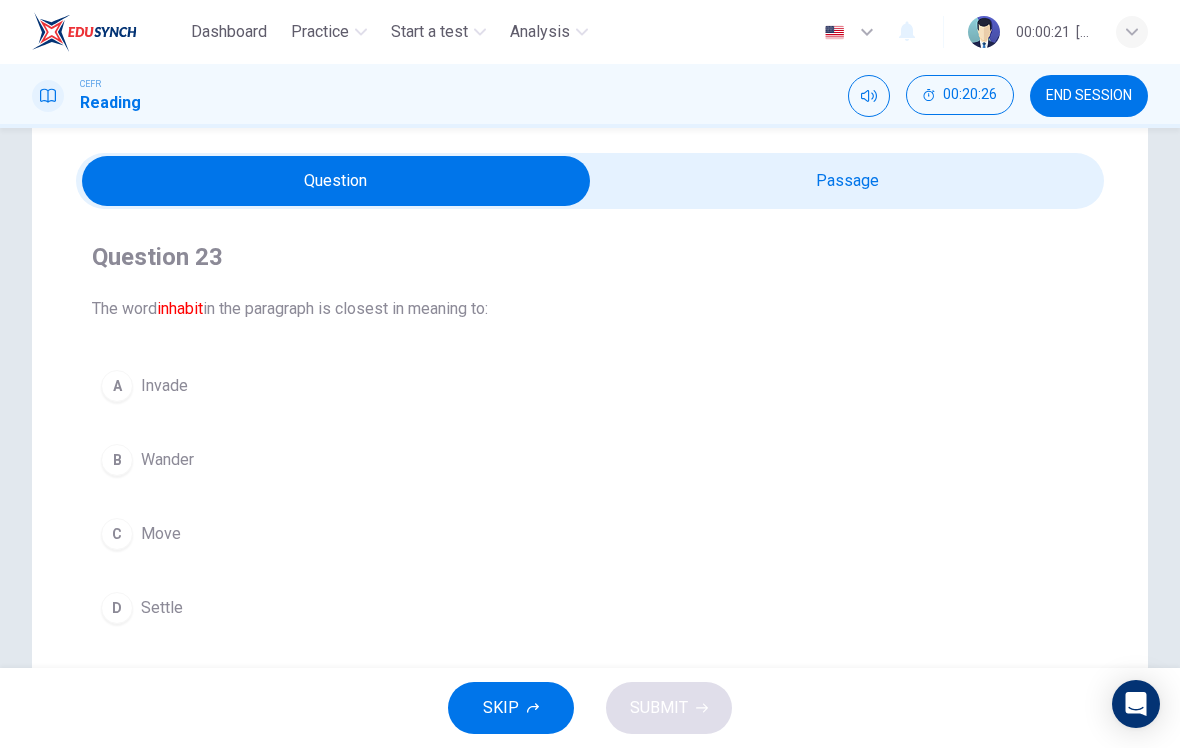 click at bounding box center (336, 181) 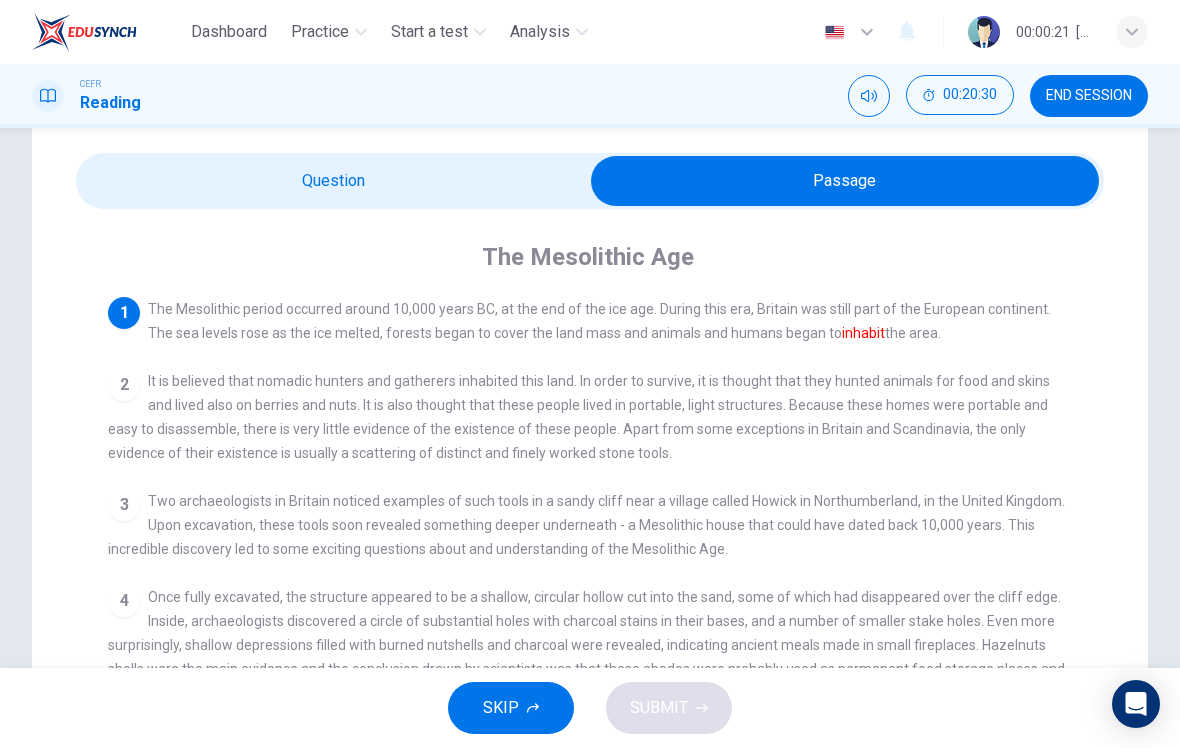 click at bounding box center [845, 181] 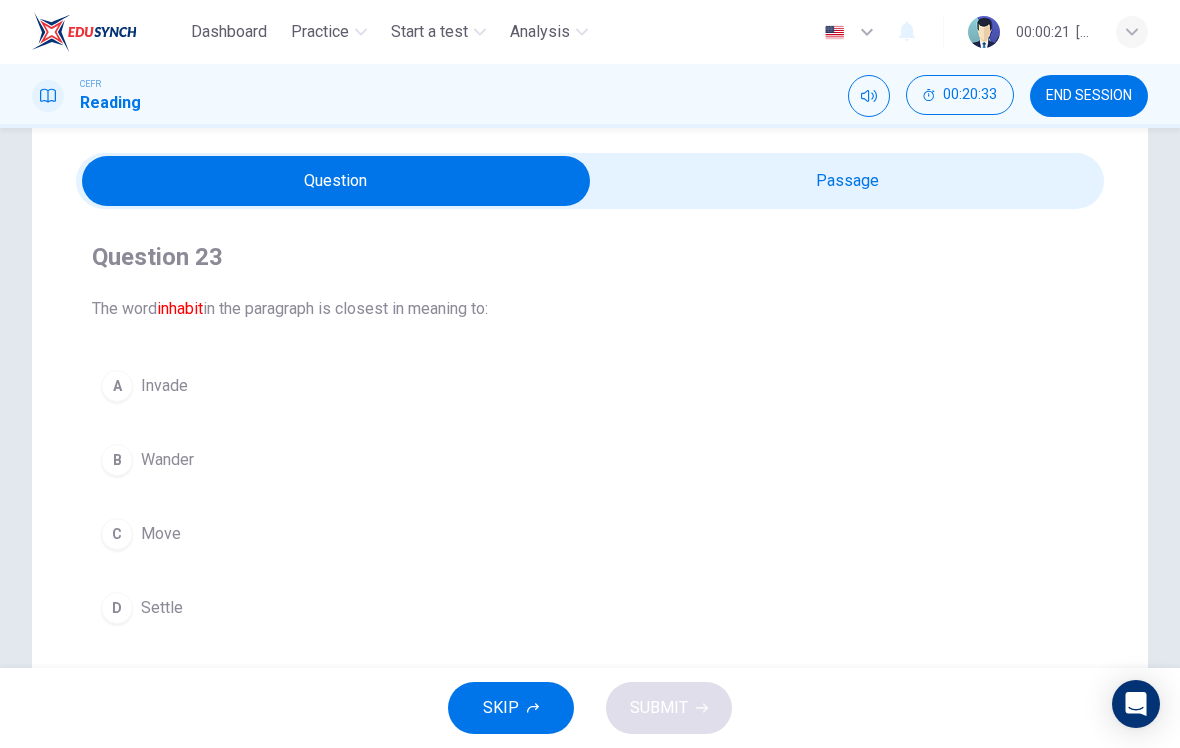 click at bounding box center (336, 181) 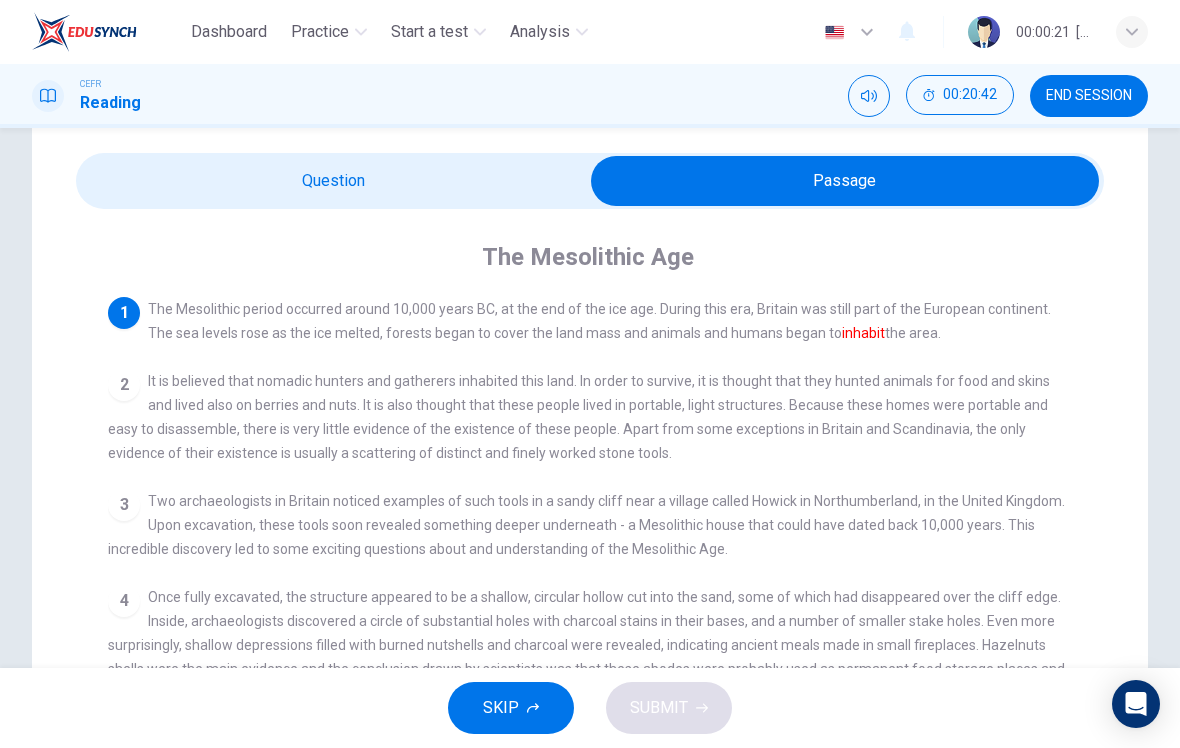 click at bounding box center (845, 181) 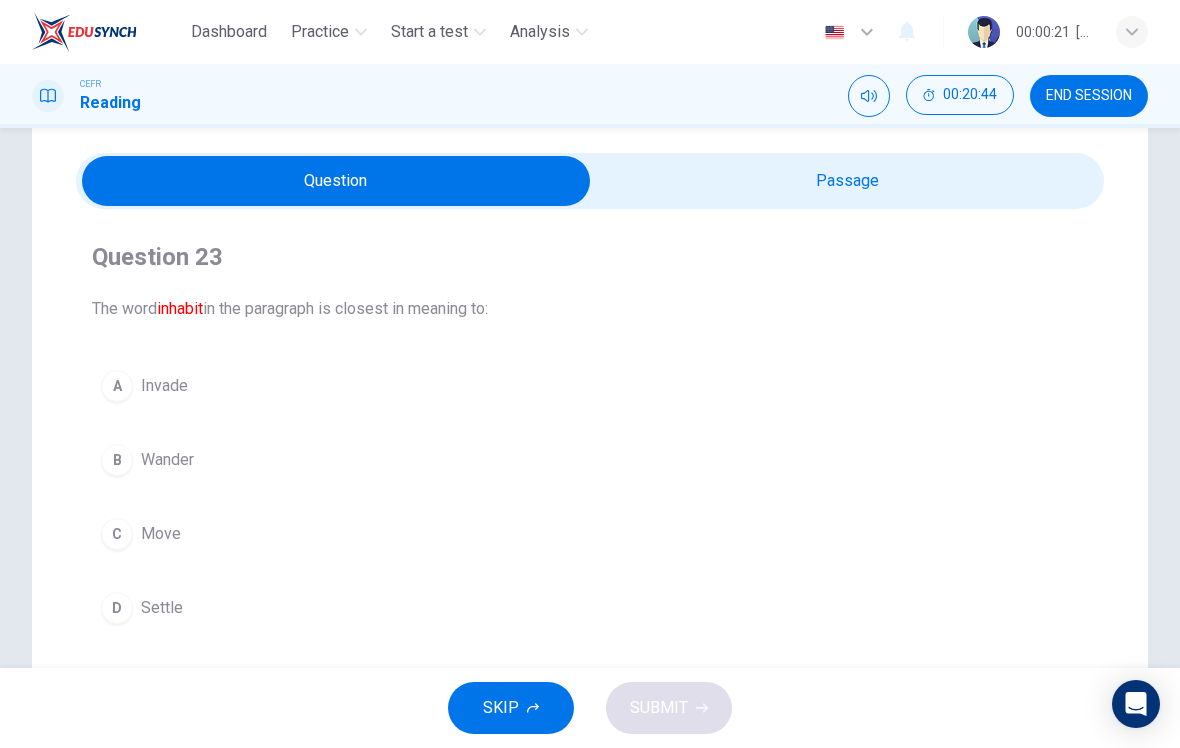 click on "A Invade" at bounding box center [590, 386] 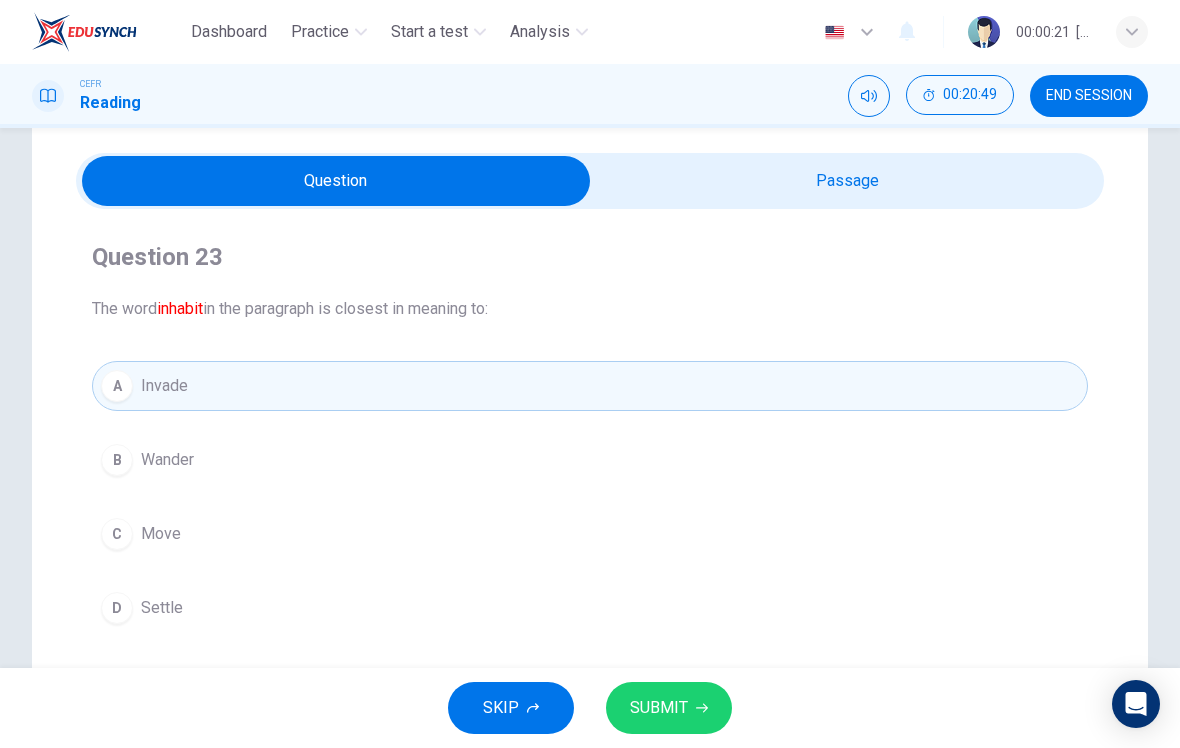 click on "D" at bounding box center [117, 460] 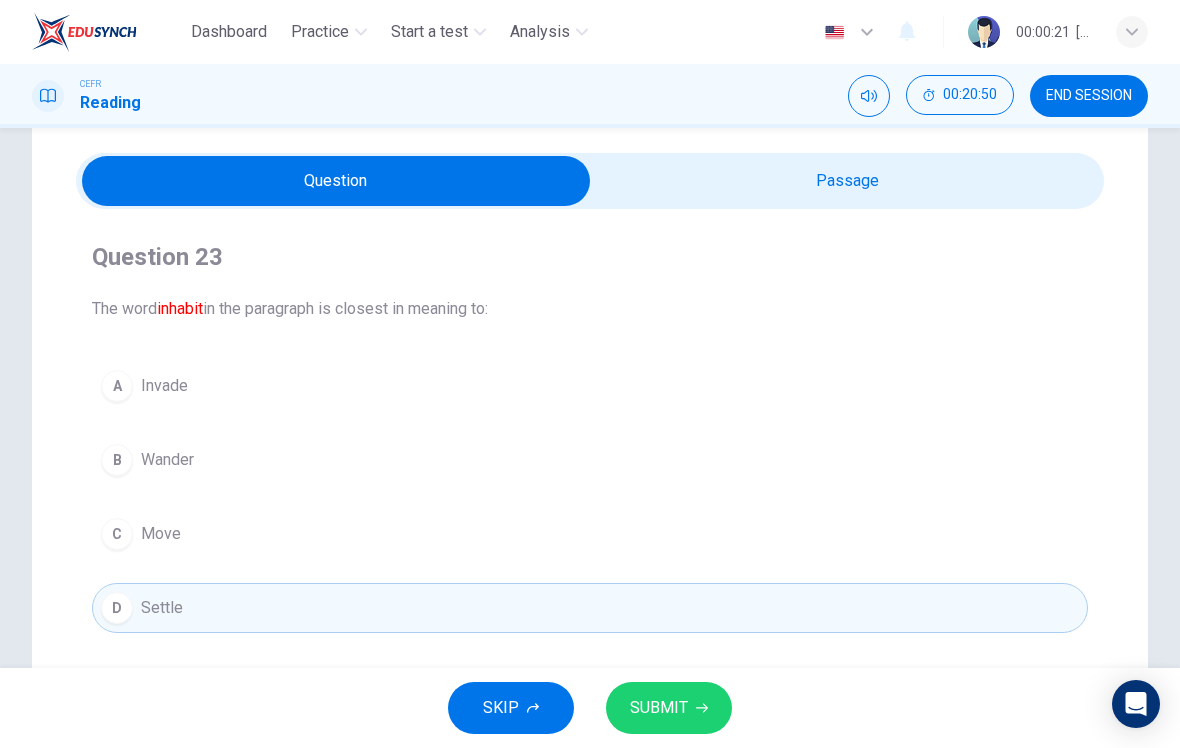 click on "SUBMIT" at bounding box center (669, 708) 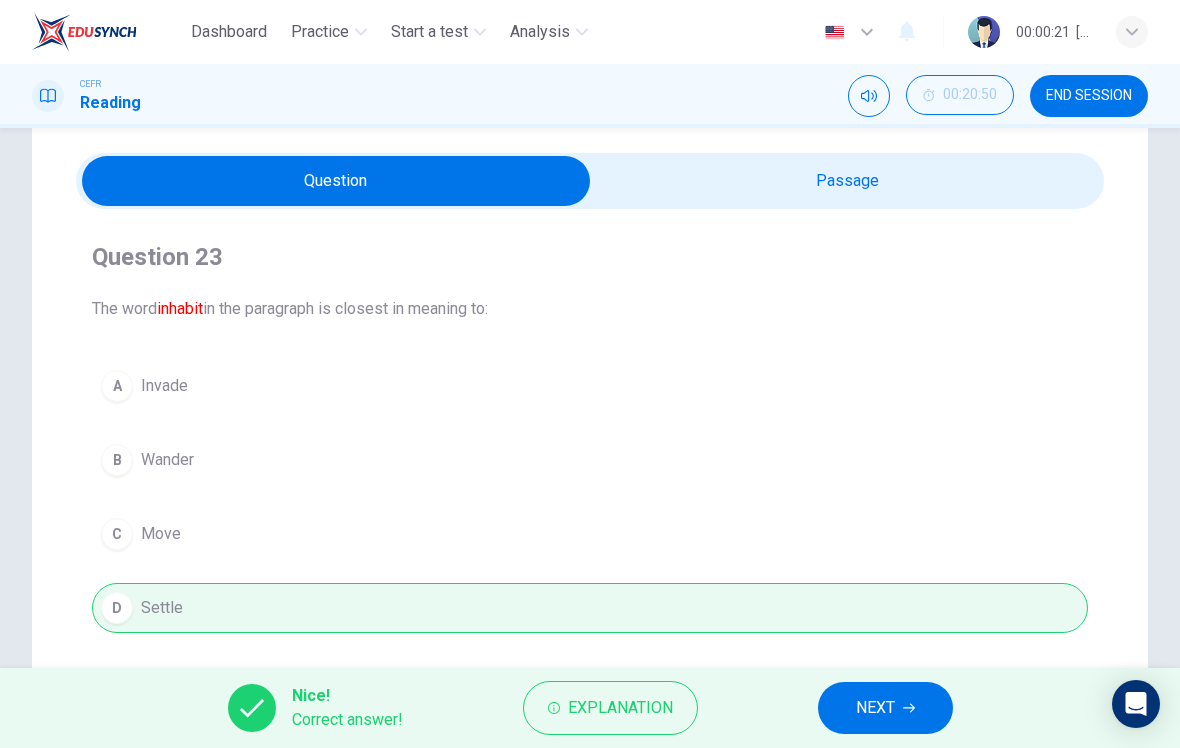 click on "NEXT" at bounding box center (885, 708) 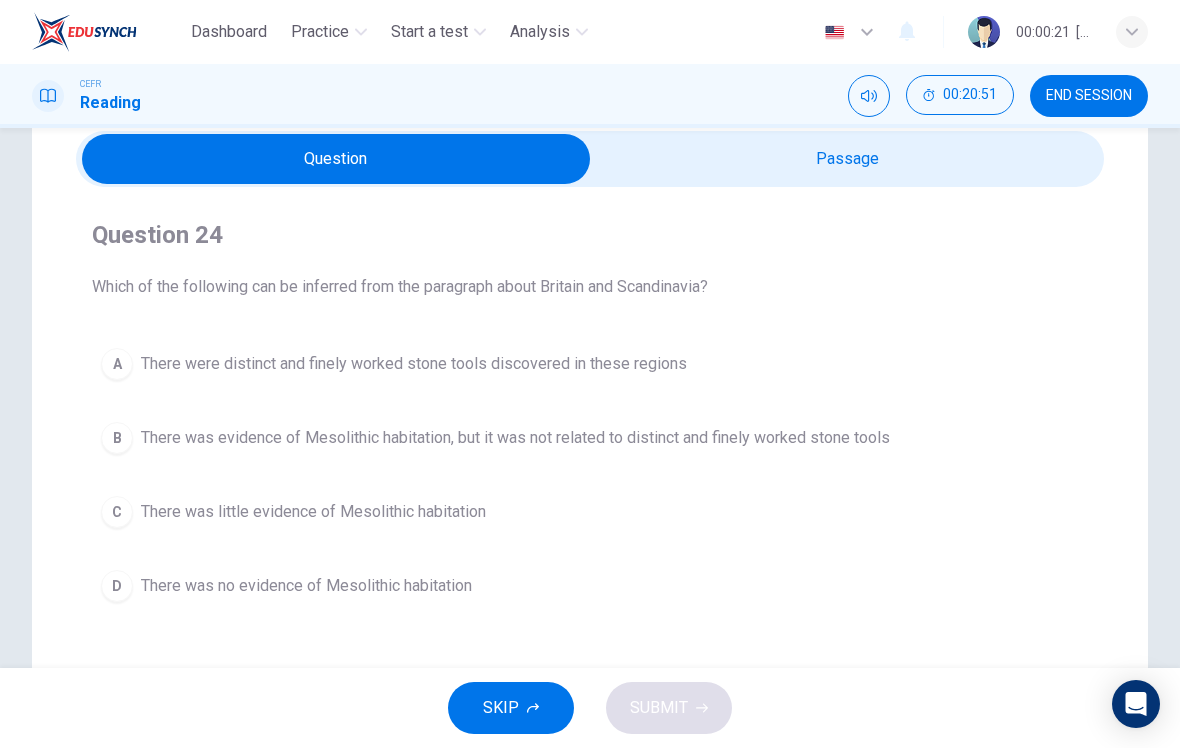 scroll, scrollTop: 77, scrollLeft: 0, axis: vertical 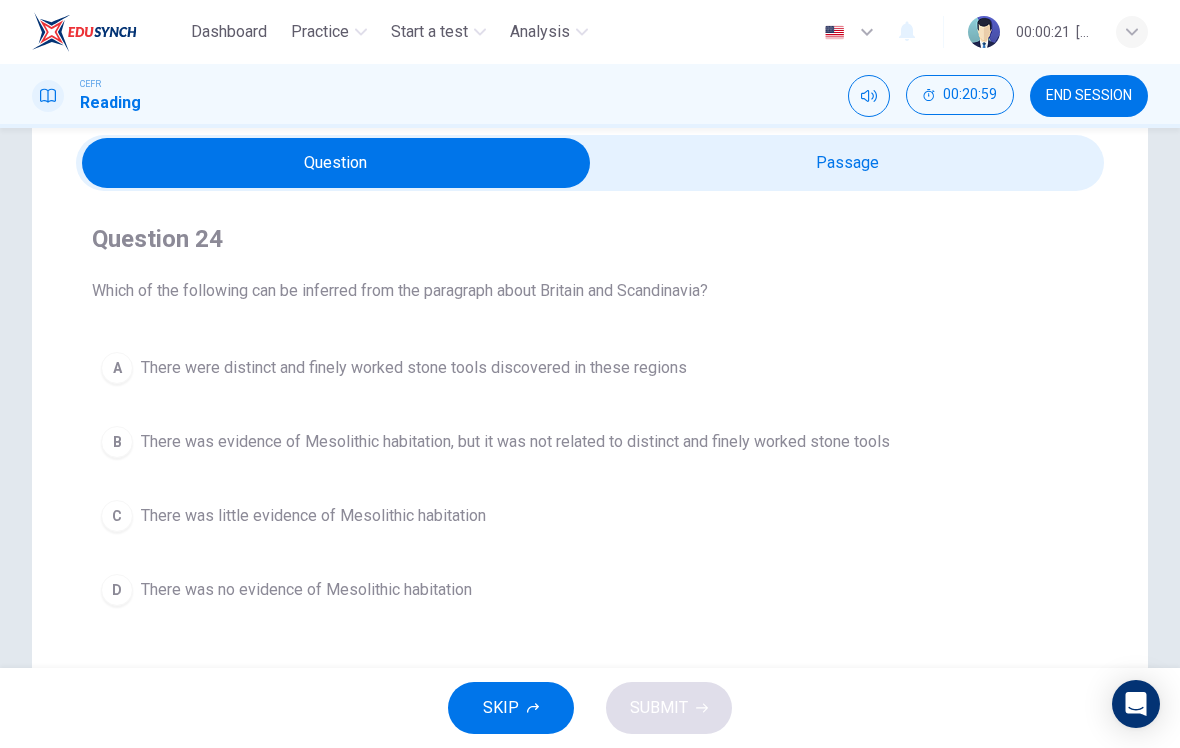 click at bounding box center [336, 163] 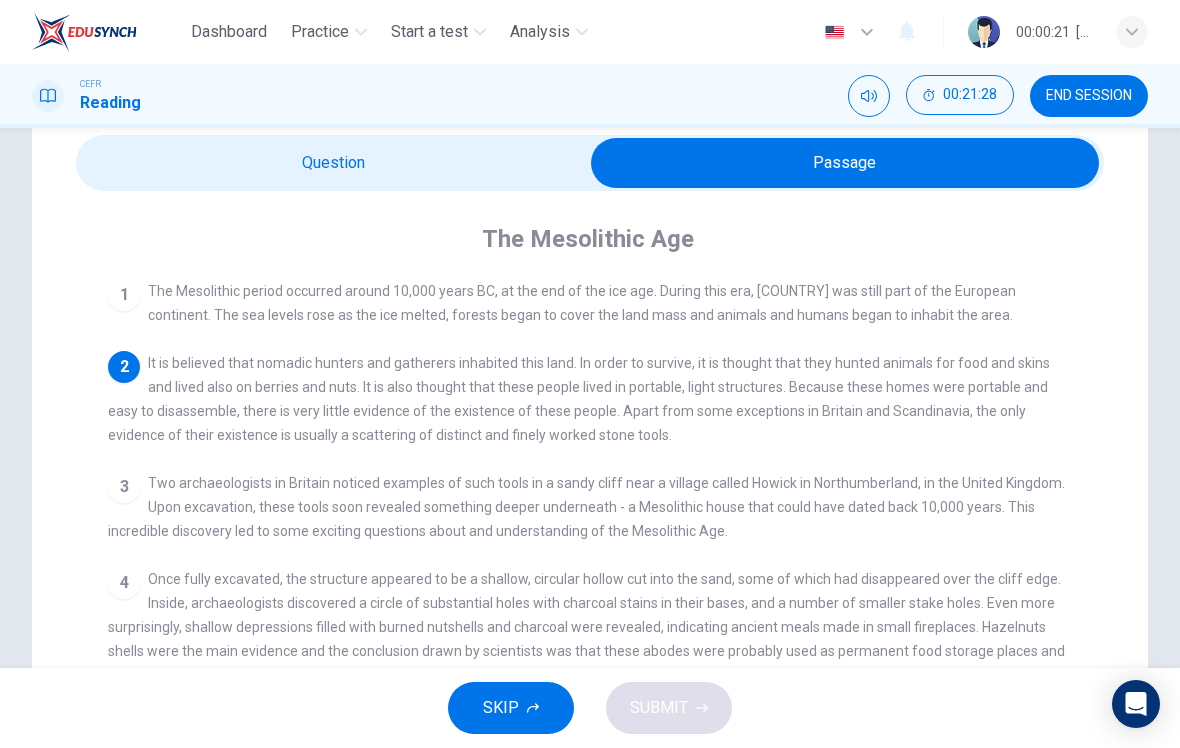 click at bounding box center [845, 163] 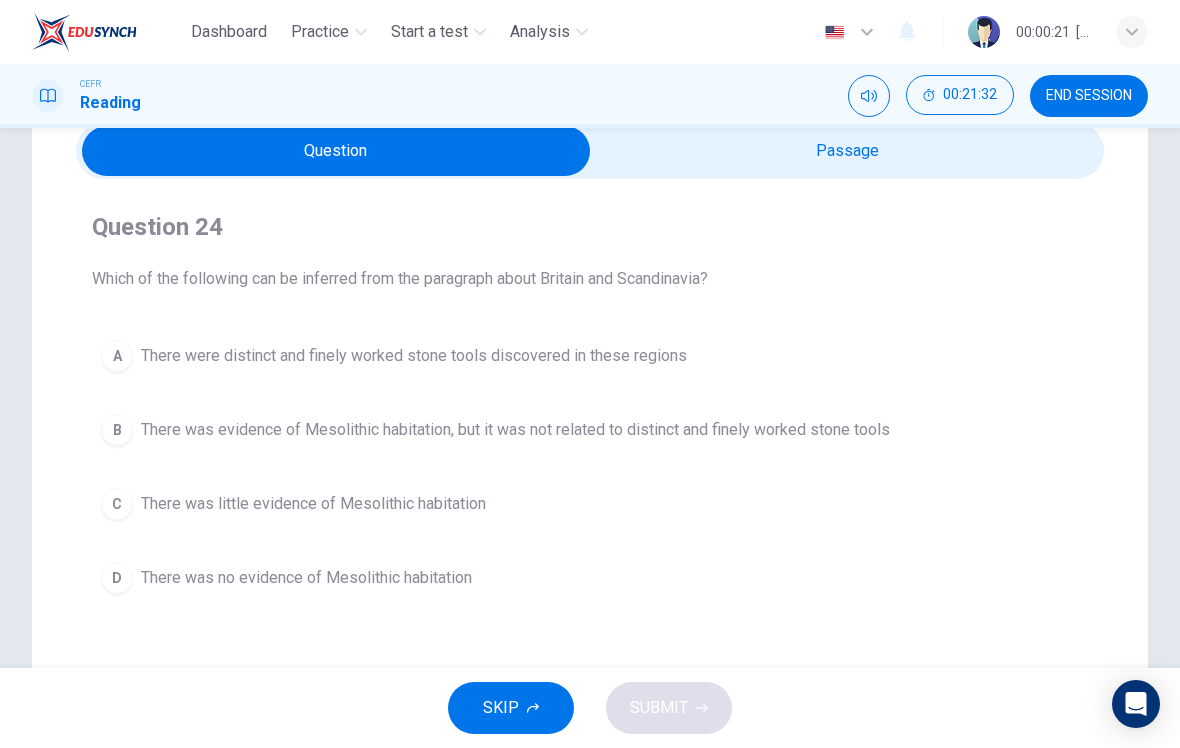 scroll, scrollTop: 90, scrollLeft: 0, axis: vertical 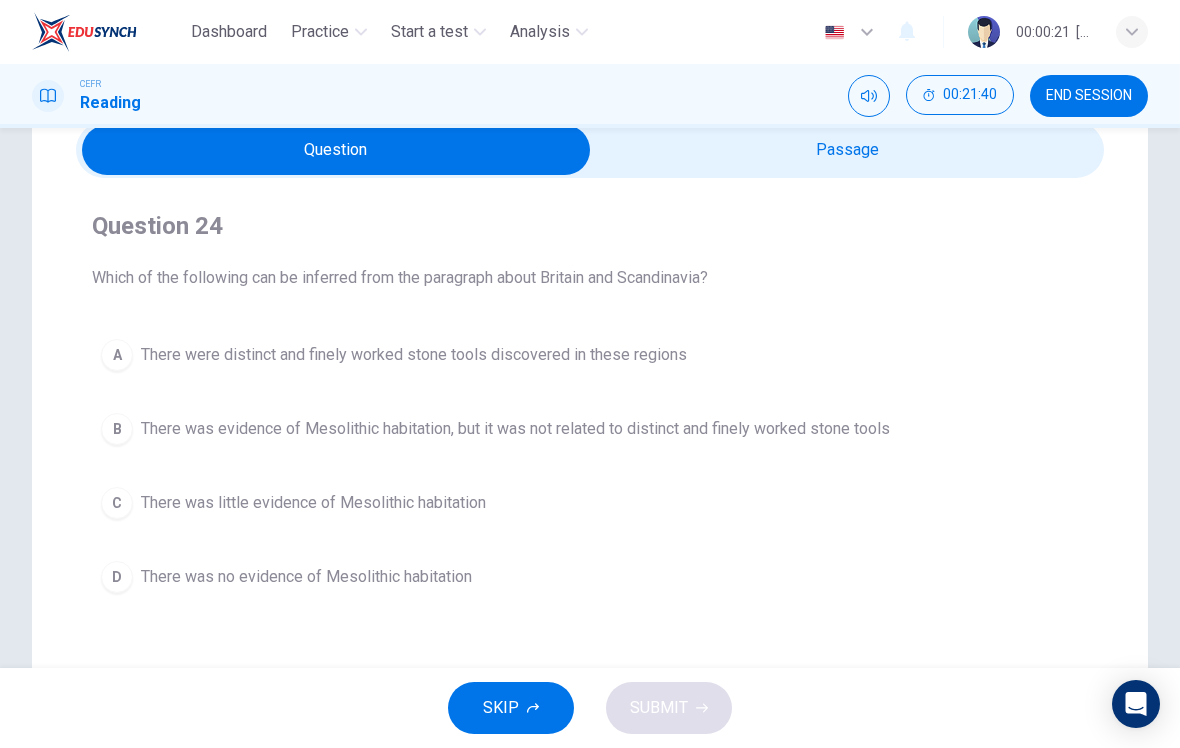 click on "A" at bounding box center [117, 355] 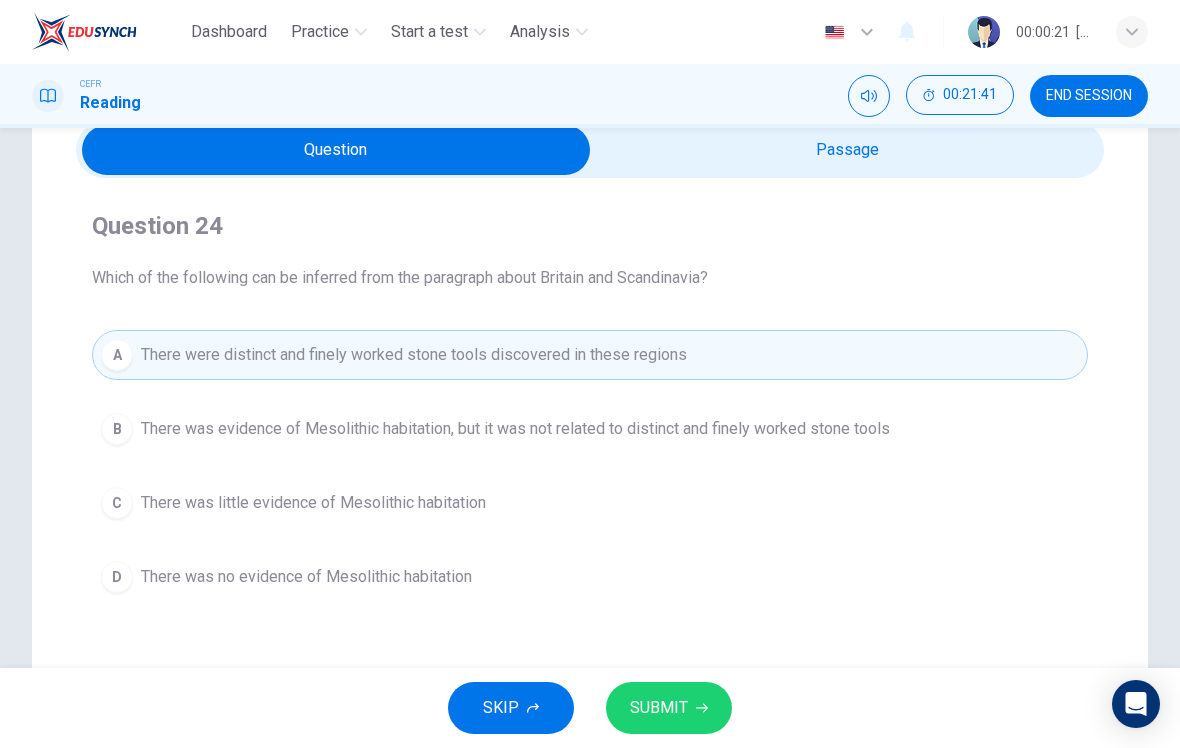 click on "SUBMIT" at bounding box center (659, 708) 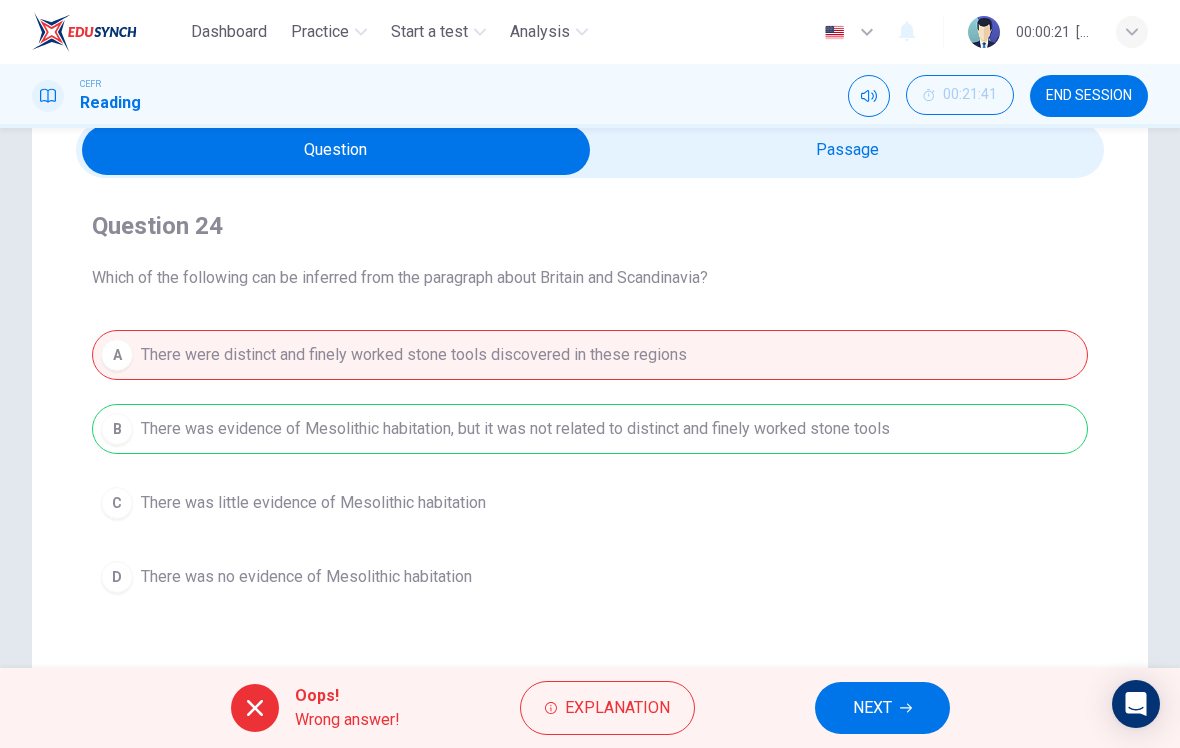 click on "NEXT" at bounding box center [872, 708] 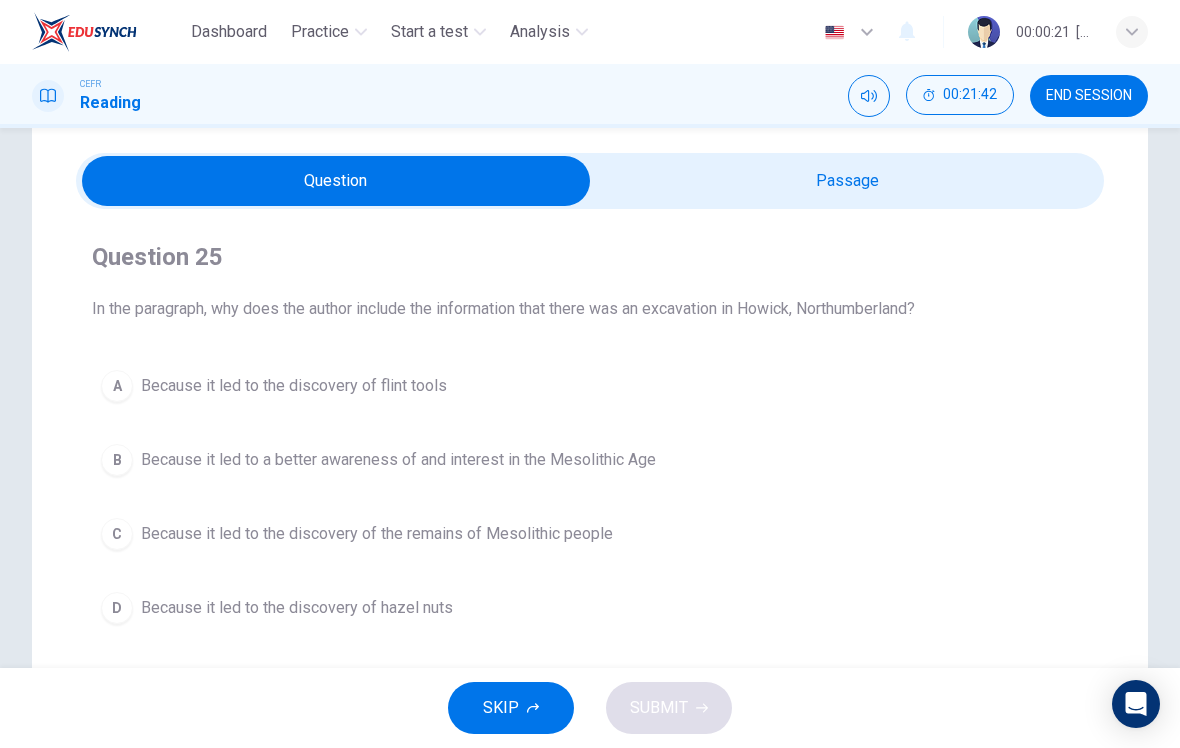 scroll, scrollTop: 54, scrollLeft: 0, axis: vertical 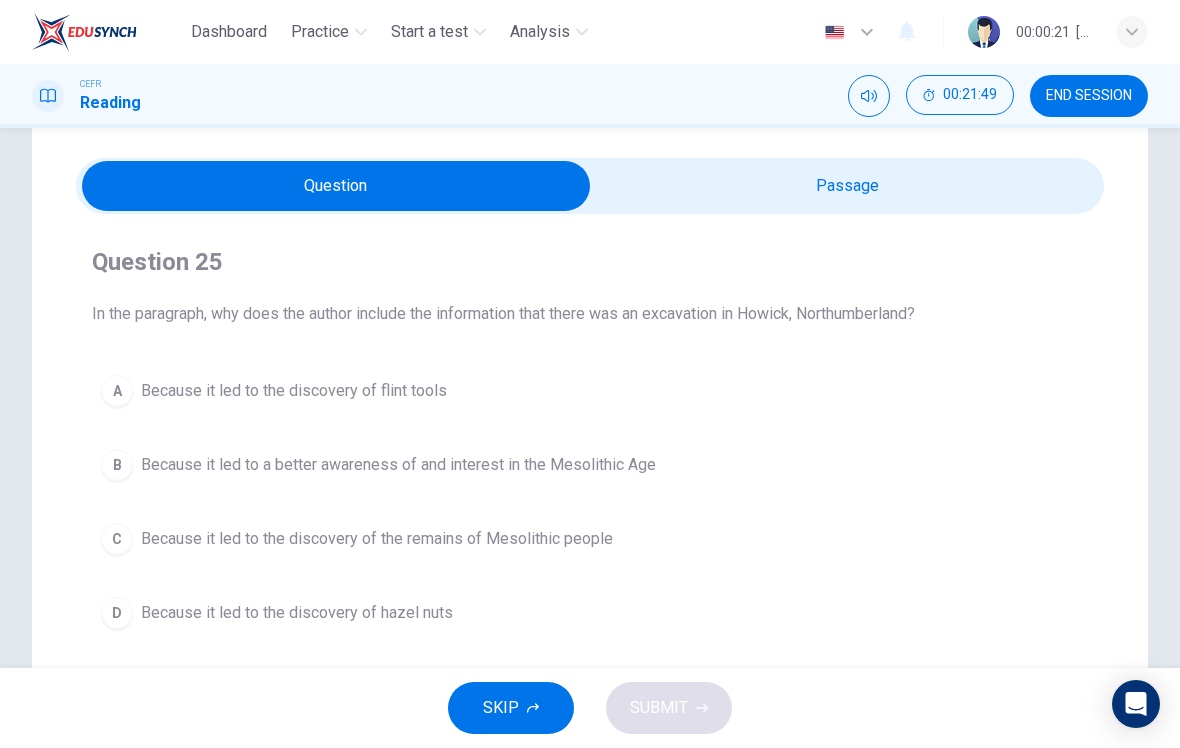 click at bounding box center [336, 186] 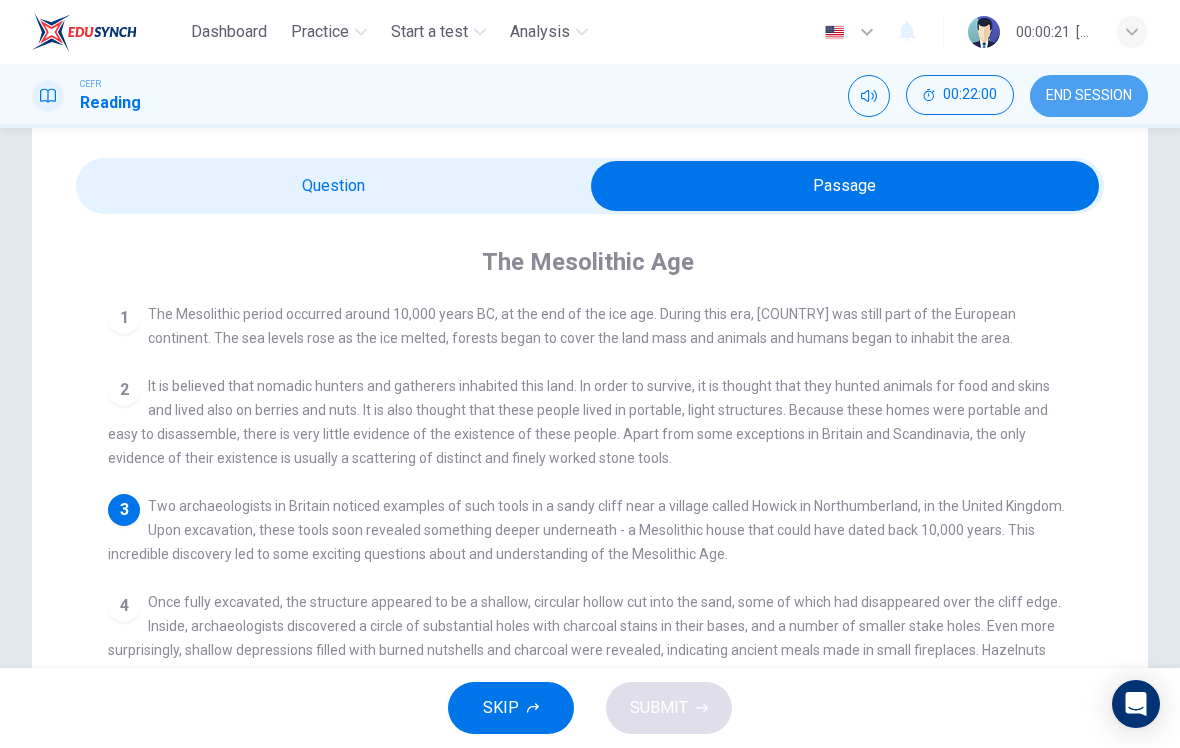 click on "END SESSION" at bounding box center [1089, 96] 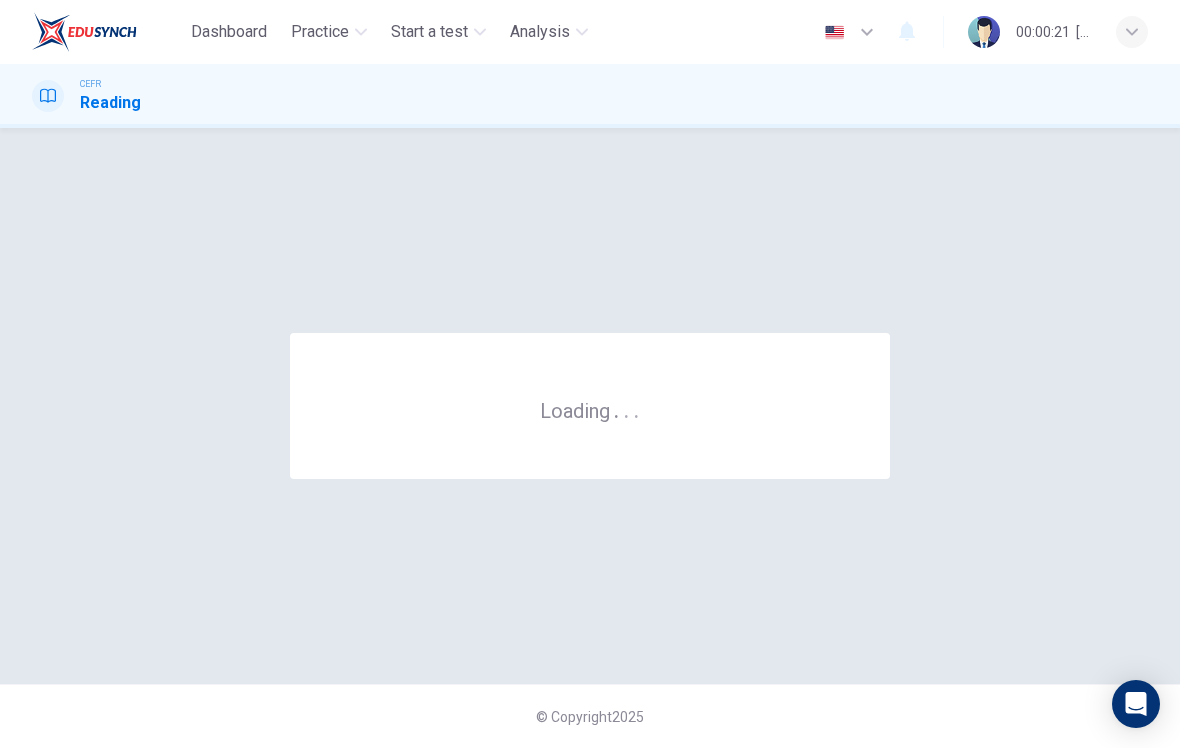 scroll, scrollTop: 0, scrollLeft: 0, axis: both 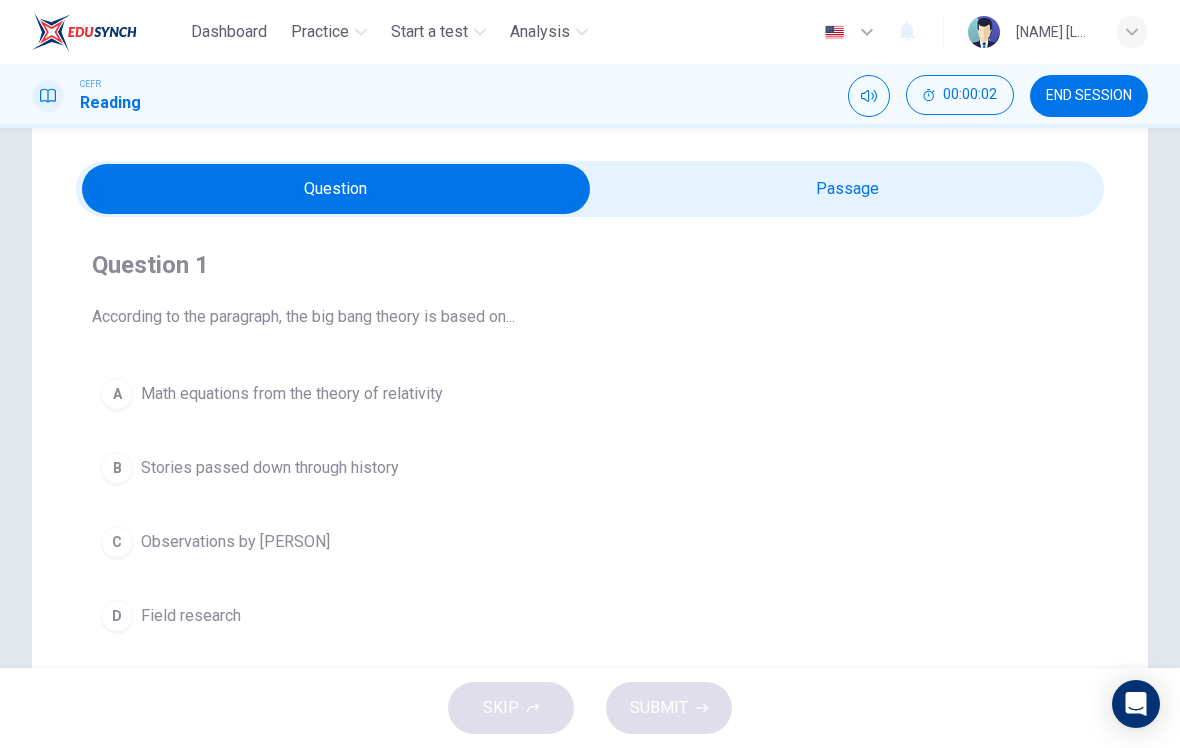 click at bounding box center (336, 189) 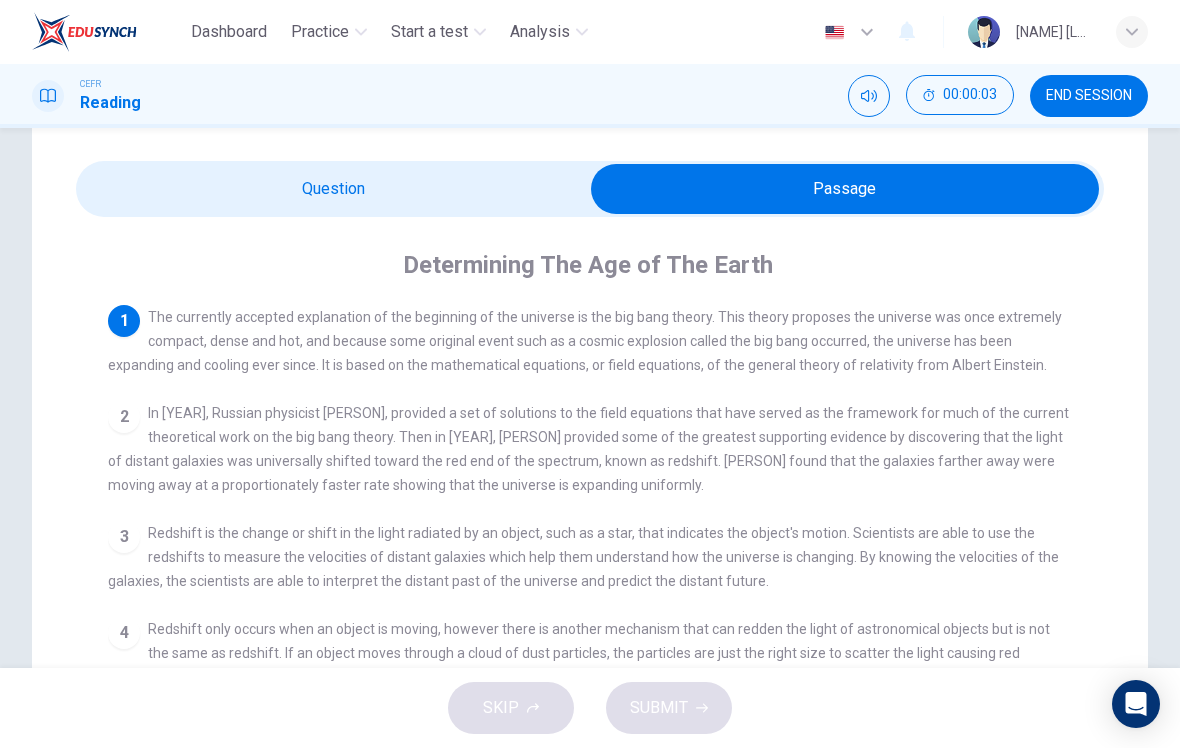 click on "1 The currently accepted explanation of the beginning of the universe is the big bang theory. This theory proposes the universe was once extremely compact, dense and hot, and because some original event such as a cosmic explosion called the big bang occurred, the universe has been expanding and cooling ever since. It is based on the mathematical equations, or field equations, of the general theory of relativity from [PERSON]. 2 In [YEAR], Russian physicist [PERSON], provided a set of solutions to the field equations that have served as the framework for much of the current theoretical work on the big bang theory. Then in [YEAR], [PERSON] provided some of the greatest supporting evidence by discovering that the light of distant galaxies was universally shifted toward the red end of the spectrum, known as redshift. [PERSON] found that the galaxies farther away were moving away at a proportionately faster rate showing that the universe is expanding uniformly. 3 4 5" at bounding box center (603, 581) 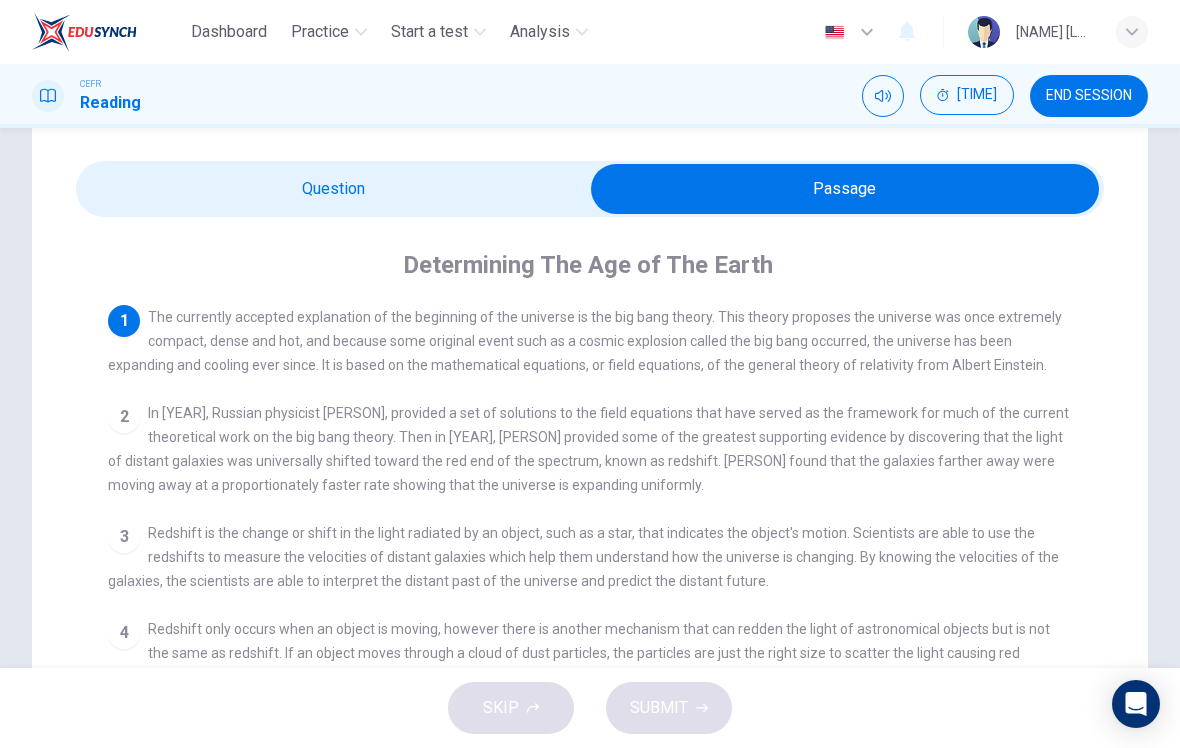 click at bounding box center [845, 189] 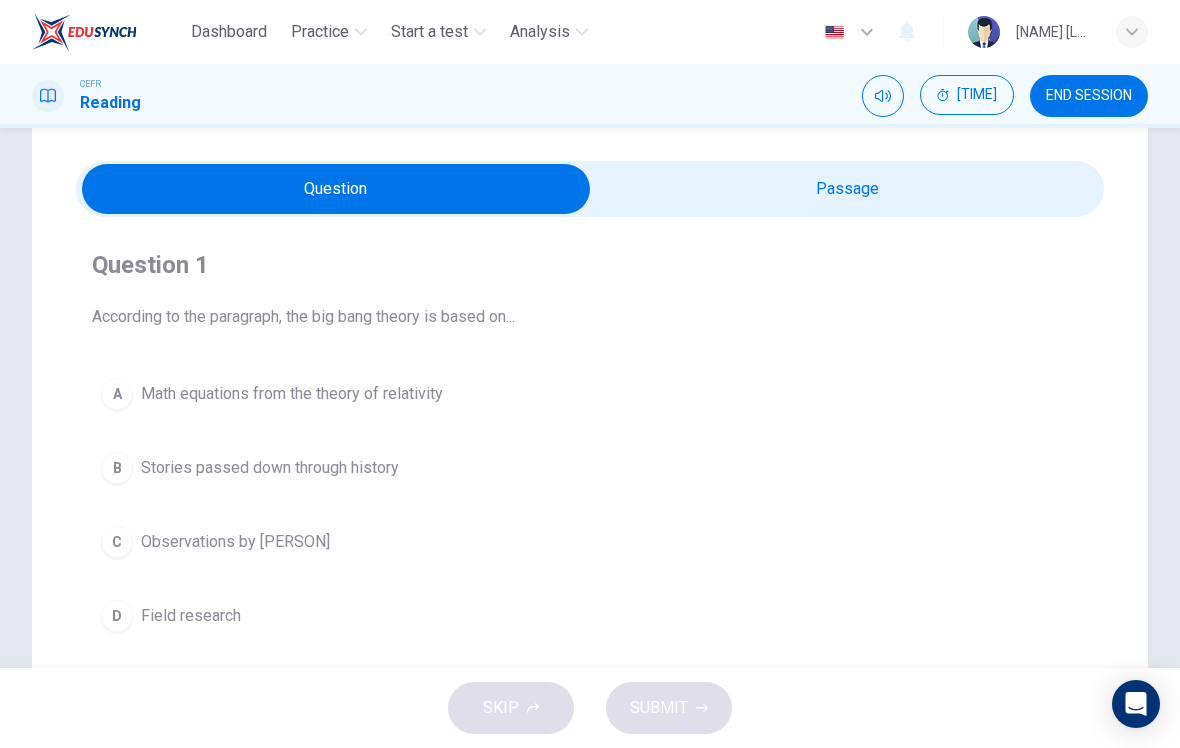 click at bounding box center (336, 189) 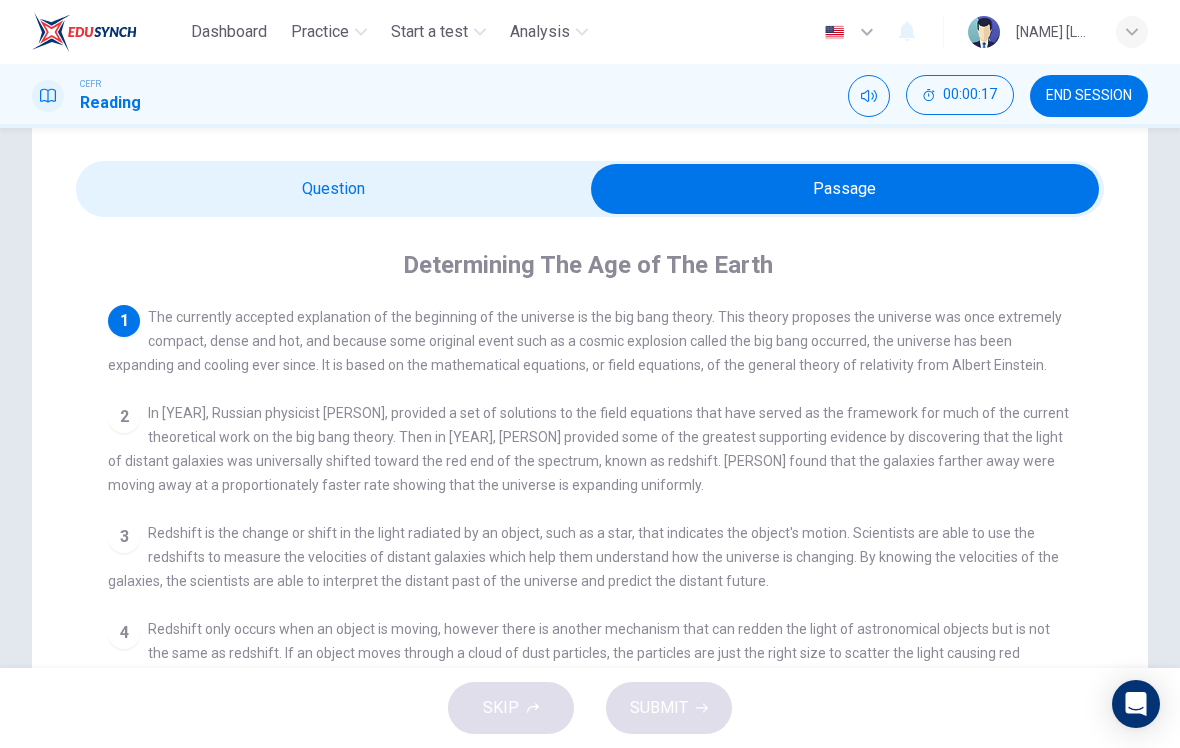 click at bounding box center [845, 189] 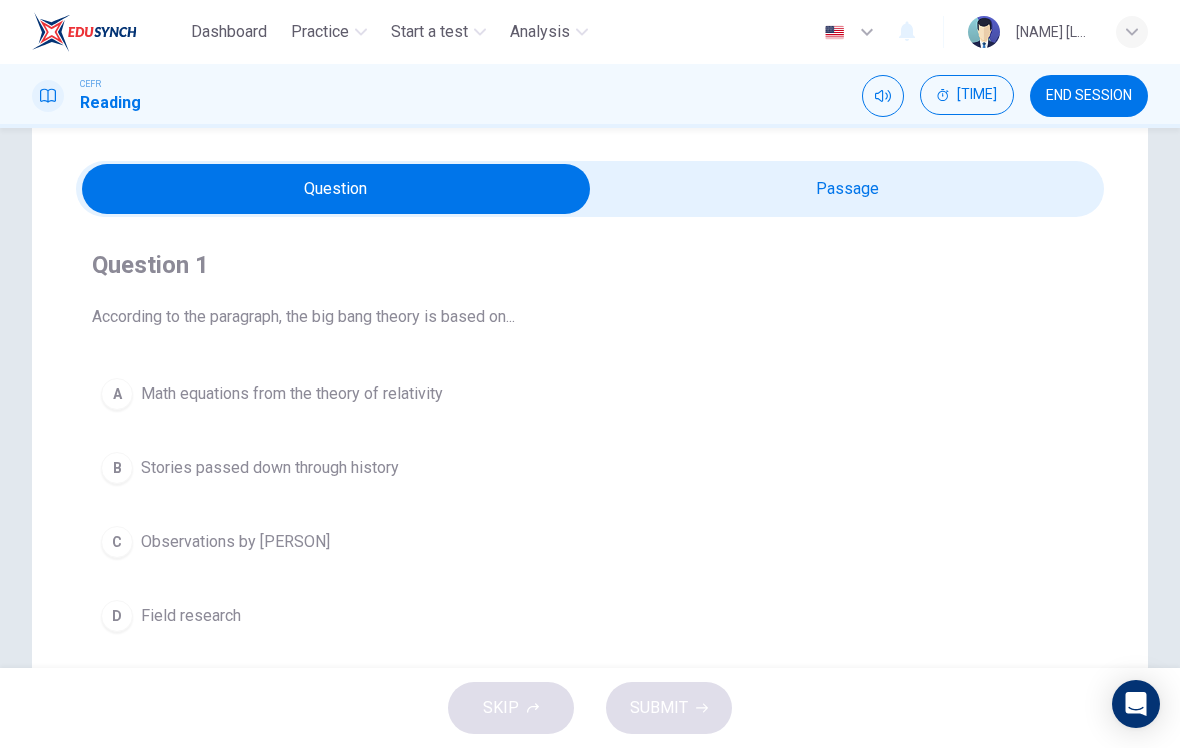 click at bounding box center (336, 189) 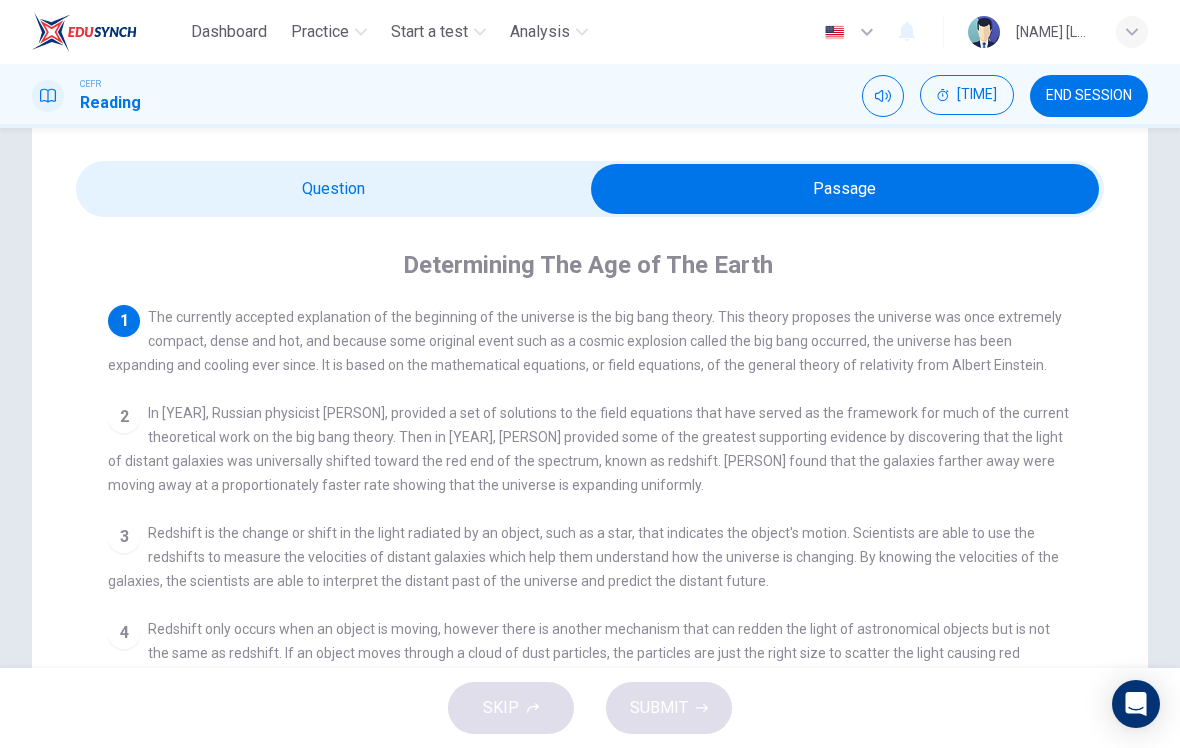 click at bounding box center (845, 189) 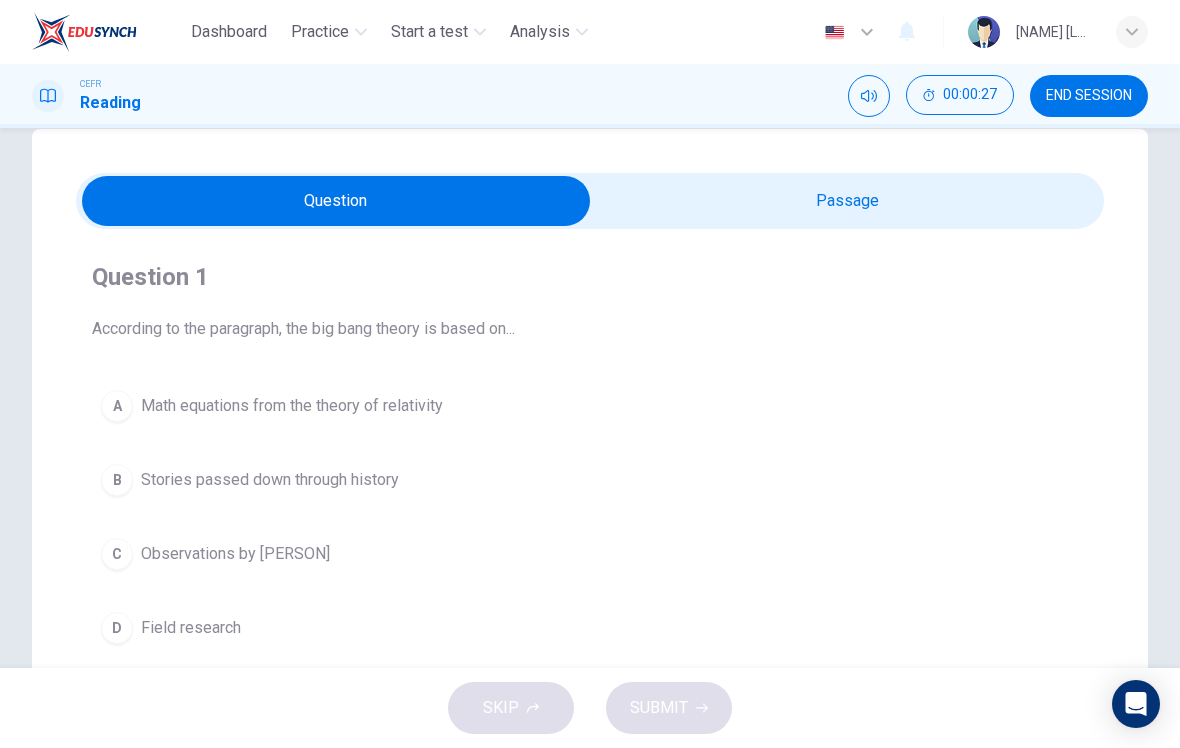 scroll, scrollTop: 40, scrollLeft: 0, axis: vertical 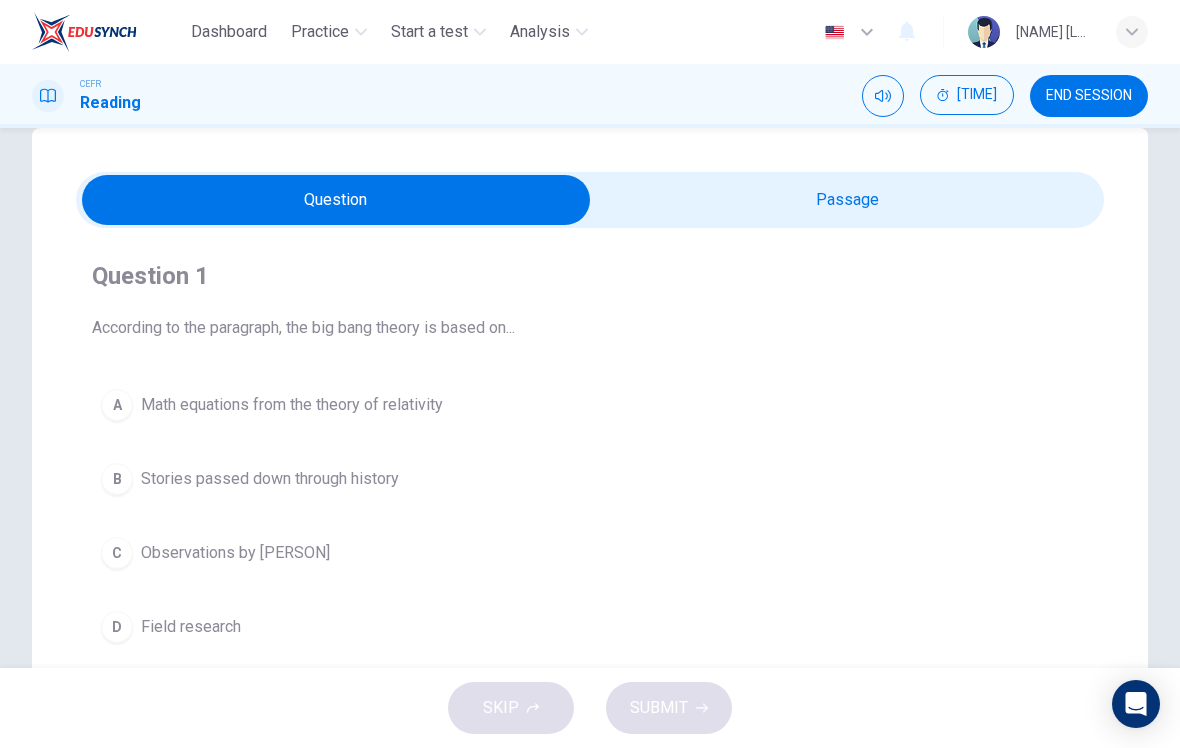 click at bounding box center [336, 200] 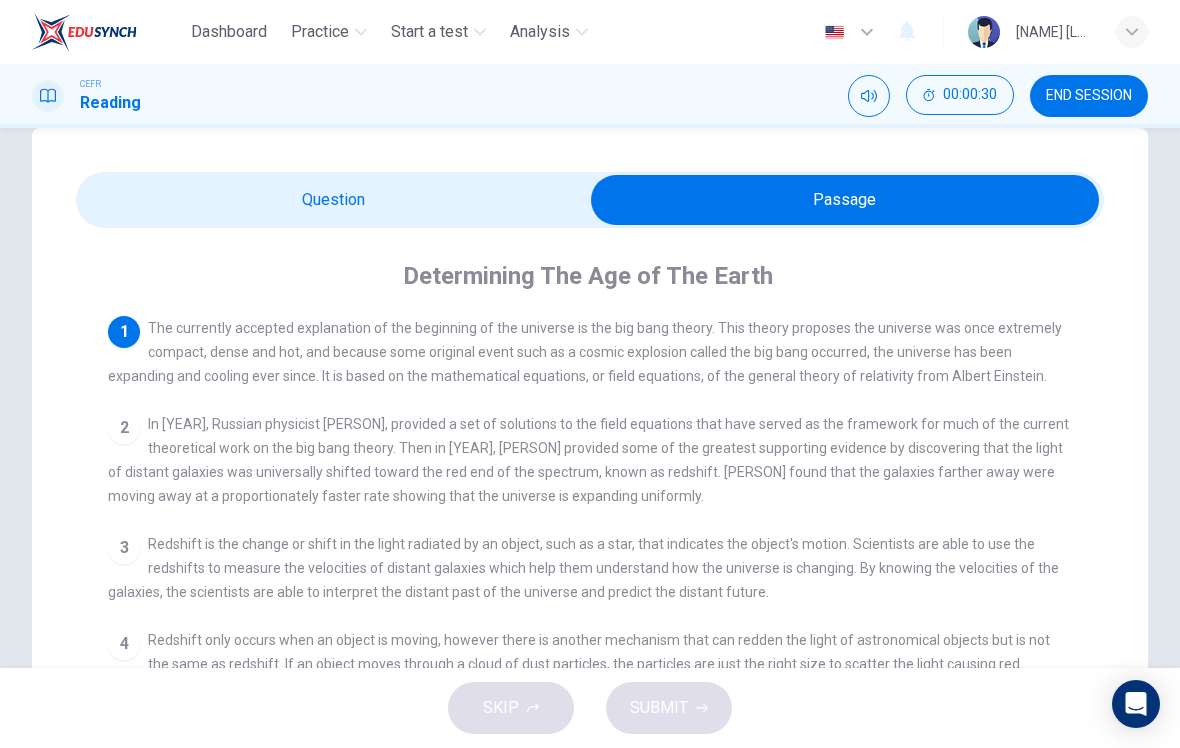 click at bounding box center (845, 200) 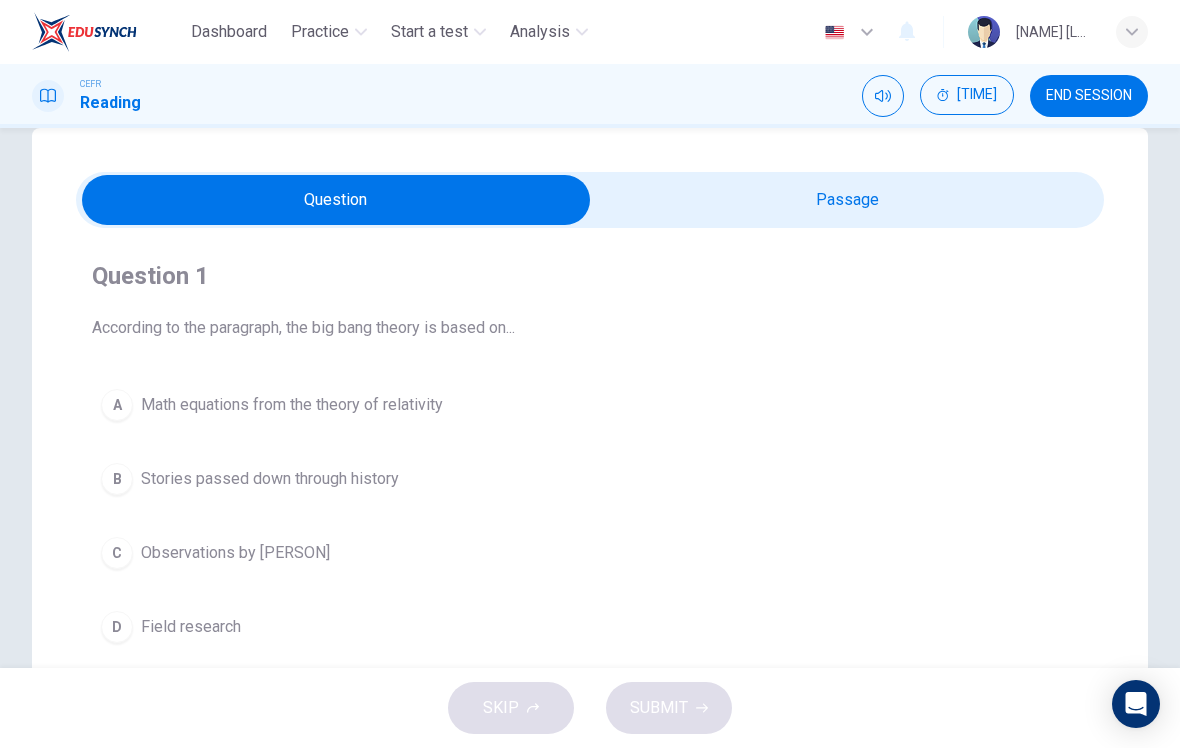 click at bounding box center (336, 200) 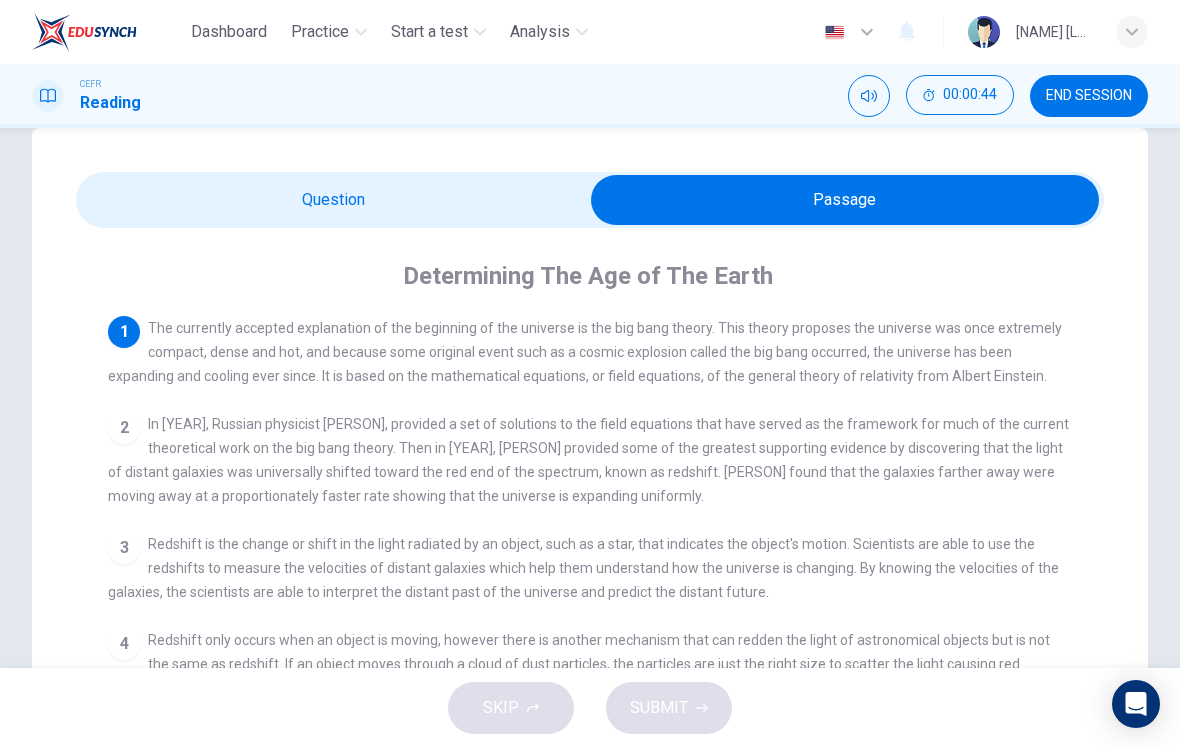 click at bounding box center [845, 200] 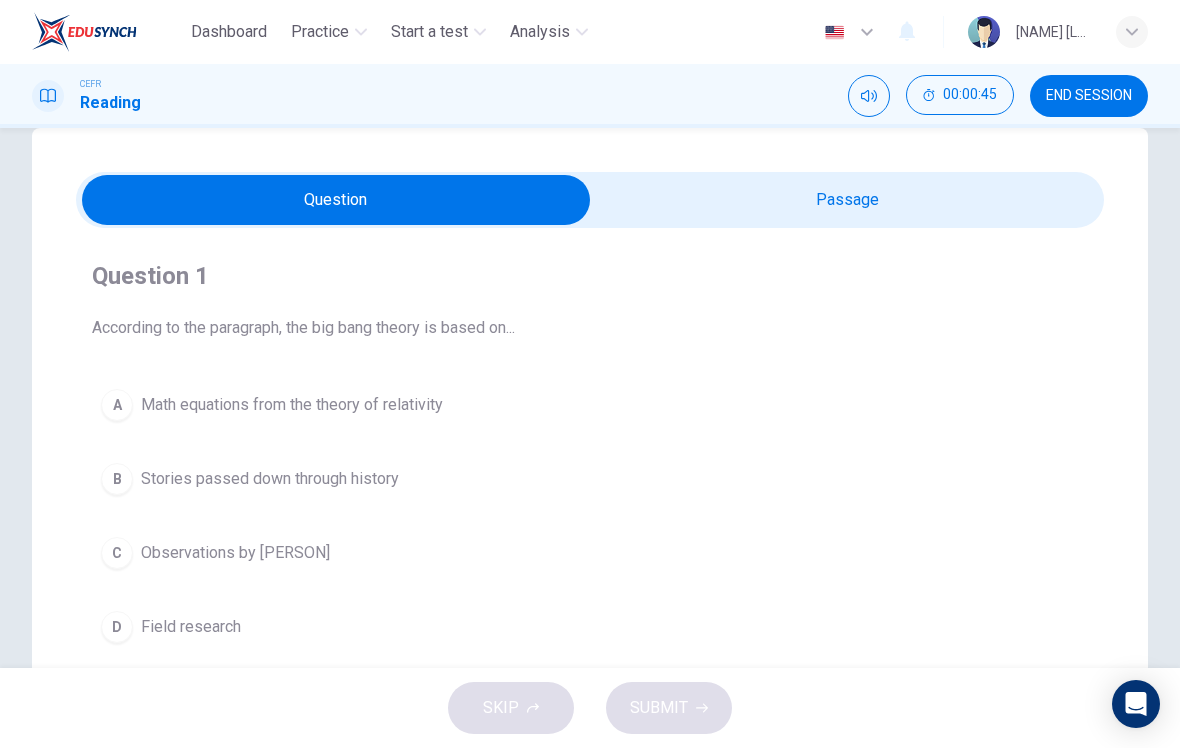 click on "Math equations from the theory of relativity" at bounding box center [292, 405] 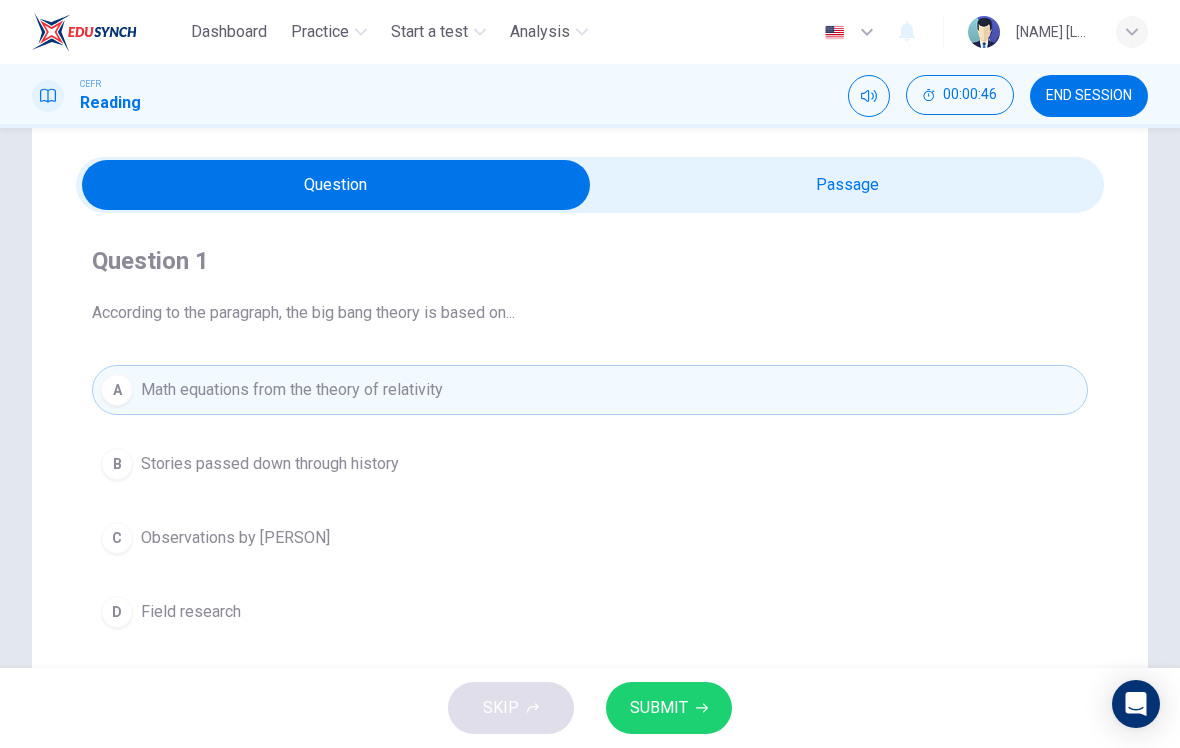 scroll, scrollTop: 56, scrollLeft: 0, axis: vertical 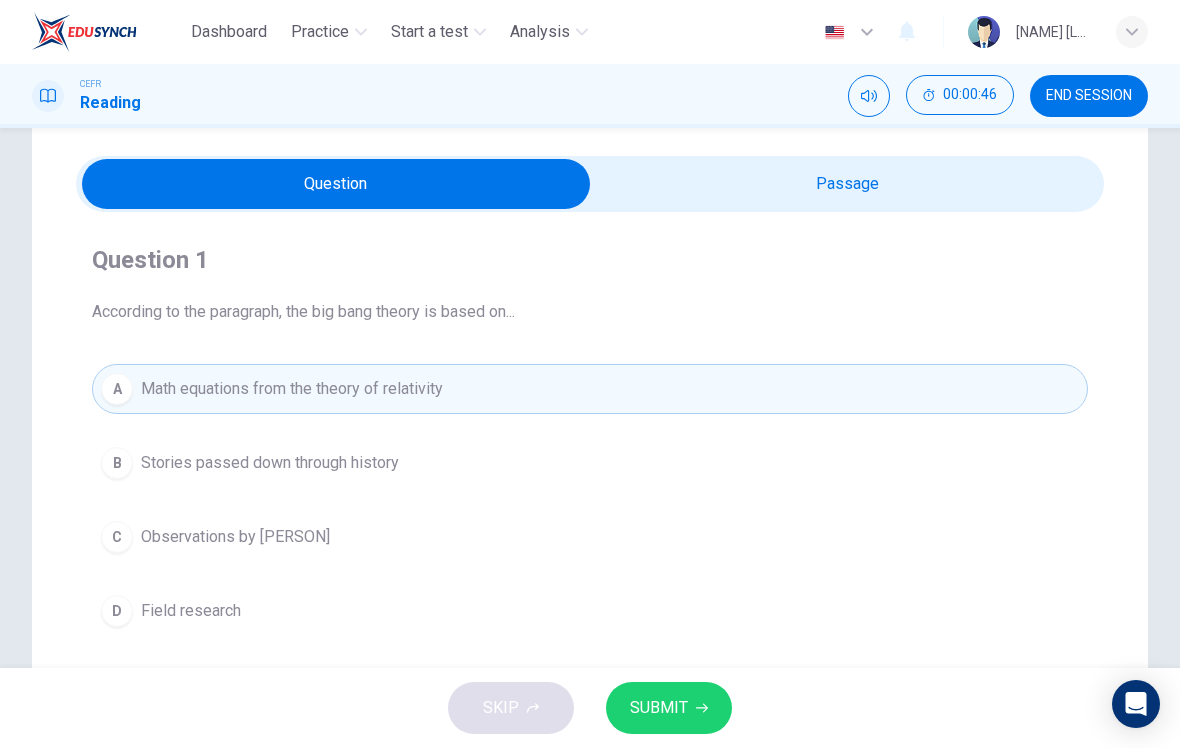 click at bounding box center (336, 184) 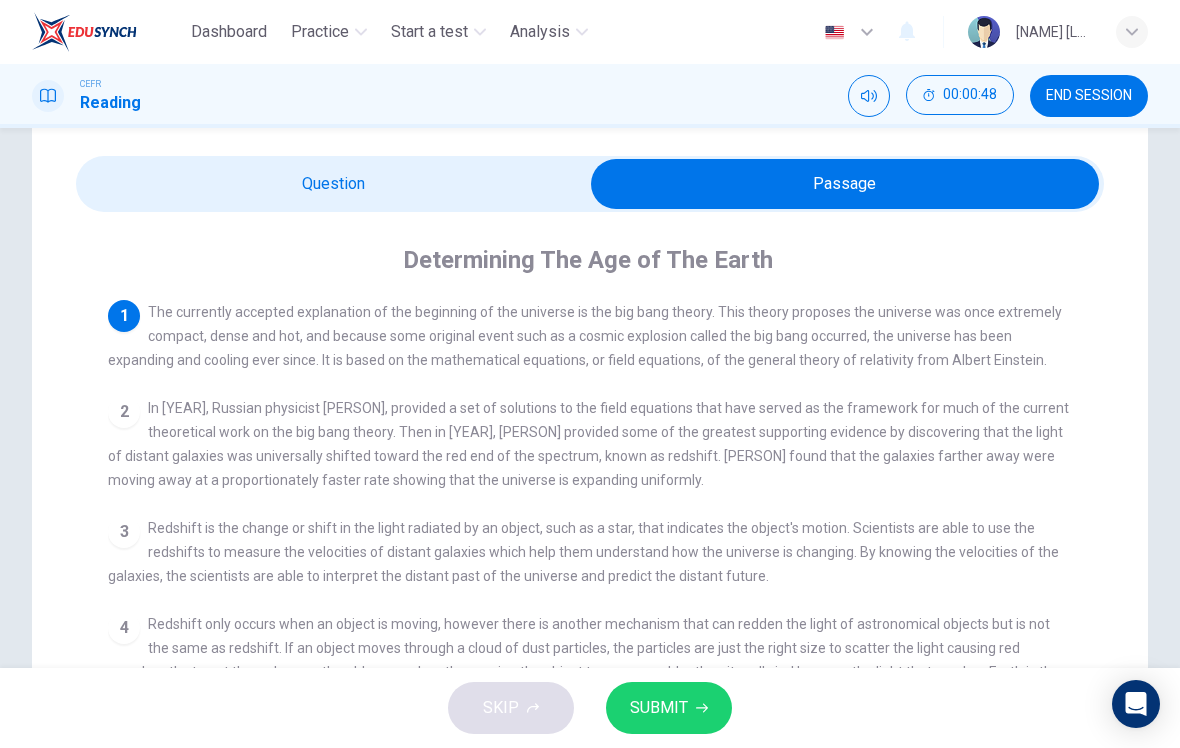 click at bounding box center [845, 184] 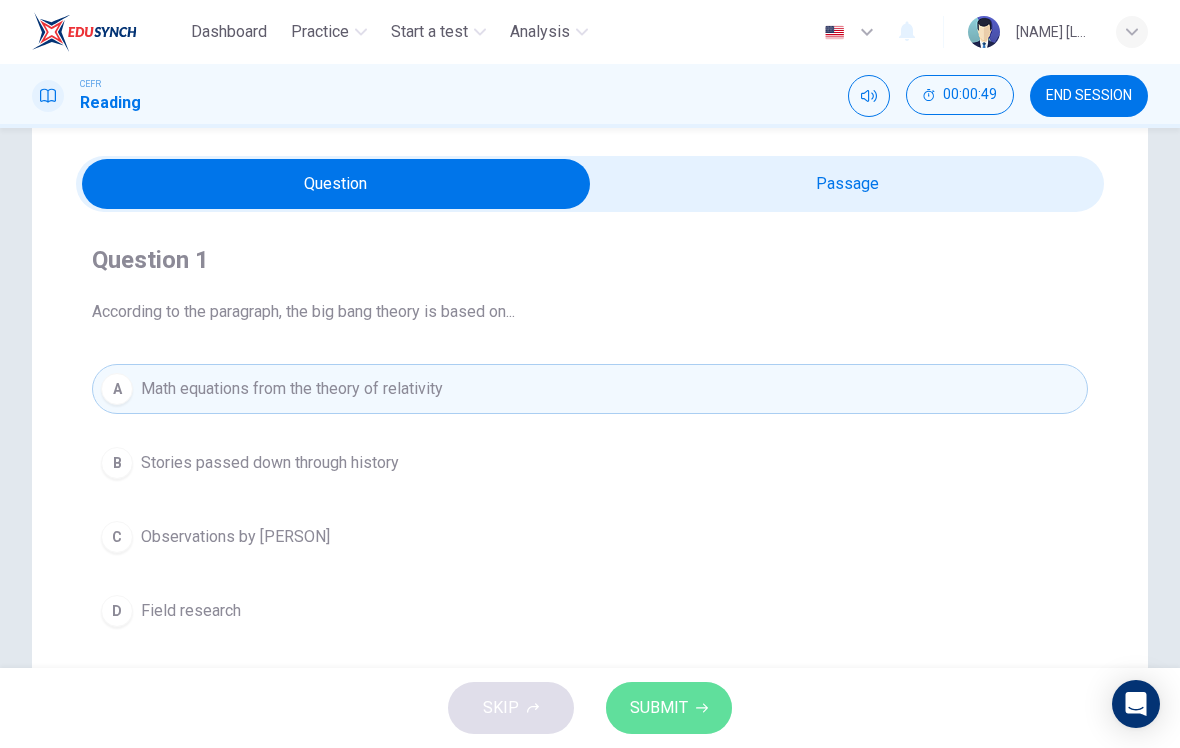 click on "SUBMIT" at bounding box center (669, 708) 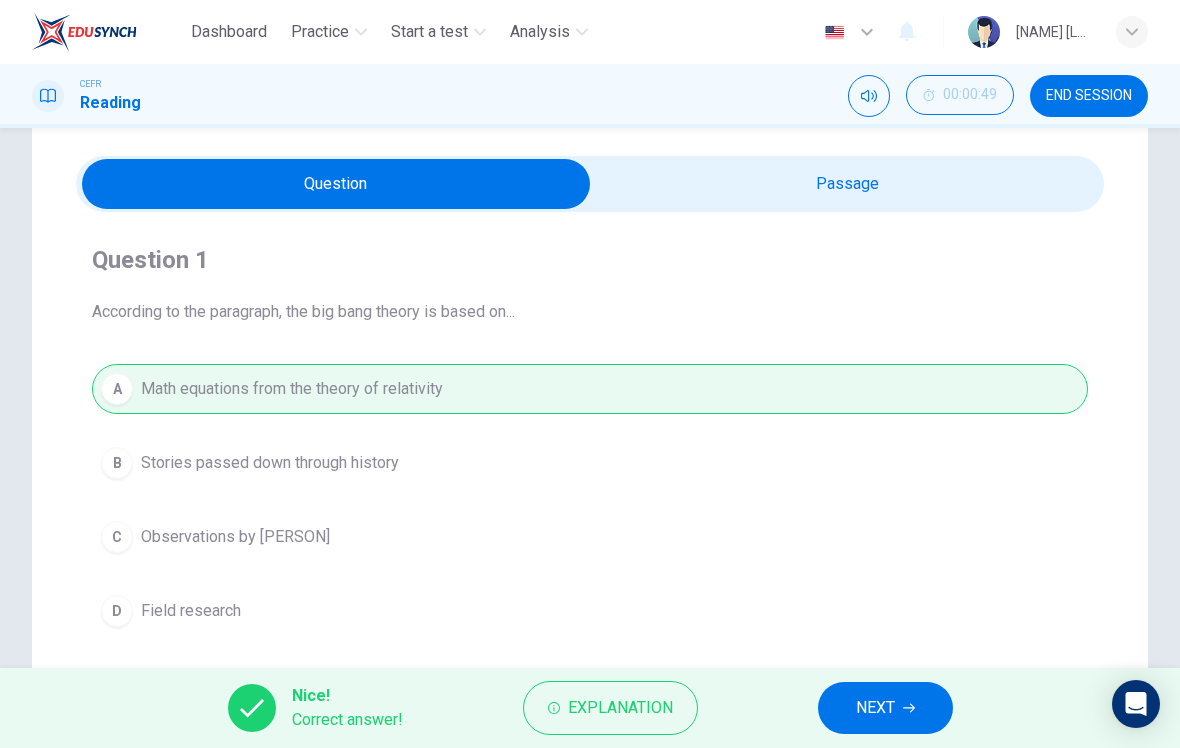click on "NEXT" at bounding box center (885, 708) 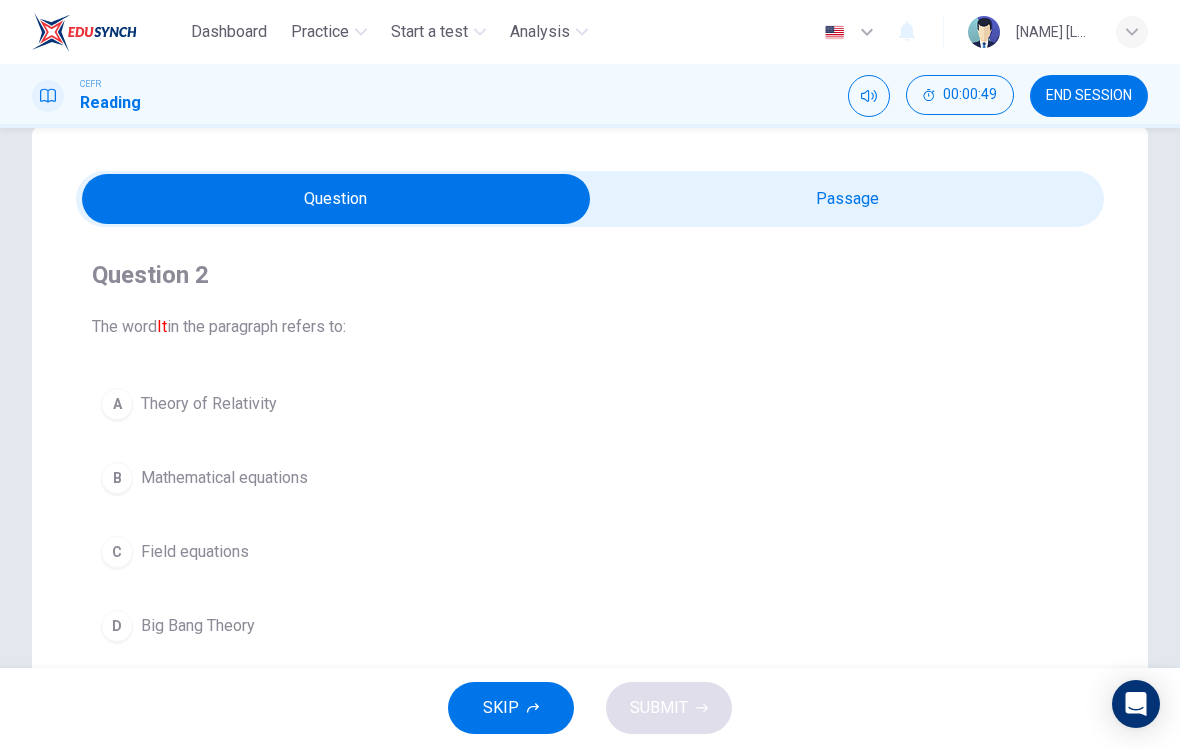 scroll, scrollTop: 40, scrollLeft: 0, axis: vertical 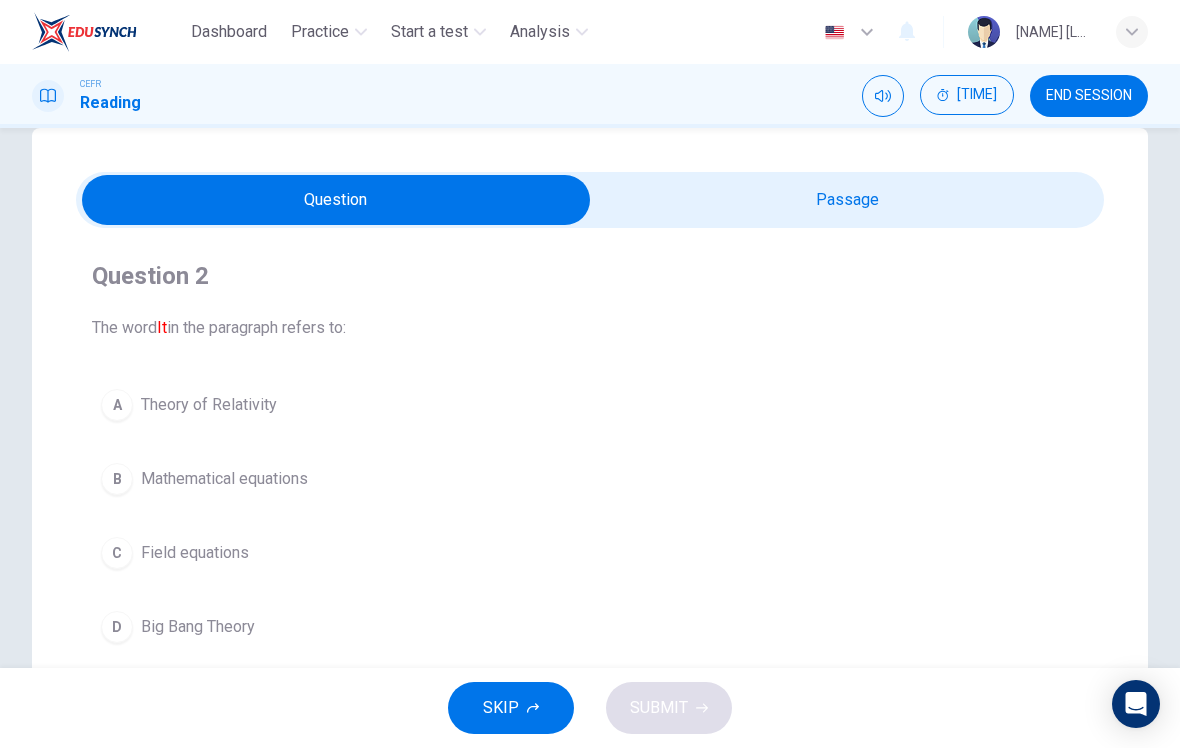click on "Question 2 The word  It  in the paragraph refers to: A Theory of Relativity B Mathematical equations C Field equations D Big Bang Theory" at bounding box center (590, 456) 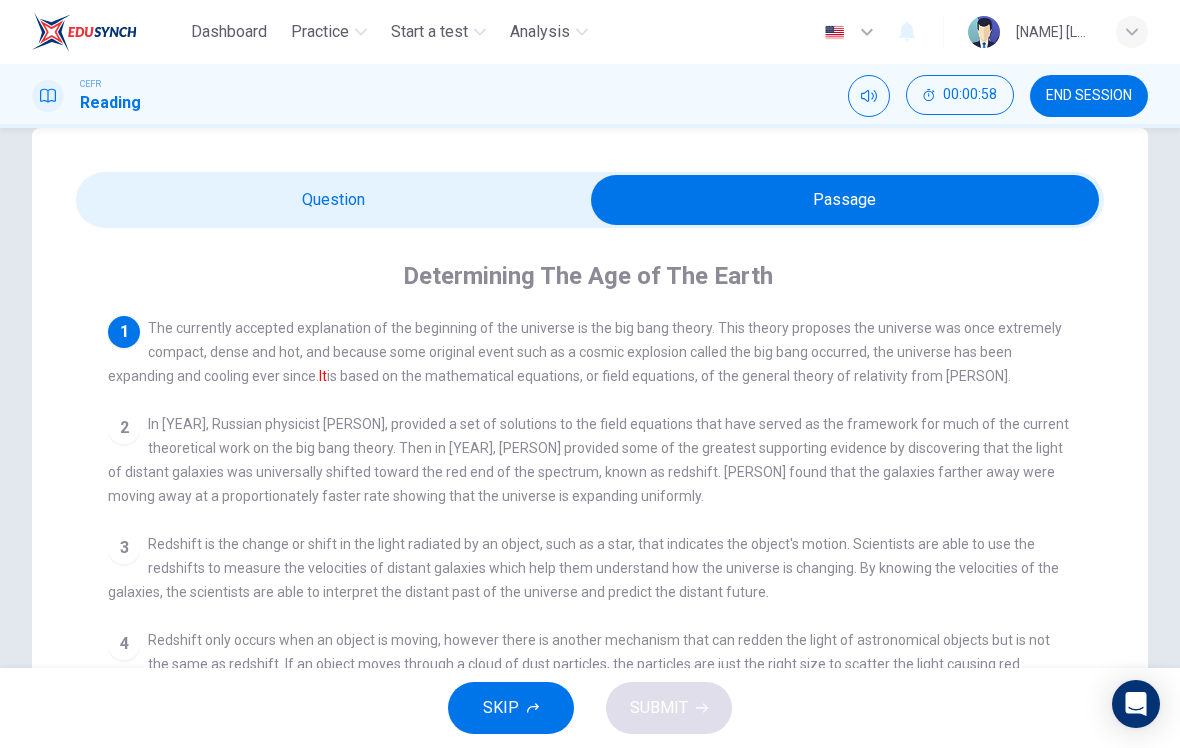click at bounding box center (845, 200) 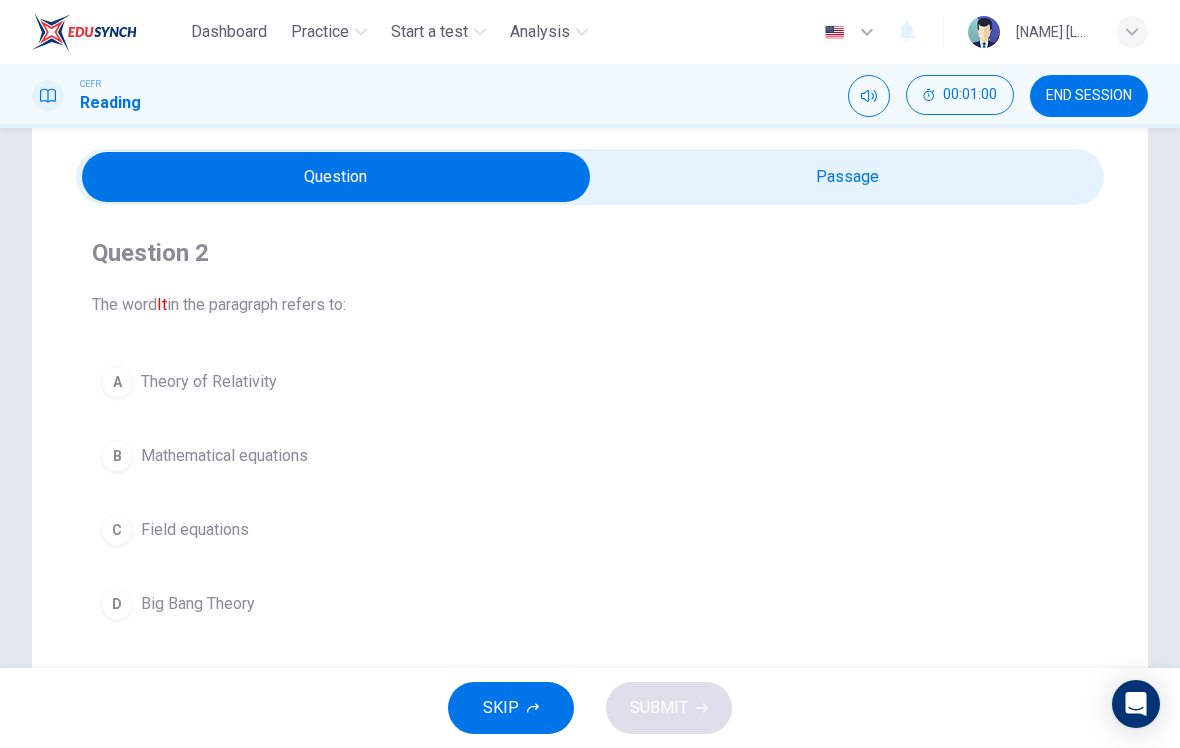 scroll, scrollTop: 64, scrollLeft: 0, axis: vertical 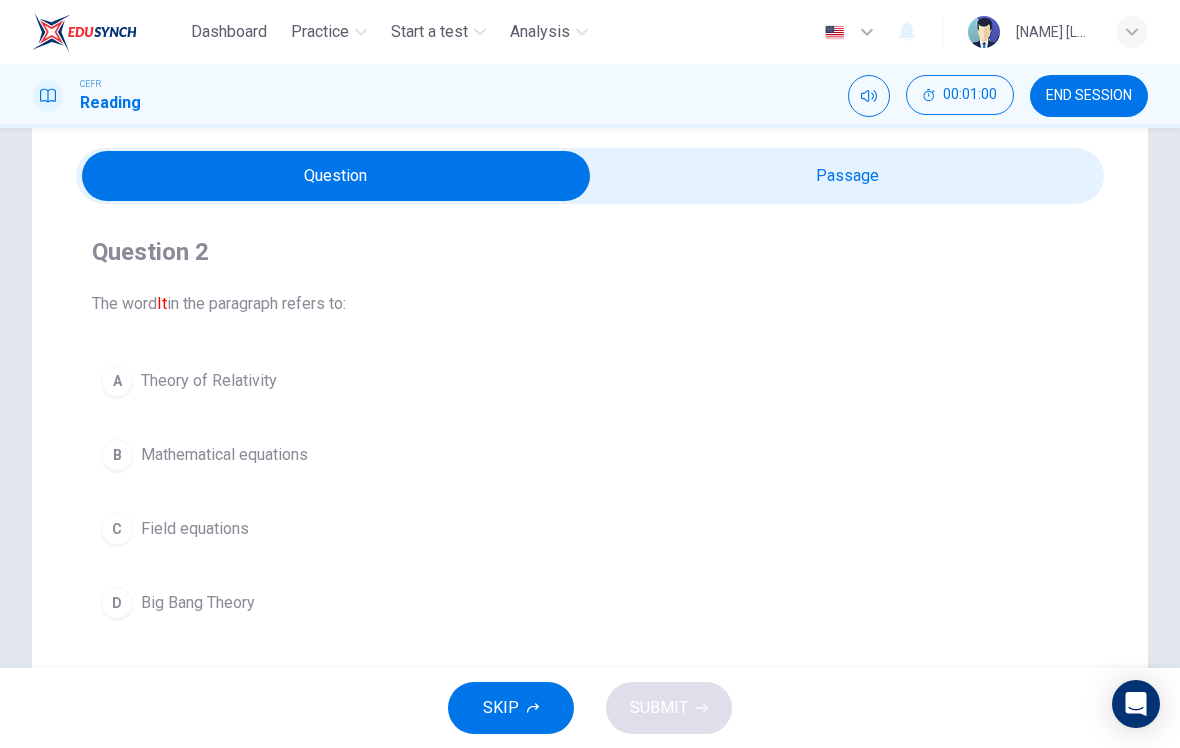 click on "D Big Bang Theory" at bounding box center [590, 603] 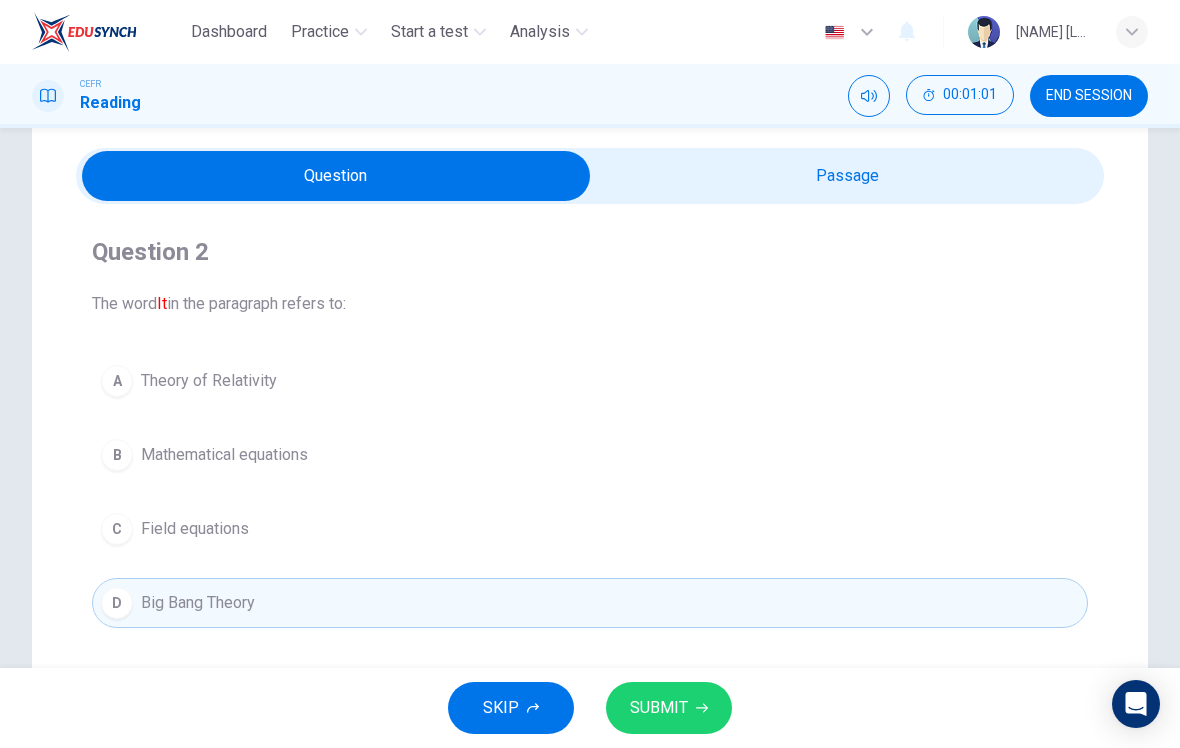 click on "SUBMIT" at bounding box center (659, 708) 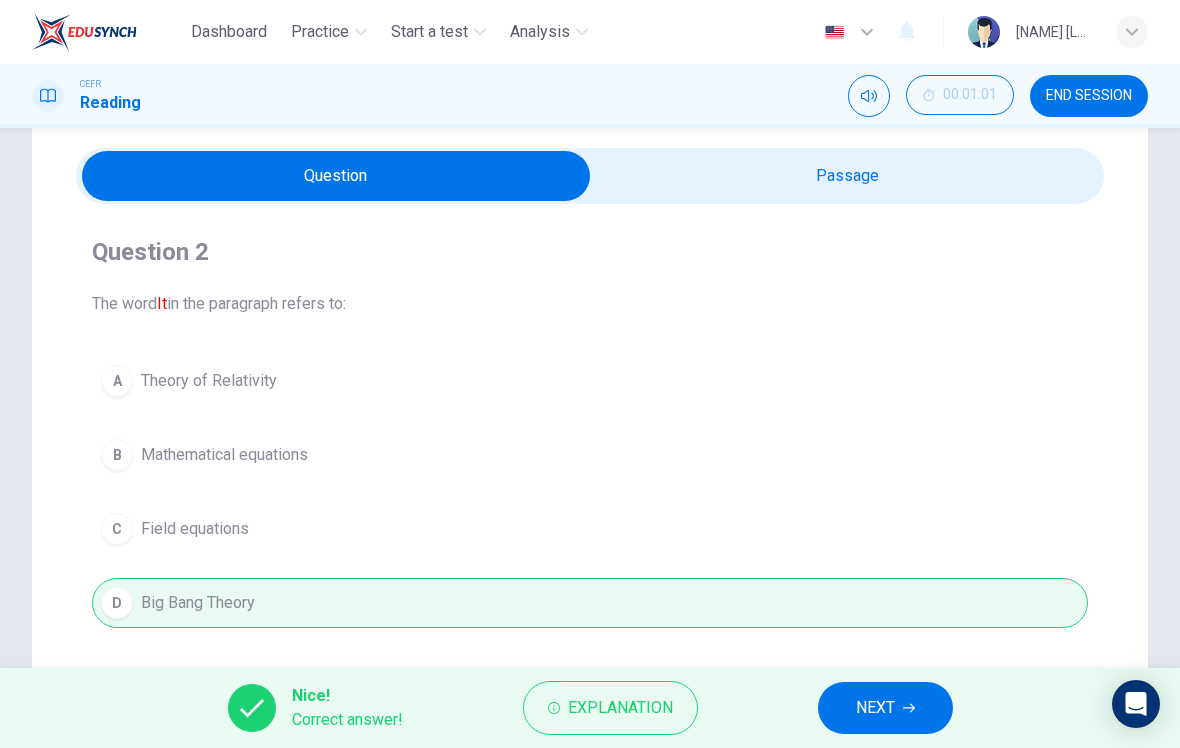 click on "NEXT" at bounding box center [885, 708] 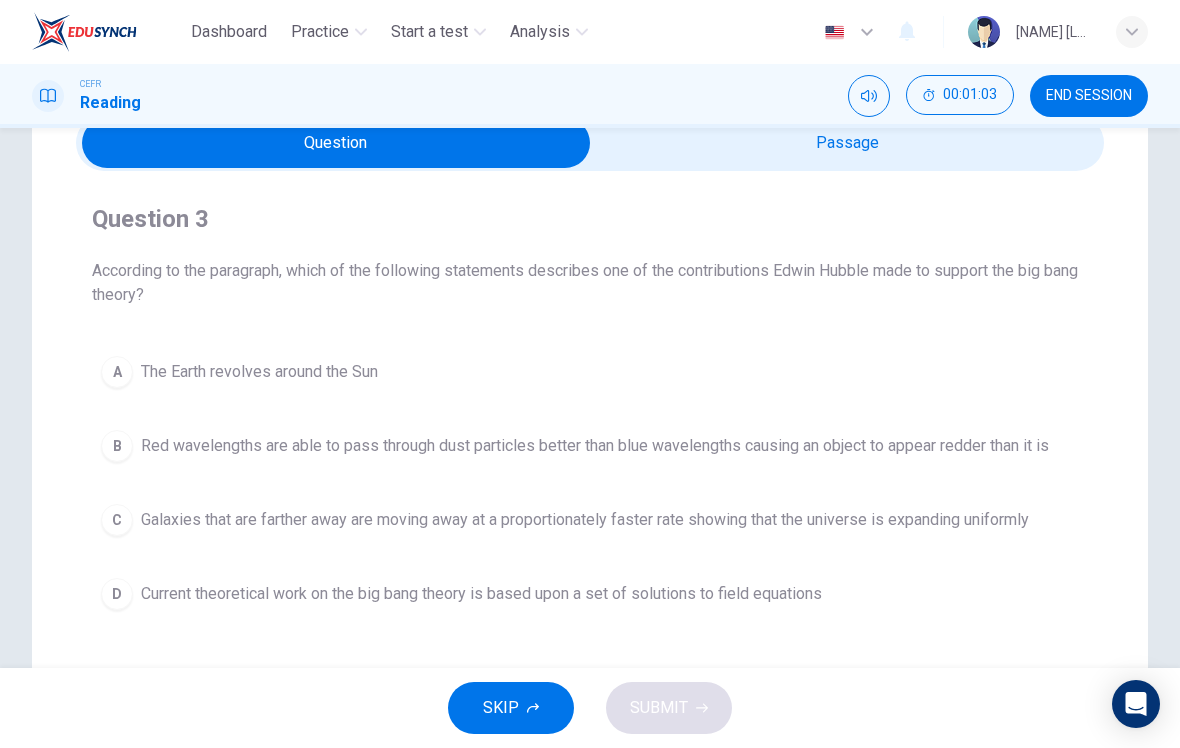 scroll, scrollTop: 91, scrollLeft: 0, axis: vertical 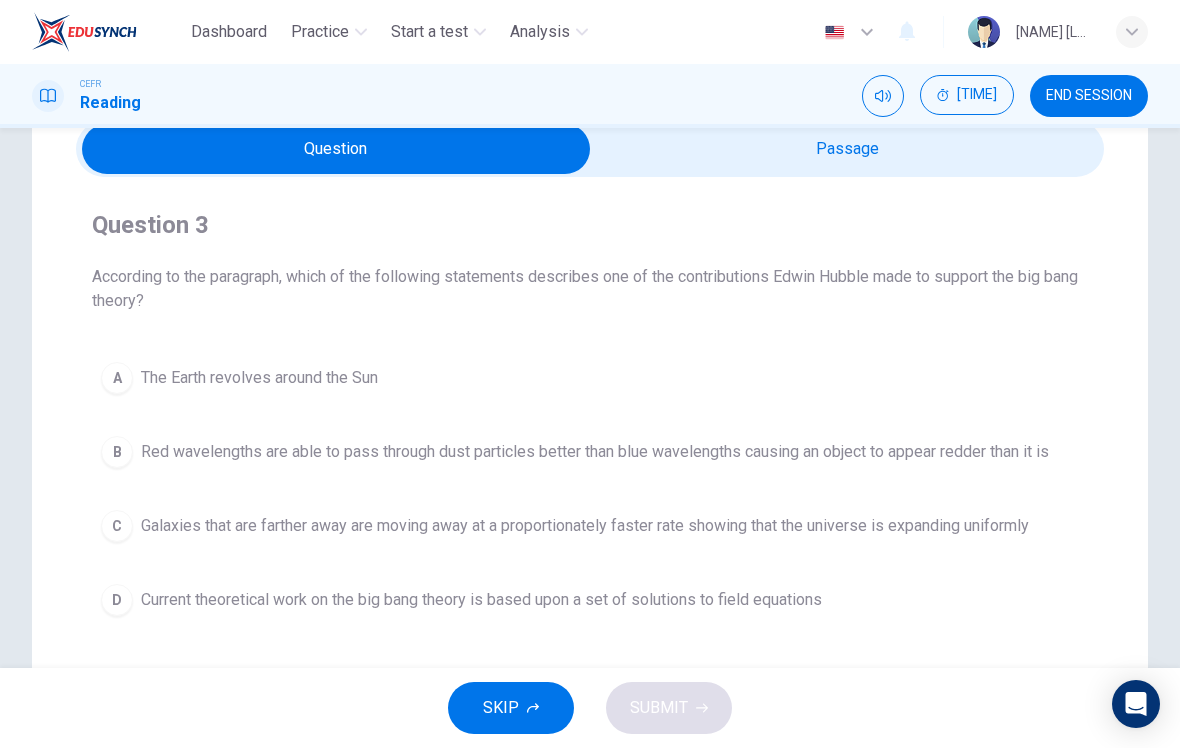 click at bounding box center [336, 149] 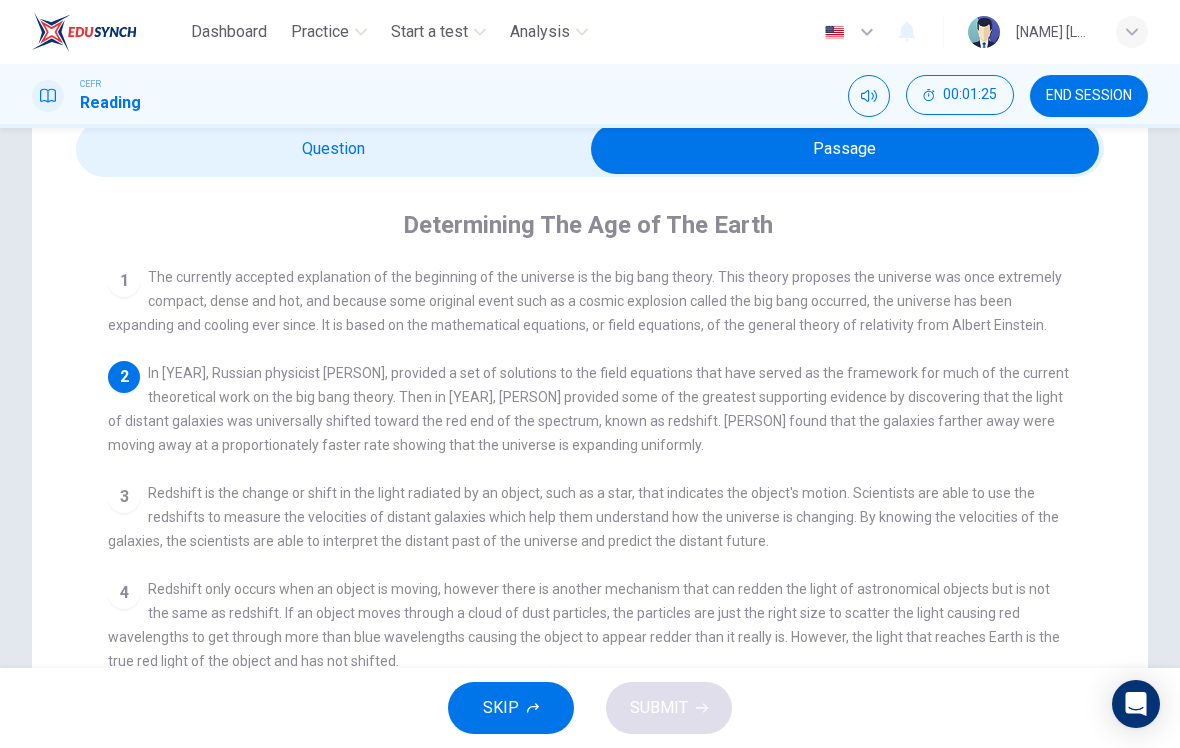 click at bounding box center (845, 149) 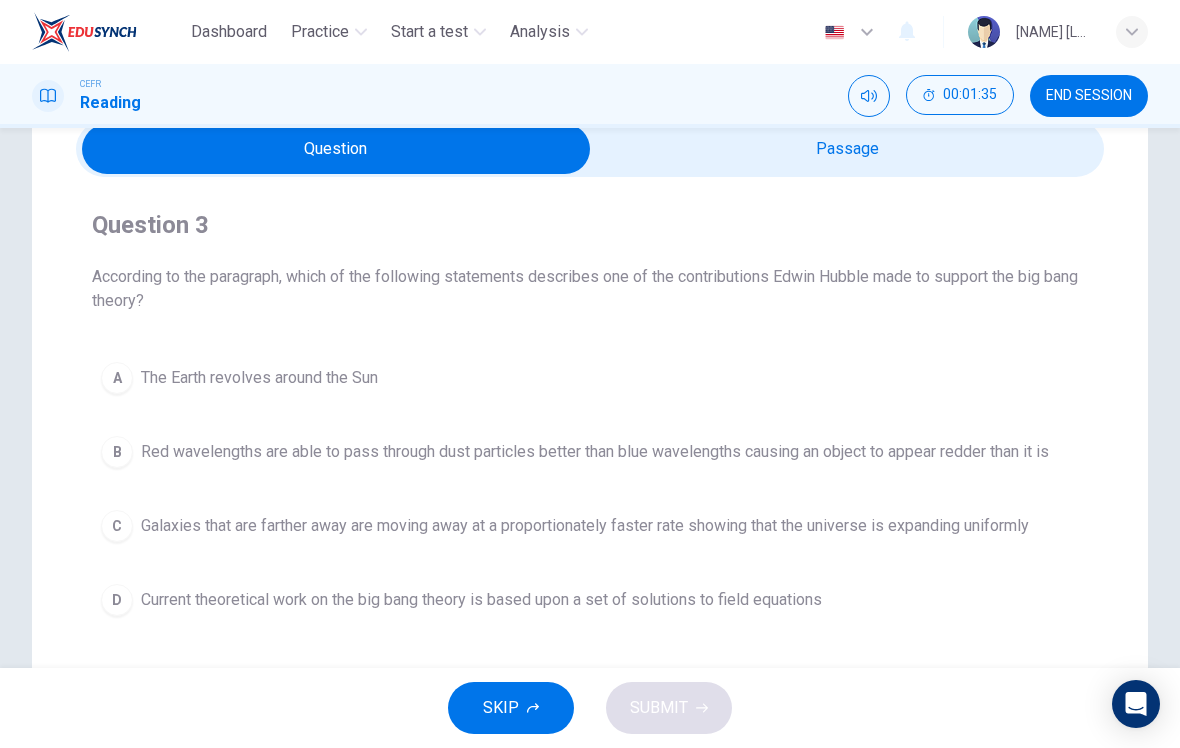 click at bounding box center [336, 149] 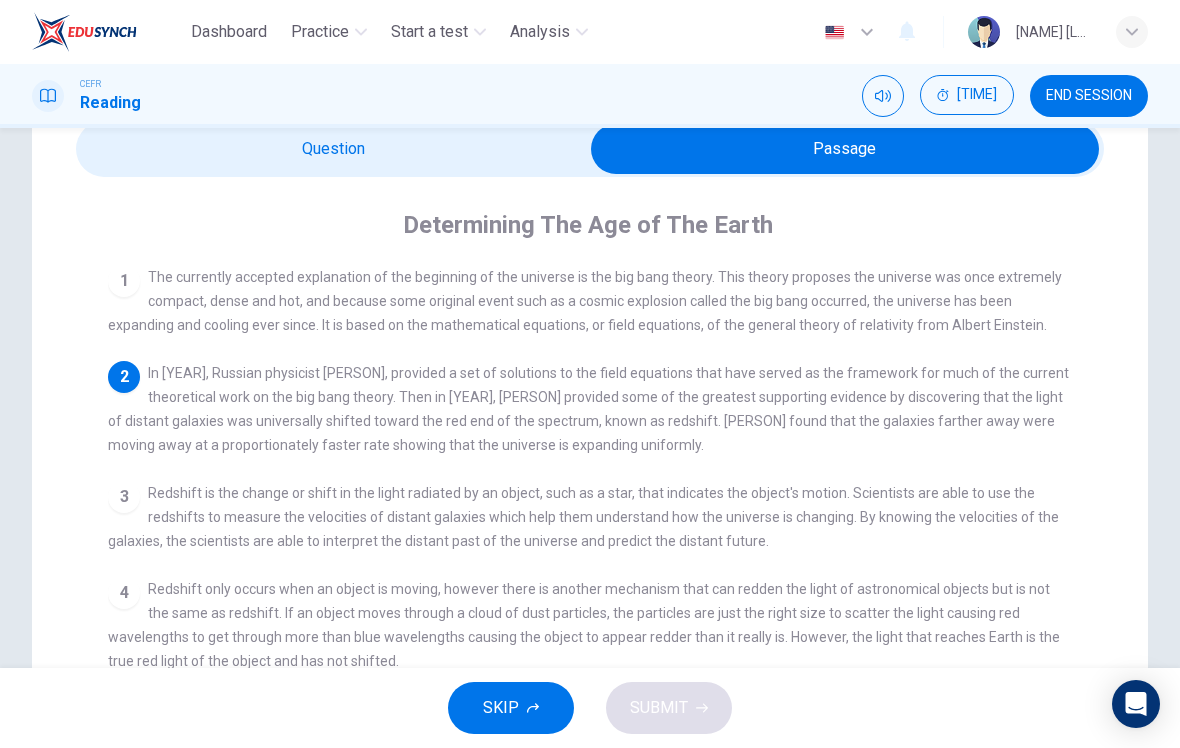 click at bounding box center (845, 149) 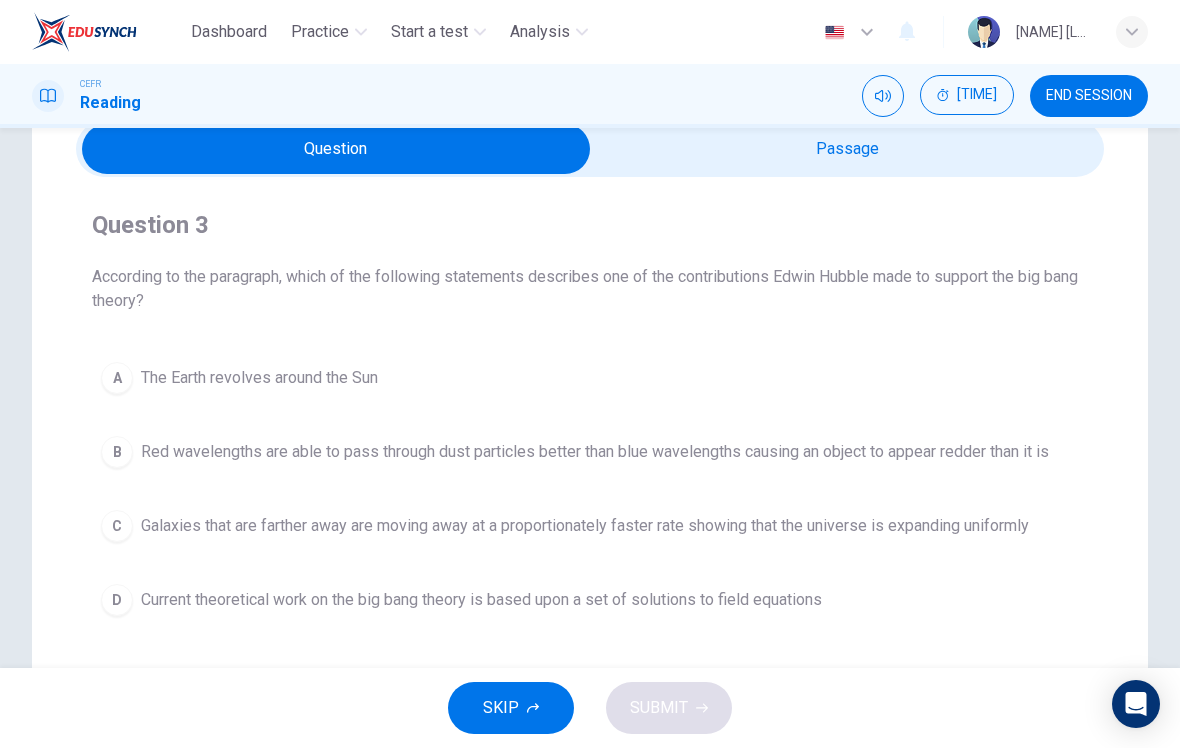 click at bounding box center [336, 149] 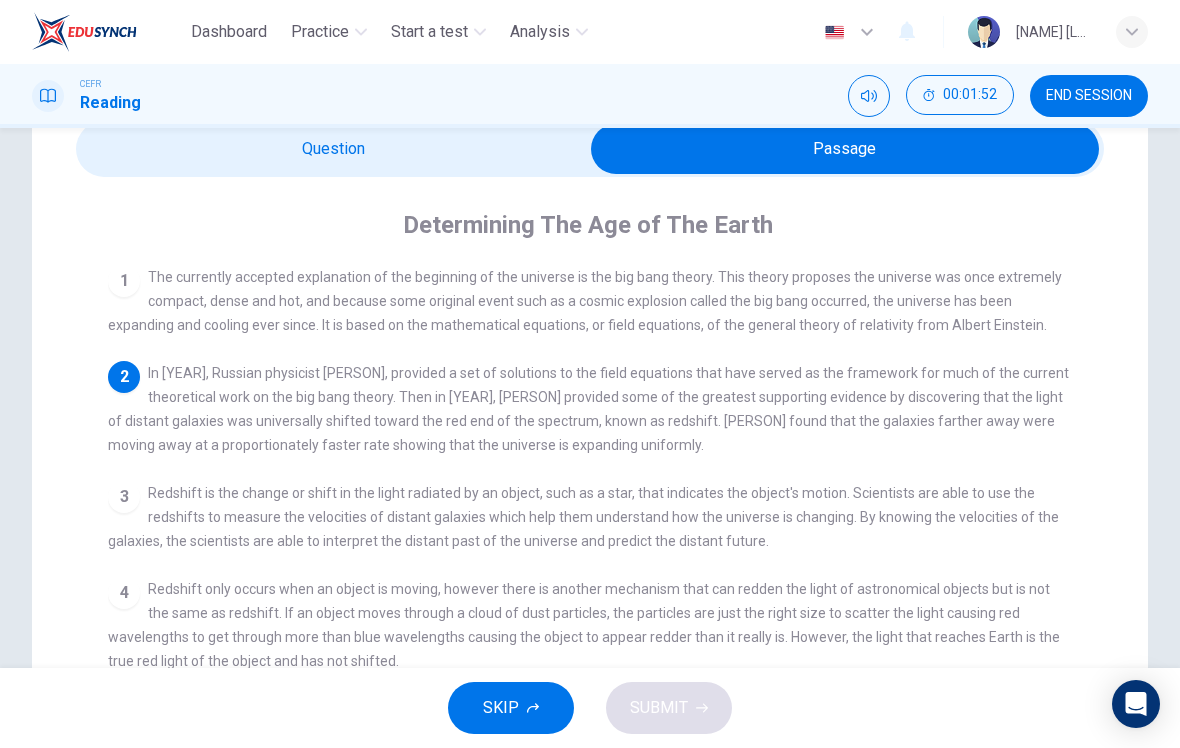 click at bounding box center (845, 149) 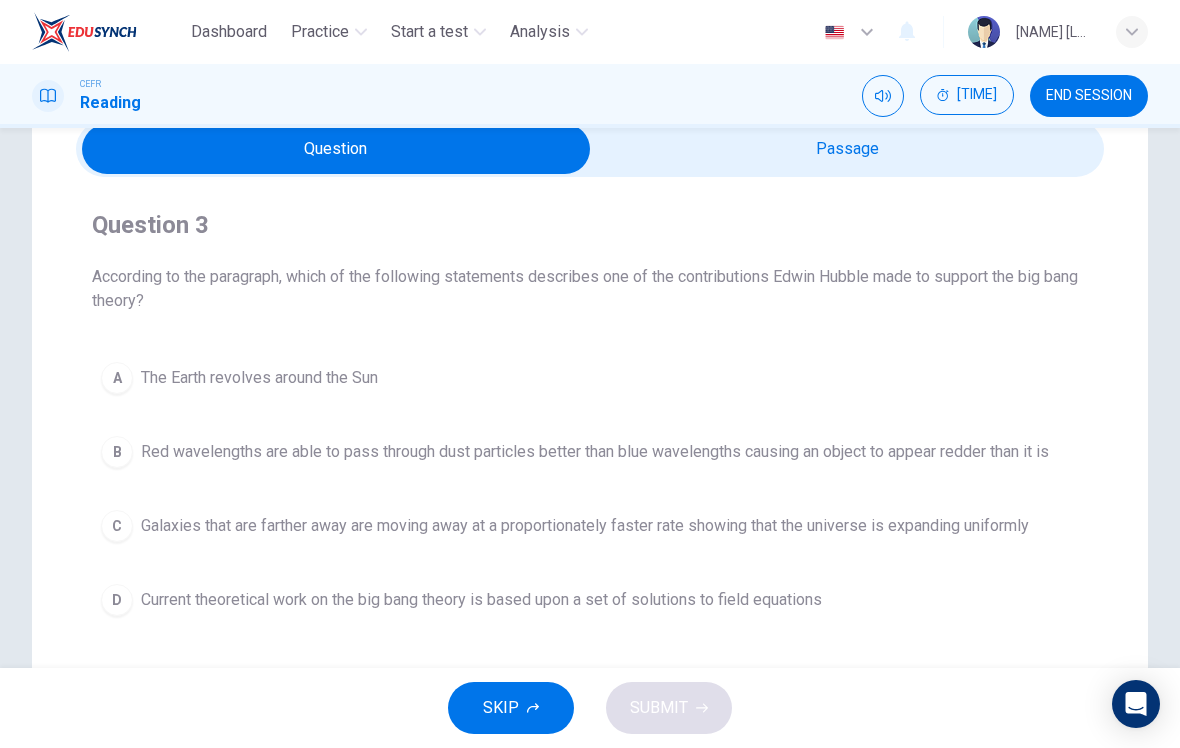 click on "C Galaxies that are farther away are moving away at a proportionately faster rate showing that the universe is expanding uniformly" at bounding box center [590, 526] 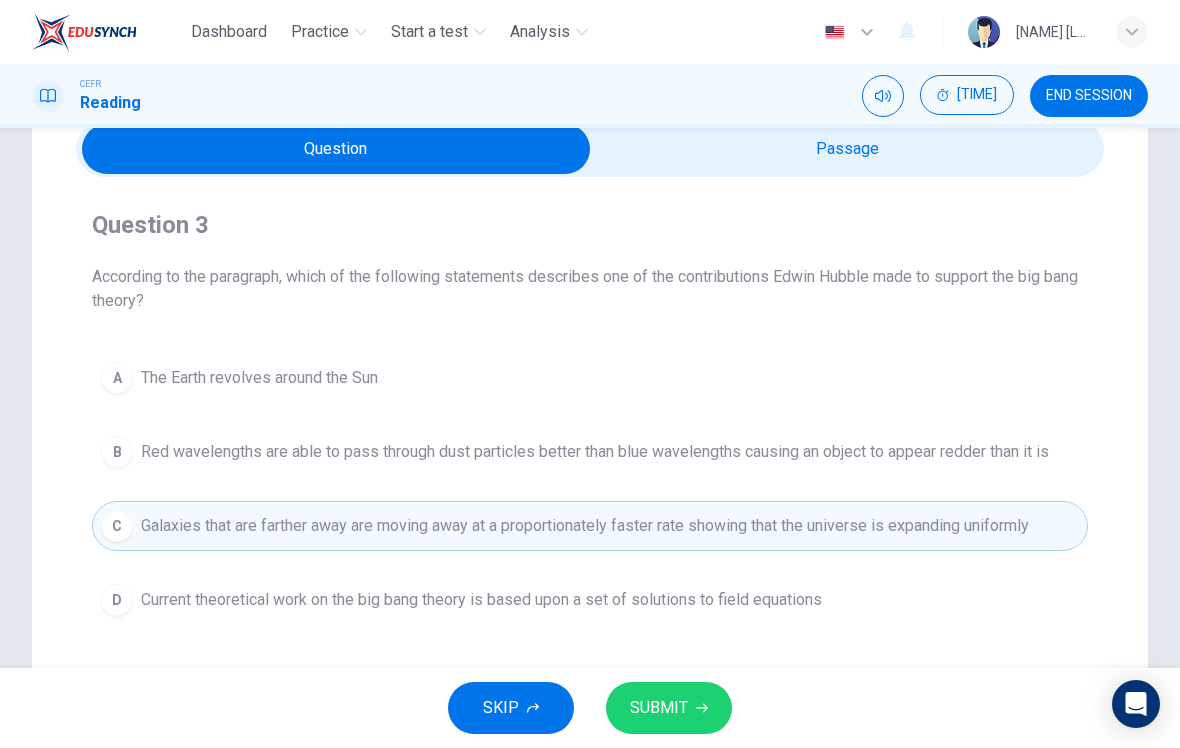 click on "SUBMIT" at bounding box center [659, 708] 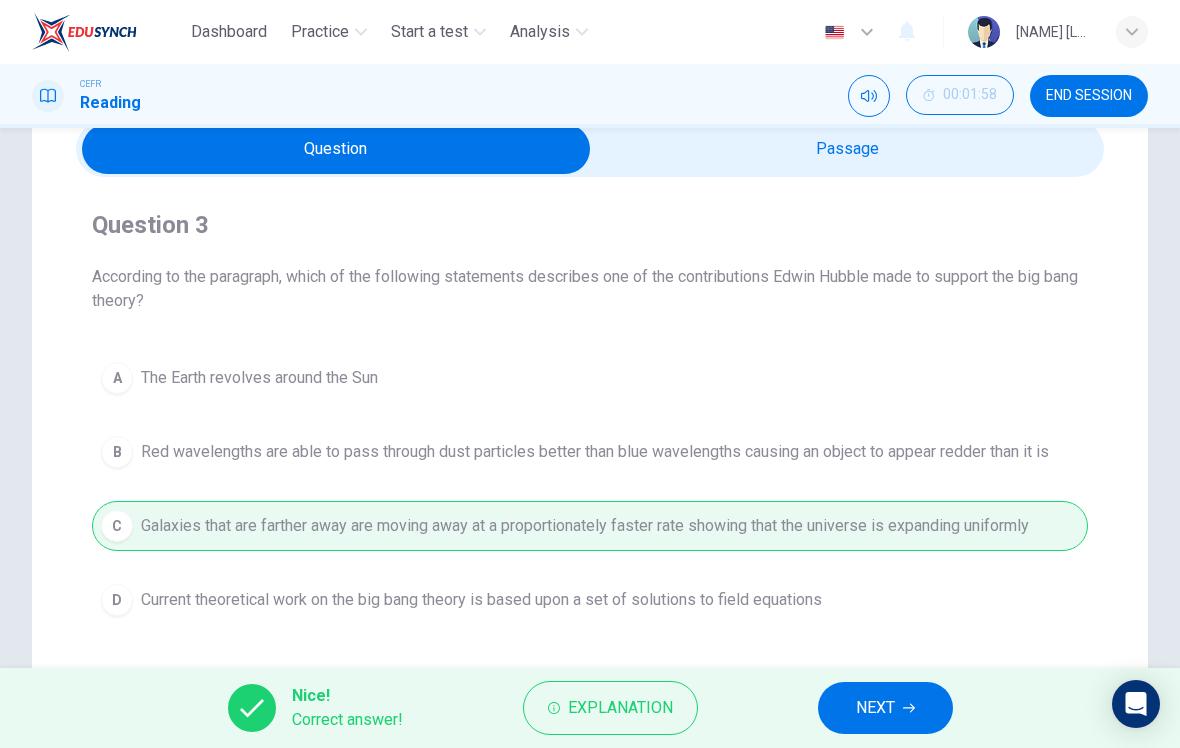 click on "NEXT" at bounding box center (875, 708) 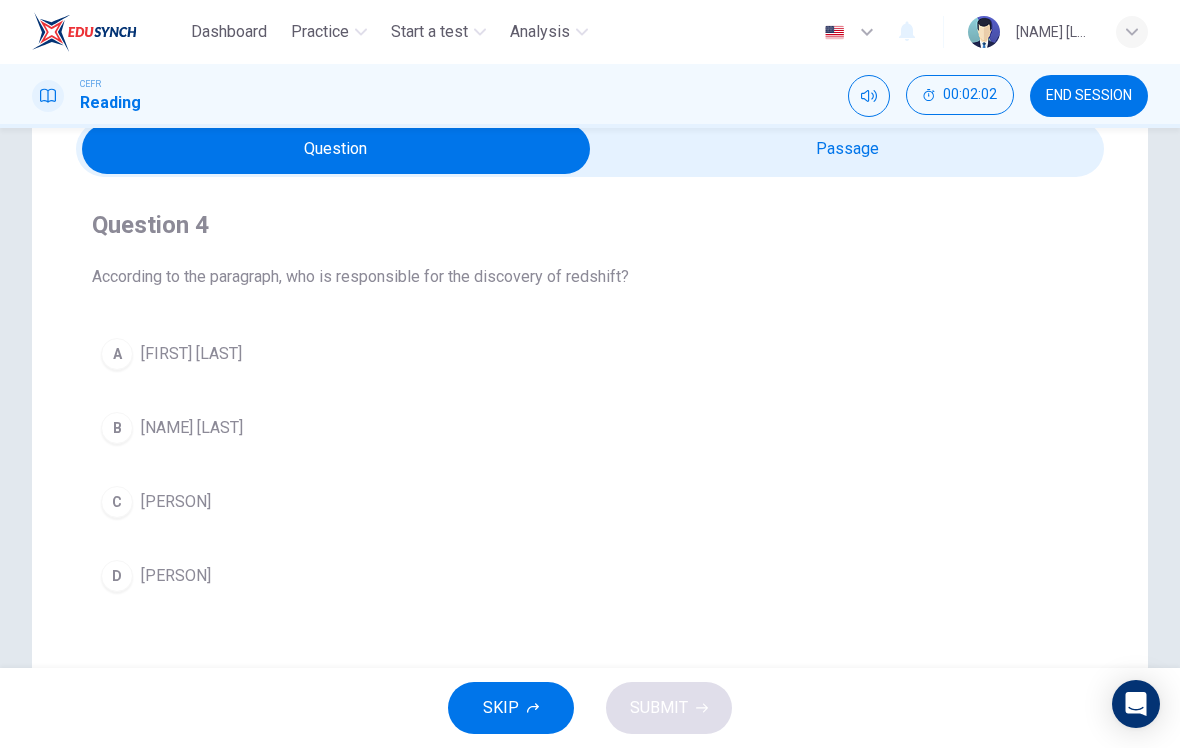 click at bounding box center (336, 149) 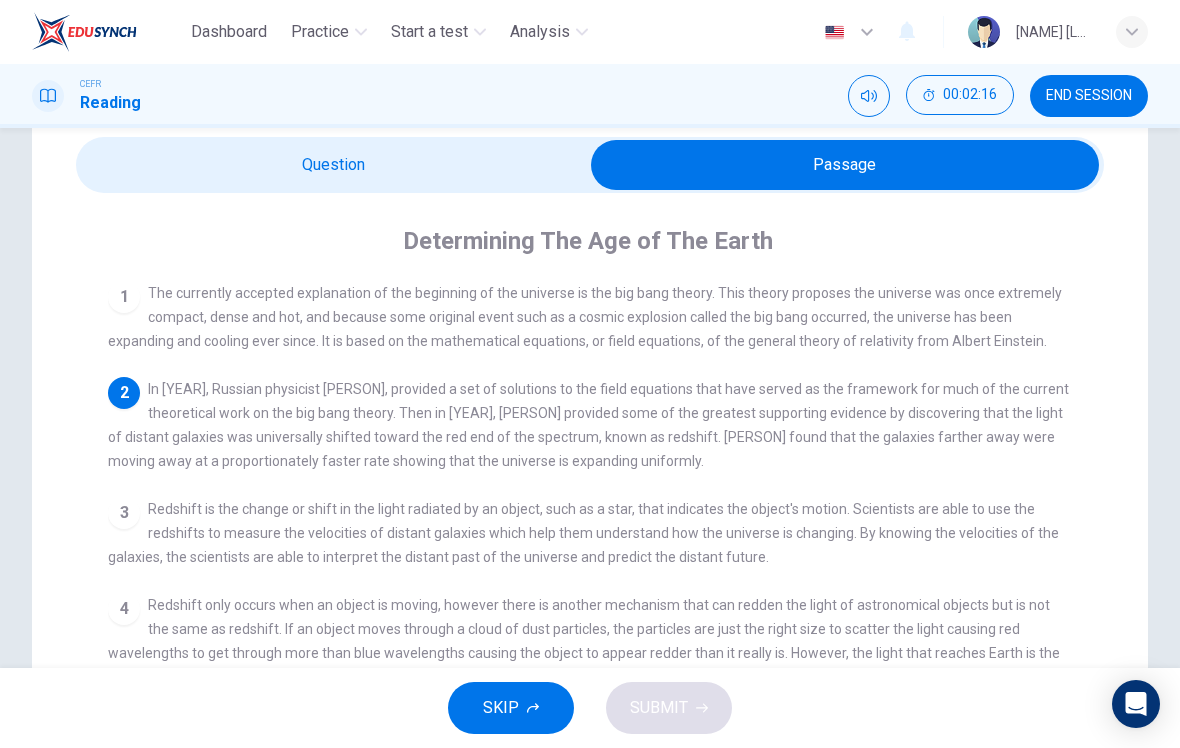 scroll, scrollTop: 73, scrollLeft: 0, axis: vertical 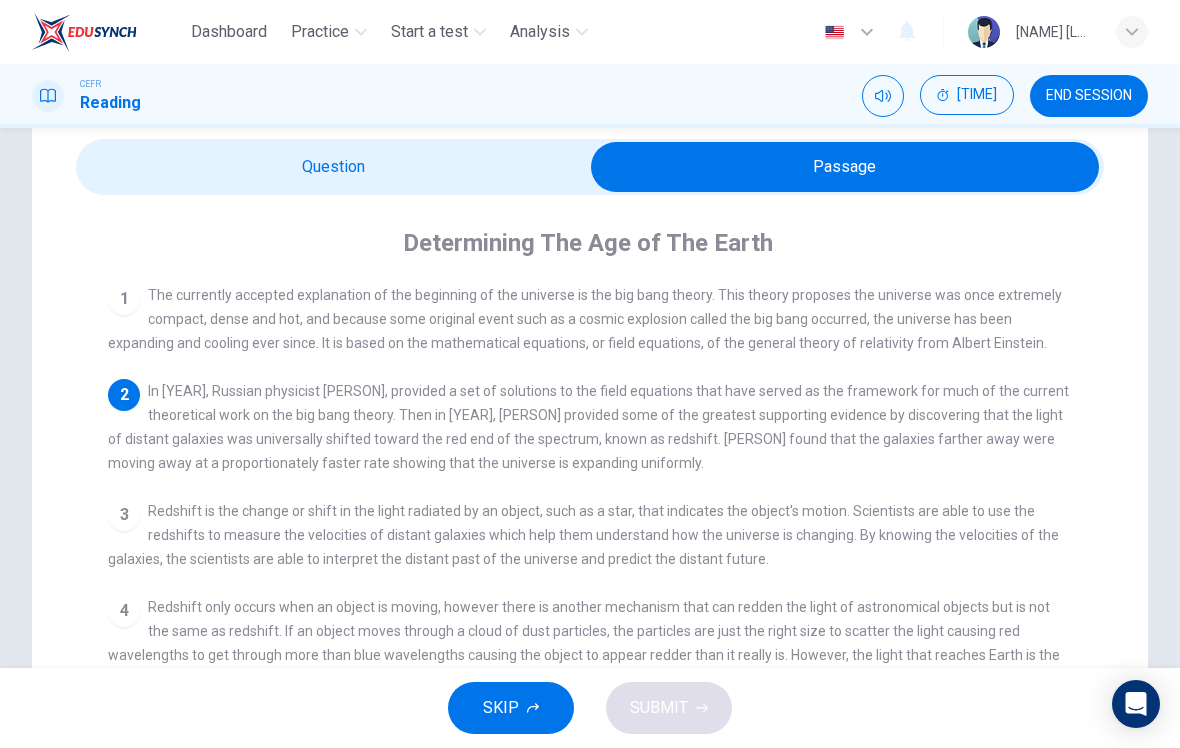 click at bounding box center [845, 167] 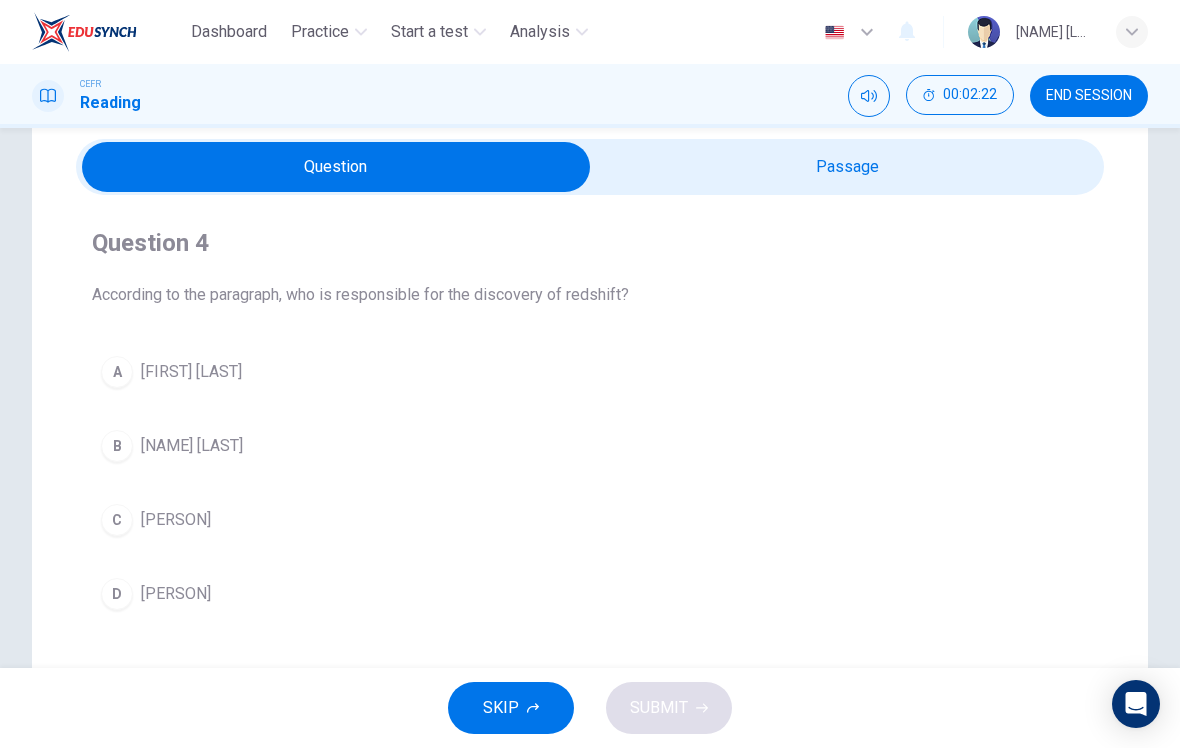 click on "B" at bounding box center (117, 372) 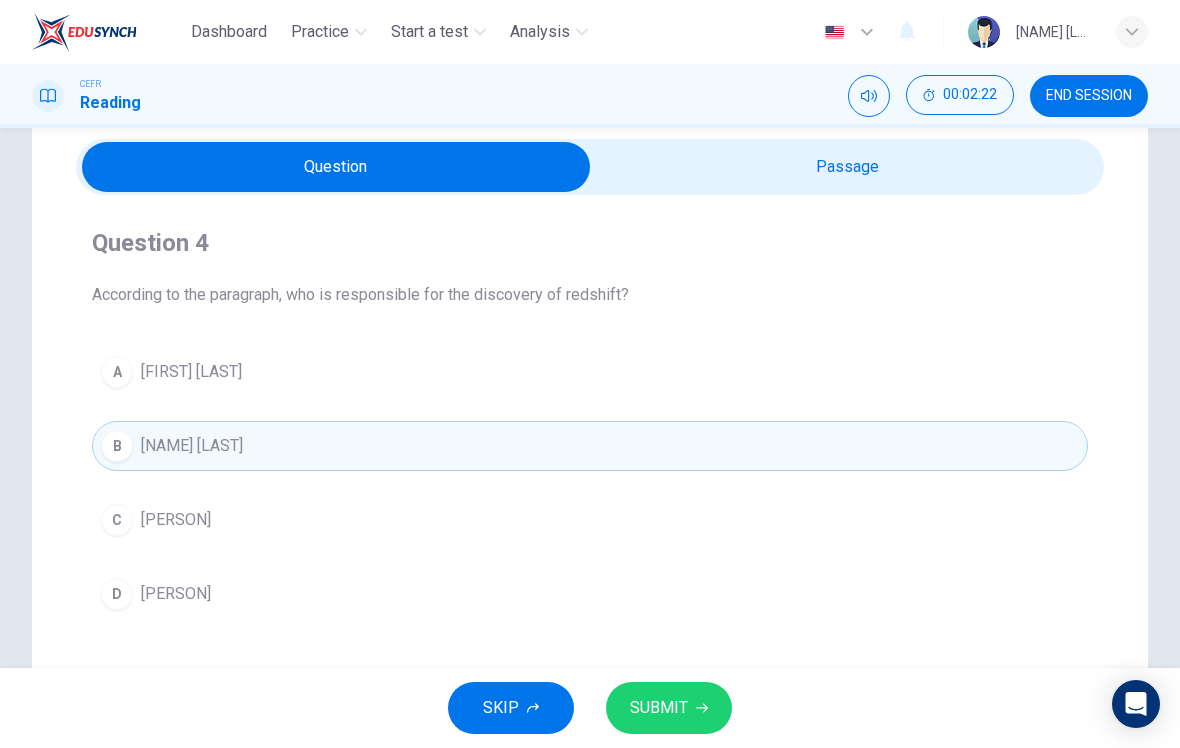click on "SUBMIT" at bounding box center [669, 708] 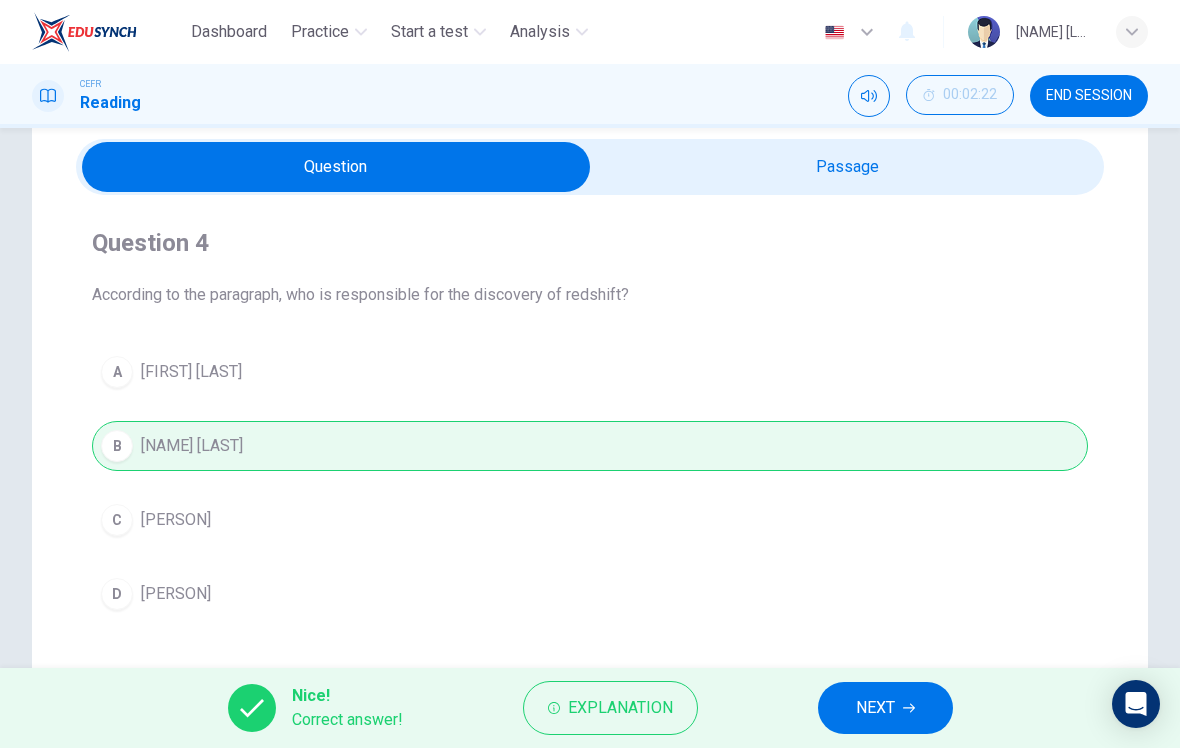 click on "NEXT" at bounding box center (875, 708) 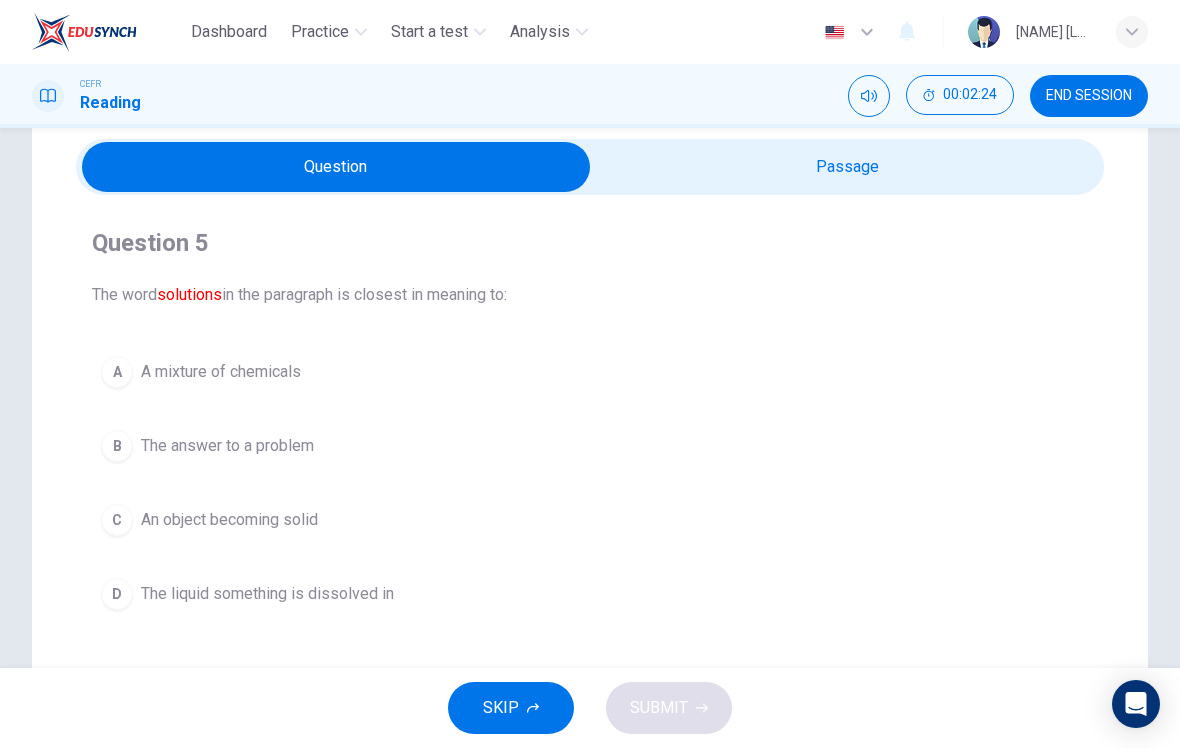 click at bounding box center [336, 167] 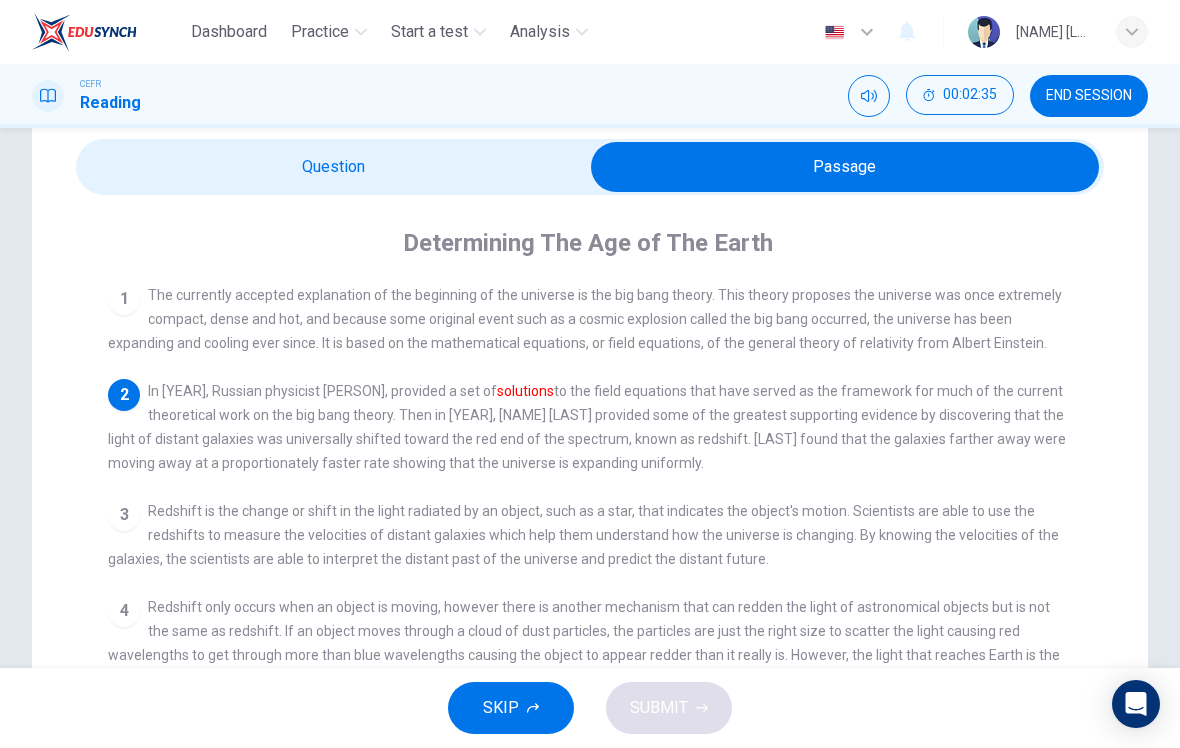 click at bounding box center (845, 167) 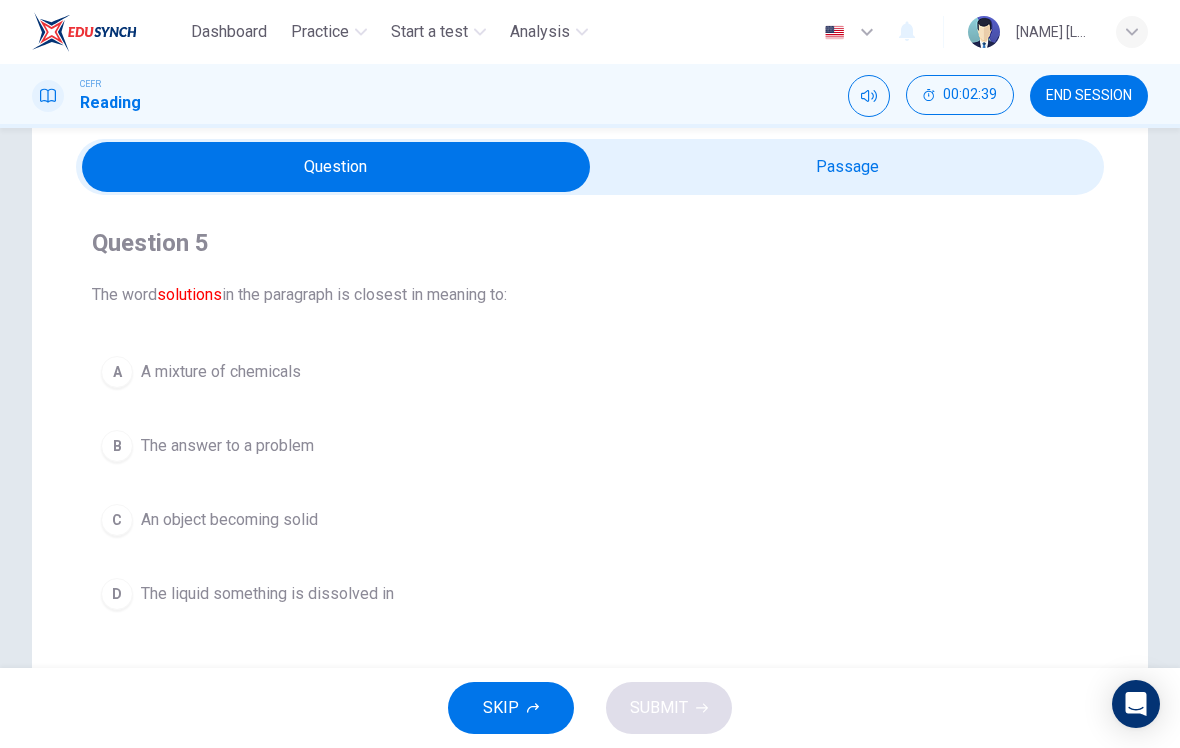 click on "B" at bounding box center [117, 372] 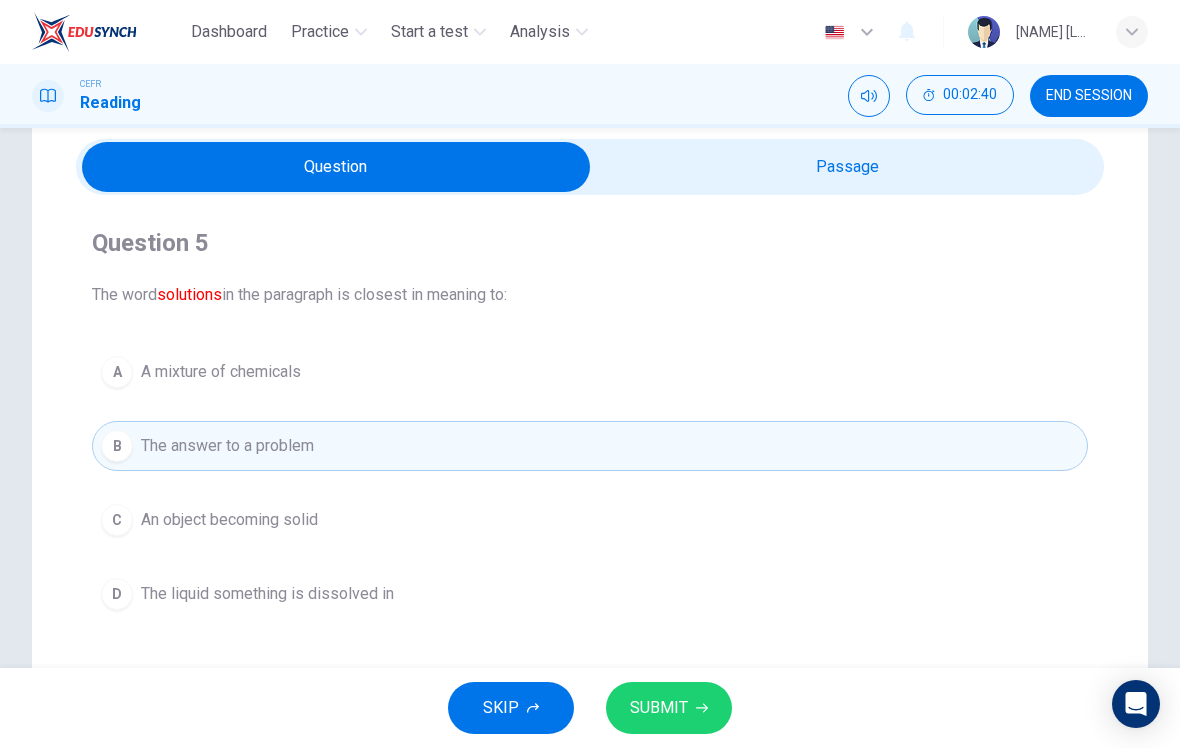 click on "SUBMIT" at bounding box center [669, 708] 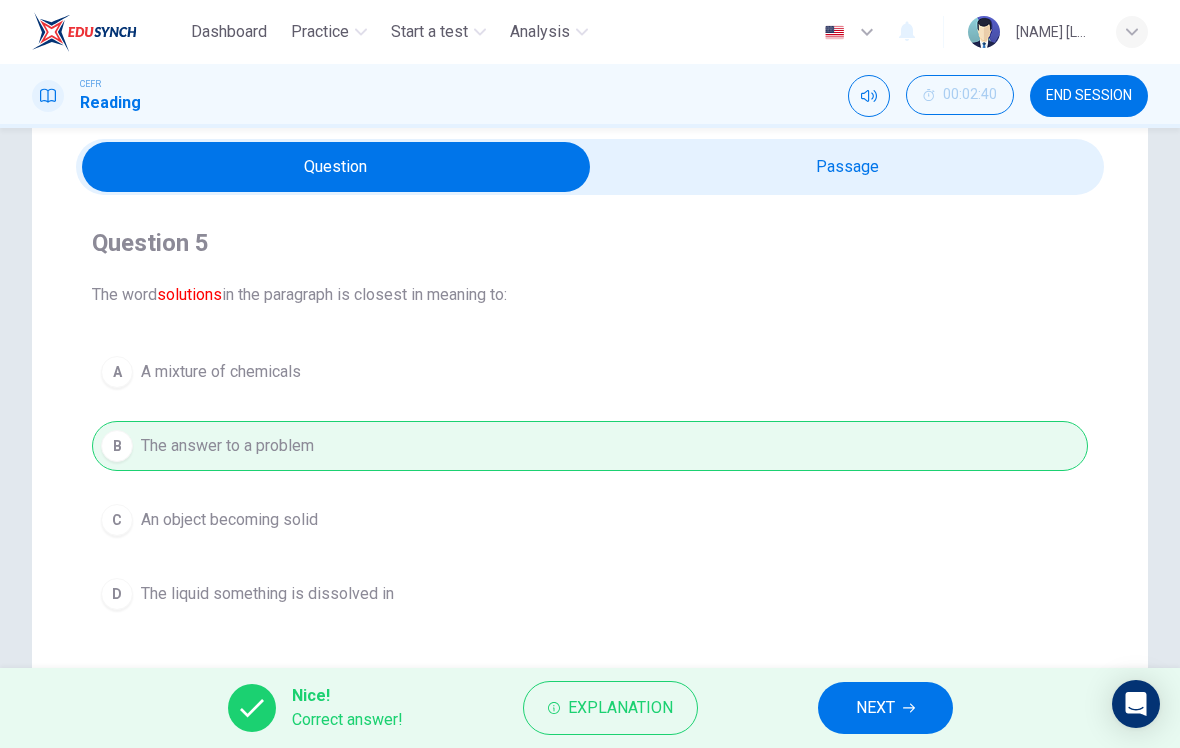 click on "NEXT" at bounding box center (875, 708) 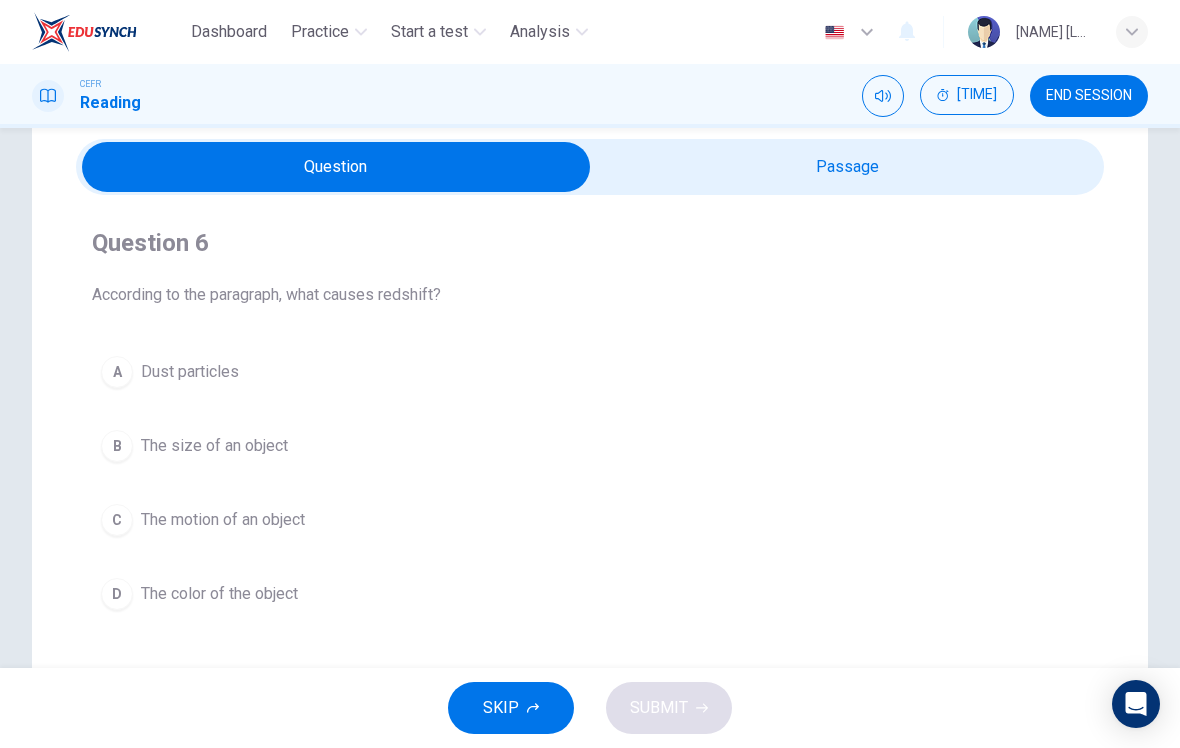 click at bounding box center [336, 167] 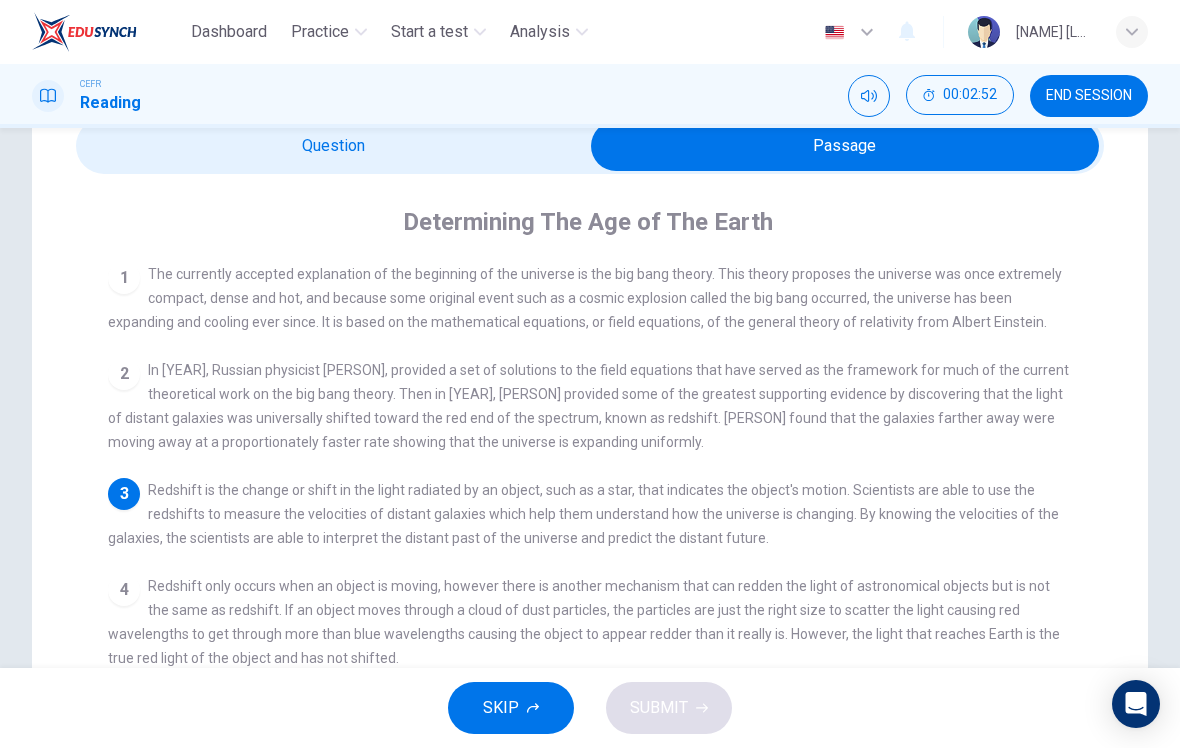 scroll, scrollTop: 91, scrollLeft: 0, axis: vertical 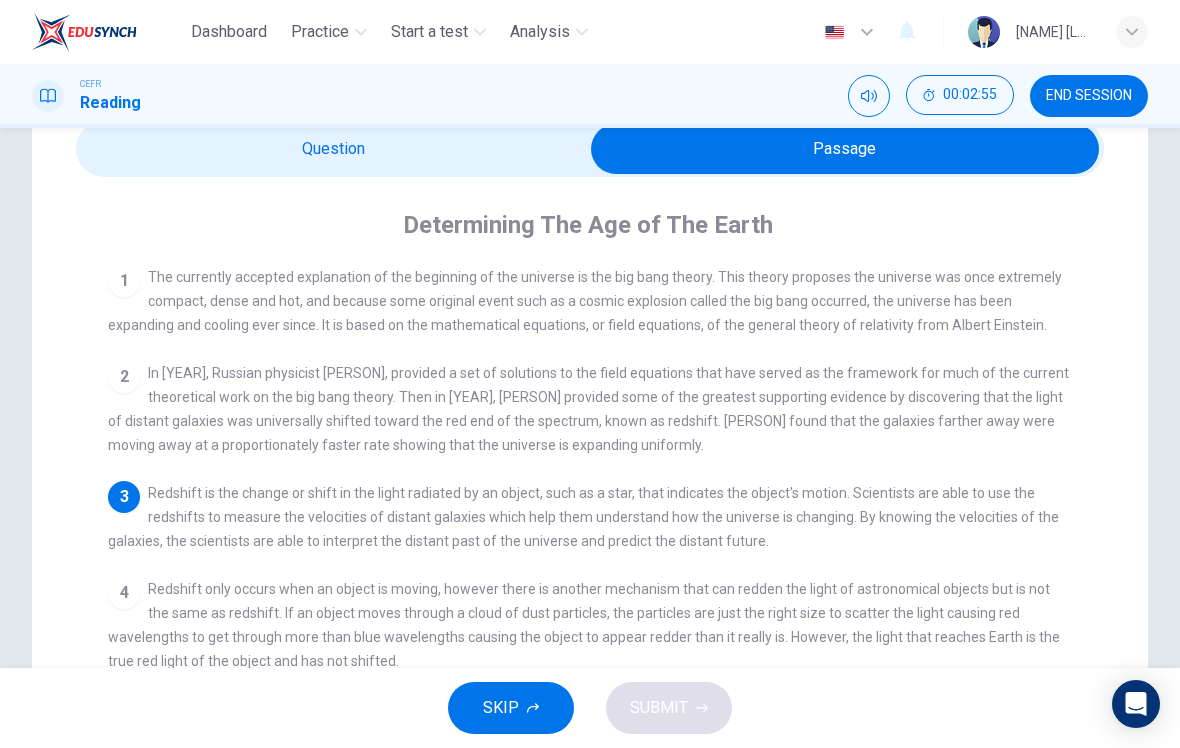 click at bounding box center [845, 149] 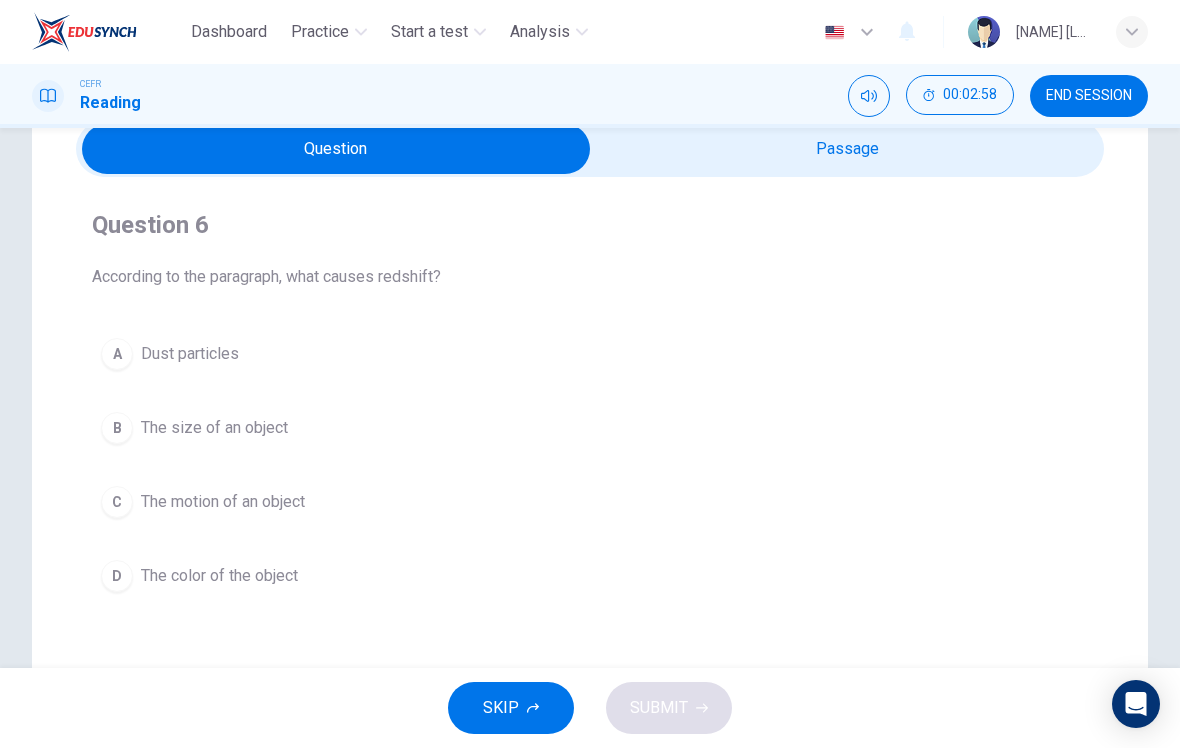 click at bounding box center (336, 149) 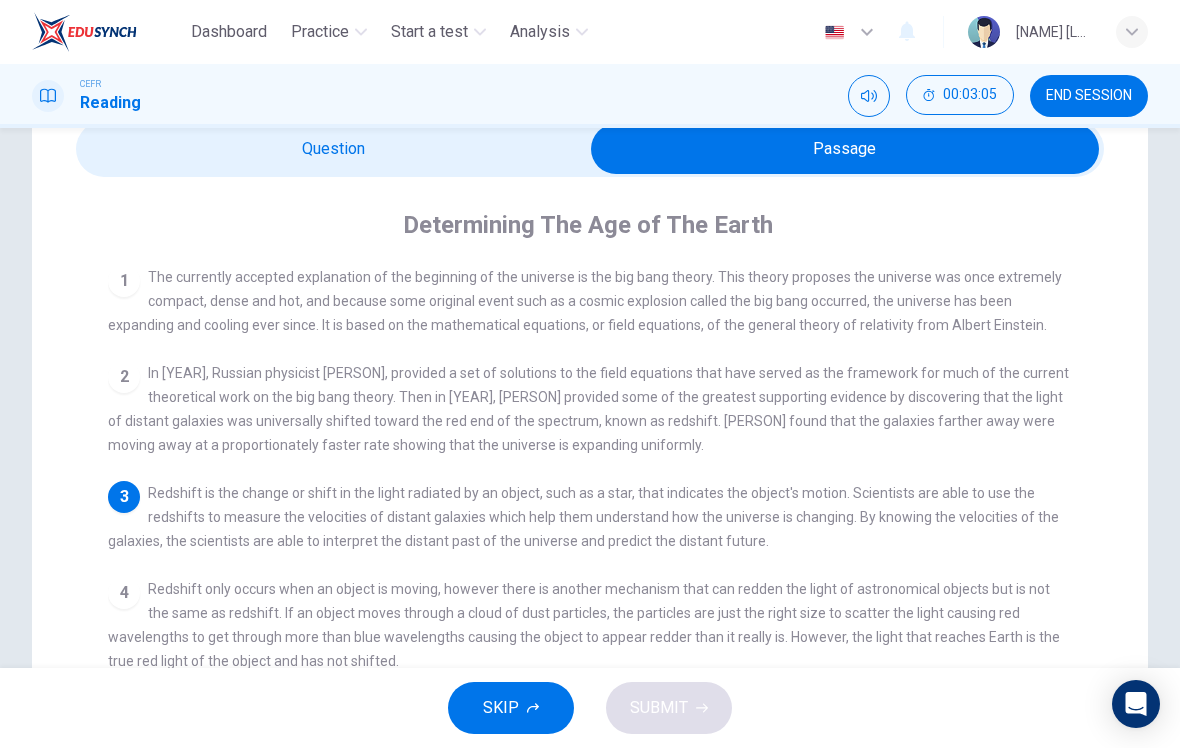 click at bounding box center [845, 149] 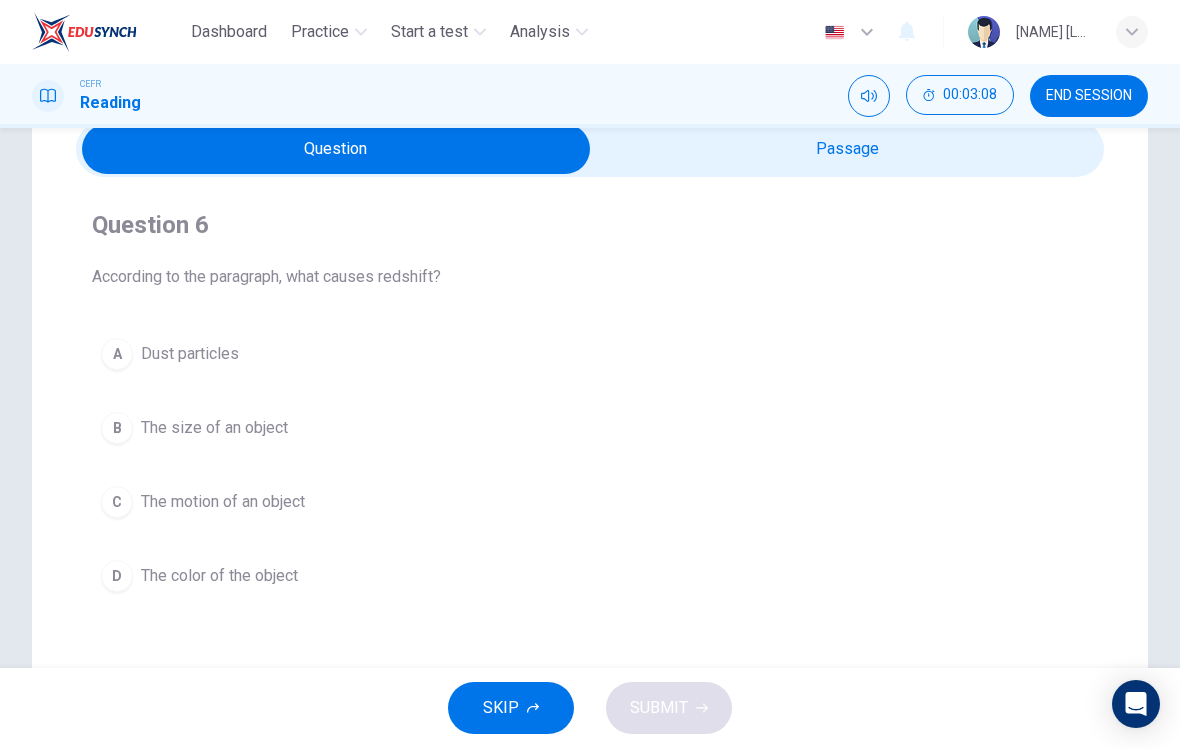 click on "C" at bounding box center (117, 354) 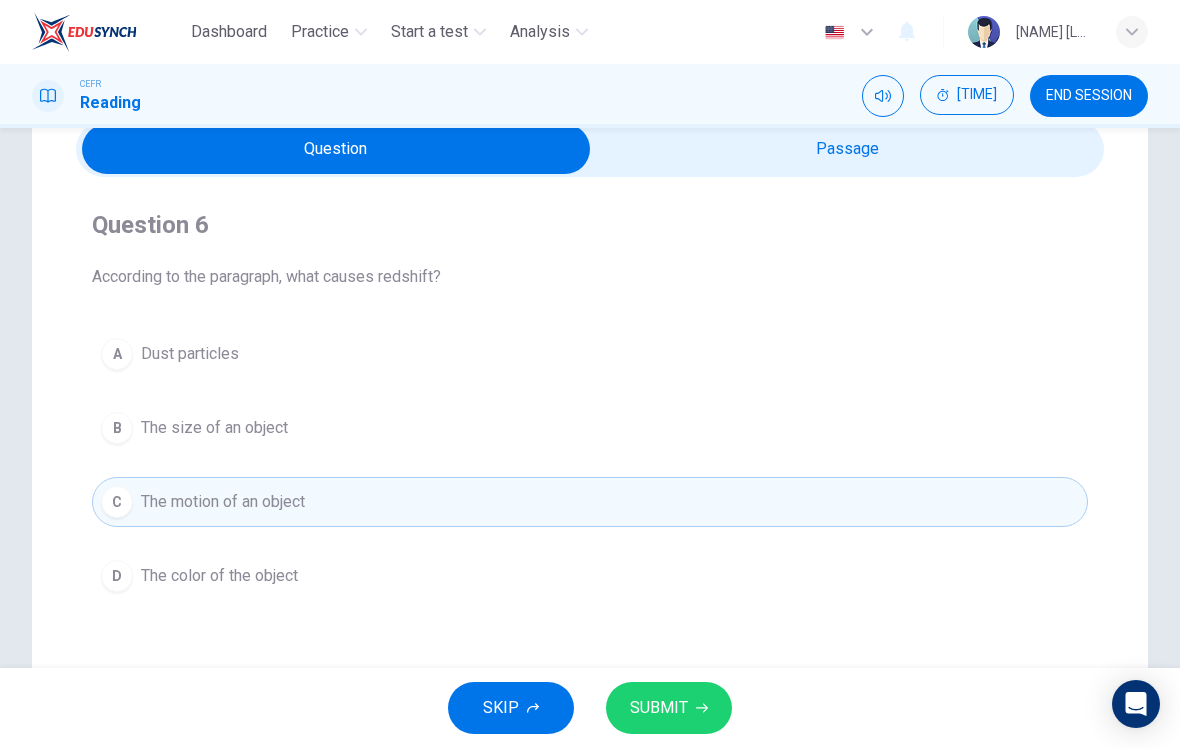 click on "SUBMIT" at bounding box center [669, 708] 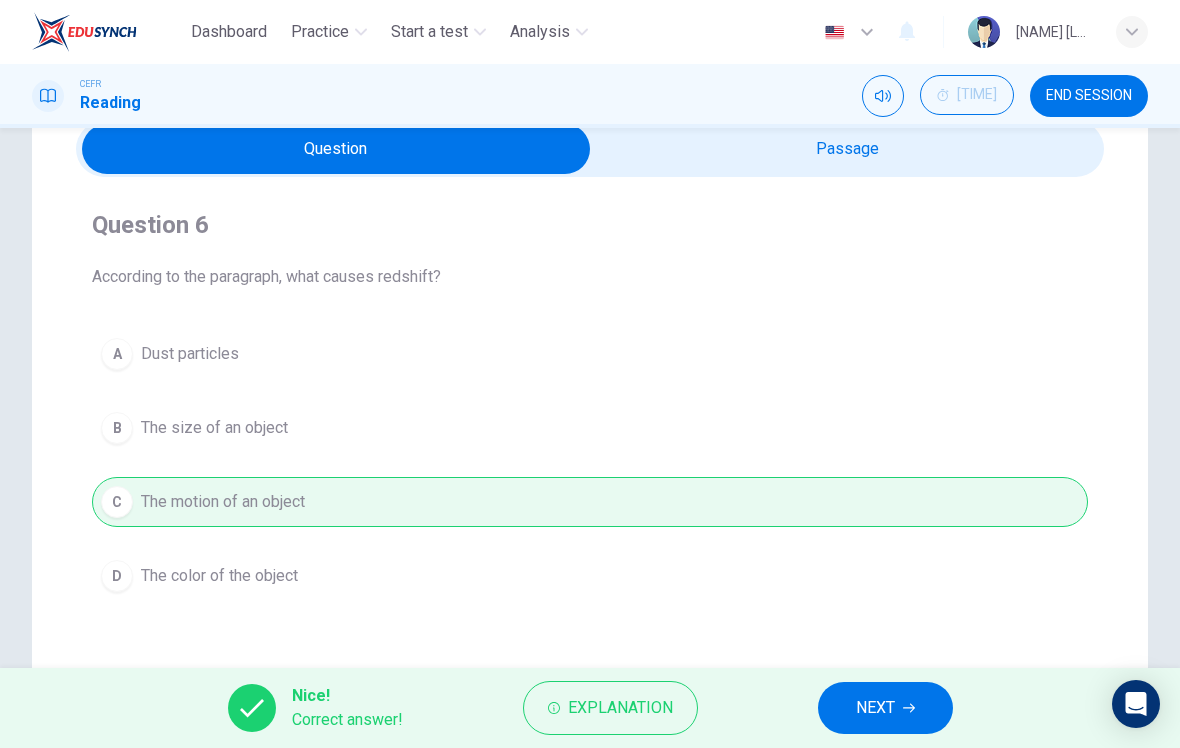 click on "NEXT" at bounding box center (885, 708) 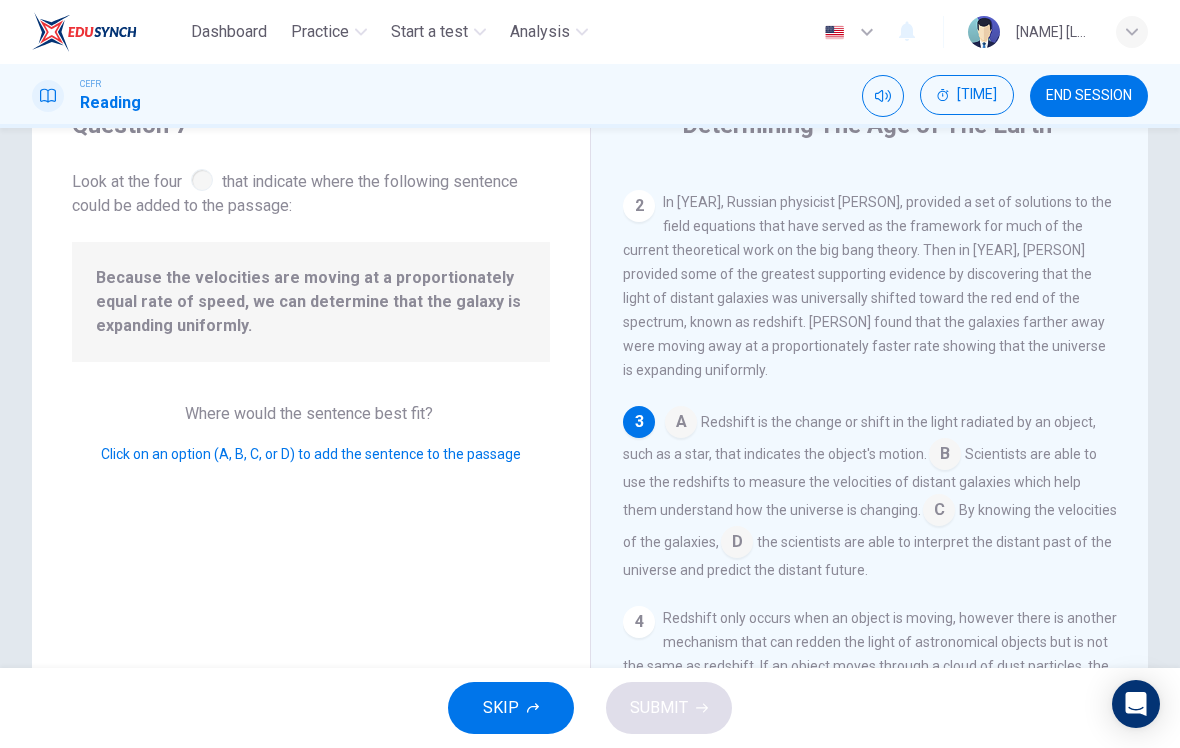 scroll, scrollTop: 199, scrollLeft: 0, axis: vertical 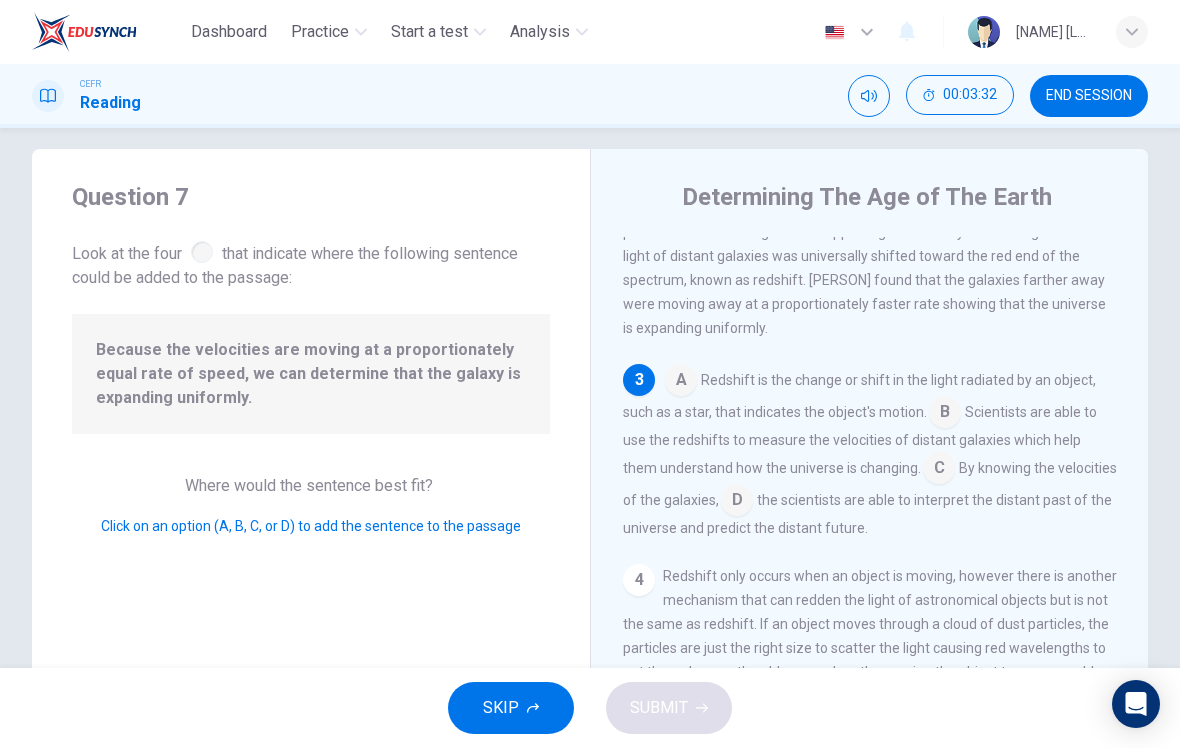 click at bounding box center [681, 382] 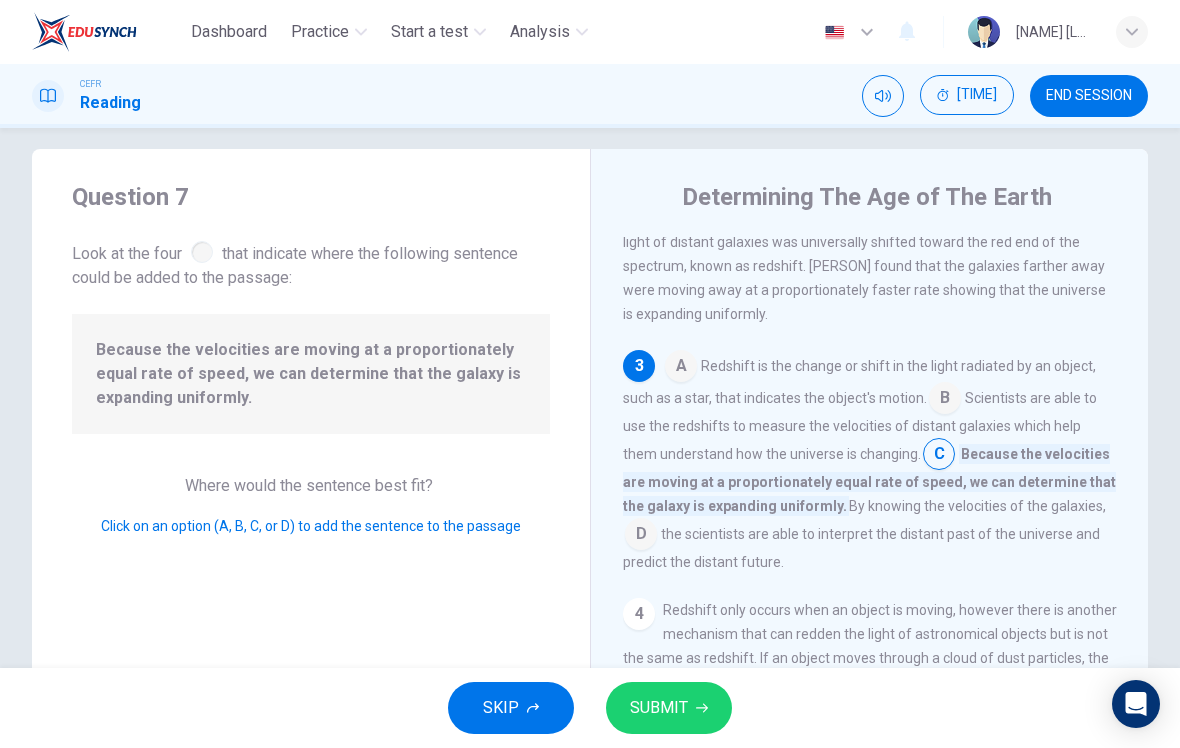 scroll, scrollTop: 274, scrollLeft: 0, axis: vertical 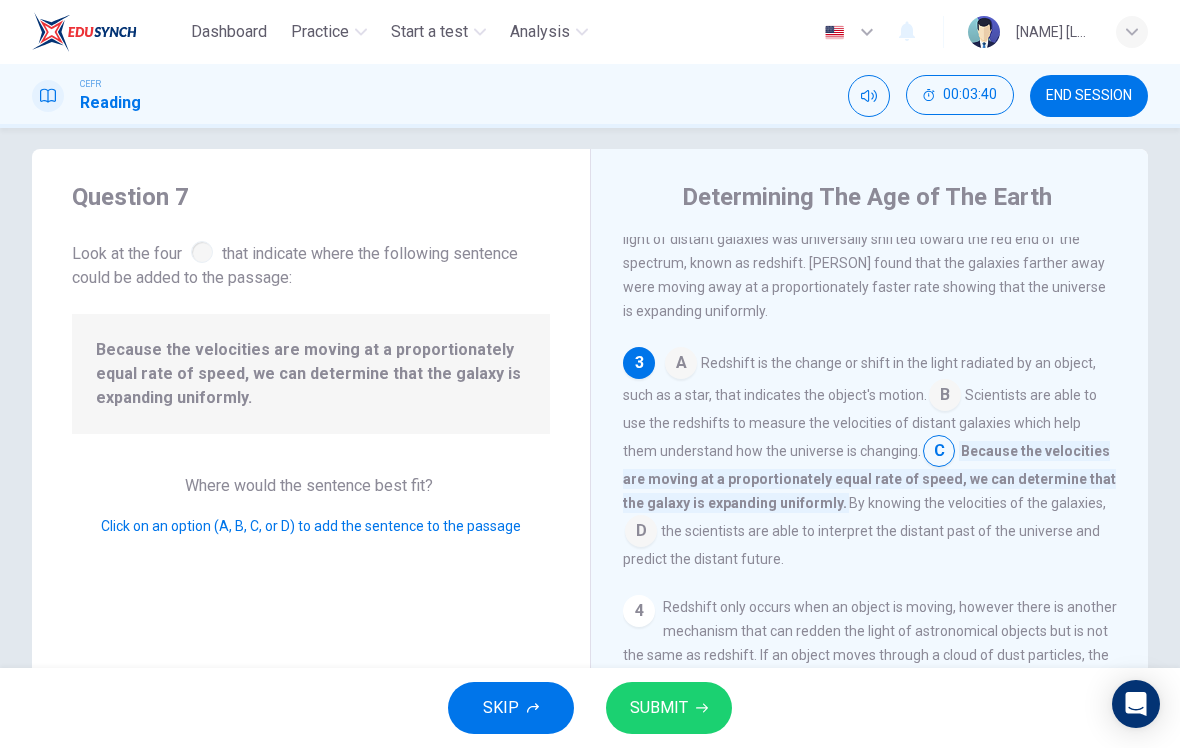 click on "SUBMIT" at bounding box center [669, 708] 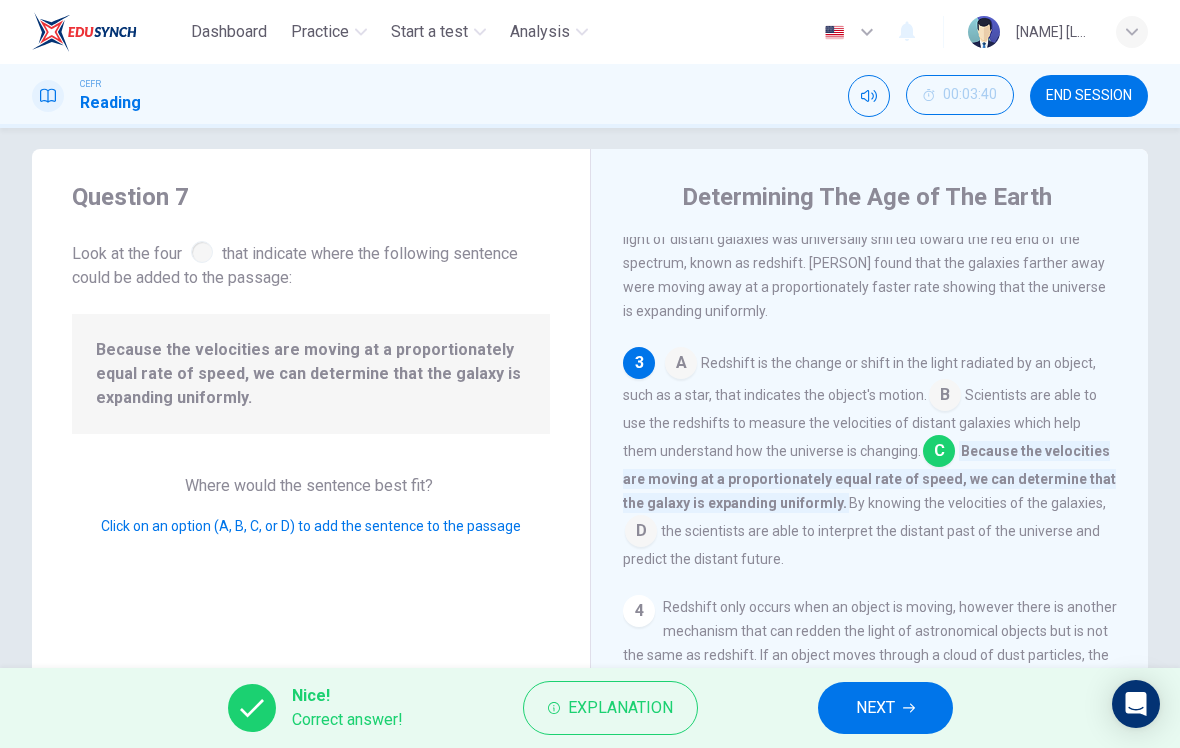 click on "NEXT" at bounding box center [885, 708] 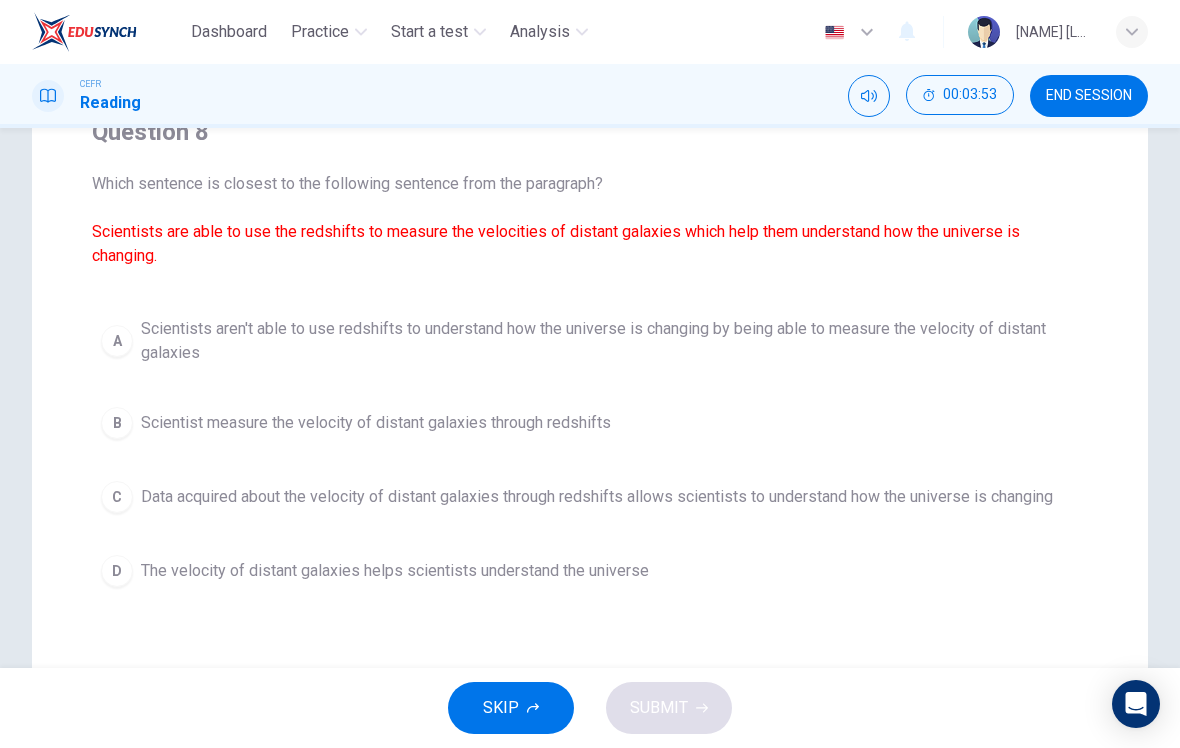 scroll, scrollTop: 200, scrollLeft: 0, axis: vertical 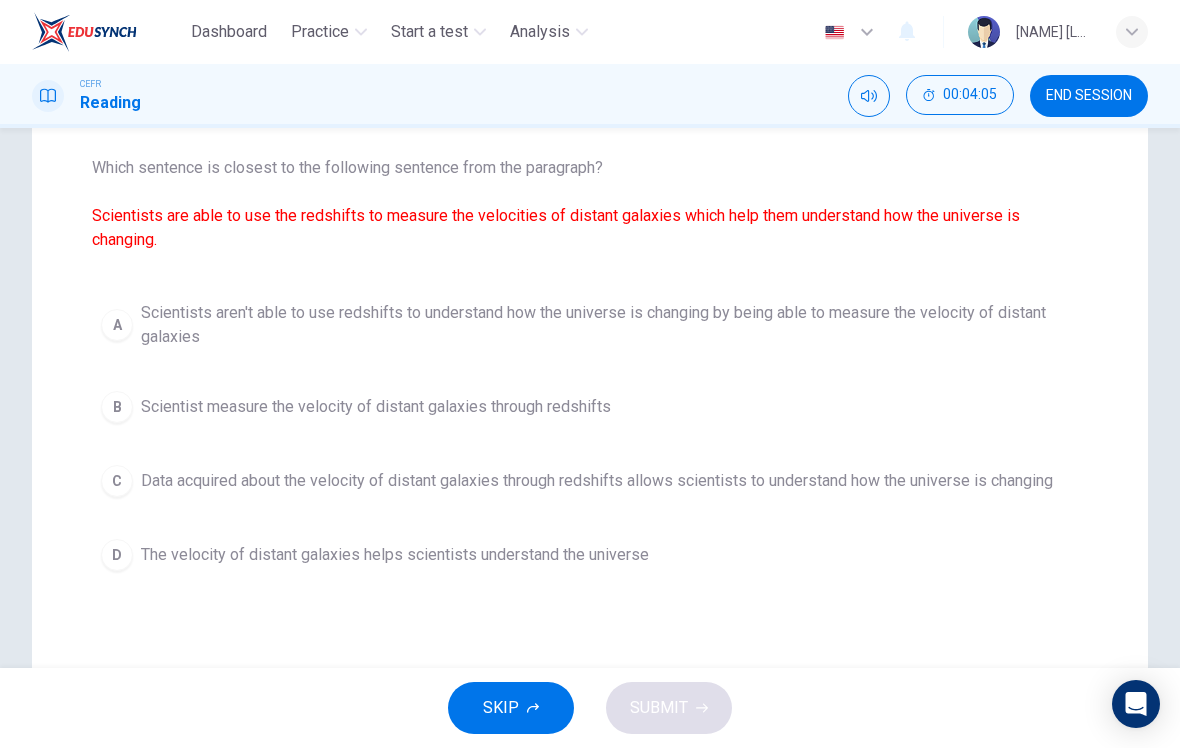 click on "B" at bounding box center [117, 325] 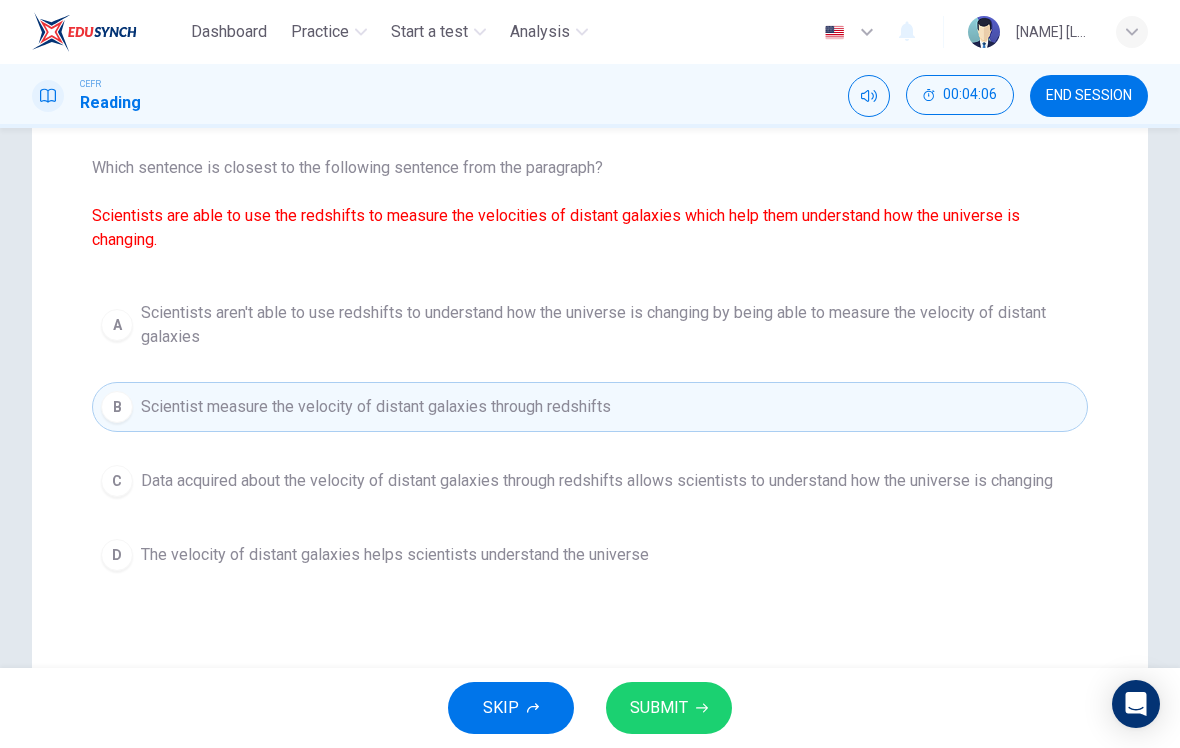 click on "SUBMIT" at bounding box center [659, 708] 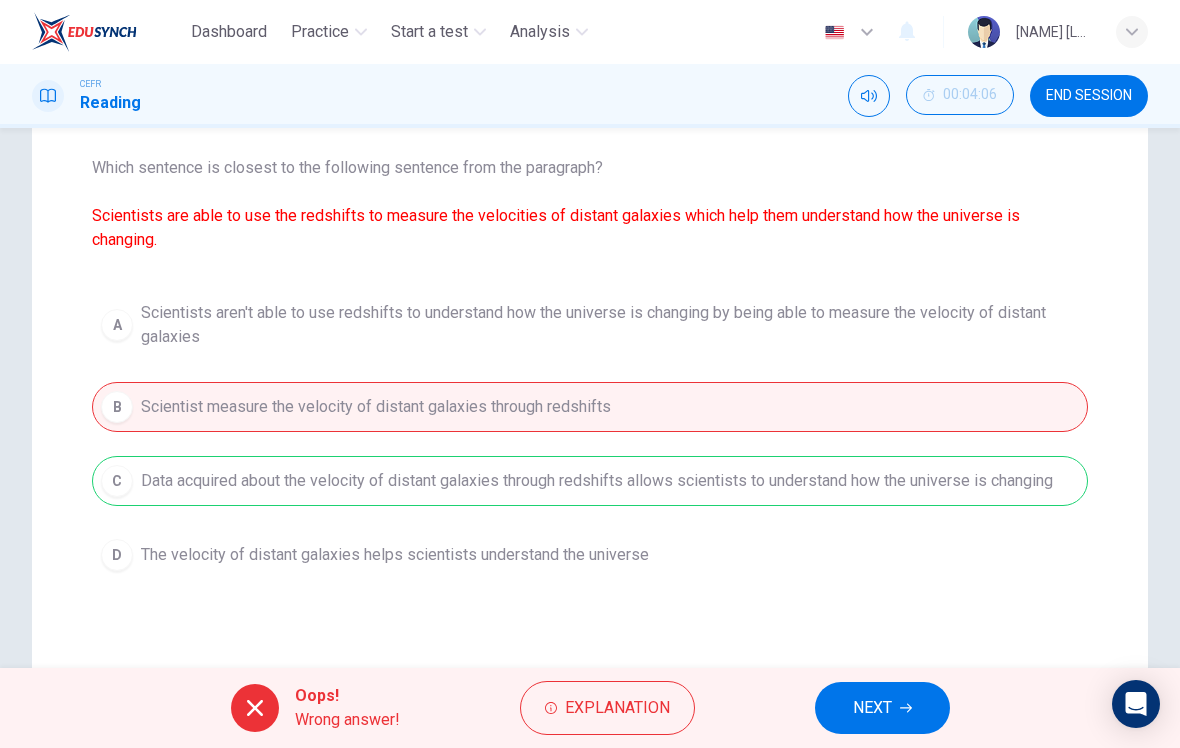 click on "NEXT" at bounding box center (872, 708) 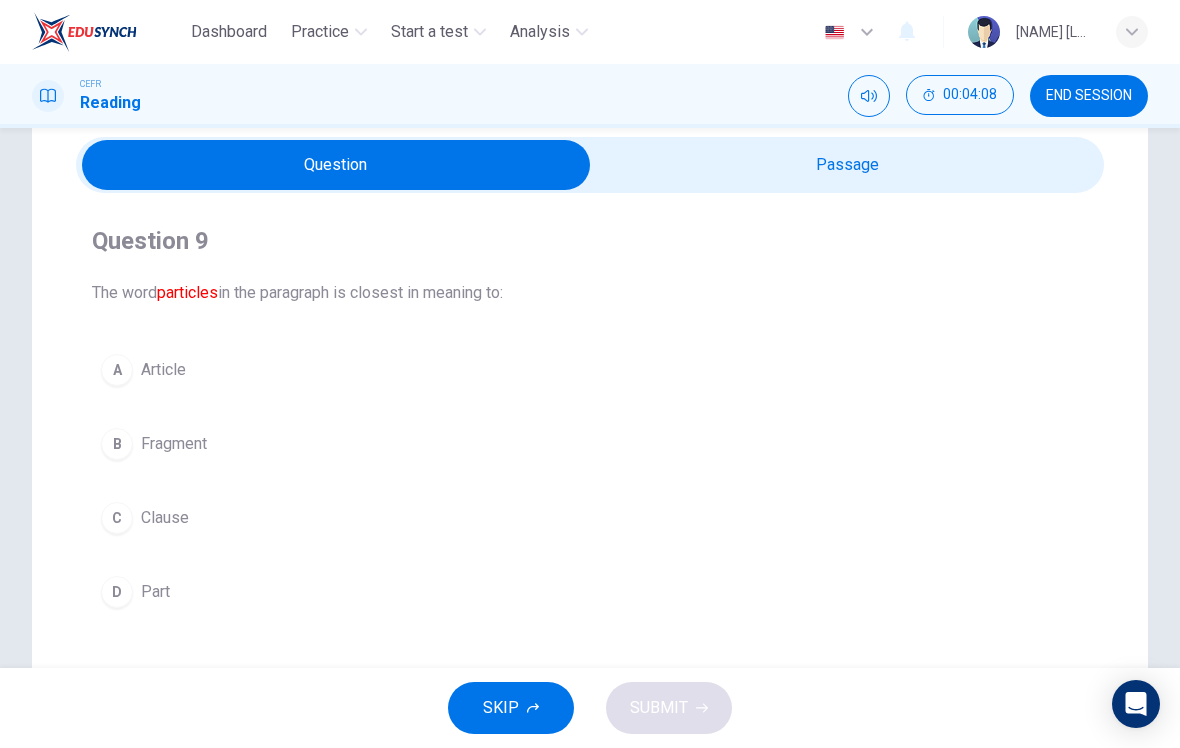 scroll, scrollTop: 66, scrollLeft: 0, axis: vertical 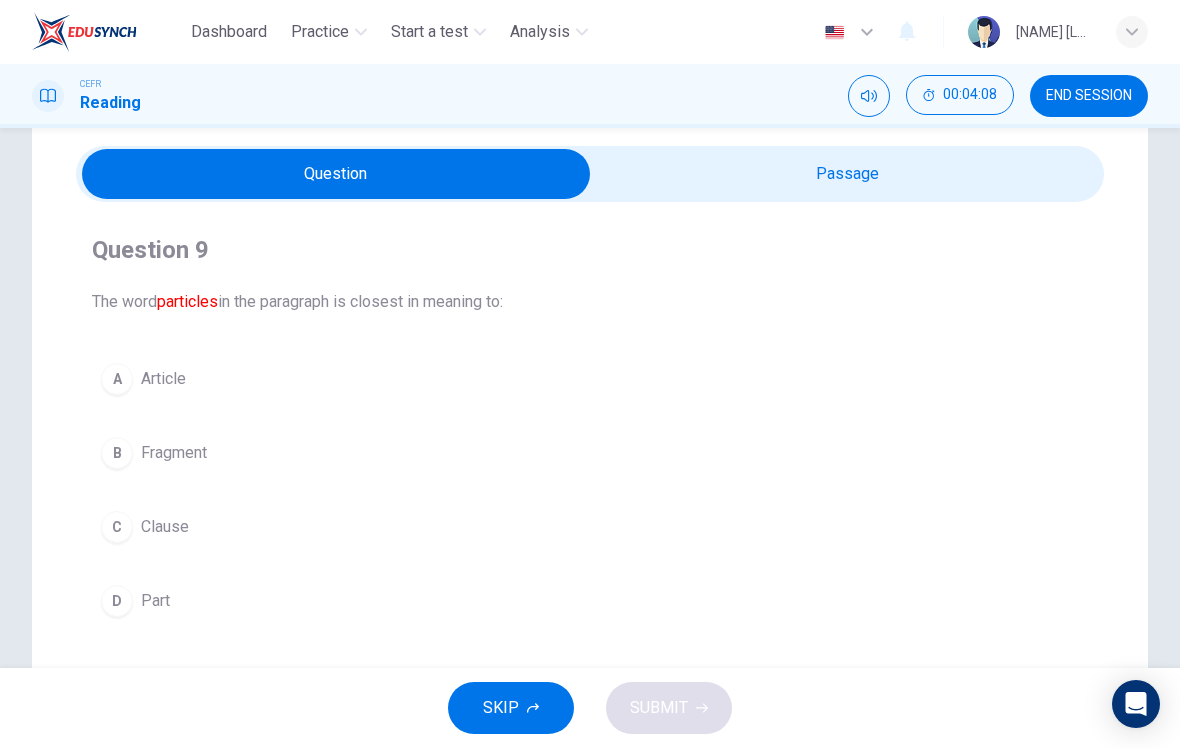 click at bounding box center (336, 174) 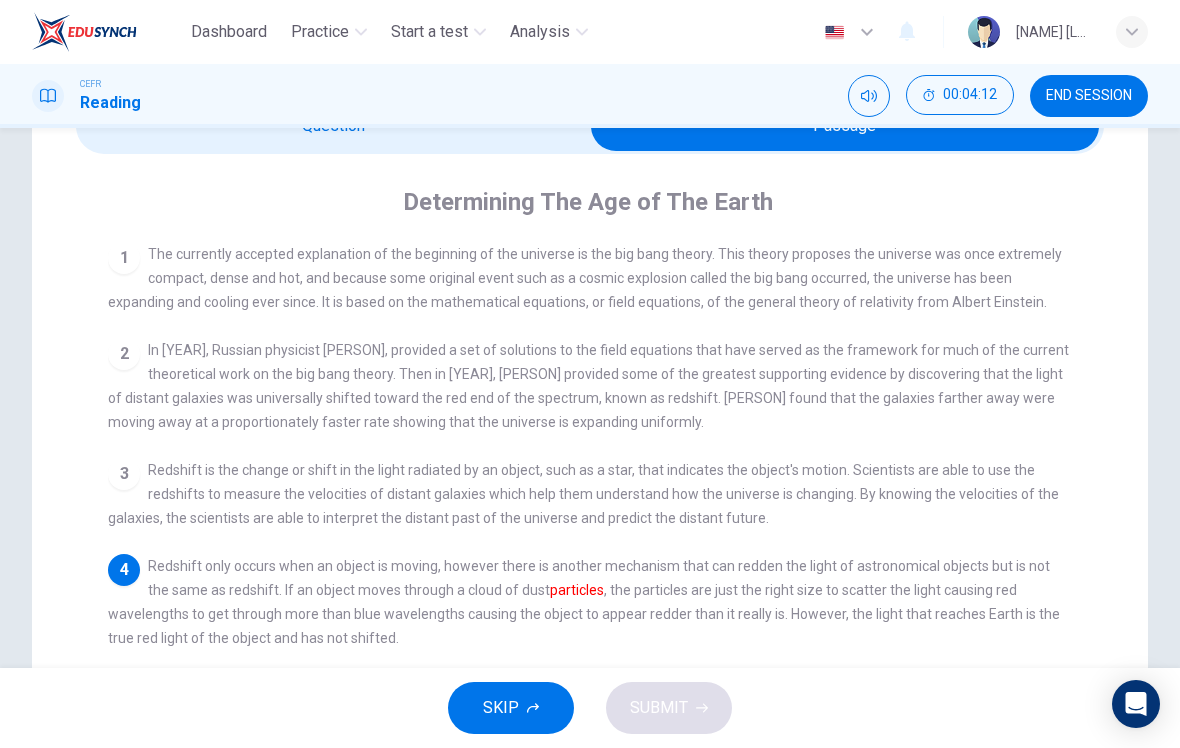 scroll, scrollTop: 59, scrollLeft: 0, axis: vertical 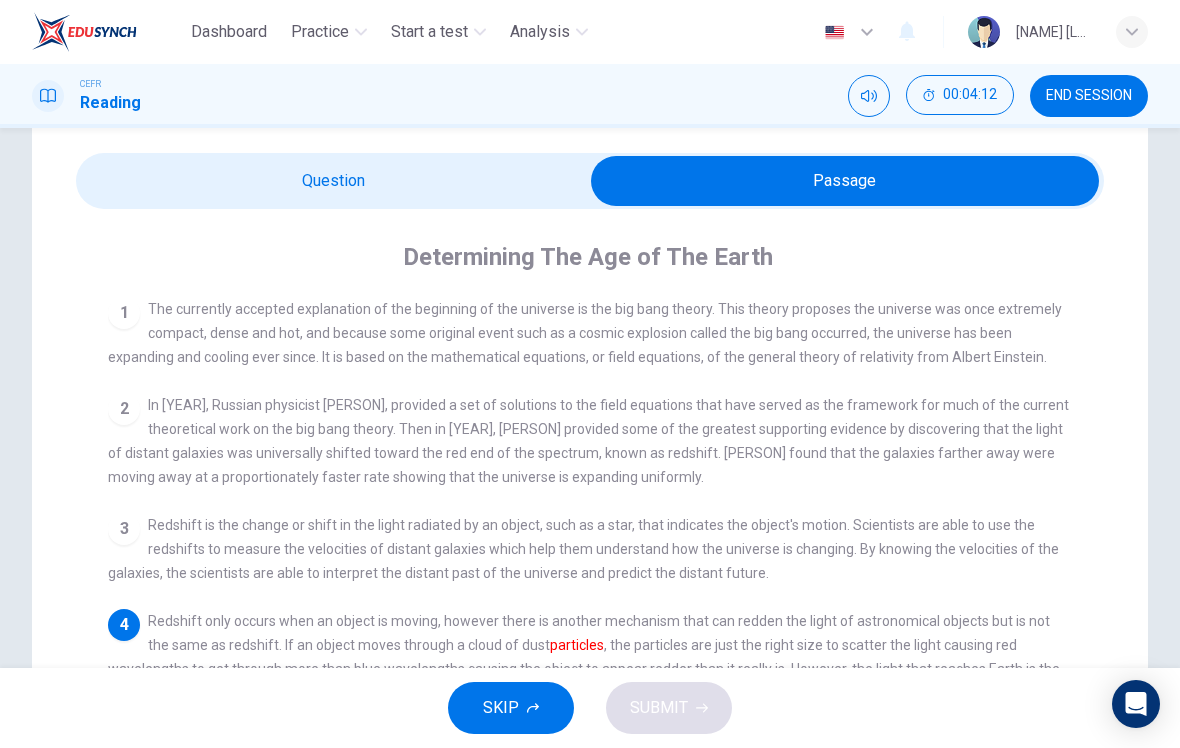 click at bounding box center [845, 181] 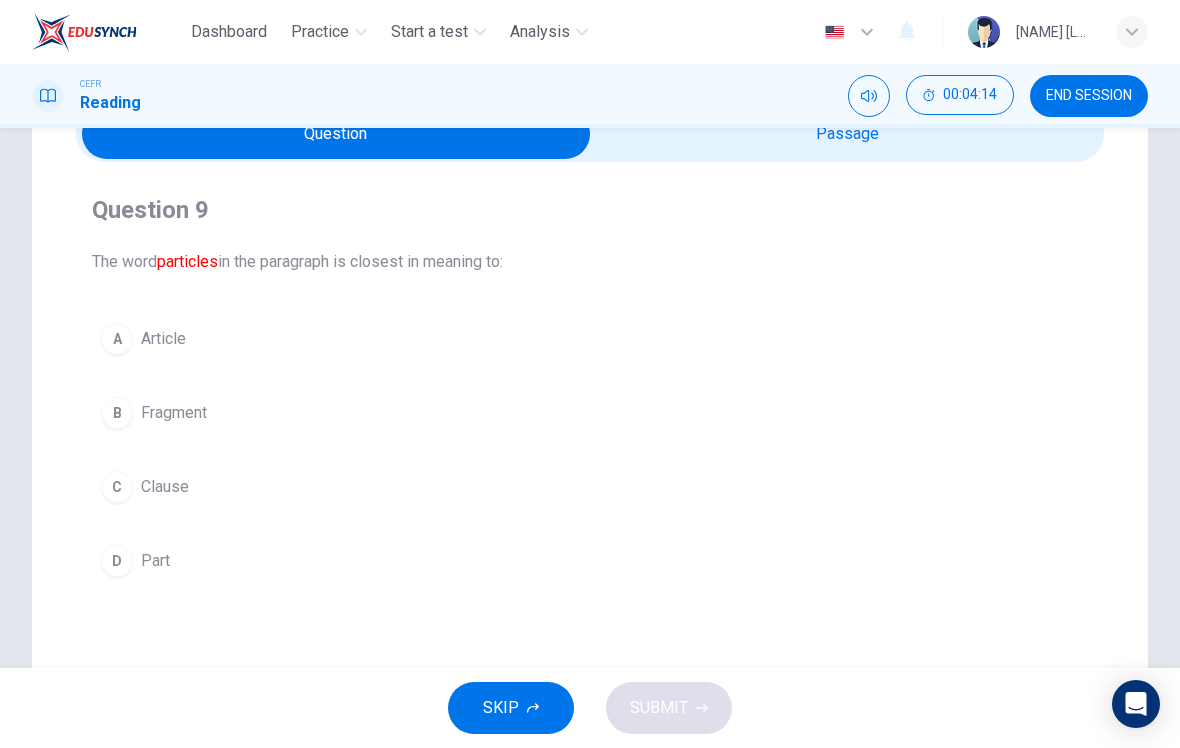 scroll, scrollTop: 115, scrollLeft: 0, axis: vertical 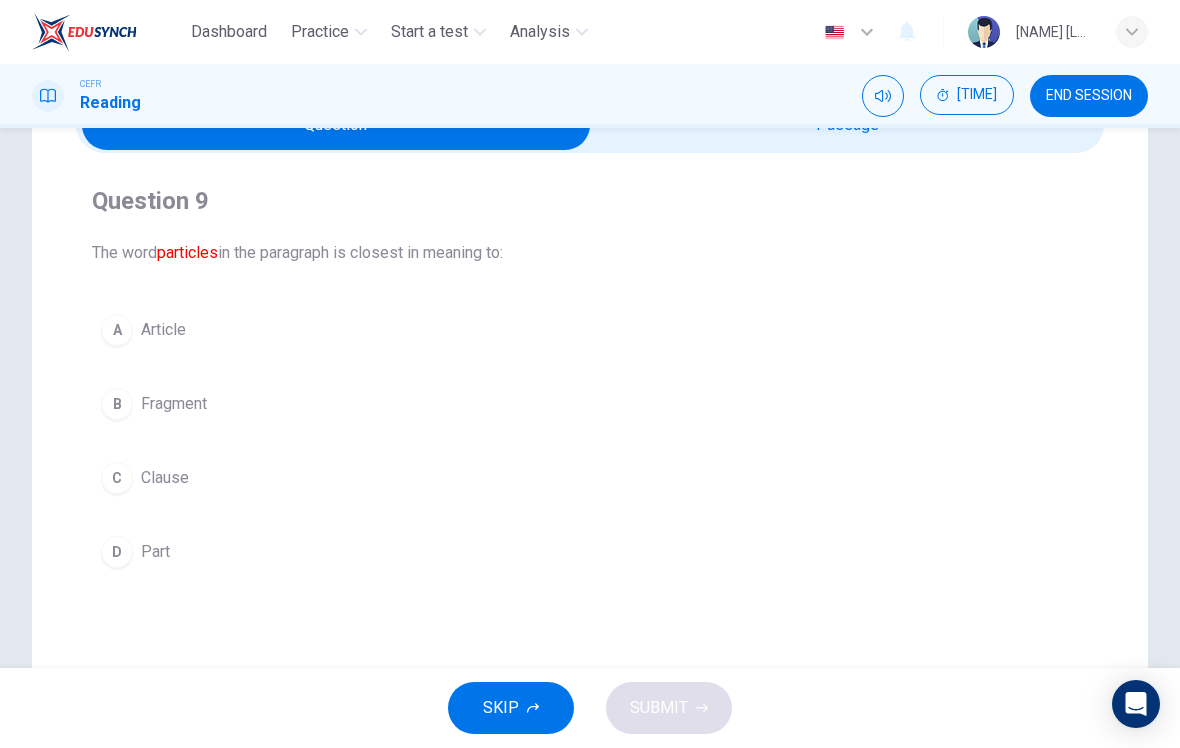 click on "B Fragment" at bounding box center [590, 404] 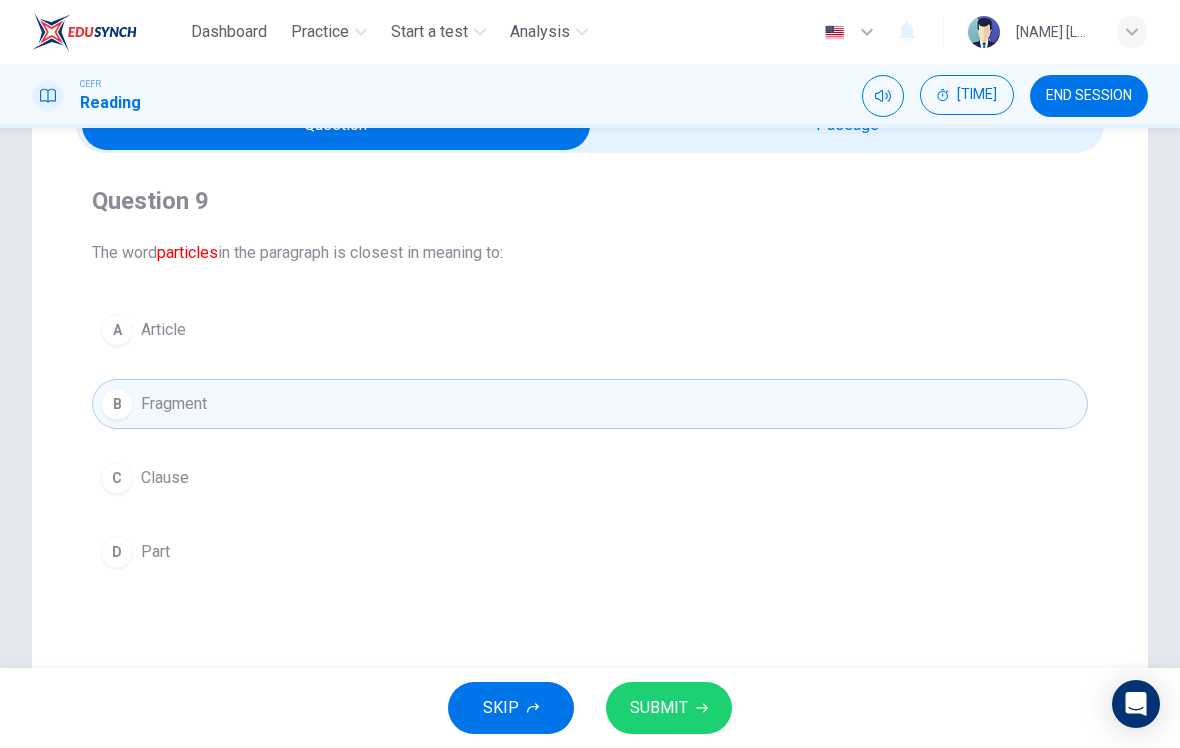 click on "SUBMIT" at bounding box center (669, 708) 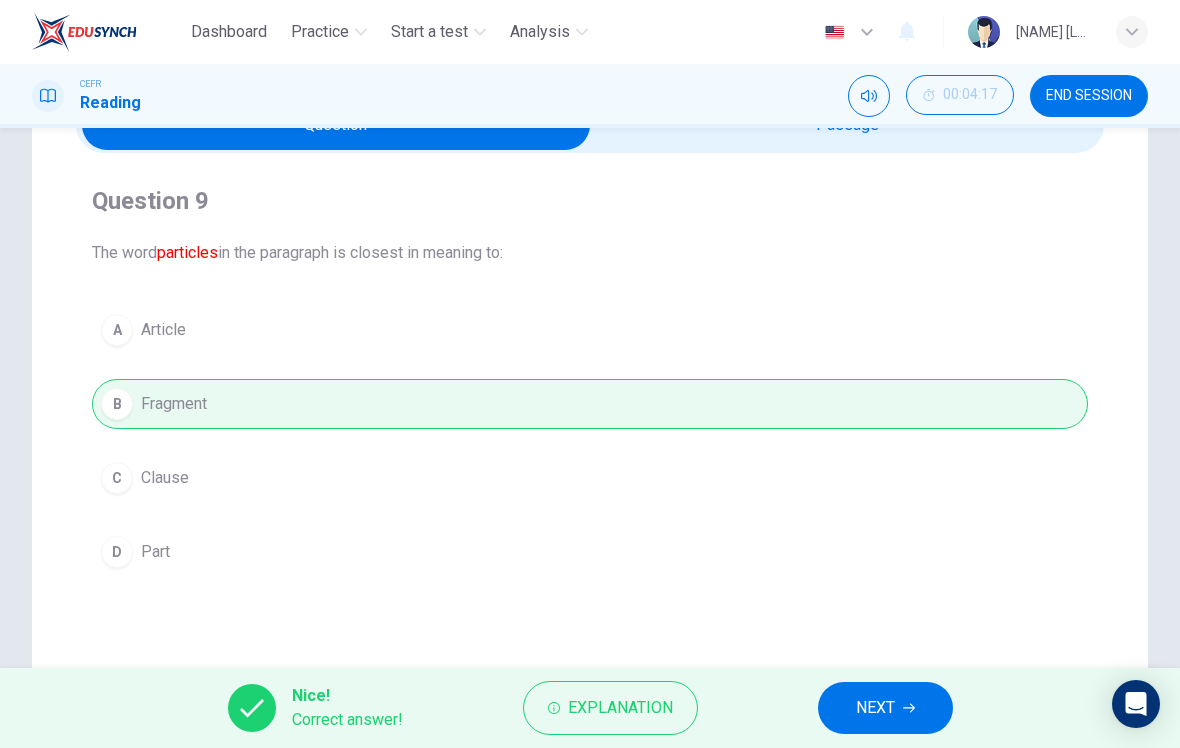 click on "NEXT" at bounding box center [875, 708] 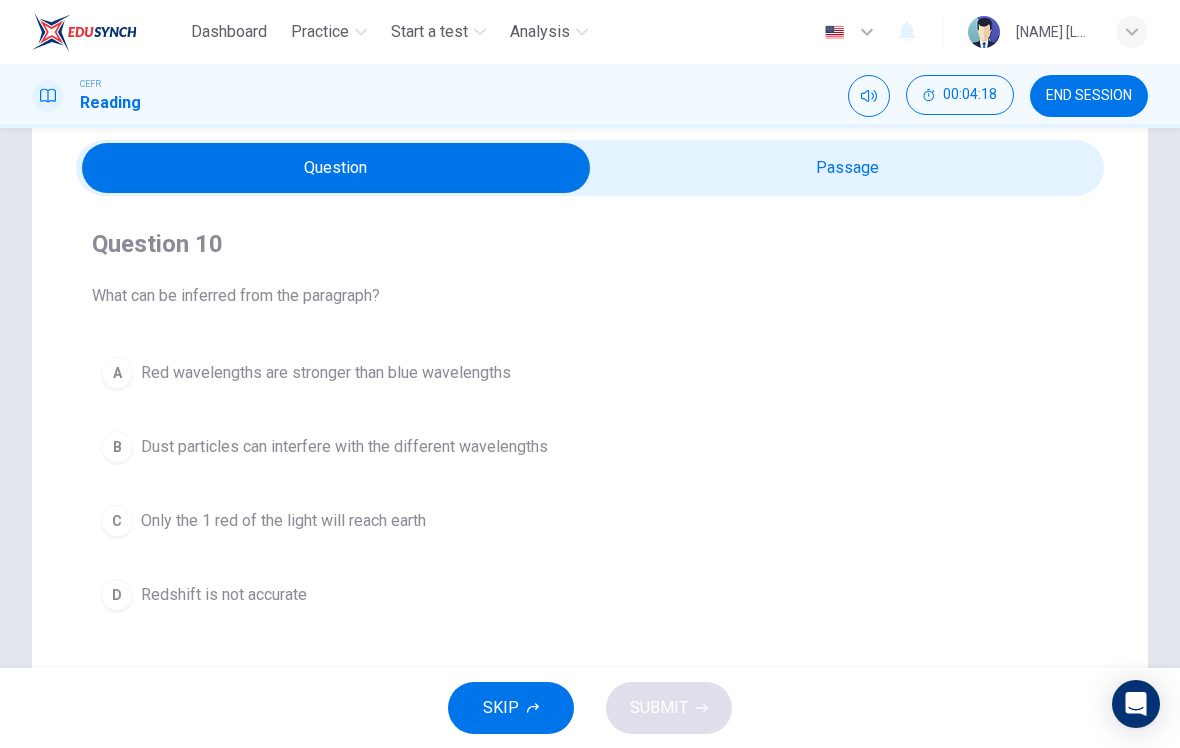 scroll, scrollTop: 52, scrollLeft: 0, axis: vertical 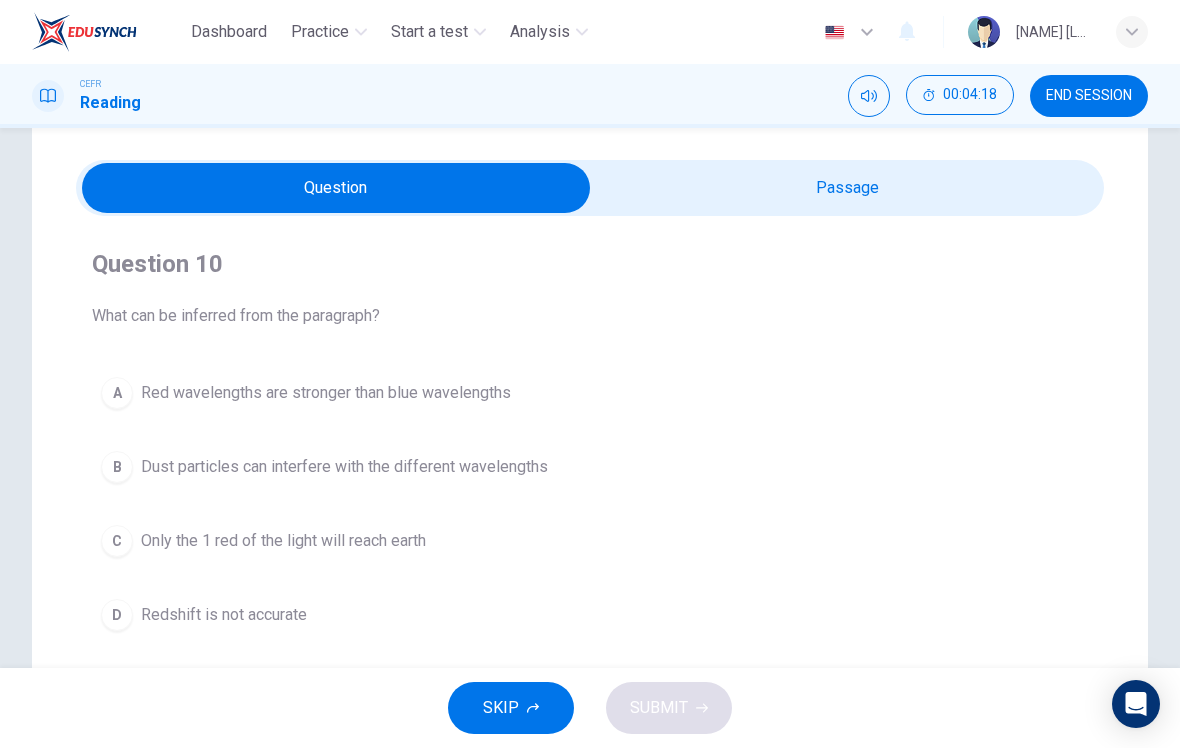click at bounding box center (336, 188) 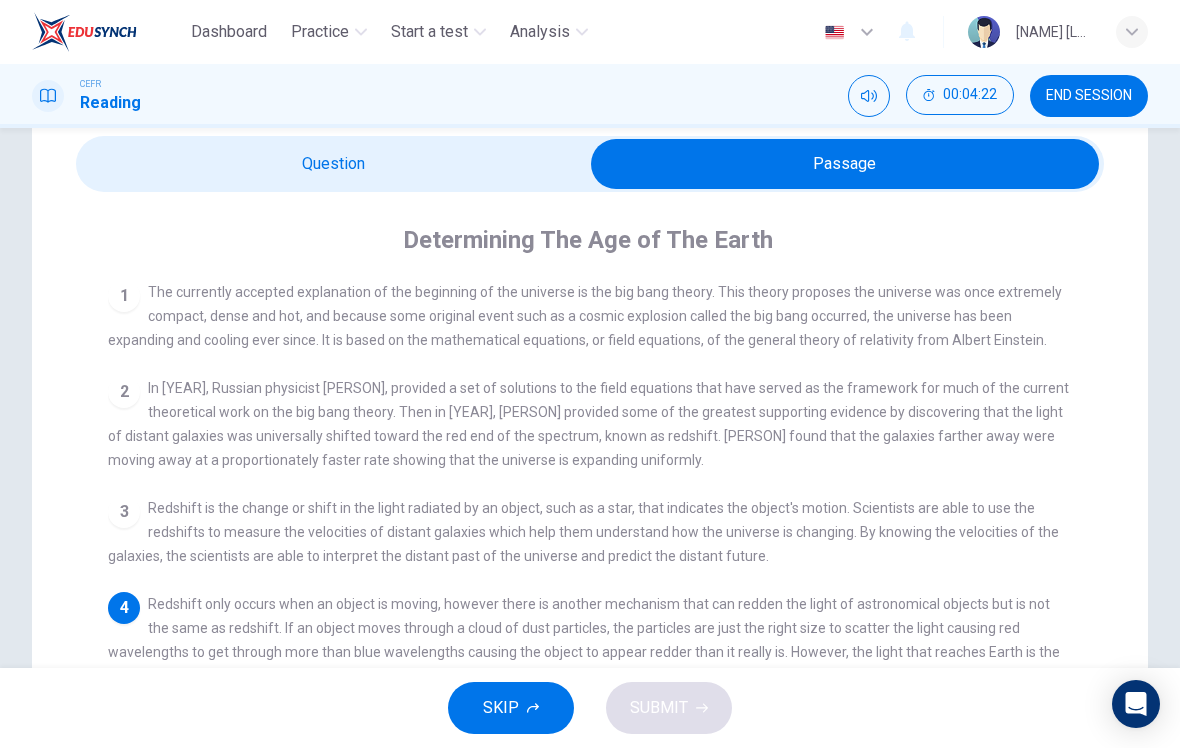 scroll, scrollTop: 75, scrollLeft: 0, axis: vertical 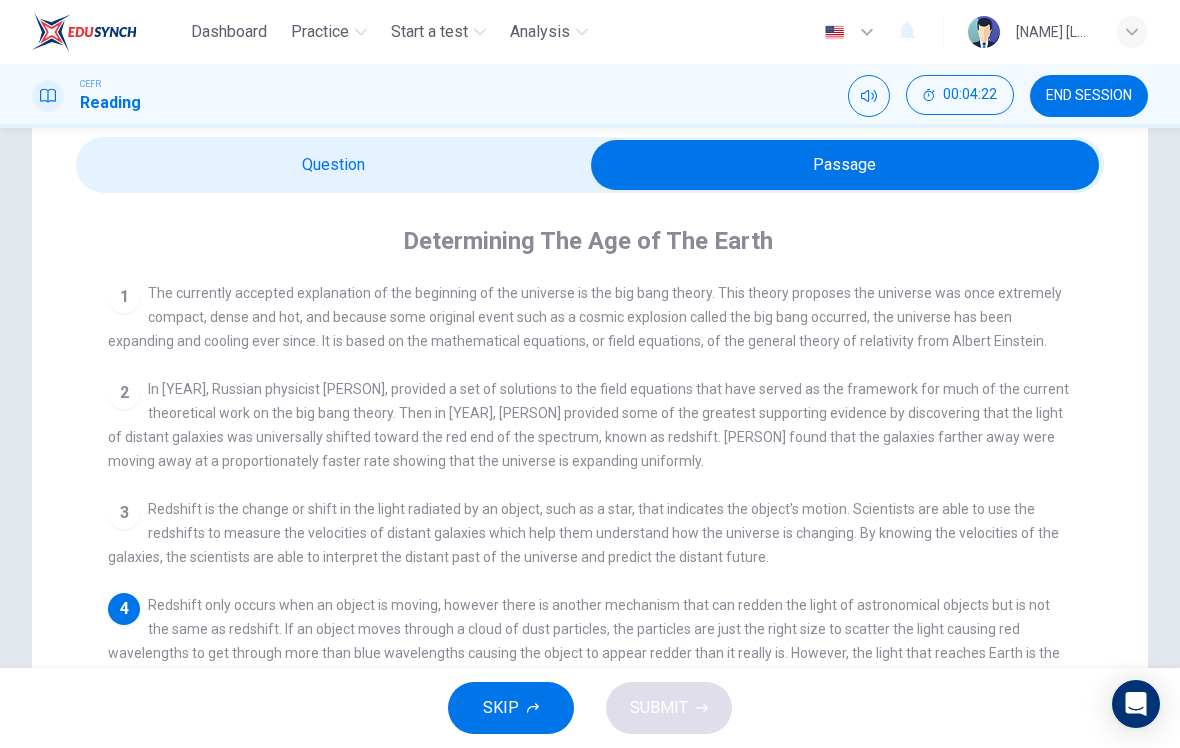 click at bounding box center (845, 165) 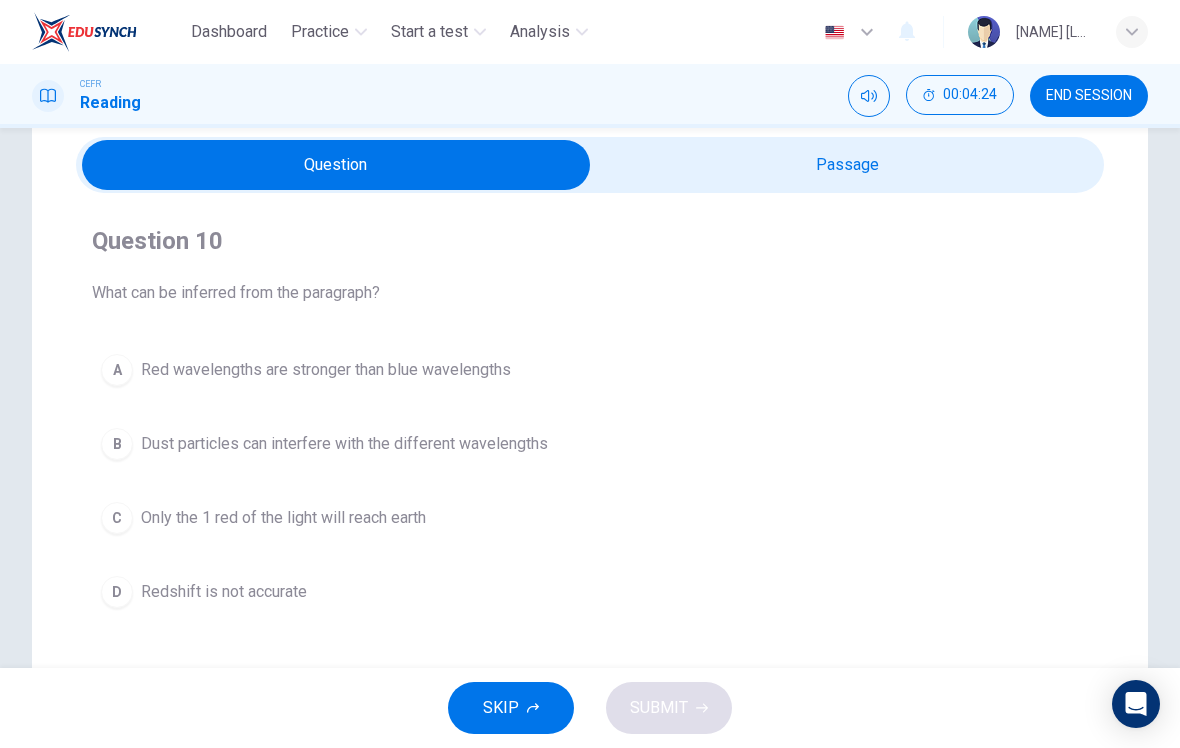 click at bounding box center (336, 165) 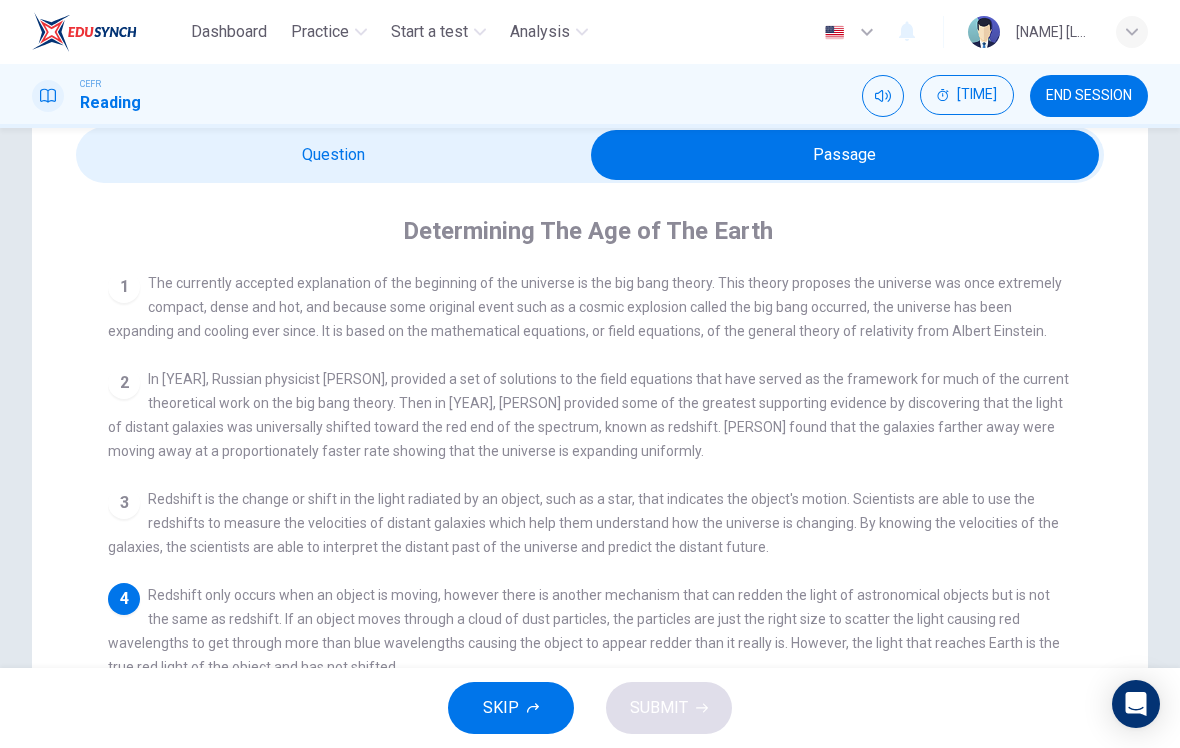 scroll, scrollTop: 73, scrollLeft: 0, axis: vertical 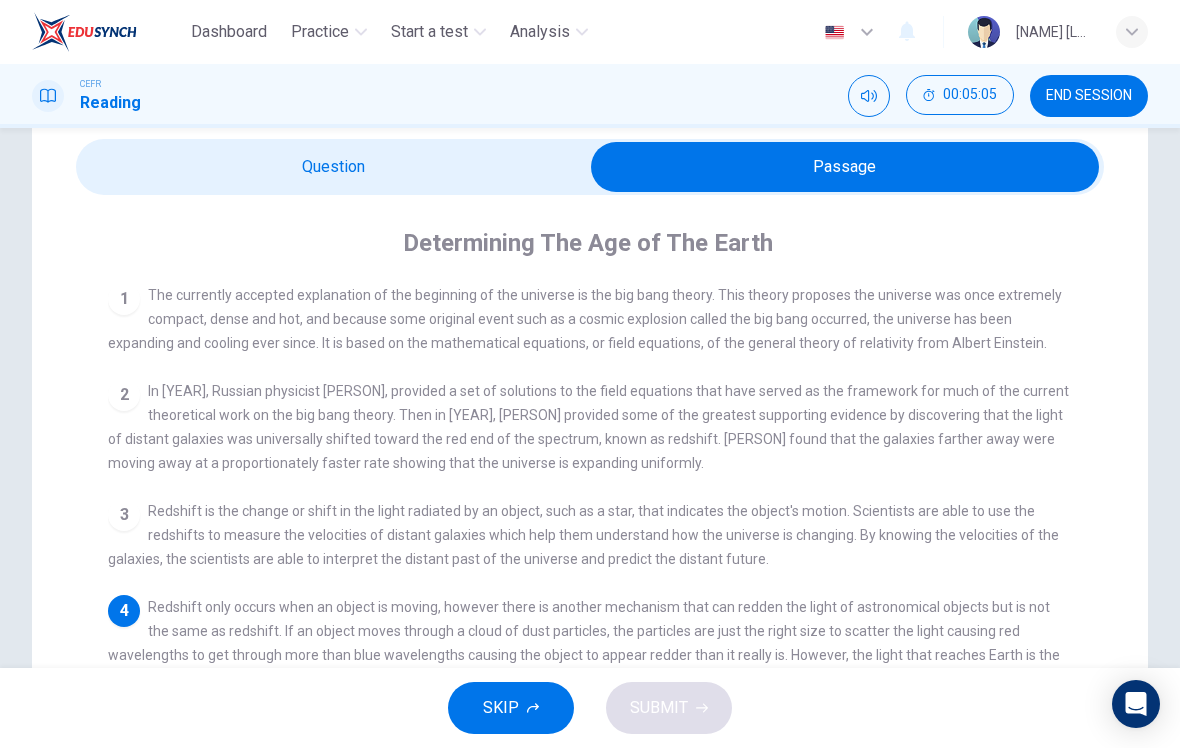 click at bounding box center [845, 167] 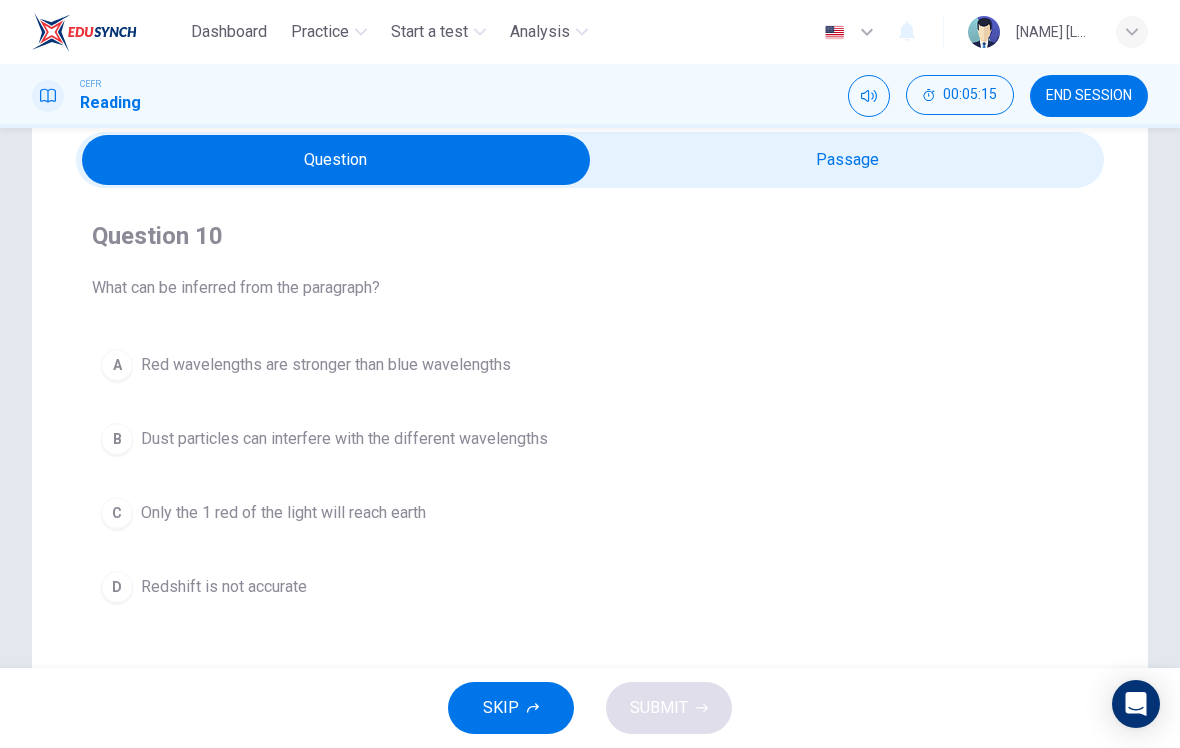 scroll, scrollTop: 71, scrollLeft: 0, axis: vertical 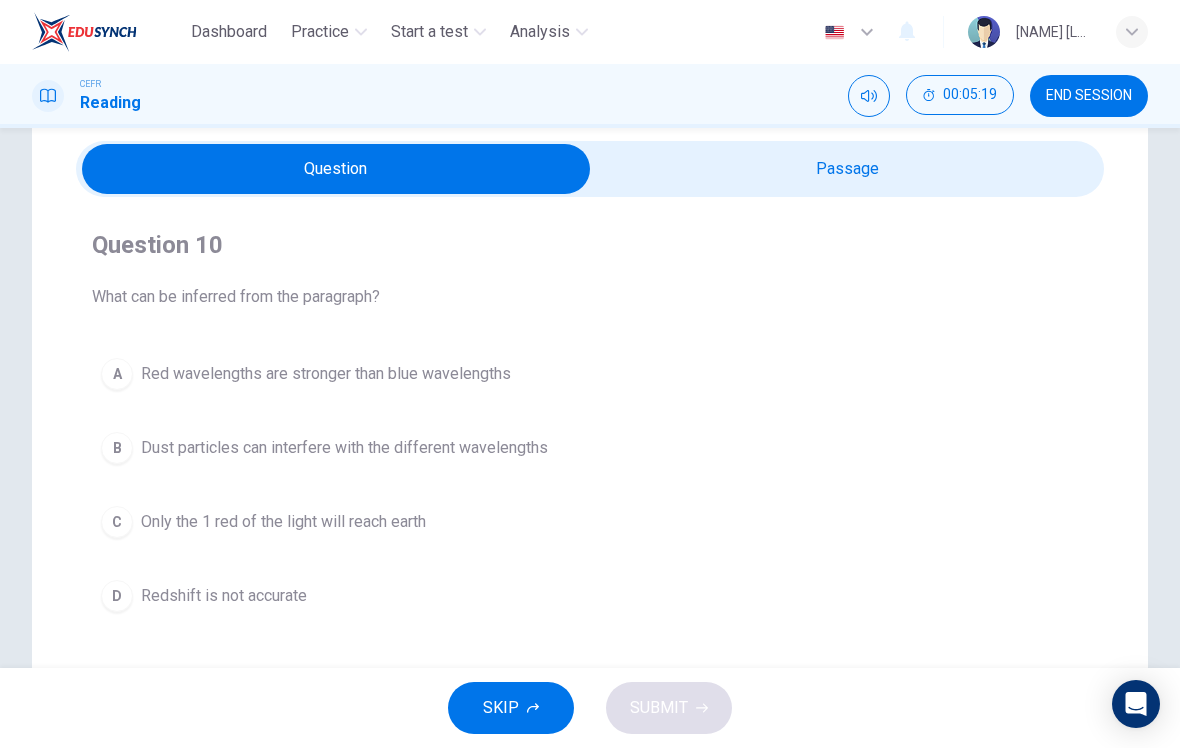 click at bounding box center (336, 169) 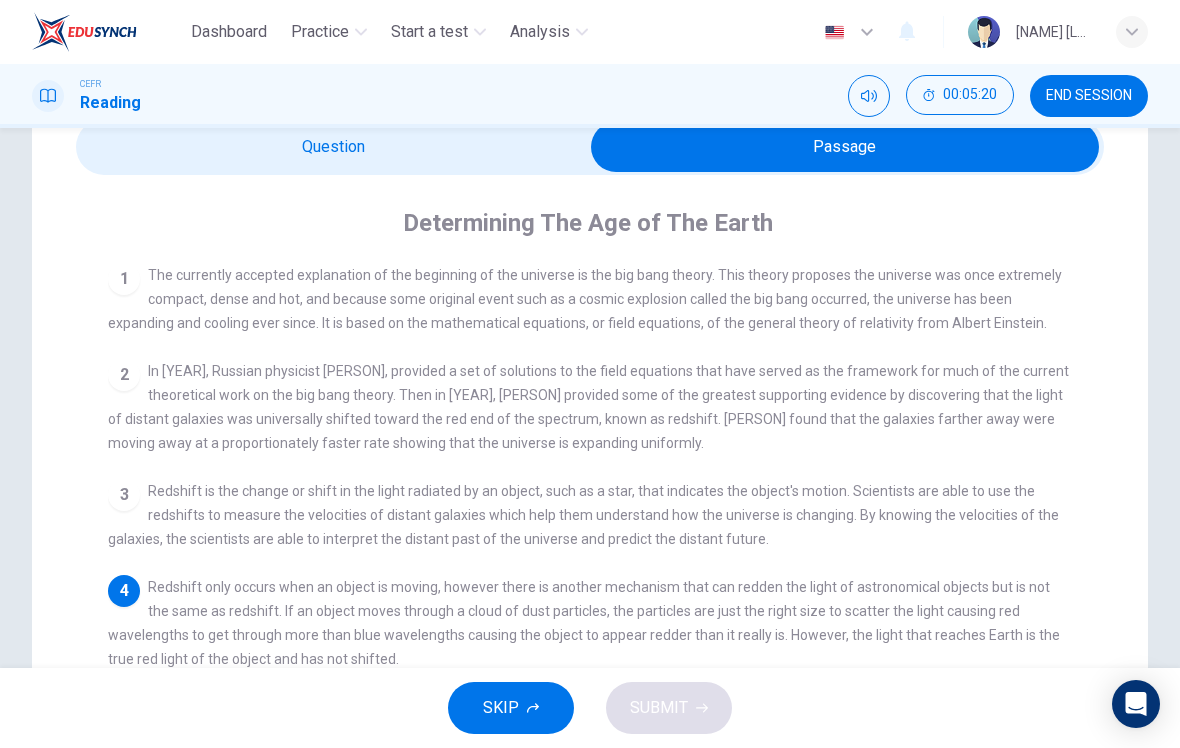 scroll, scrollTop: 94, scrollLeft: 0, axis: vertical 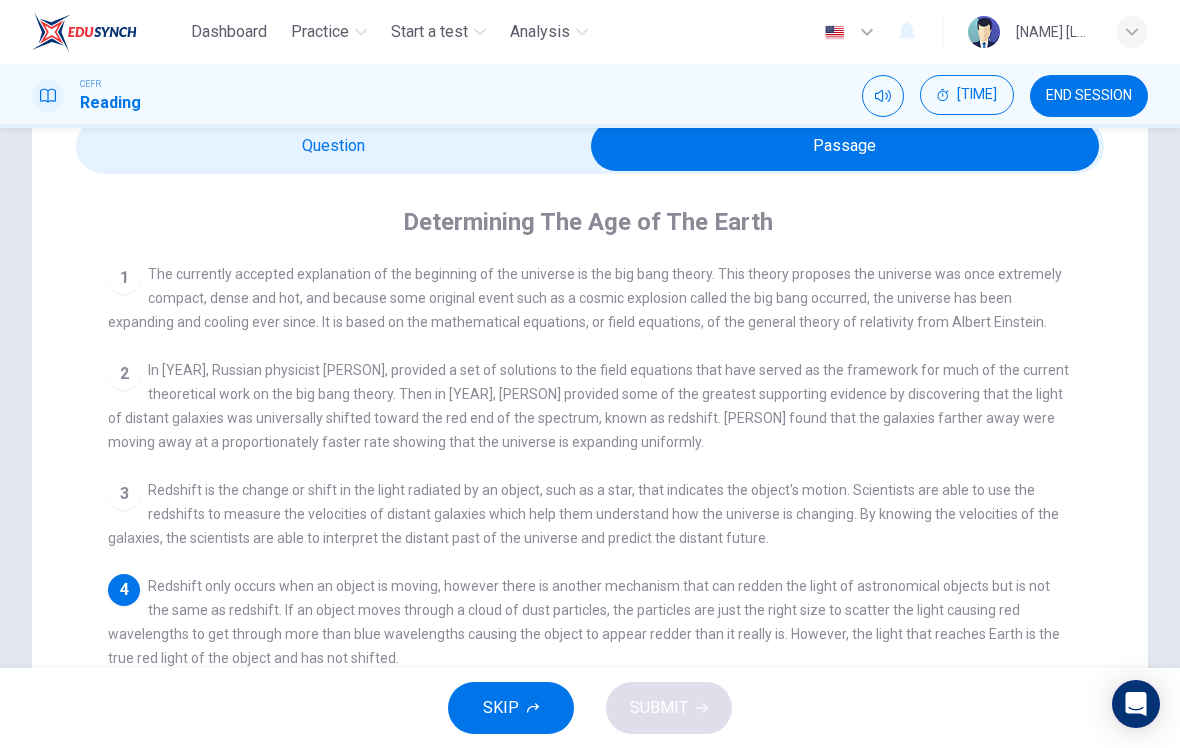 click at bounding box center [845, 146] 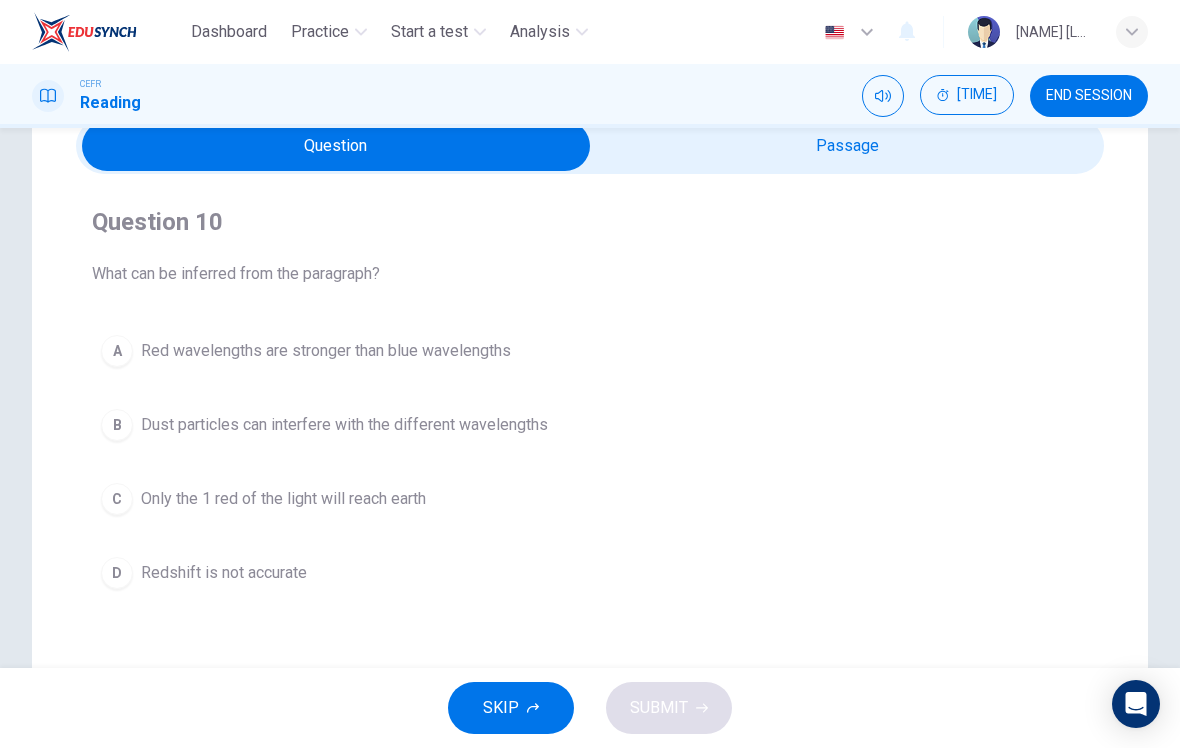 click at bounding box center [336, 146] 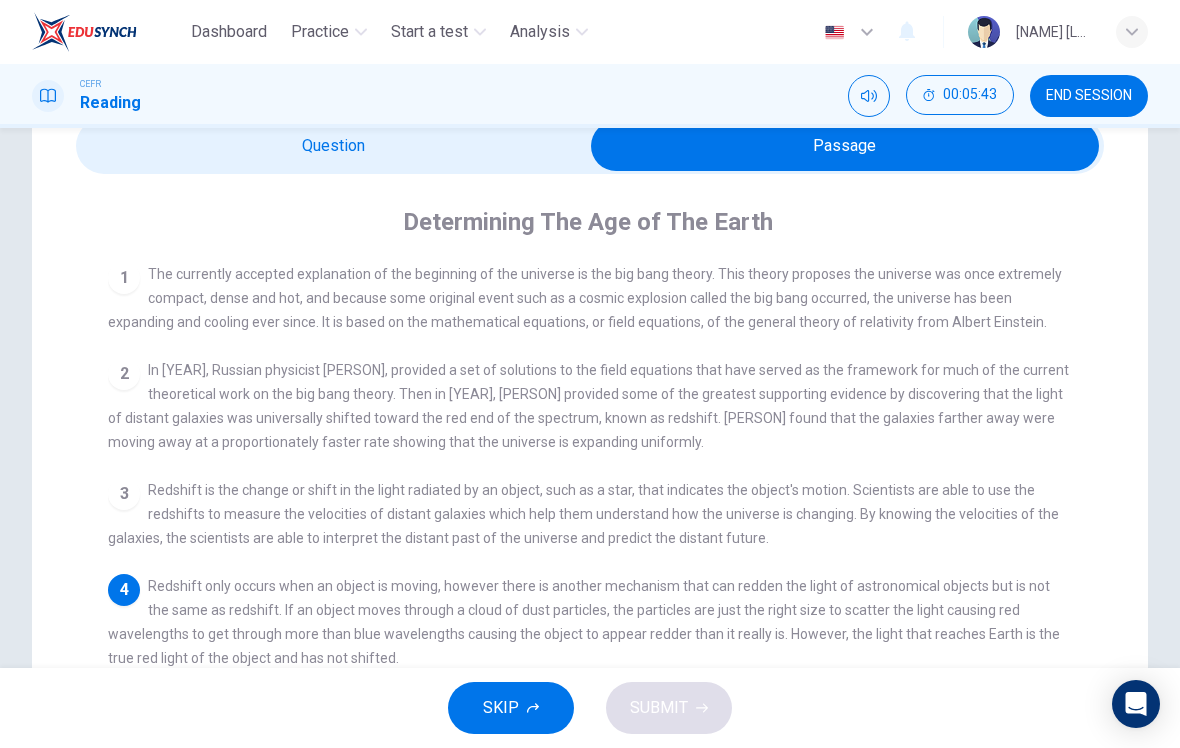 click at bounding box center [845, 146] 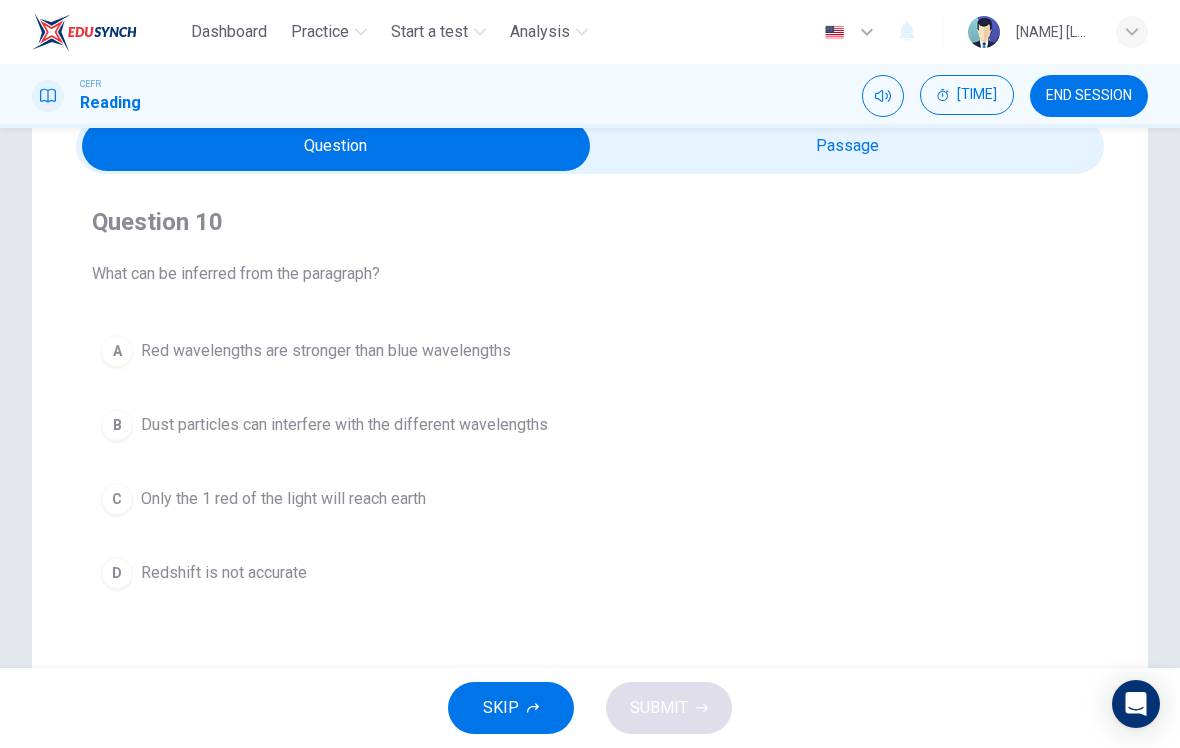 click at bounding box center [336, 146] 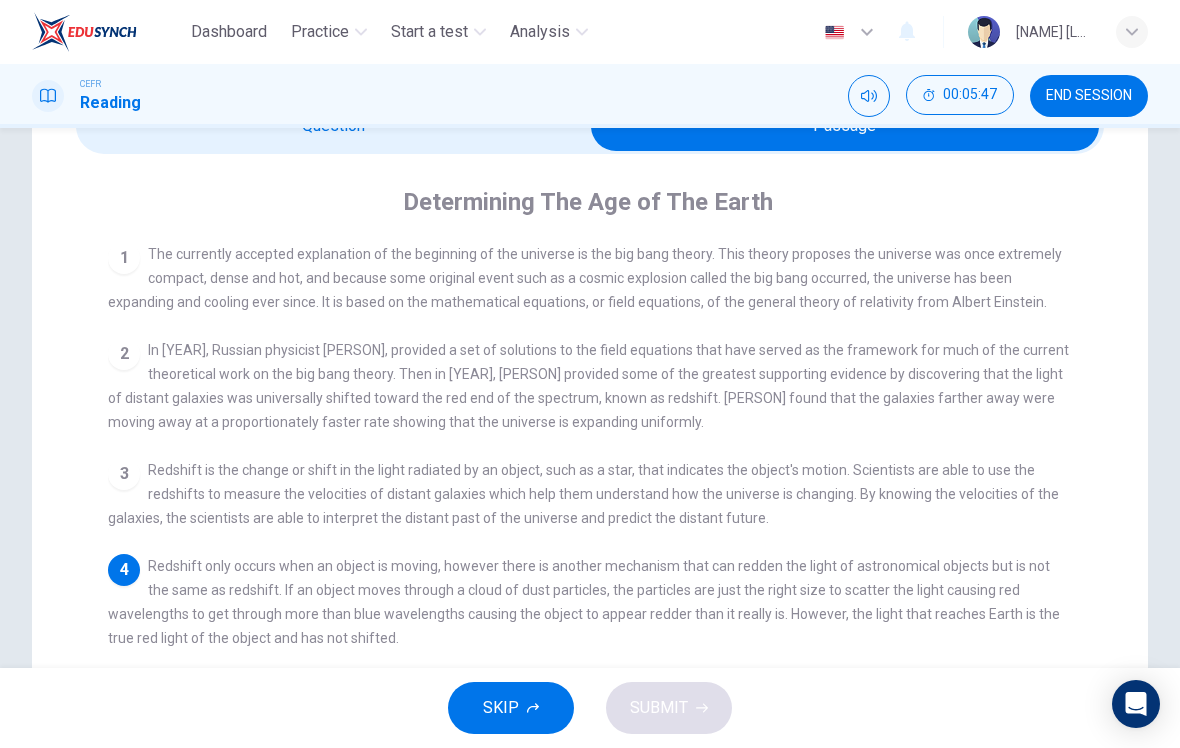 scroll, scrollTop: 125, scrollLeft: 0, axis: vertical 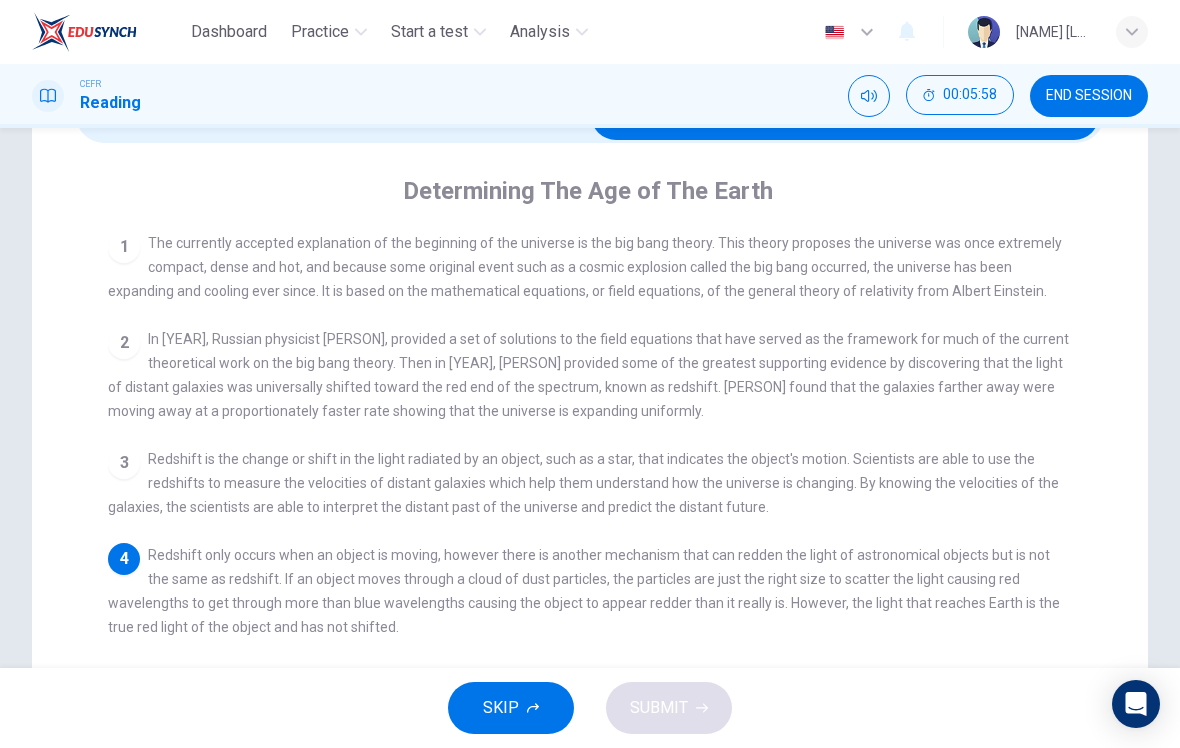 click at bounding box center [845, 115] 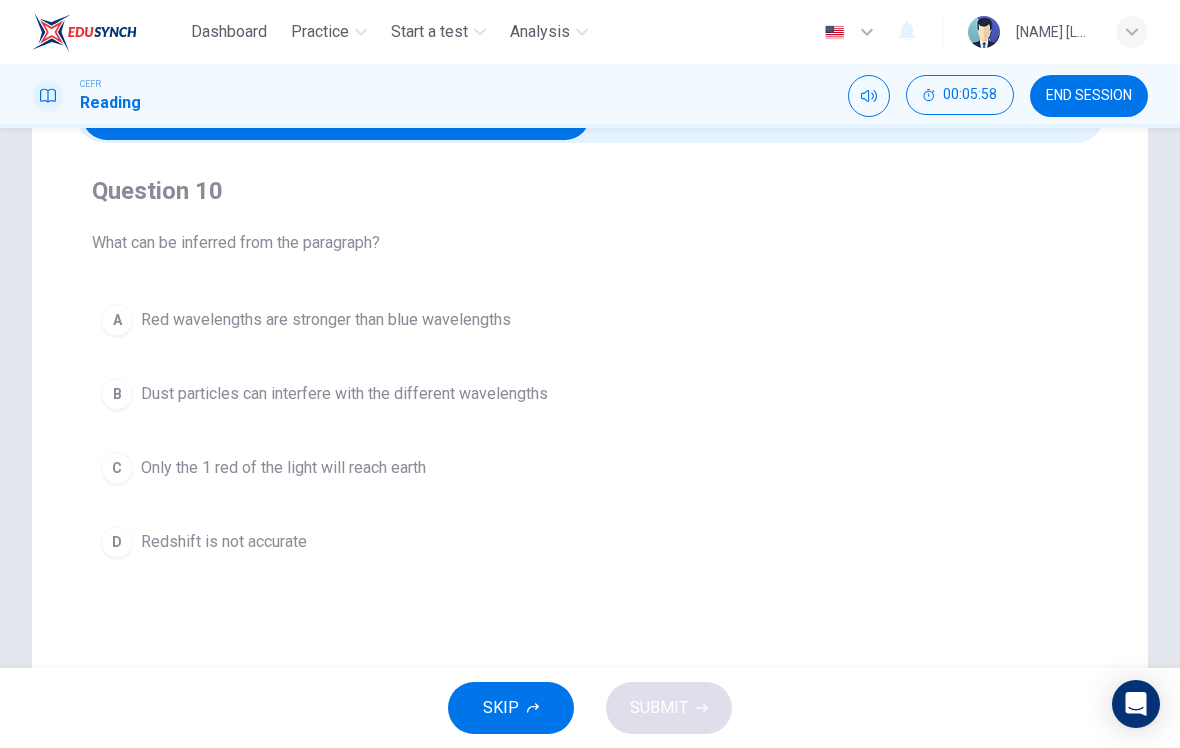 click on "B Dust particles can interfere with the different wavelengths" at bounding box center (590, 394) 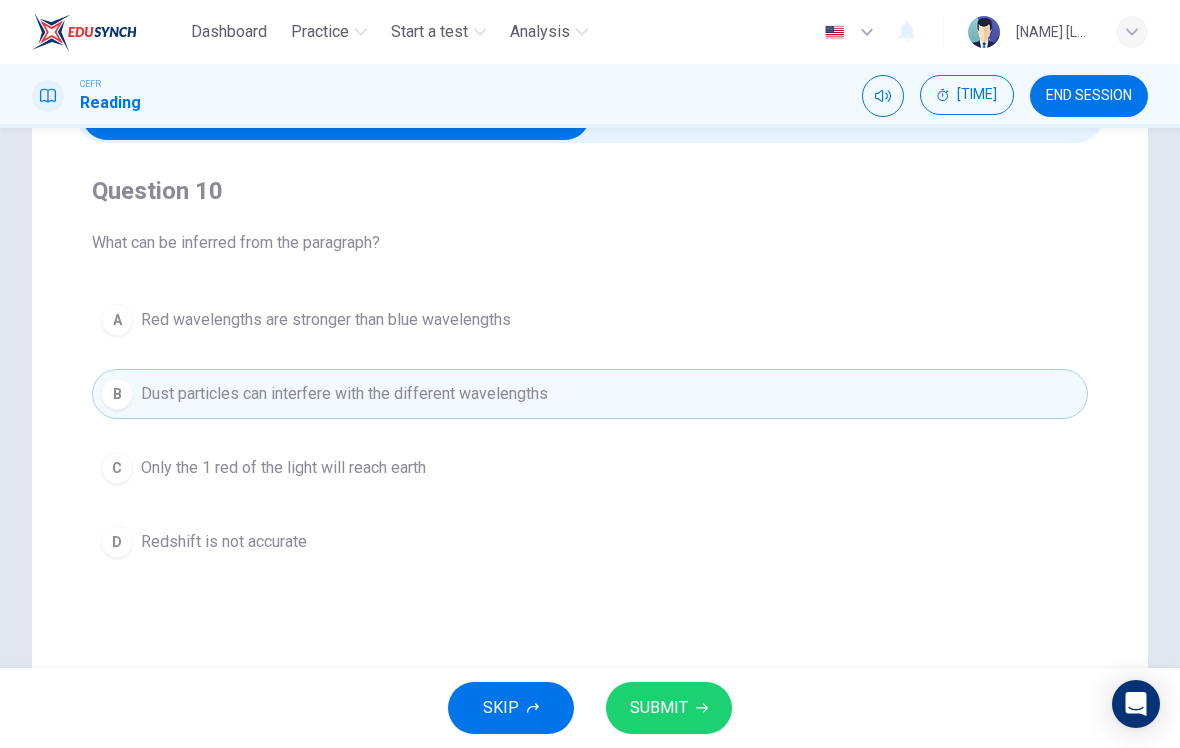 click on "SUBMIT" at bounding box center [669, 708] 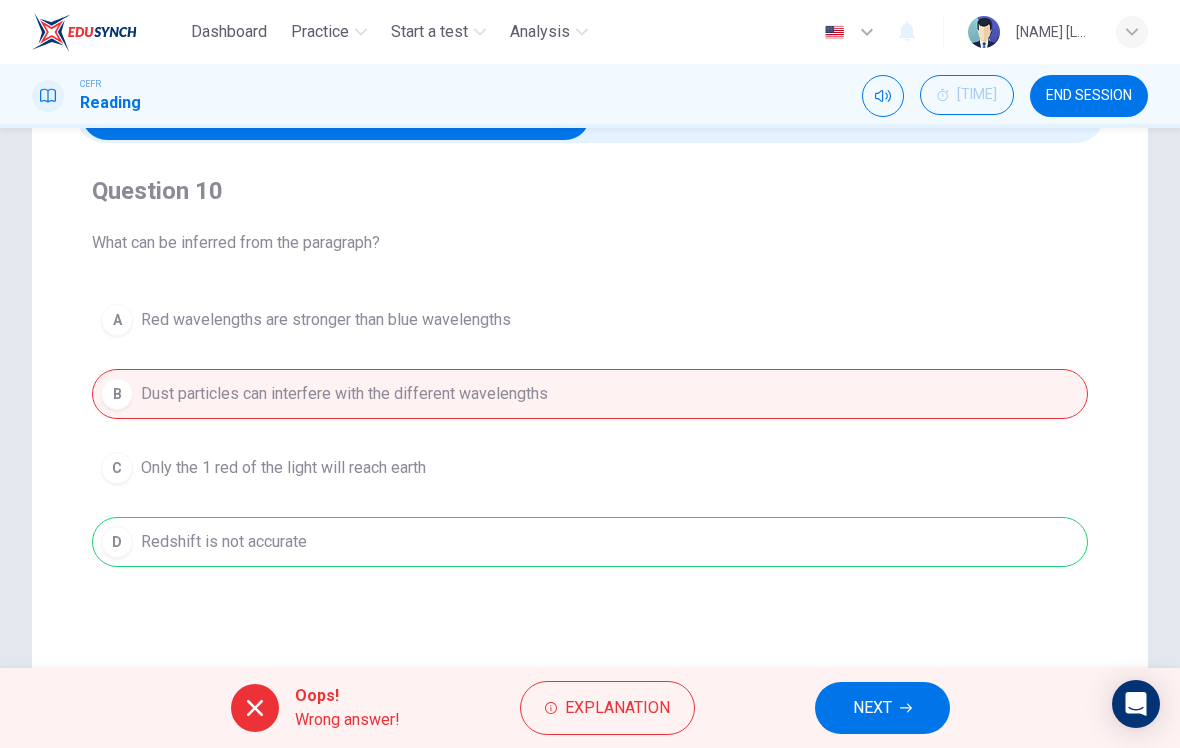 click on "NEXT" at bounding box center [872, 708] 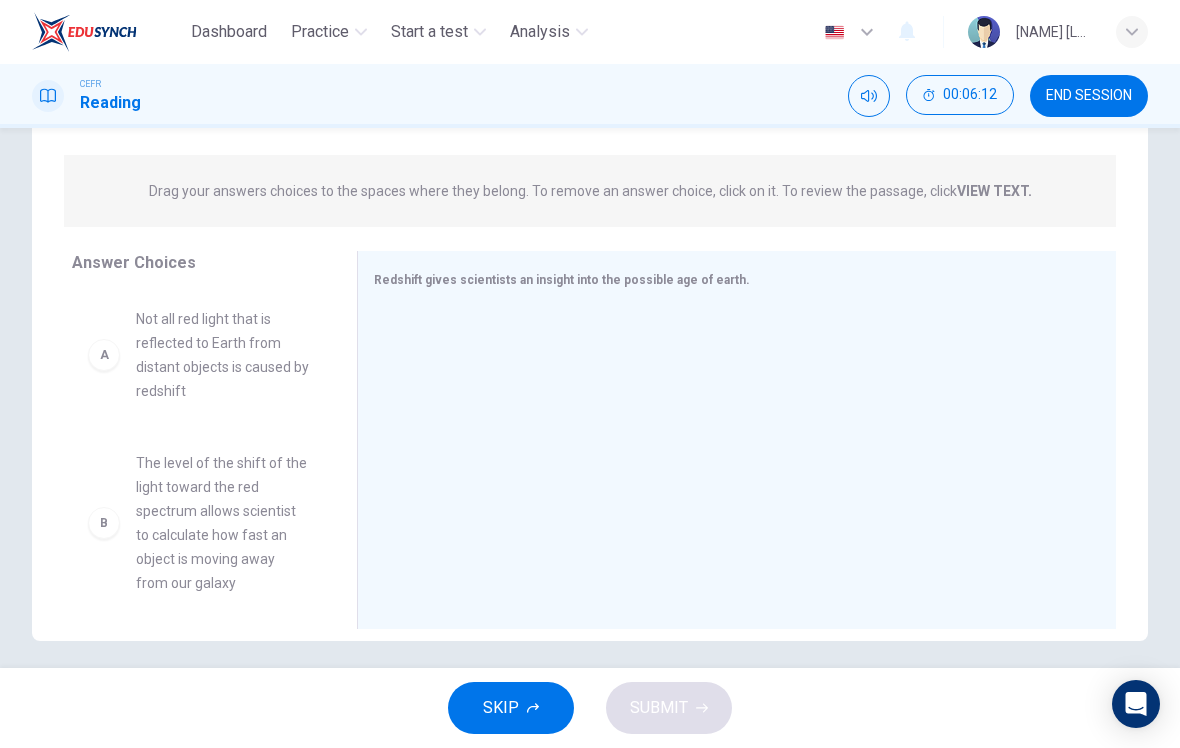 scroll, scrollTop: 223, scrollLeft: 0, axis: vertical 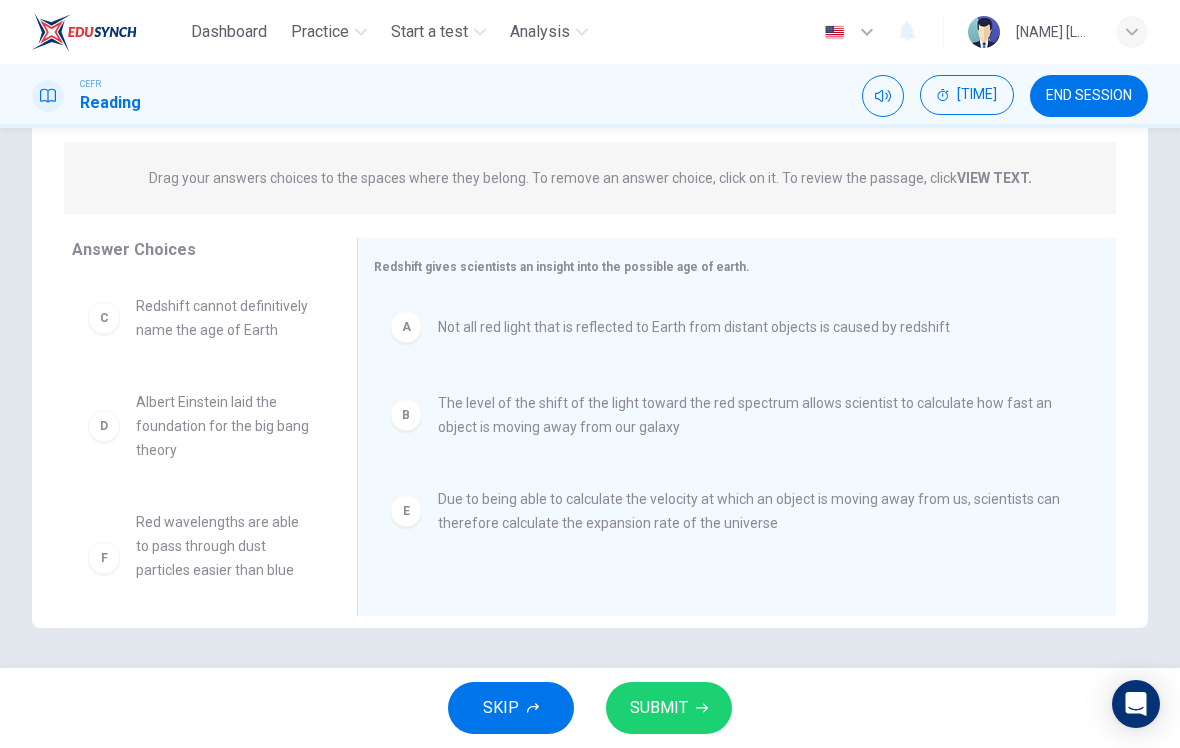 click on "SUBMIT" at bounding box center [669, 708] 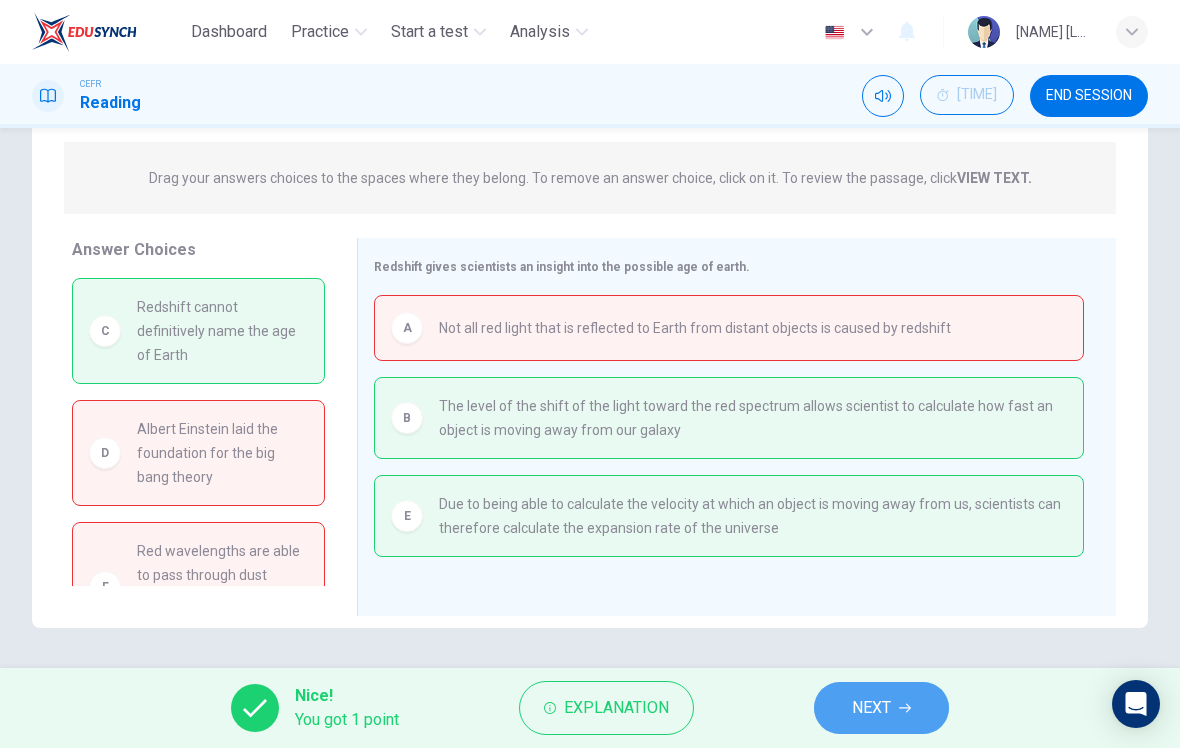 click on "NEXT" at bounding box center [871, 708] 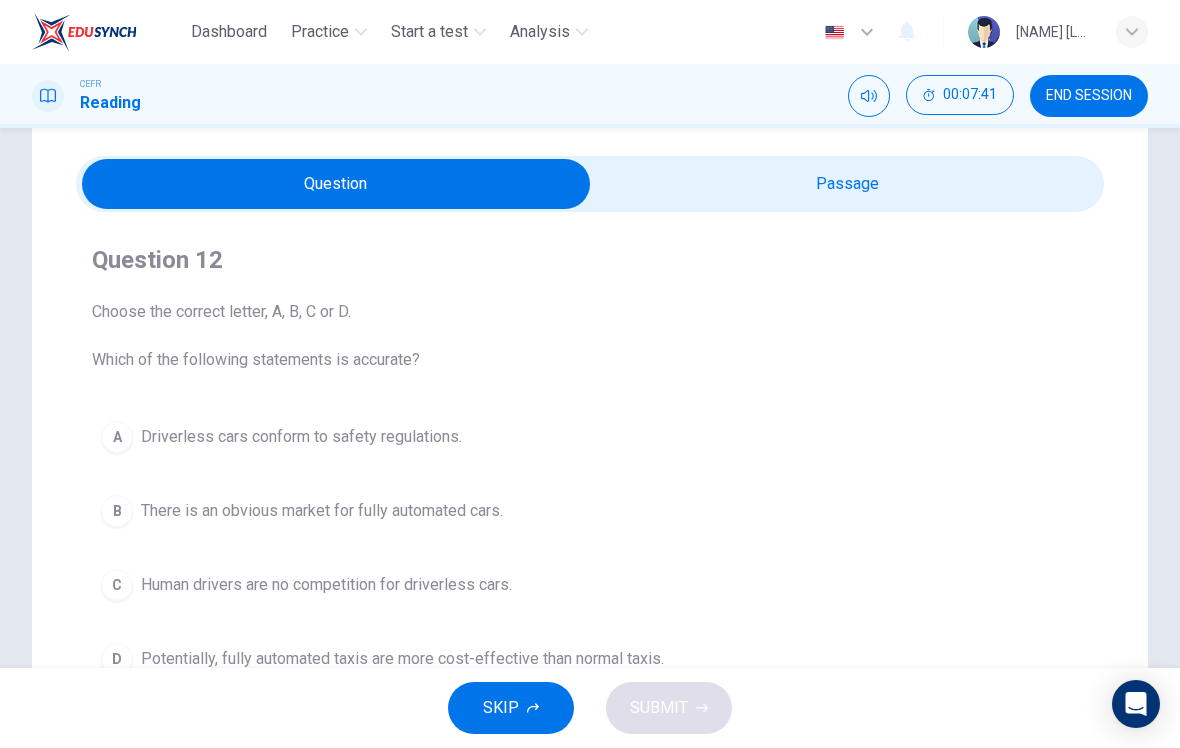 scroll, scrollTop: 53, scrollLeft: 0, axis: vertical 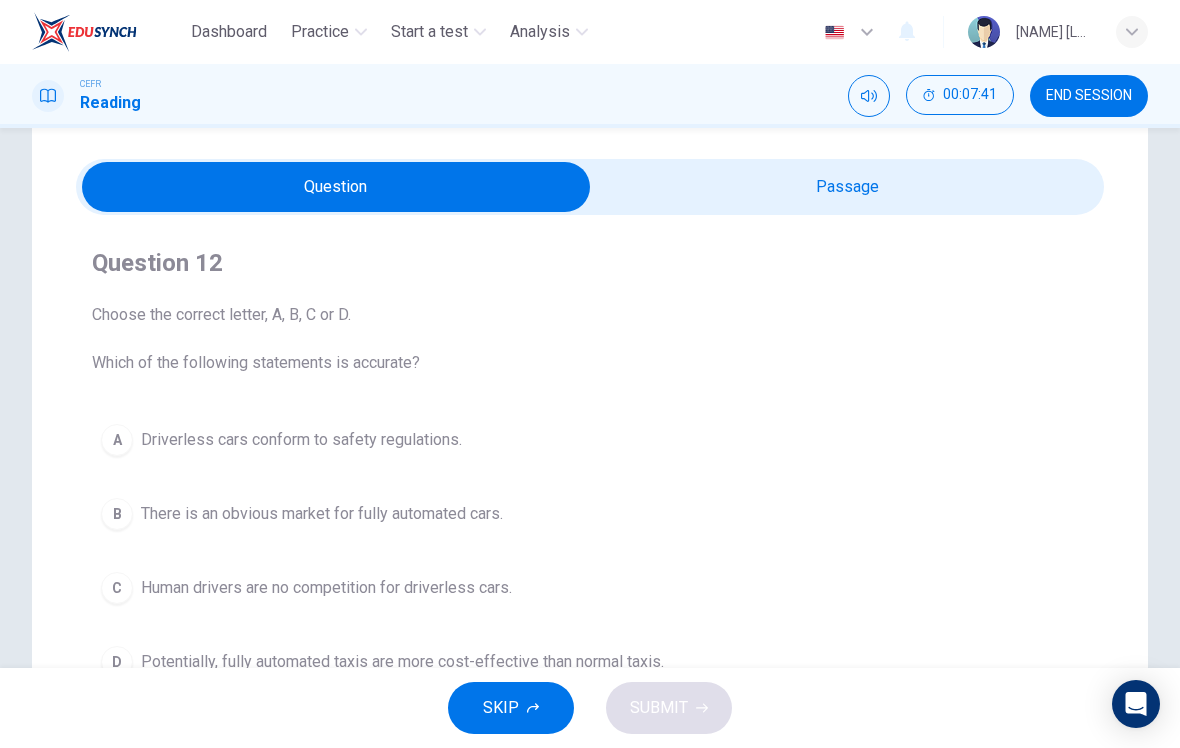 click at bounding box center [336, 187] 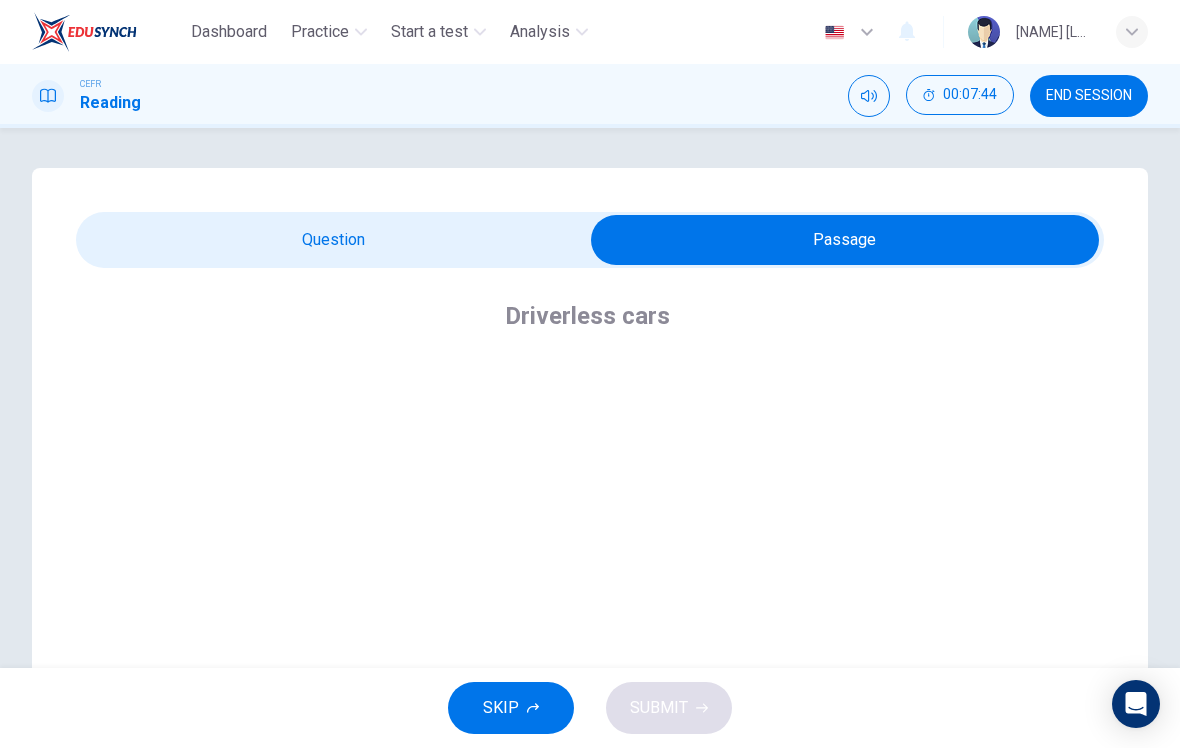 scroll, scrollTop: 0, scrollLeft: 0, axis: both 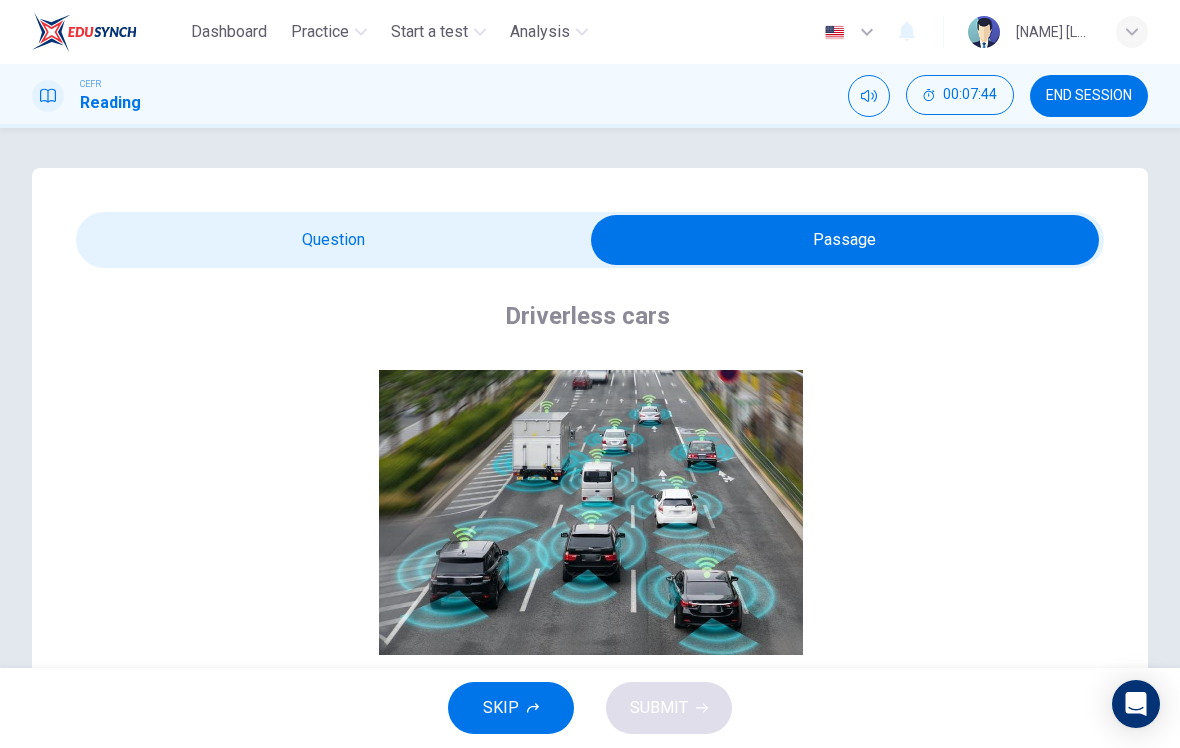 click at bounding box center (845, 240) 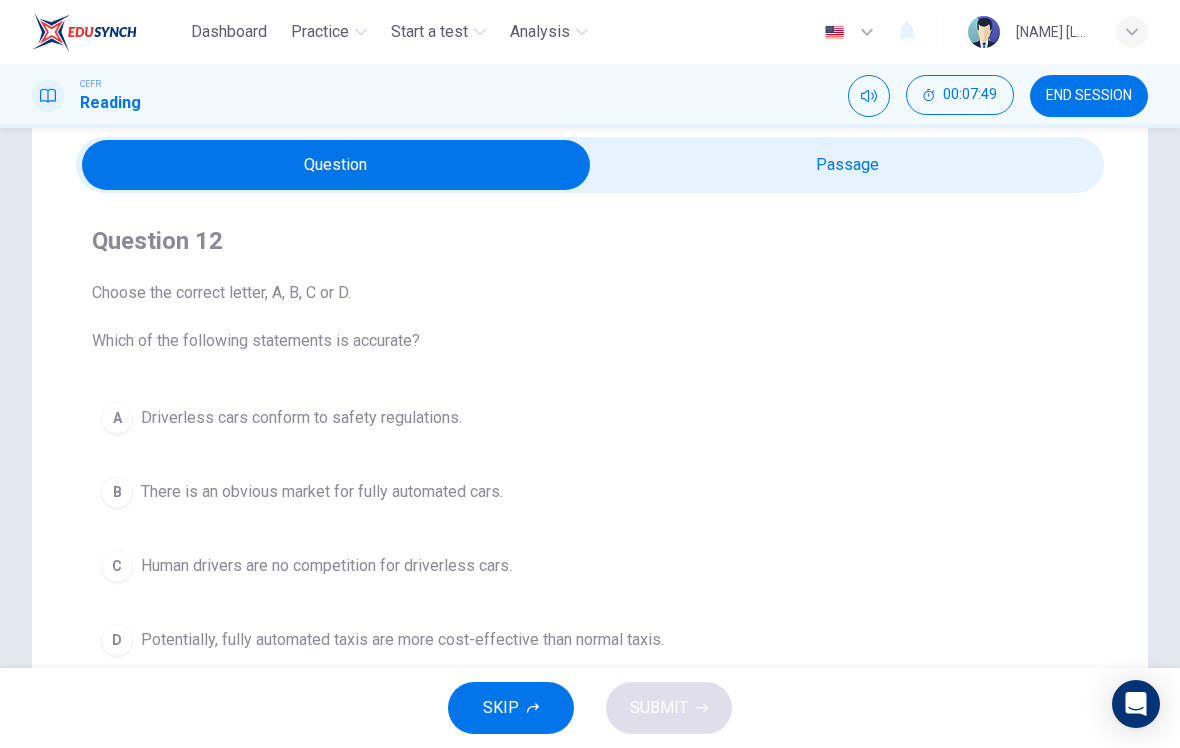 scroll, scrollTop: 74, scrollLeft: 0, axis: vertical 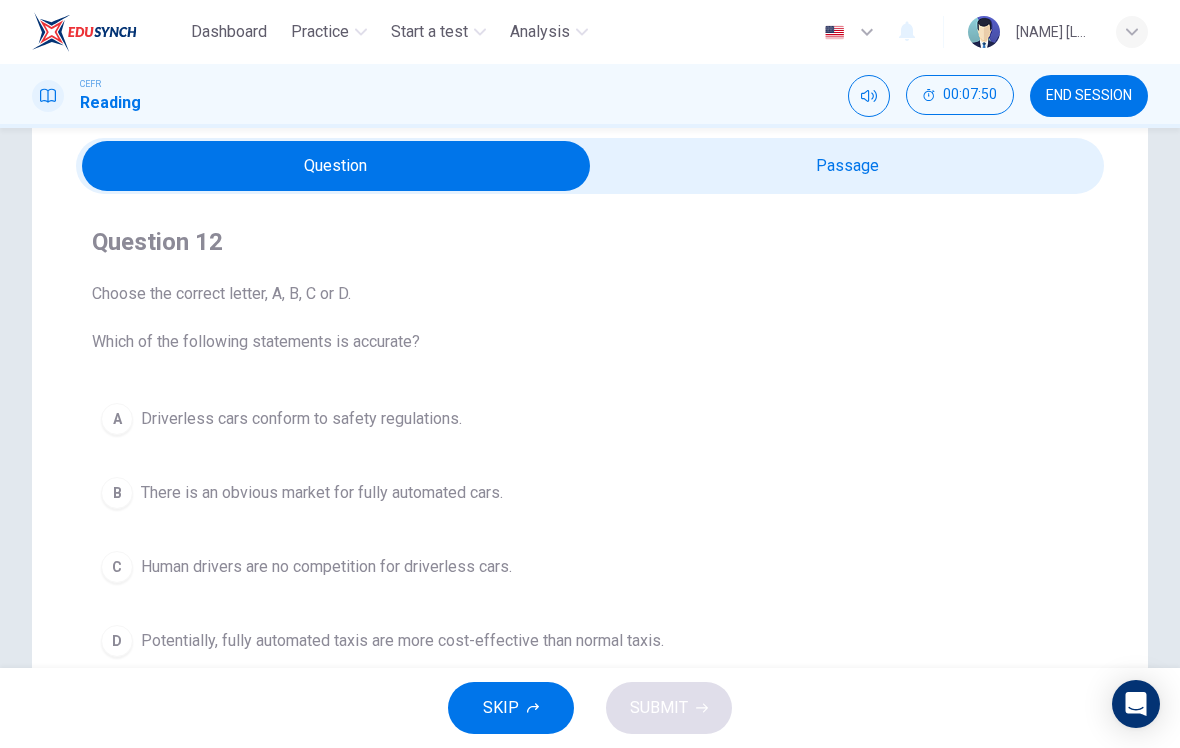 click at bounding box center [336, 166] 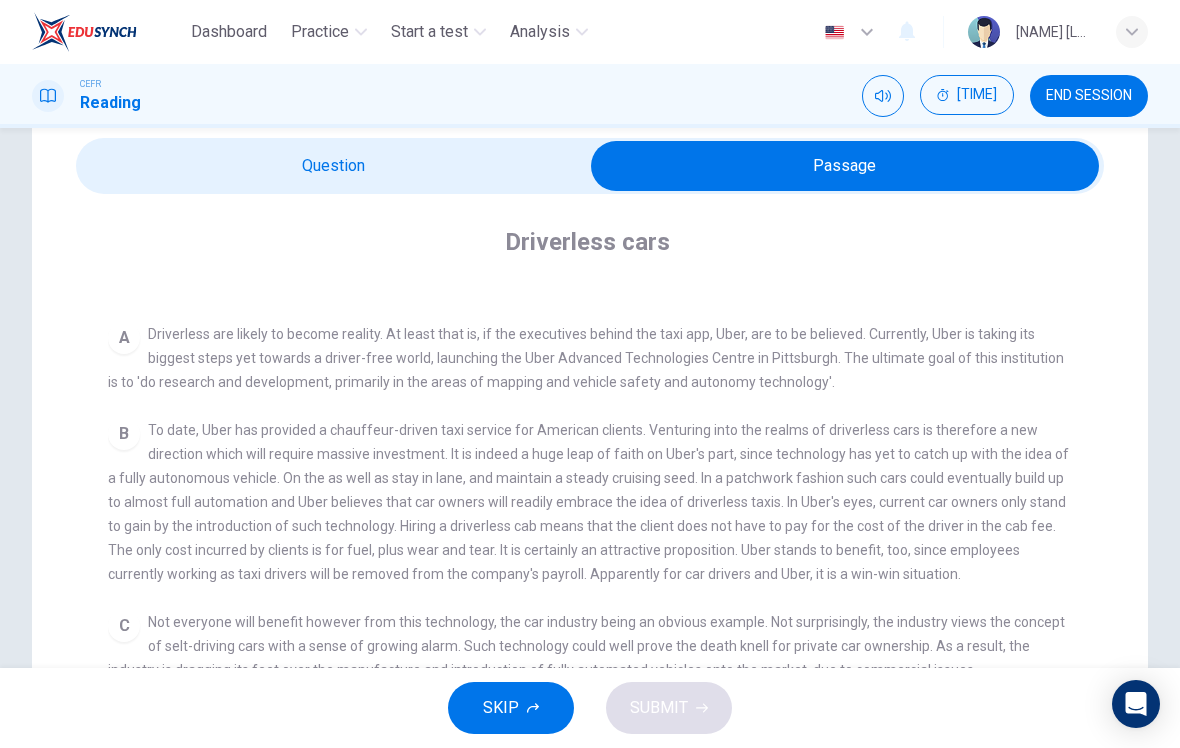 scroll, scrollTop: 375, scrollLeft: 0, axis: vertical 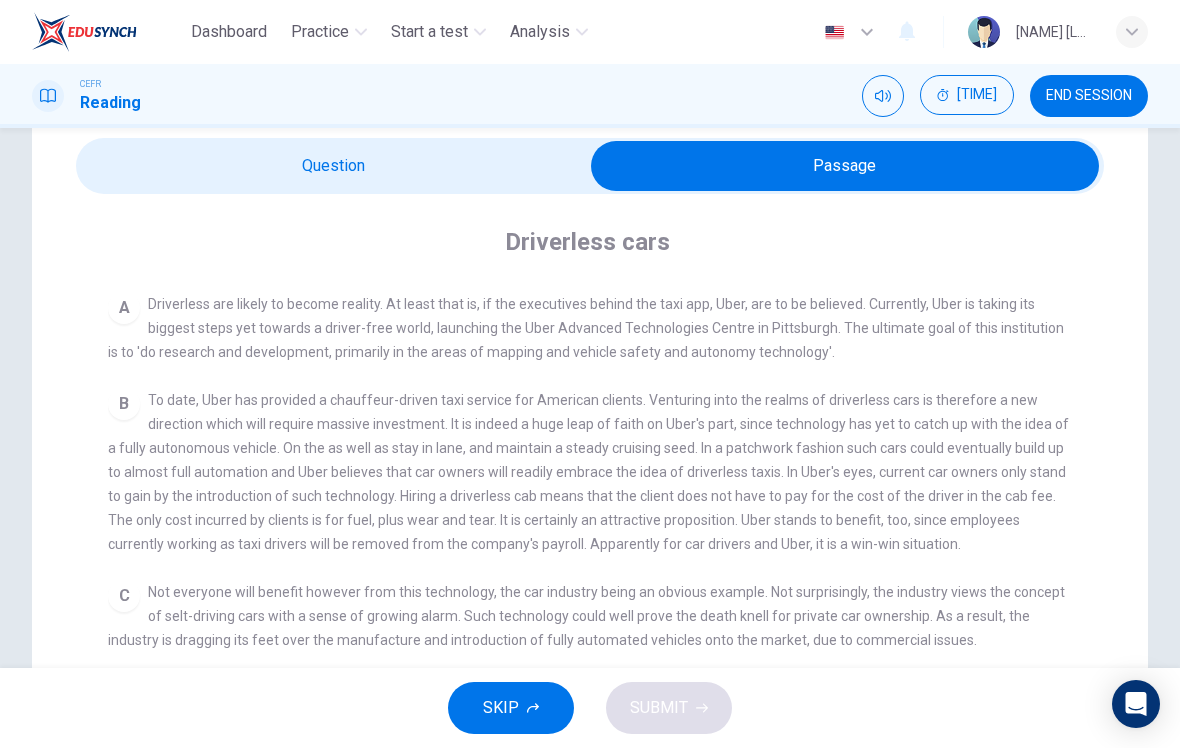 click at bounding box center (845, 166) 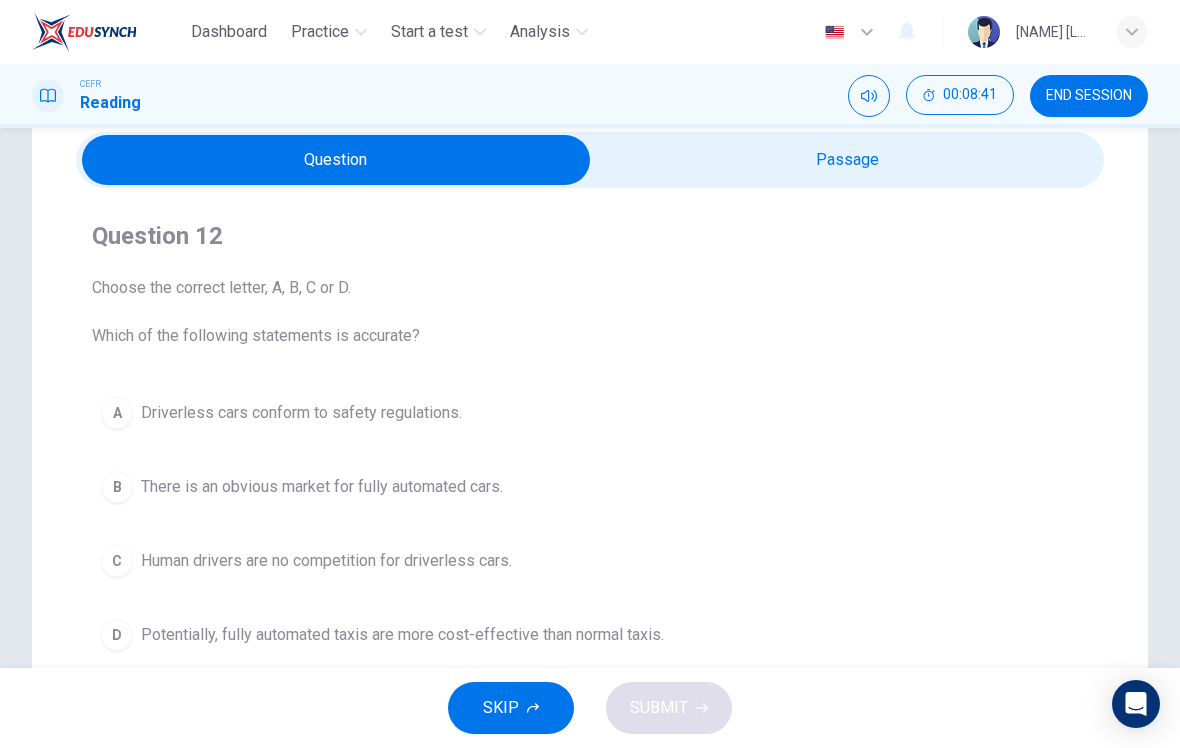 scroll, scrollTop: 58, scrollLeft: 0, axis: vertical 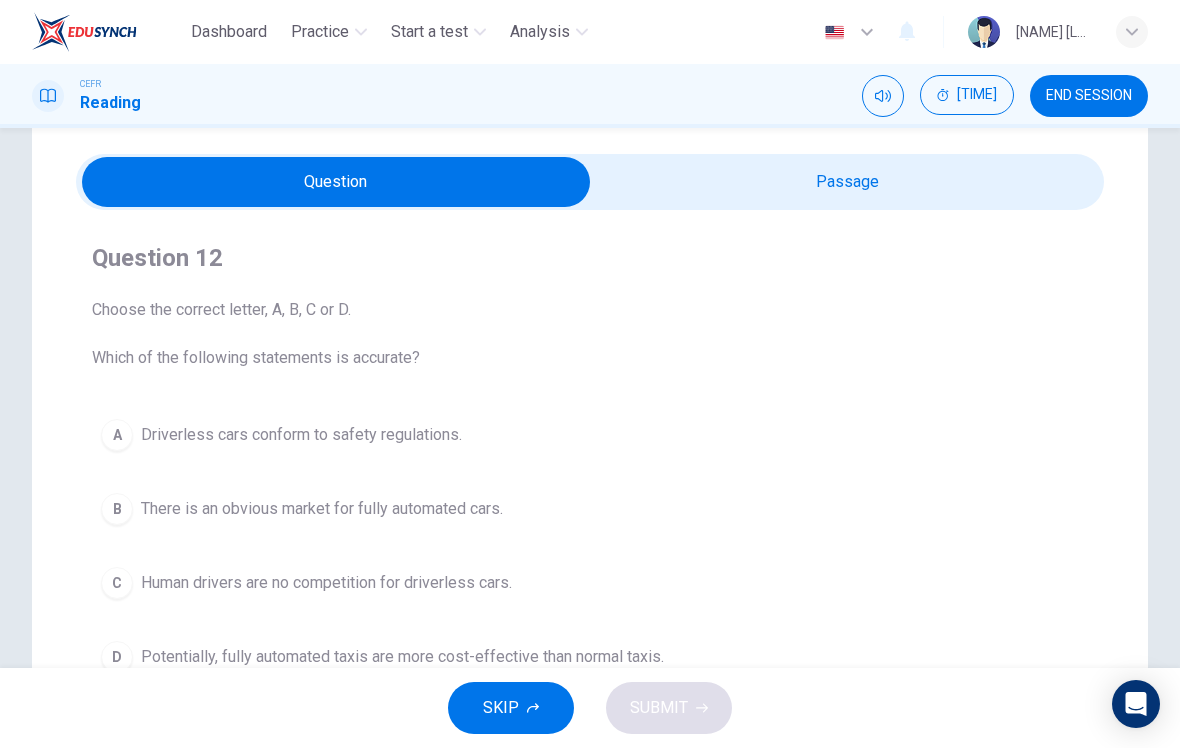 click on "END SESSION" at bounding box center [1089, 96] 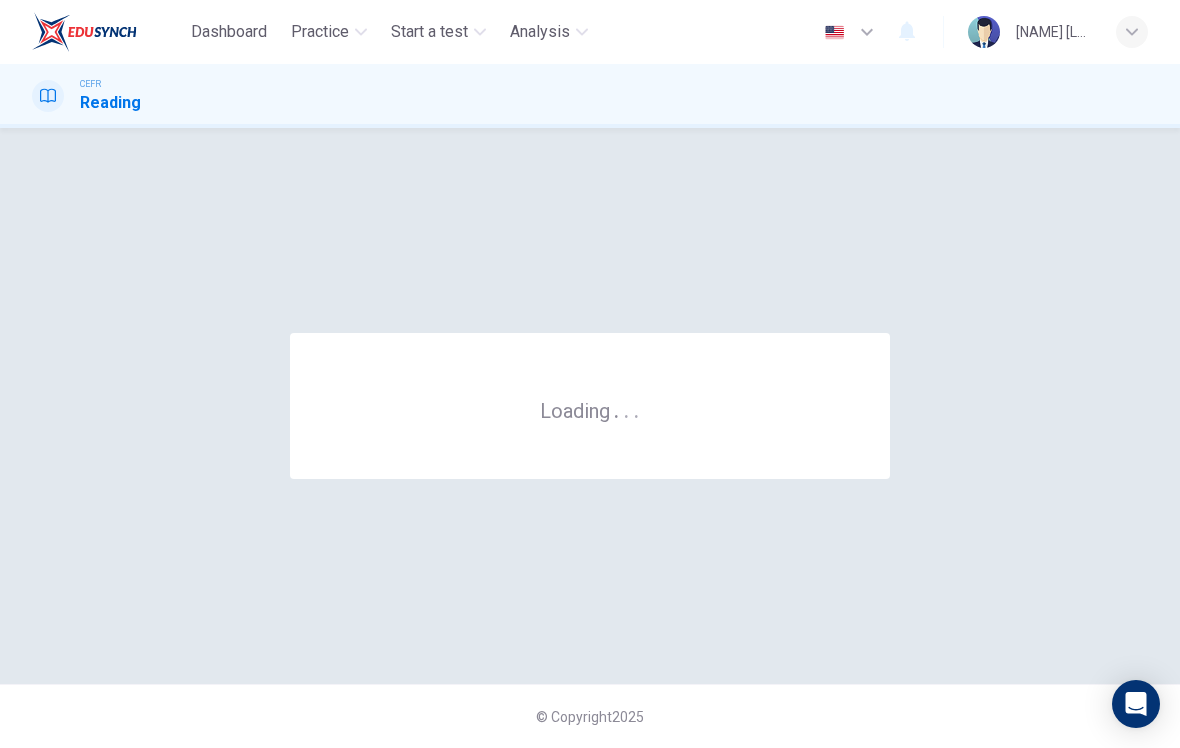 scroll, scrollTop: 0, scrollLeft: 0, axis: both 